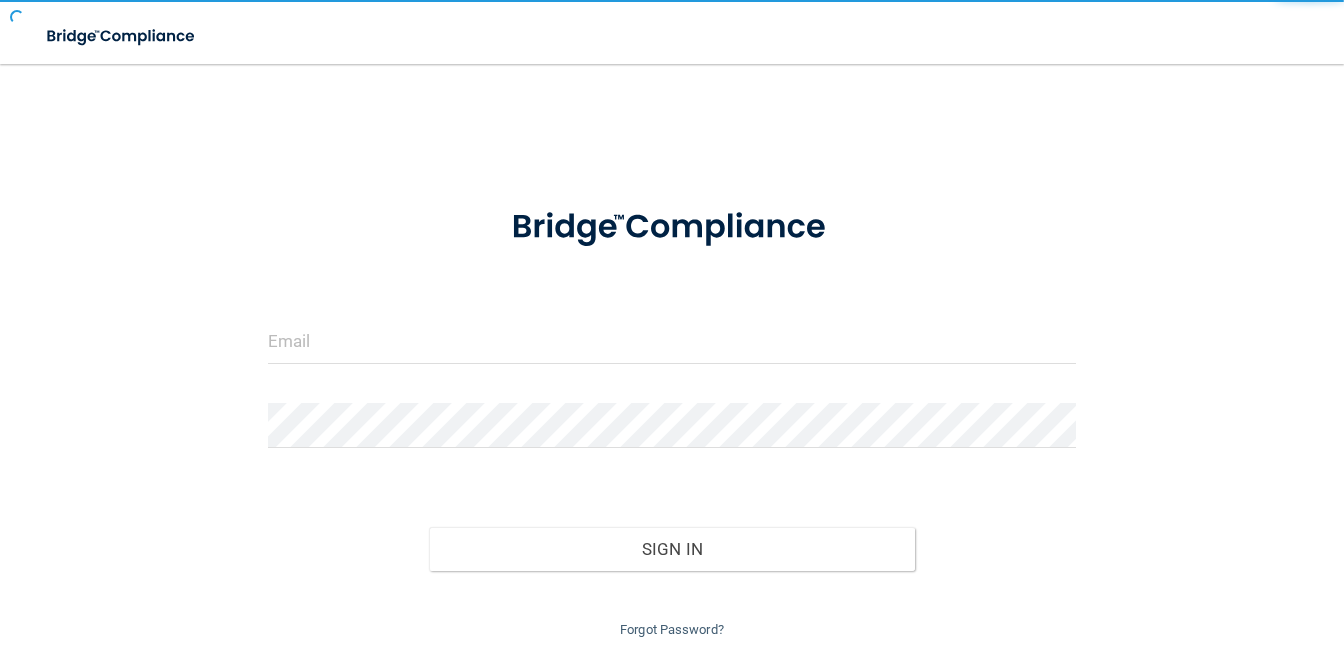 scroll, scrollTop: 0, scrollLeft: 0, axis: both 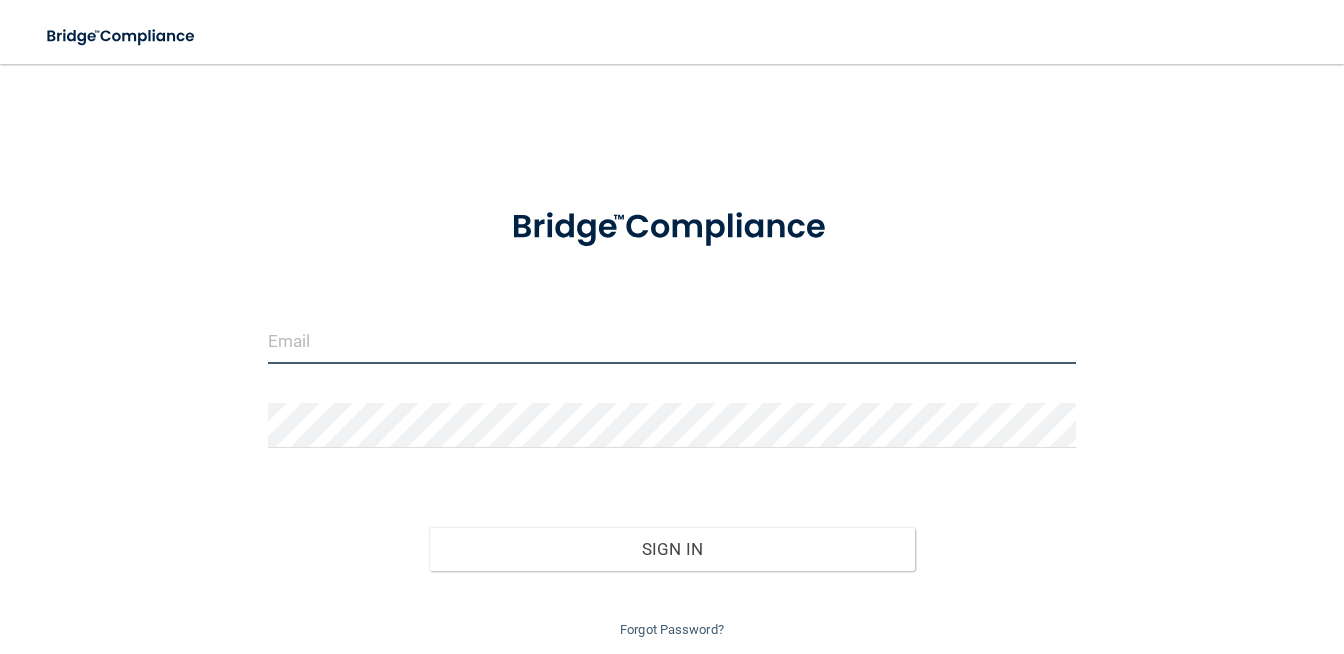 click at bounding box center (672, 341) 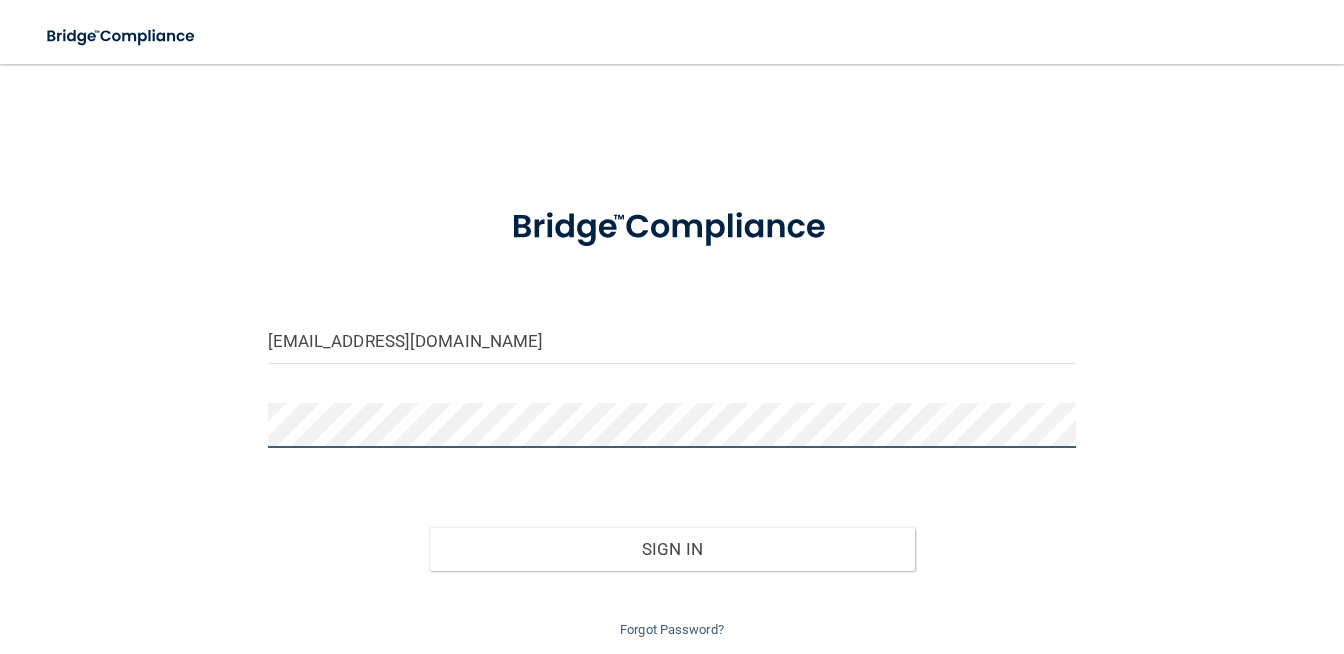 click on "Sign In" at bounding box center (671, 549) 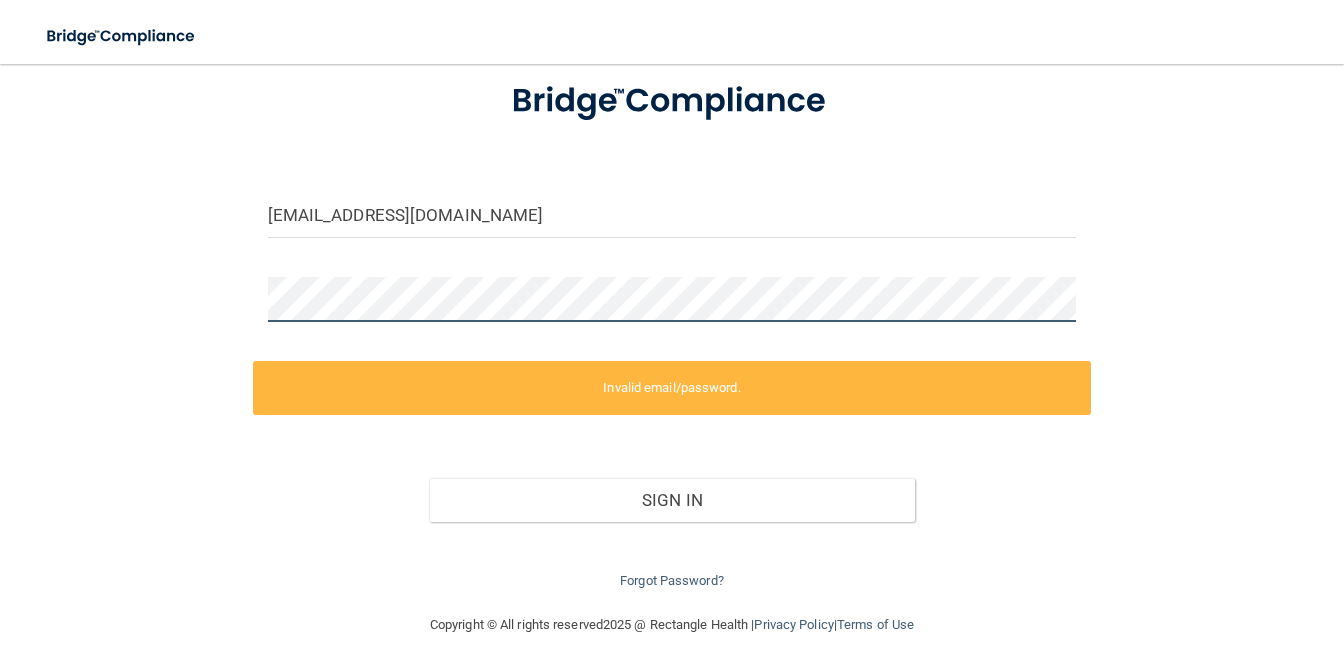 scroll, scrollTop: 145, scrollLeft: 0, axis: vertical 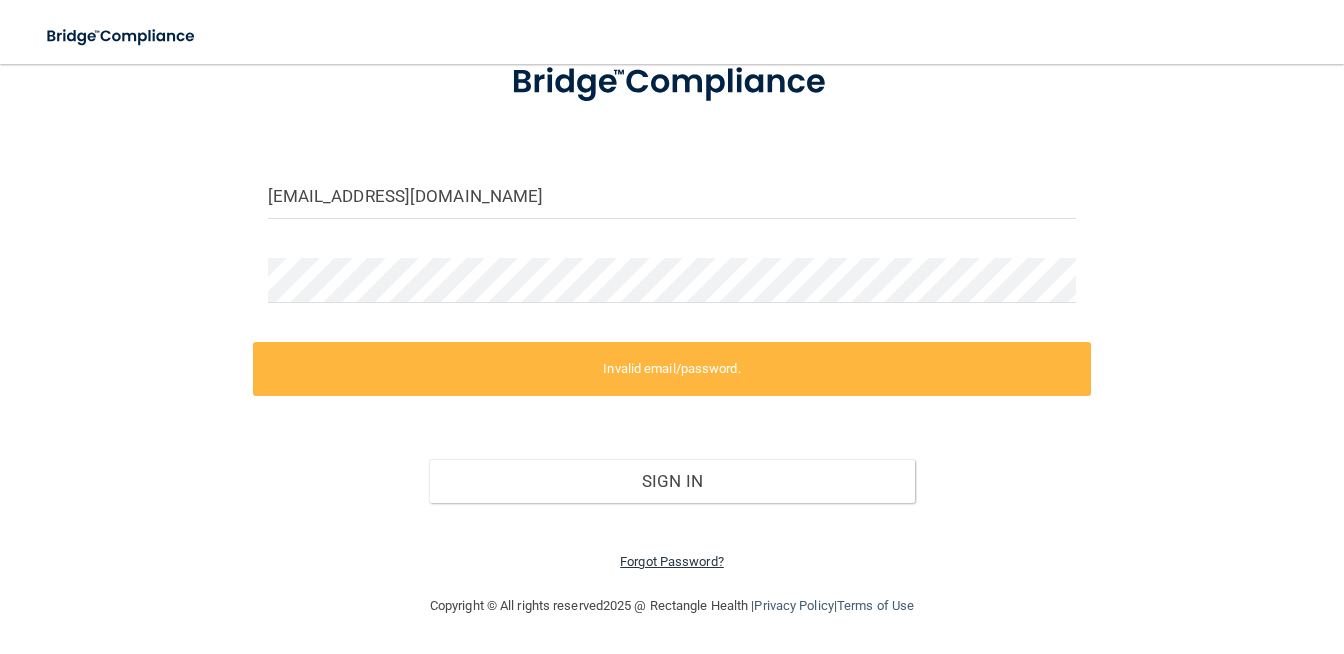 click on "Forgot Password?" at bounding box center [672, 561] 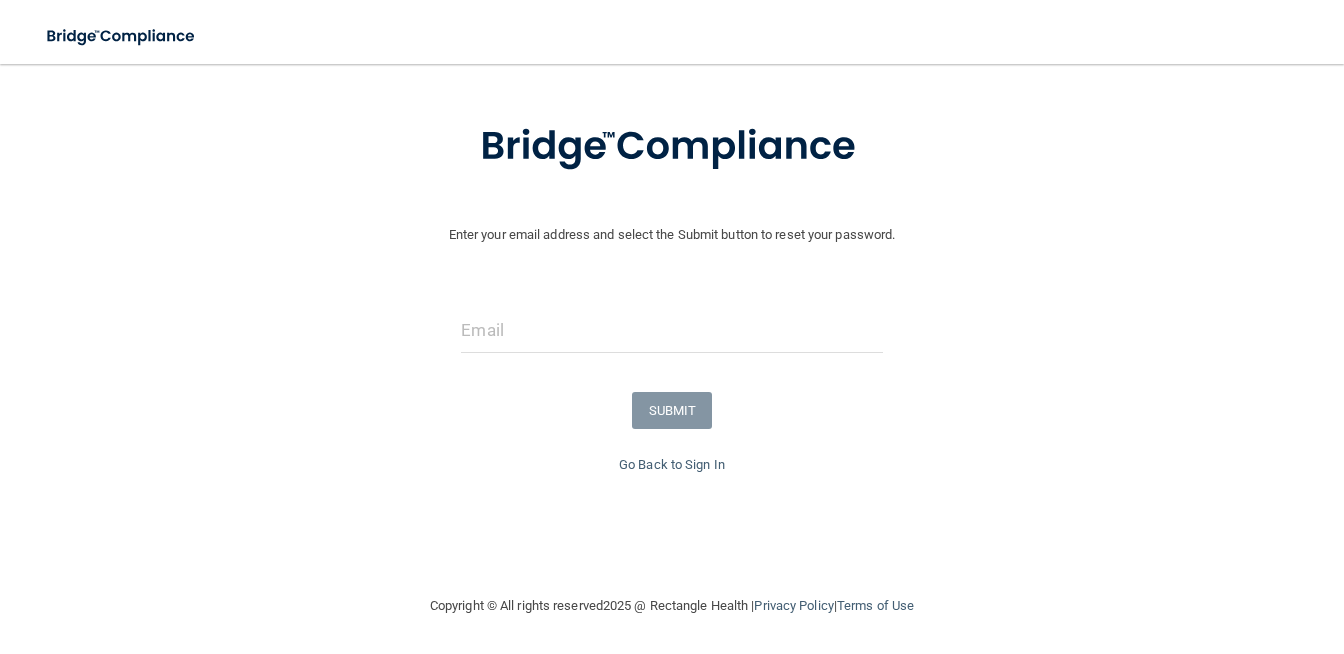 scroll, scrollTop: 89, scrollLeft: 0, axis: vertical 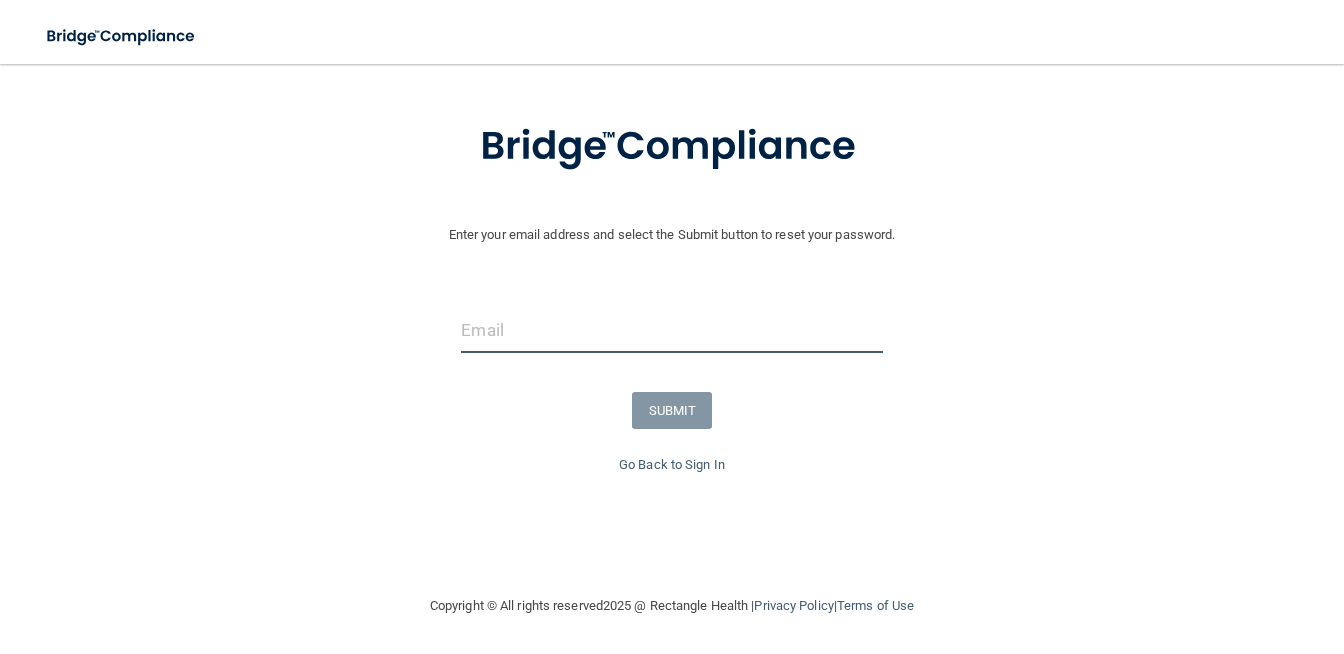 click at bounding box center [671, 330] 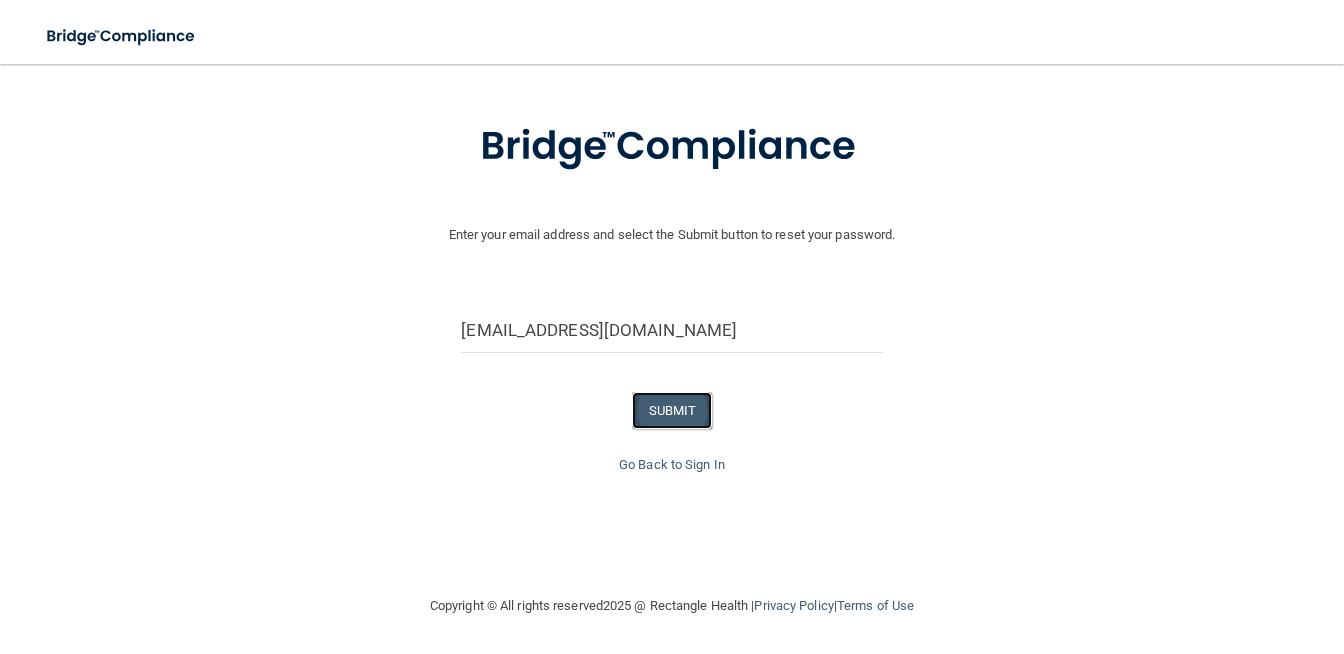 click on "SUBMIT" at bounding box center [672, 410] 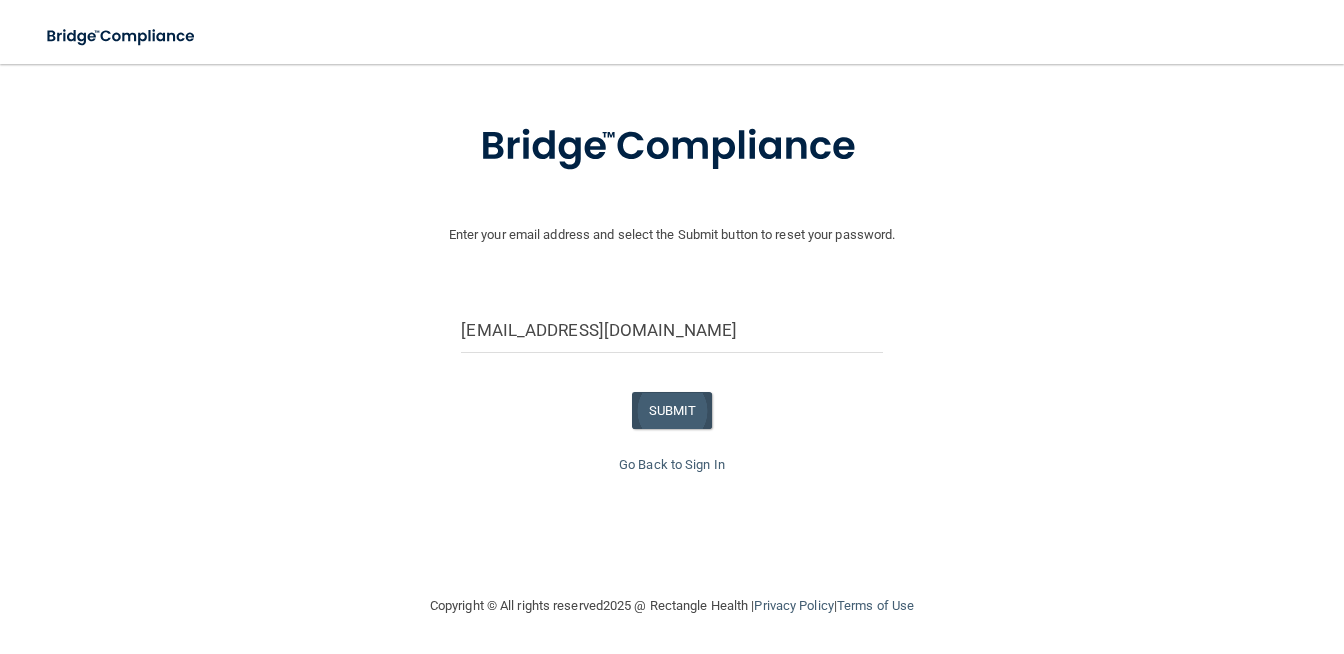 scroll, scrollTop: 0, scrollLeft: 0, axis: both 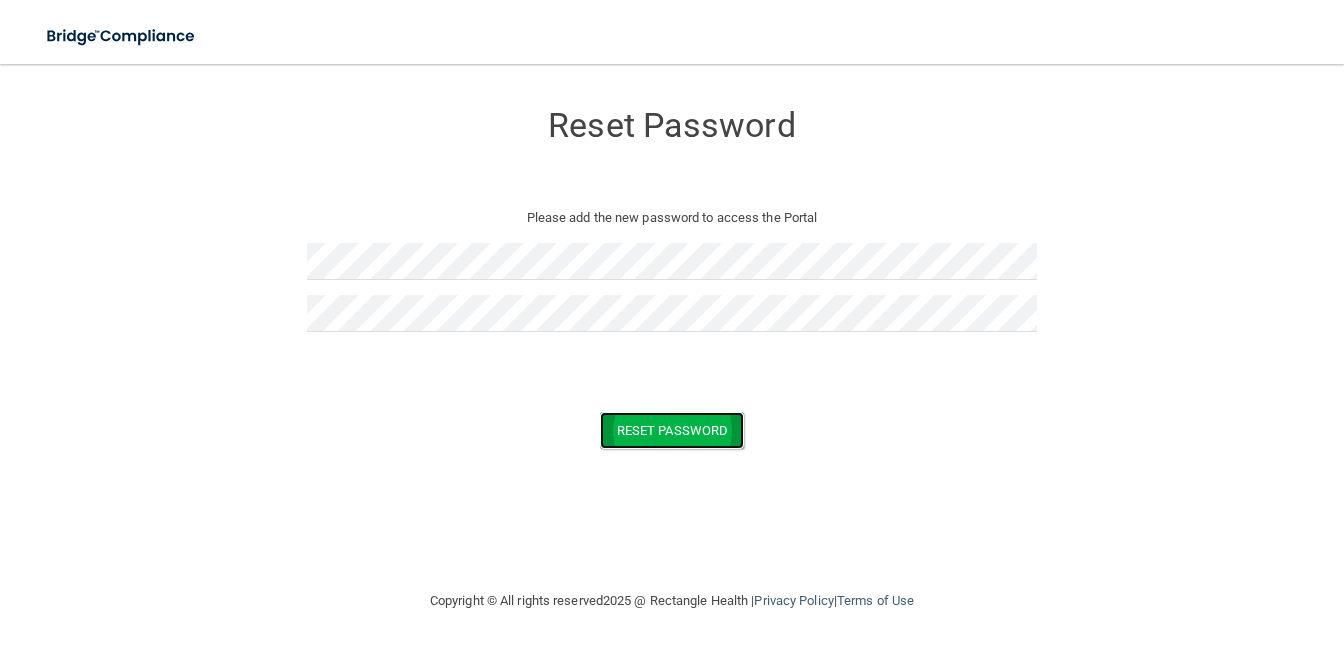 click on "Reset Password" at bounding box center [672, 430] 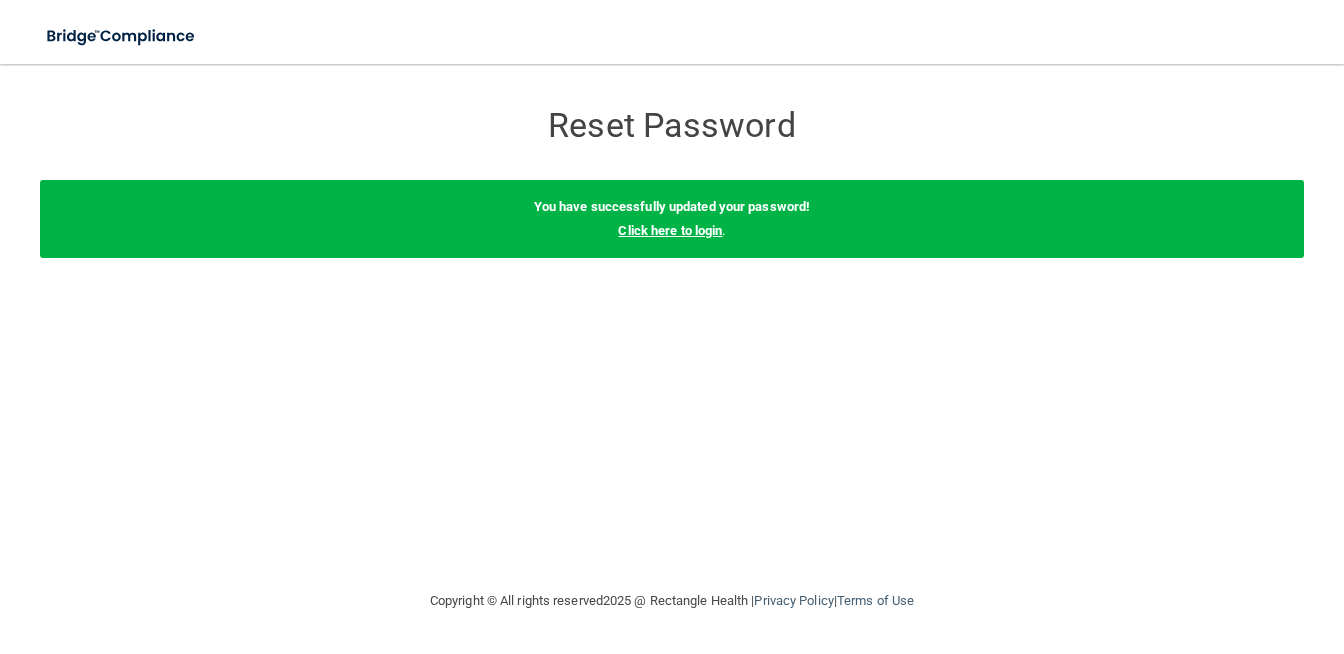 click on "Click here to login" at bounding box center (670, 230) 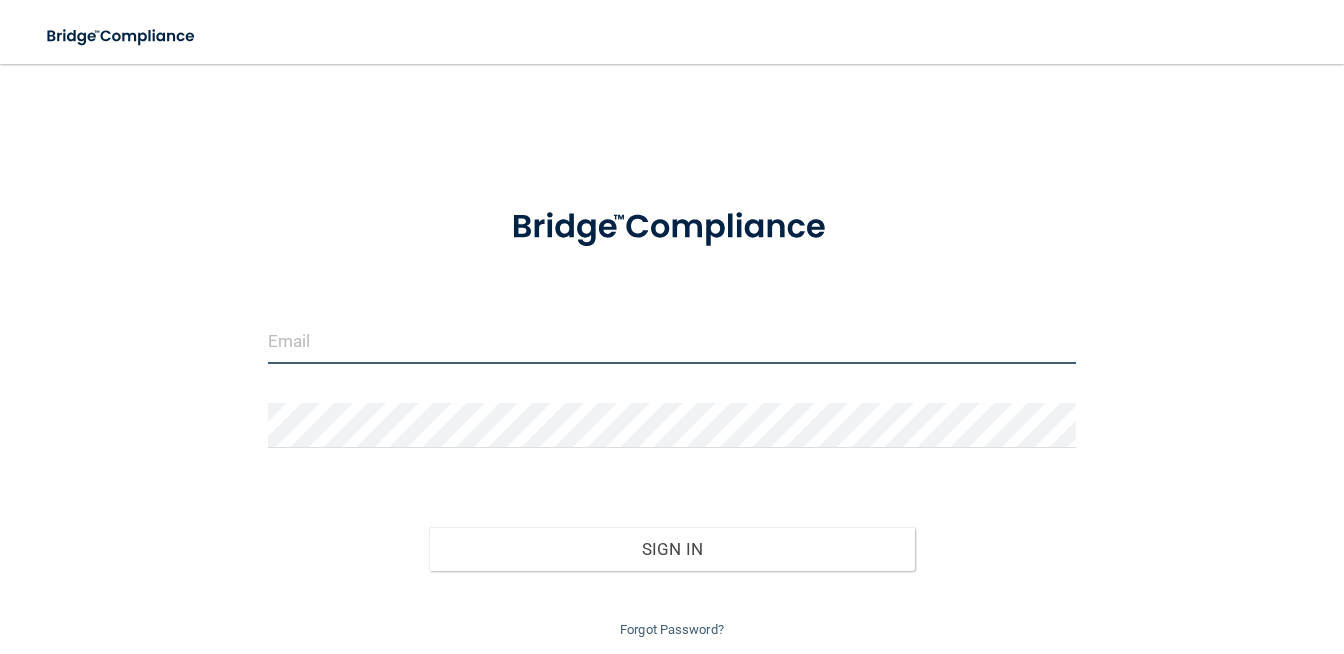 click at bounding box center [672, 341] 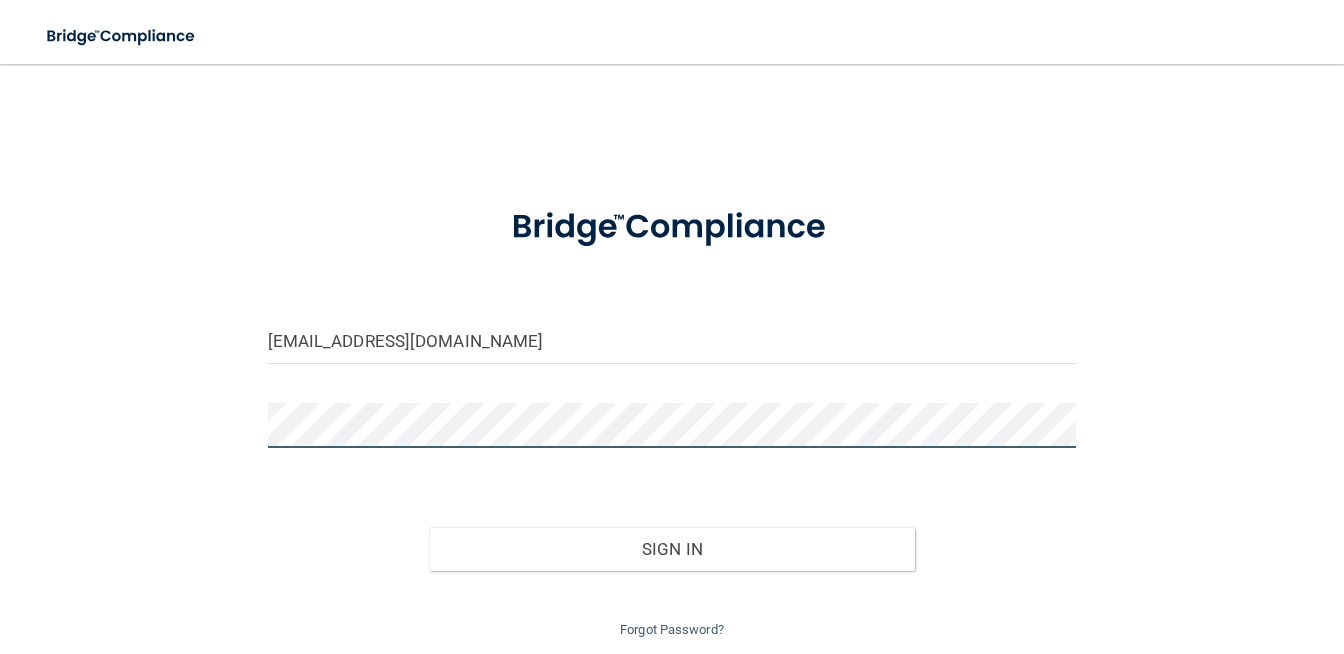 scroll, scrollTop: 68, scrollLeft: 0, axis: vertical 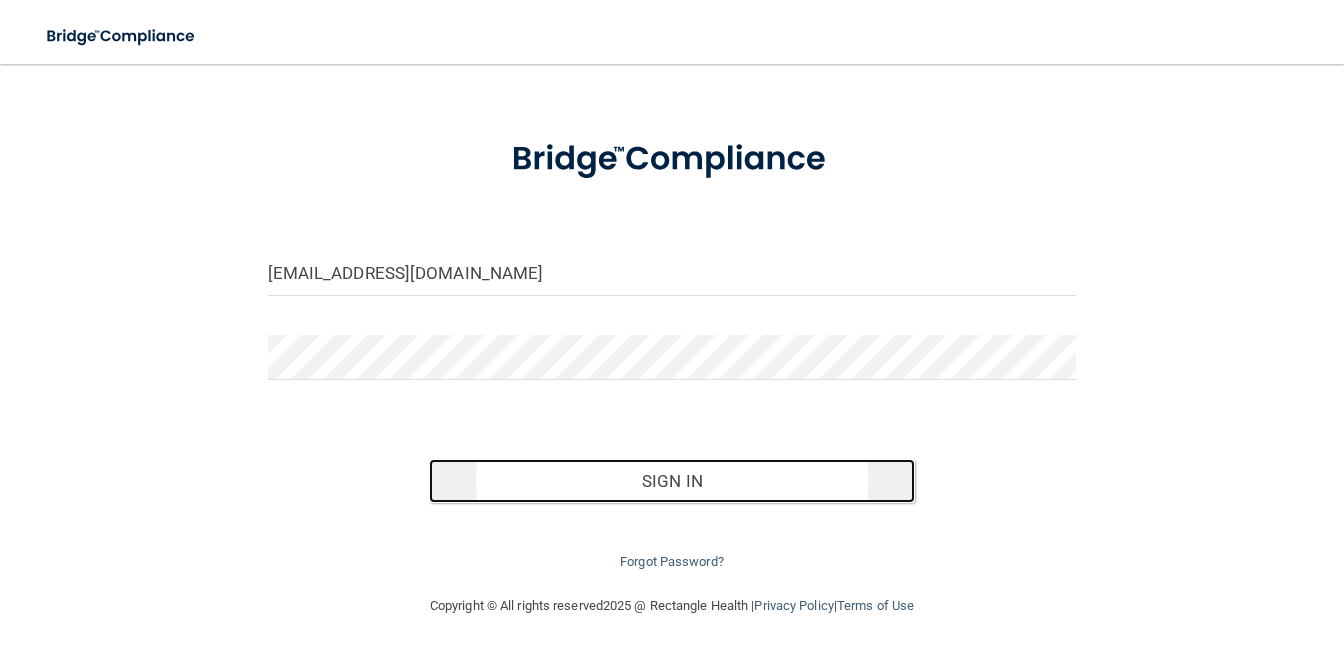 click on "Sign In" at bounding box center (671, 481) 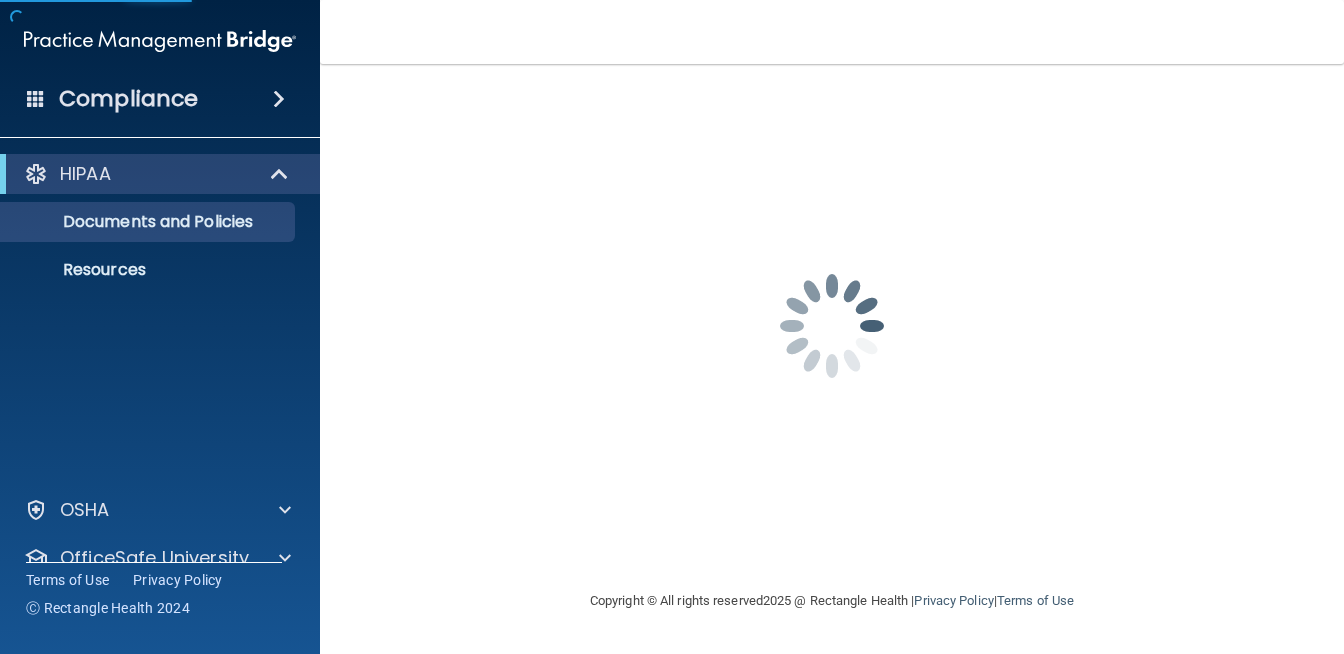 scroll, scrollTop: 0, scrollLeft: 0, axis: both 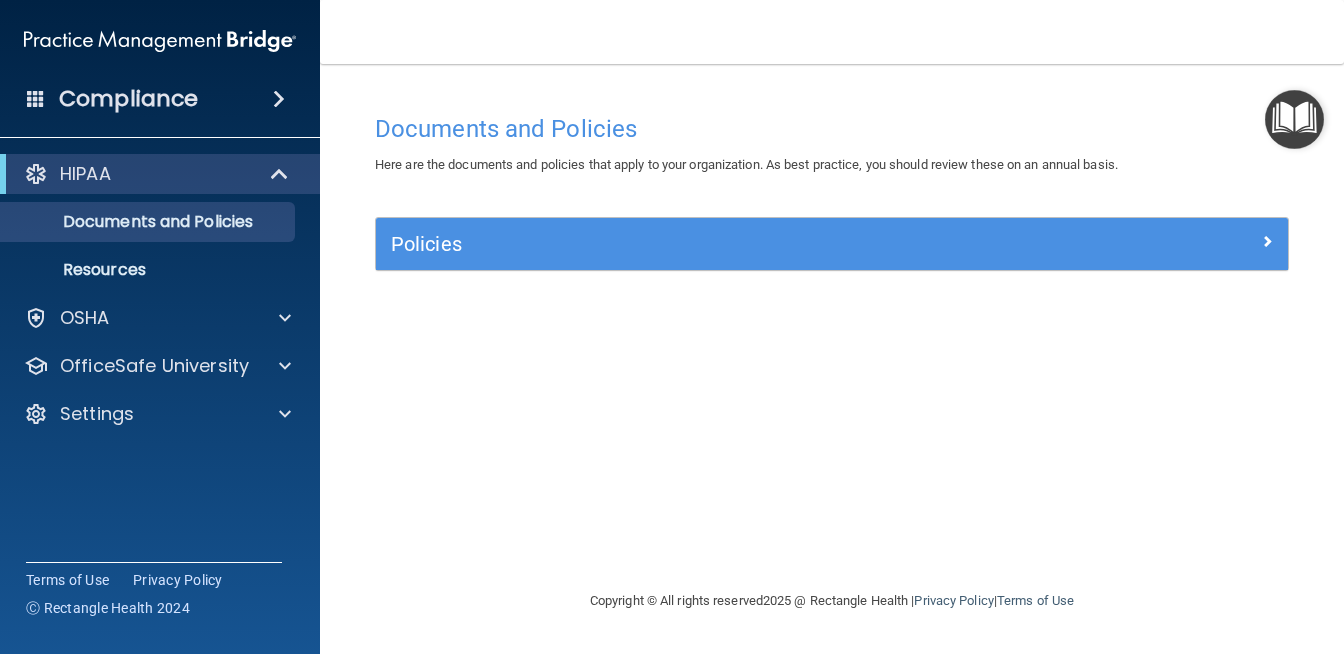 click at bounding box center [279, 99] 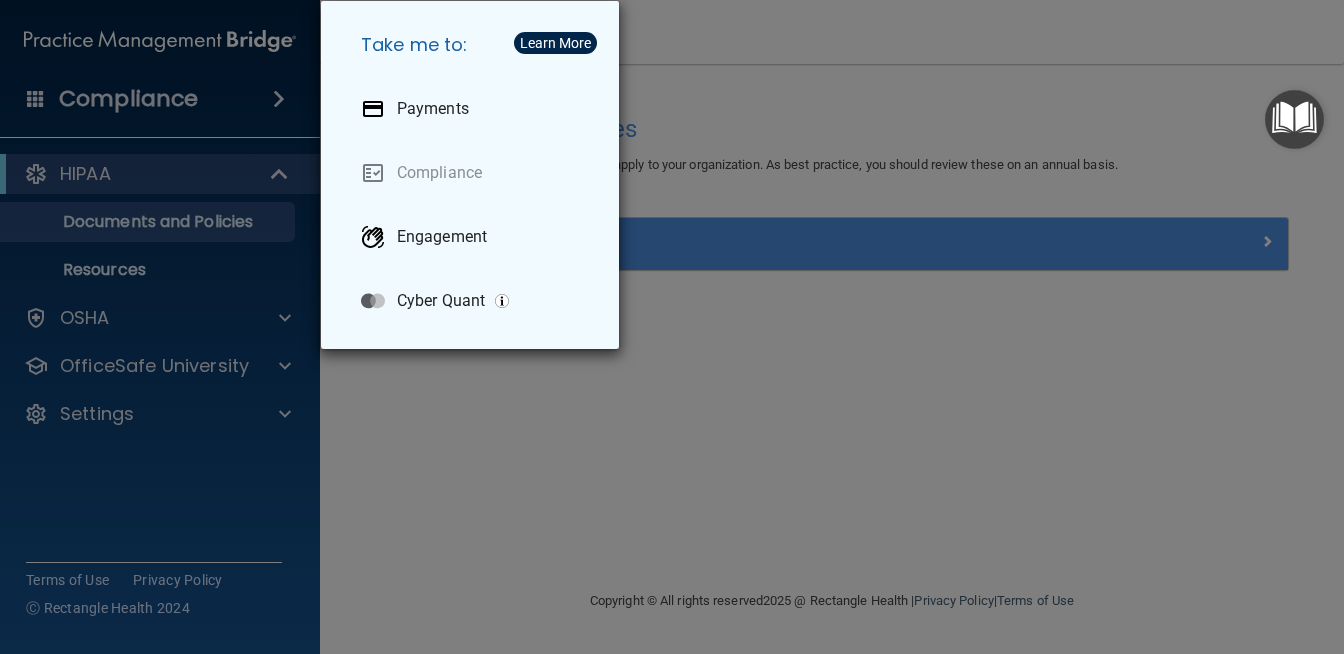 click on "Take me to:             Payments                   Compliance                     Engagement                     Cyber Quant" at bounding box center [672, 327] 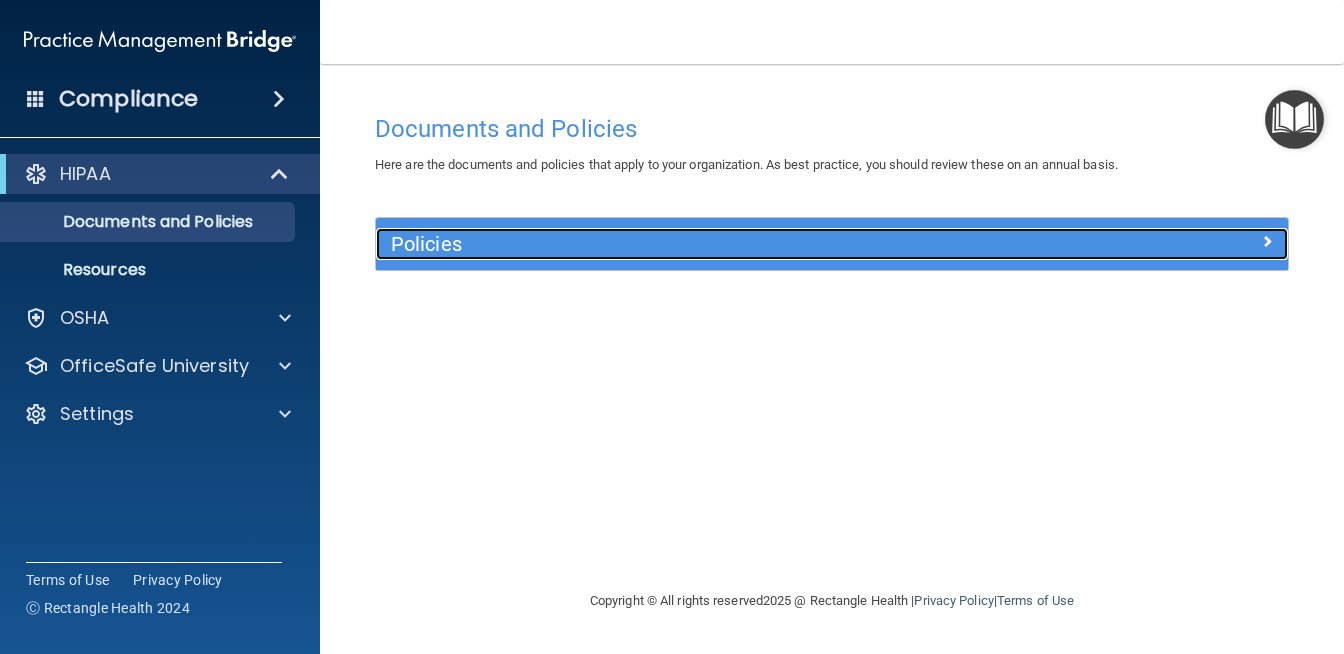 click on "Policies" at bounding box center (718, 244) 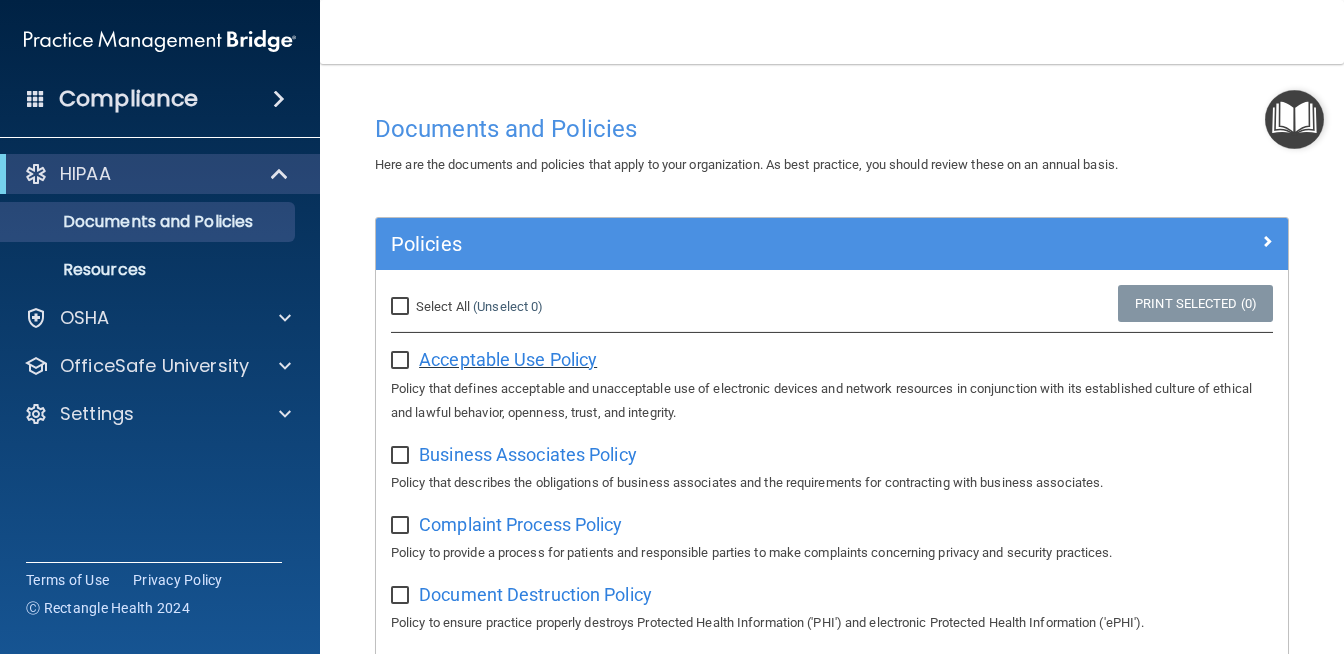click on "Acceptable Use Policy" at bounding box center [508, 359] 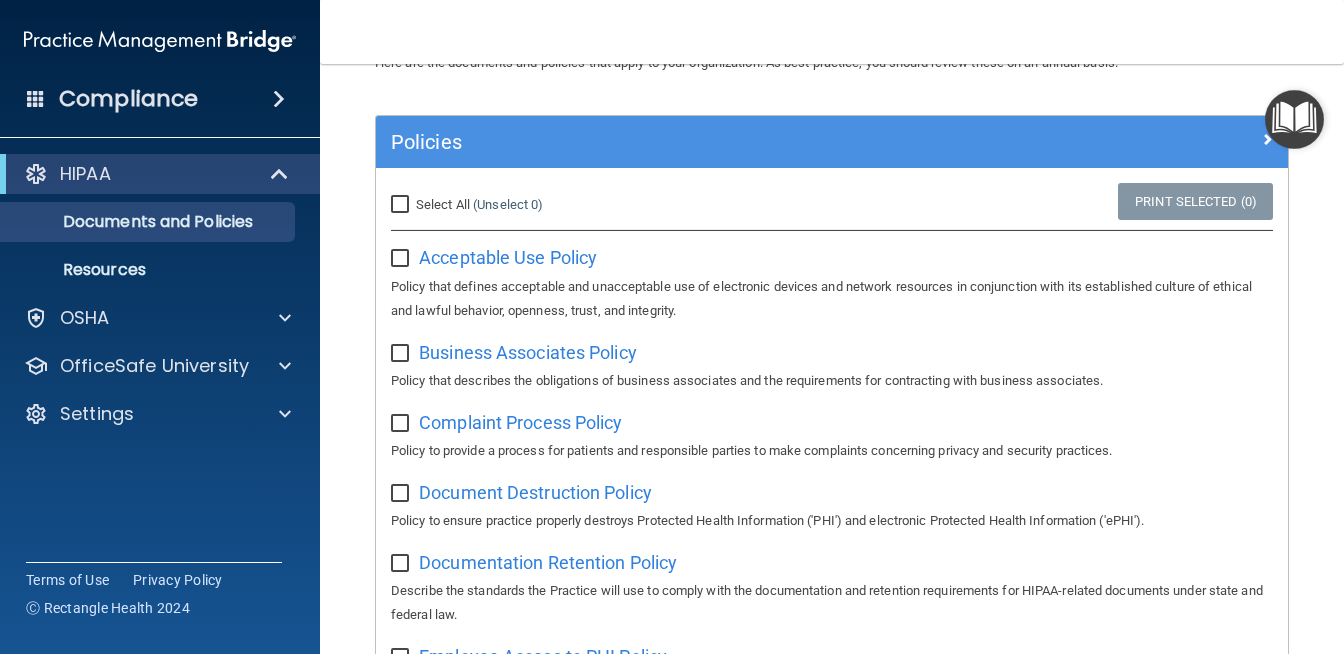 scroll, scrollTop: 0, scrollLeft: 0, axis: both 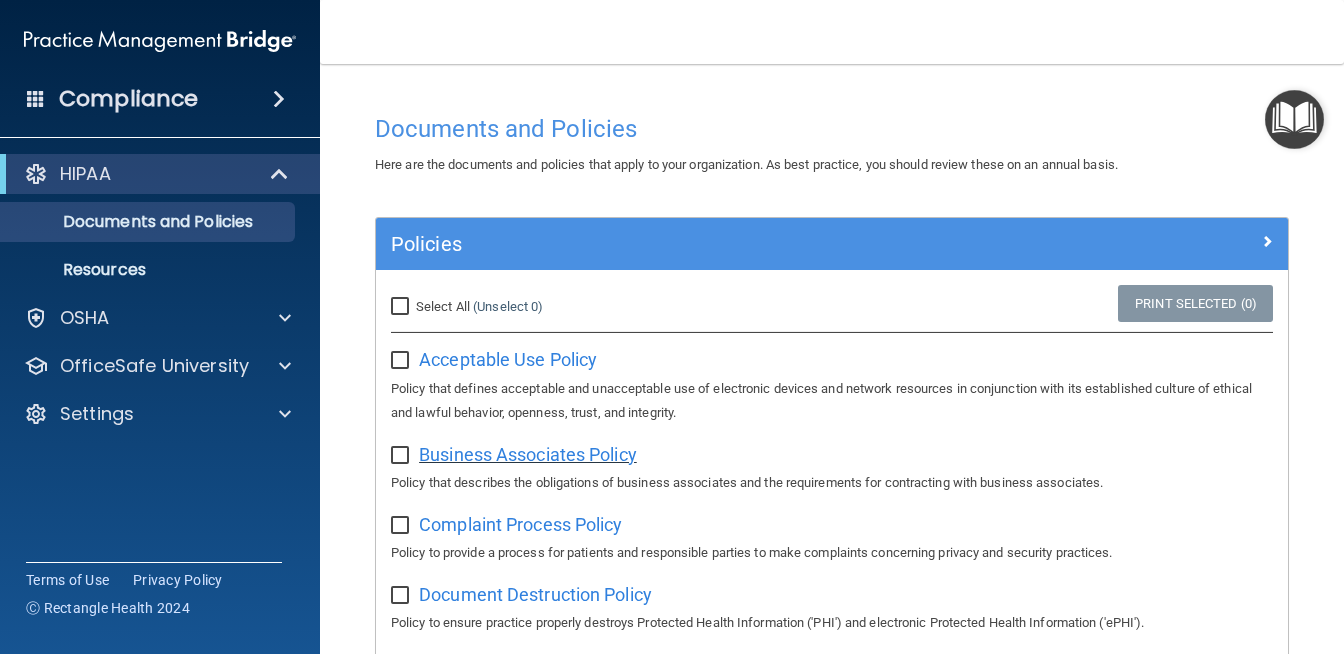 click on "Business Associates Policy" at bounding box center (528, 454) 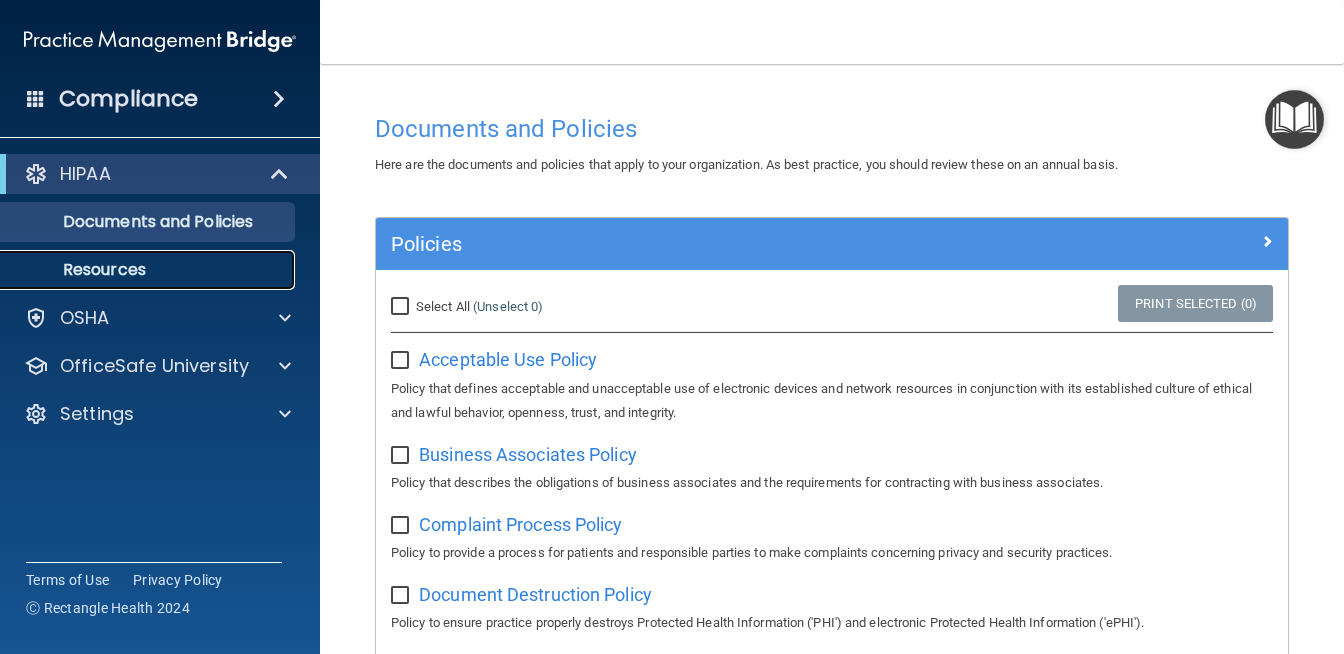 click on "Resources" at bounding box center (149, 270) 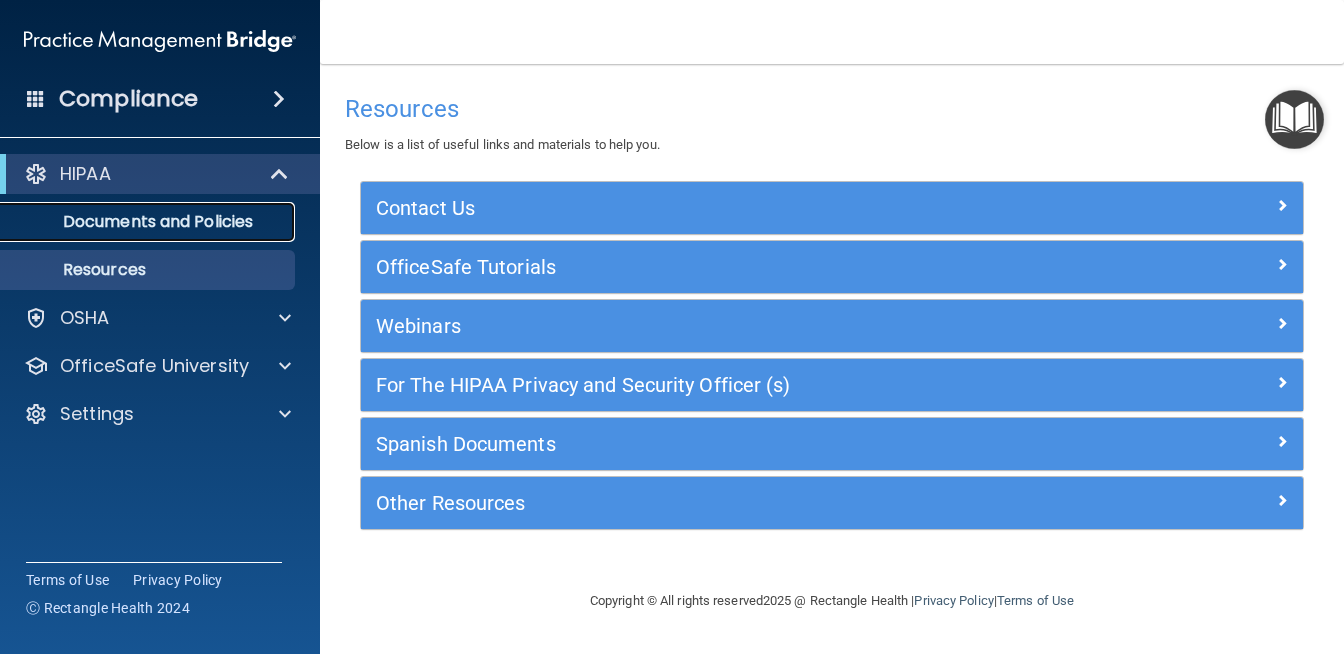 click on "Documents and Policies" at bounding box center [149, 222] 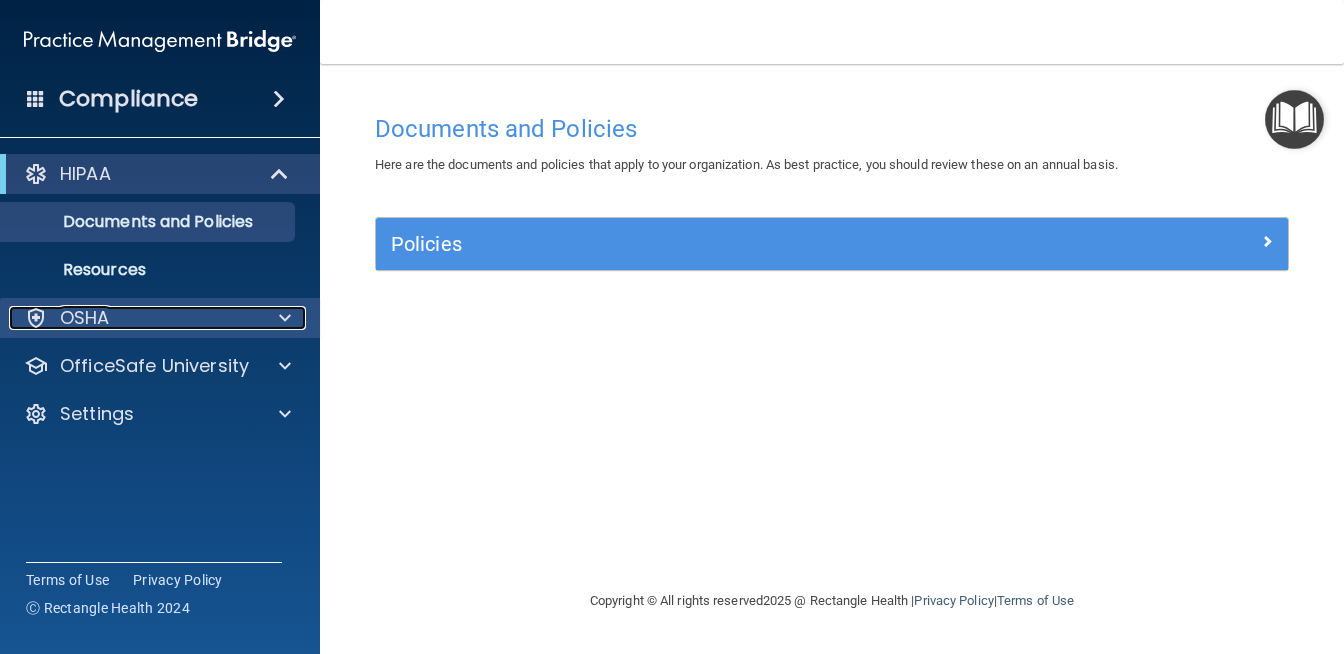 click at bounding box center [285, 318] 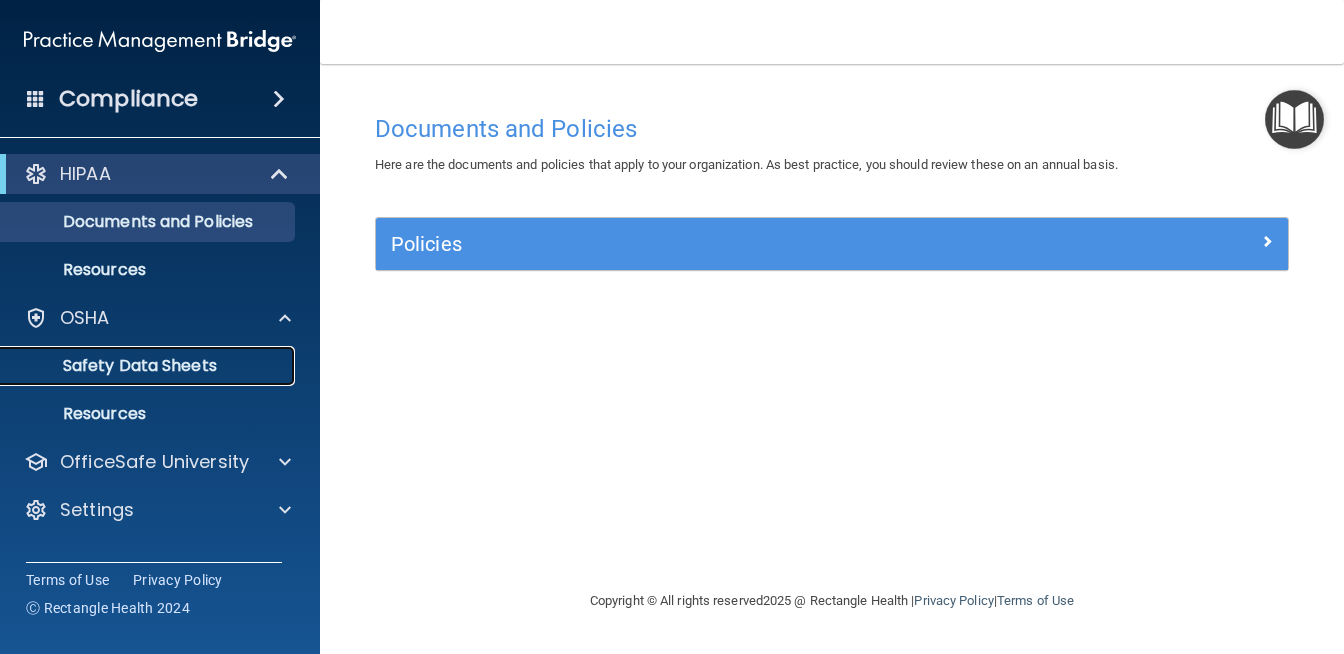 click on "Safety Data Sheets" at bounding box center [149, 366] 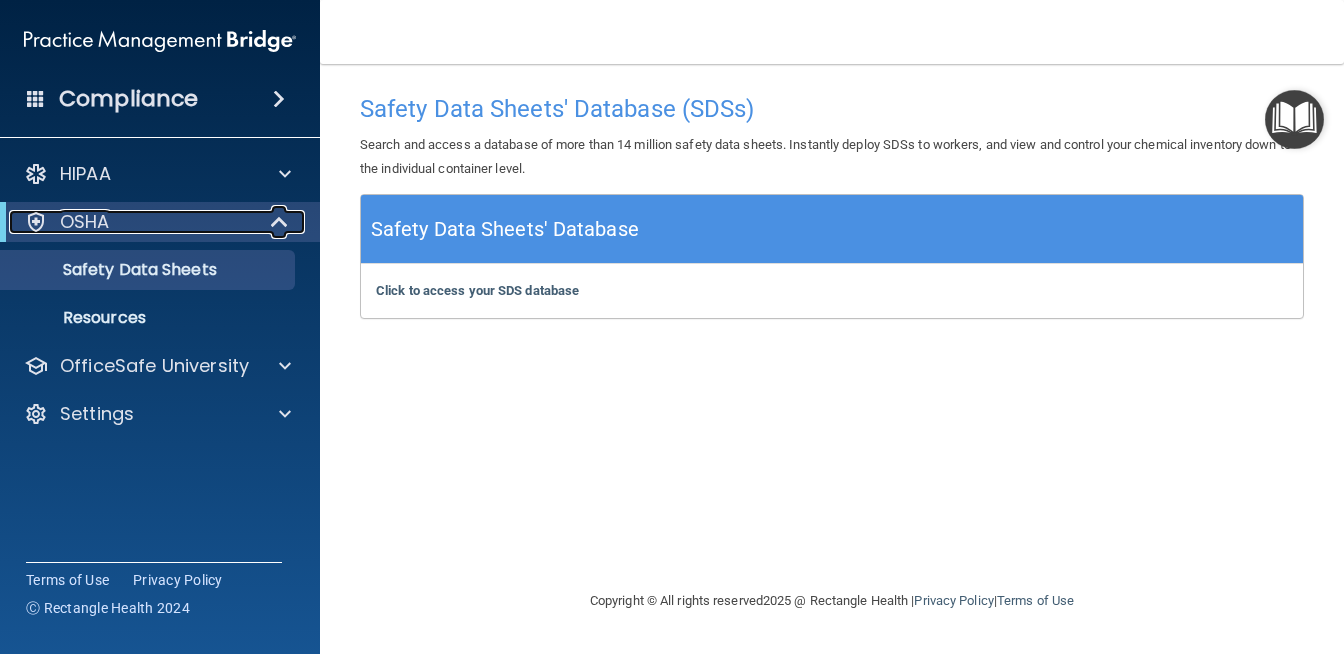 click at bounding box center (281, 222) 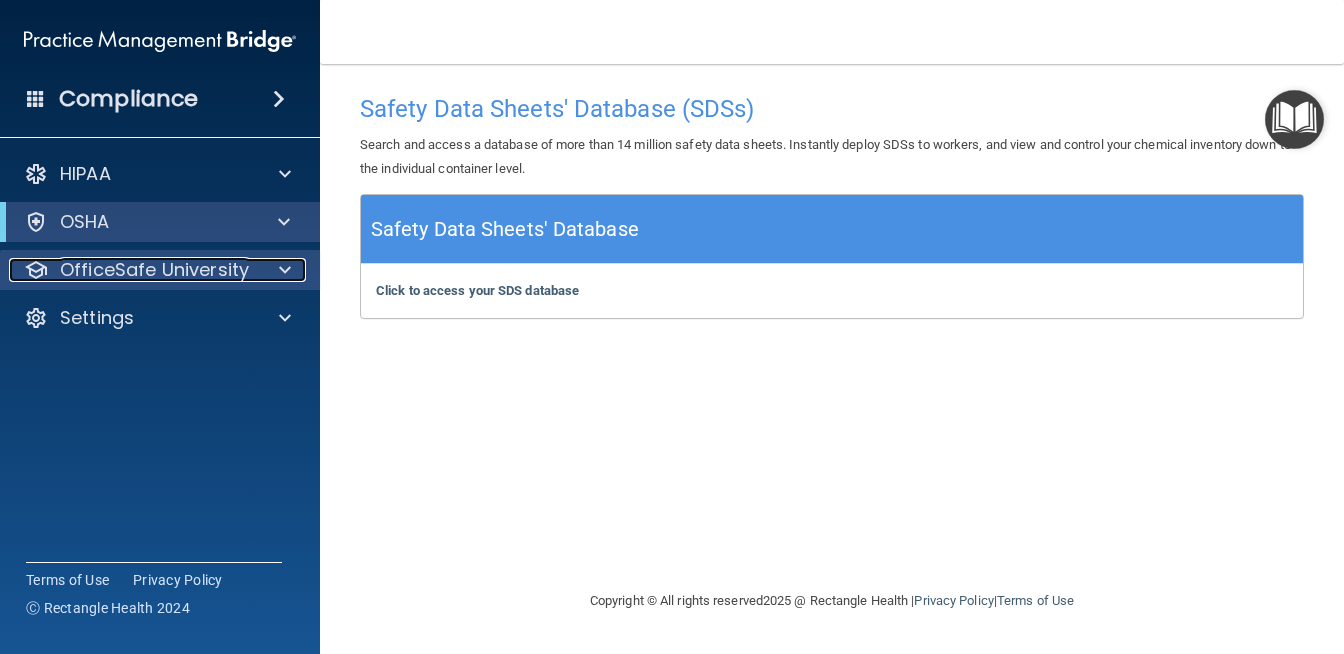 click at bounding box center (285, 270) 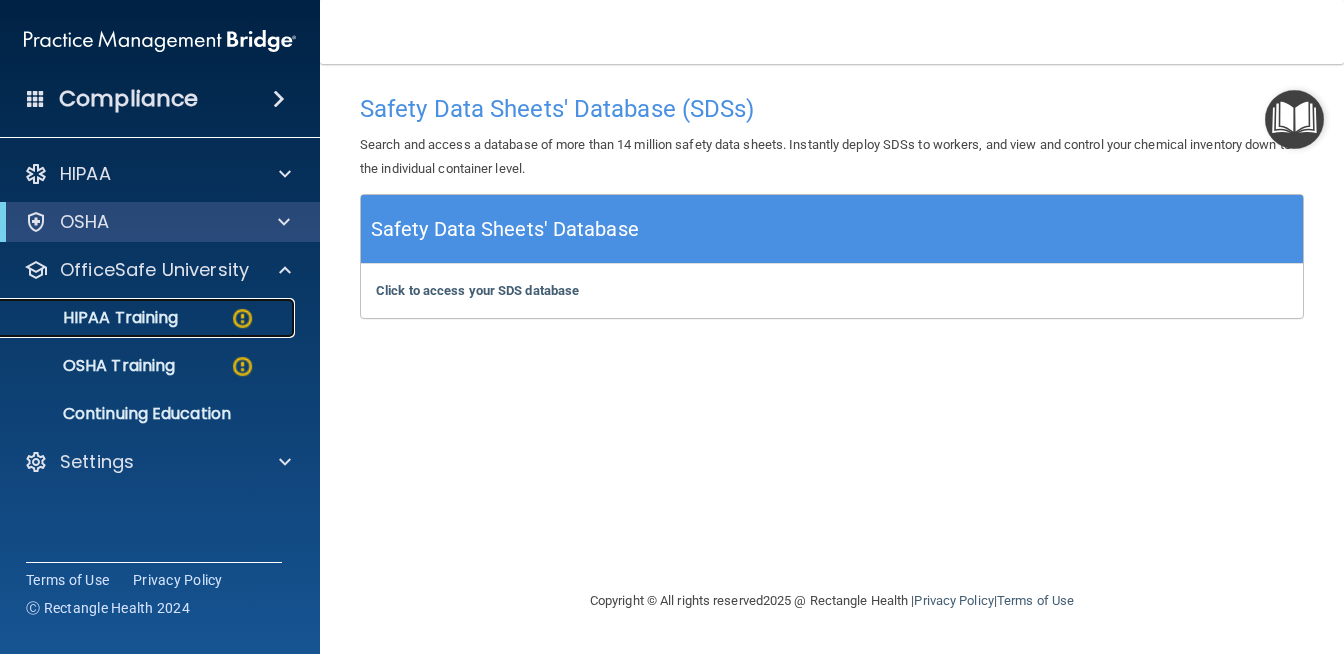 click on "HIPAA Training" at bounding box center [95, 318] 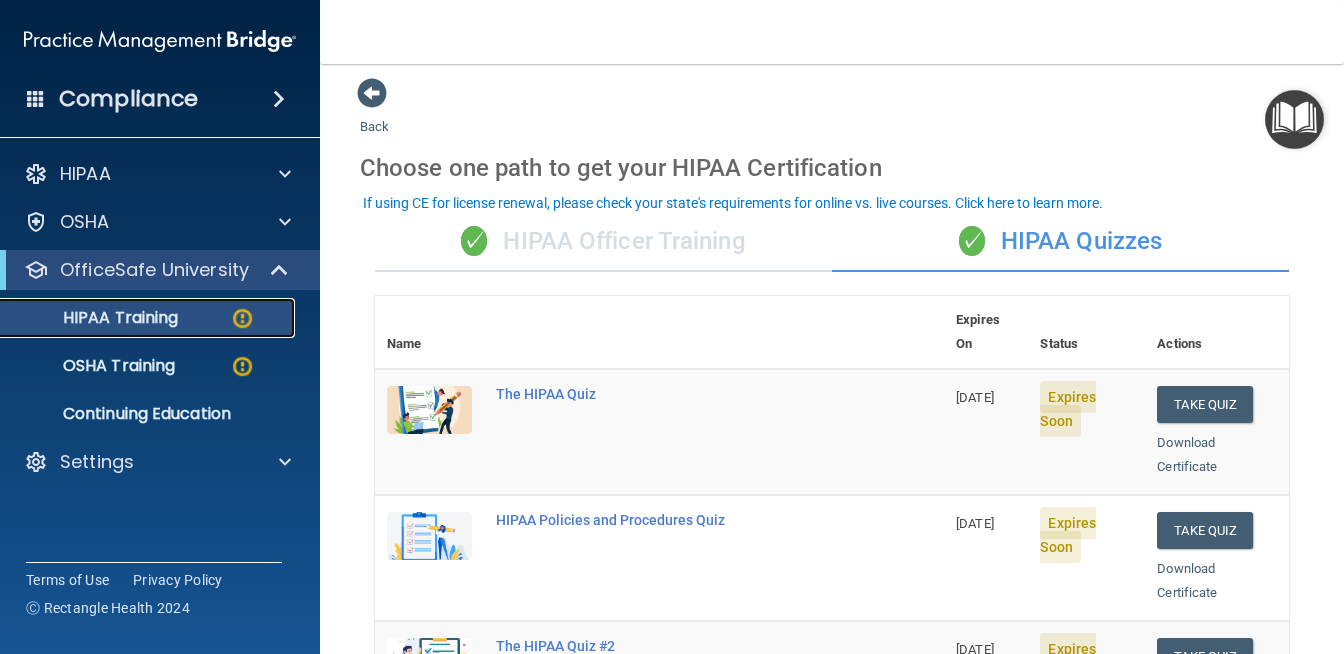 scroll, scrollTop: 0, scrollLeft: 0, axis: both 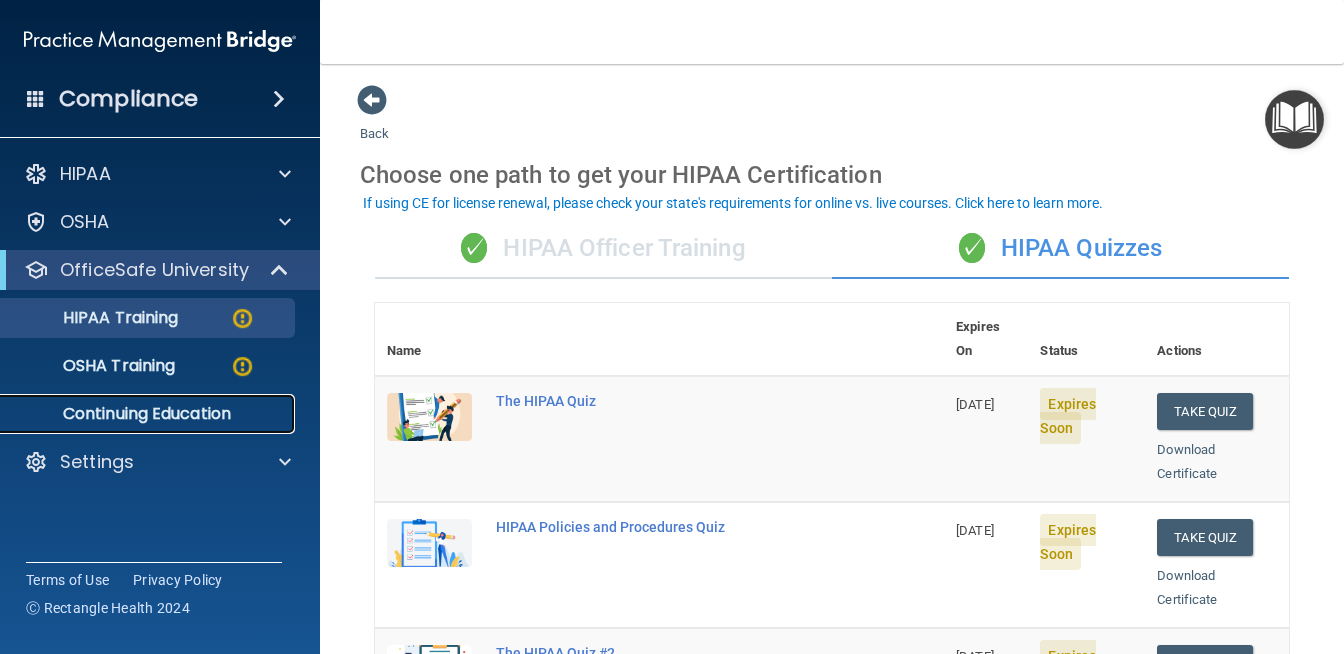 click on "Continuing Education" at bounding box center (149, 414) 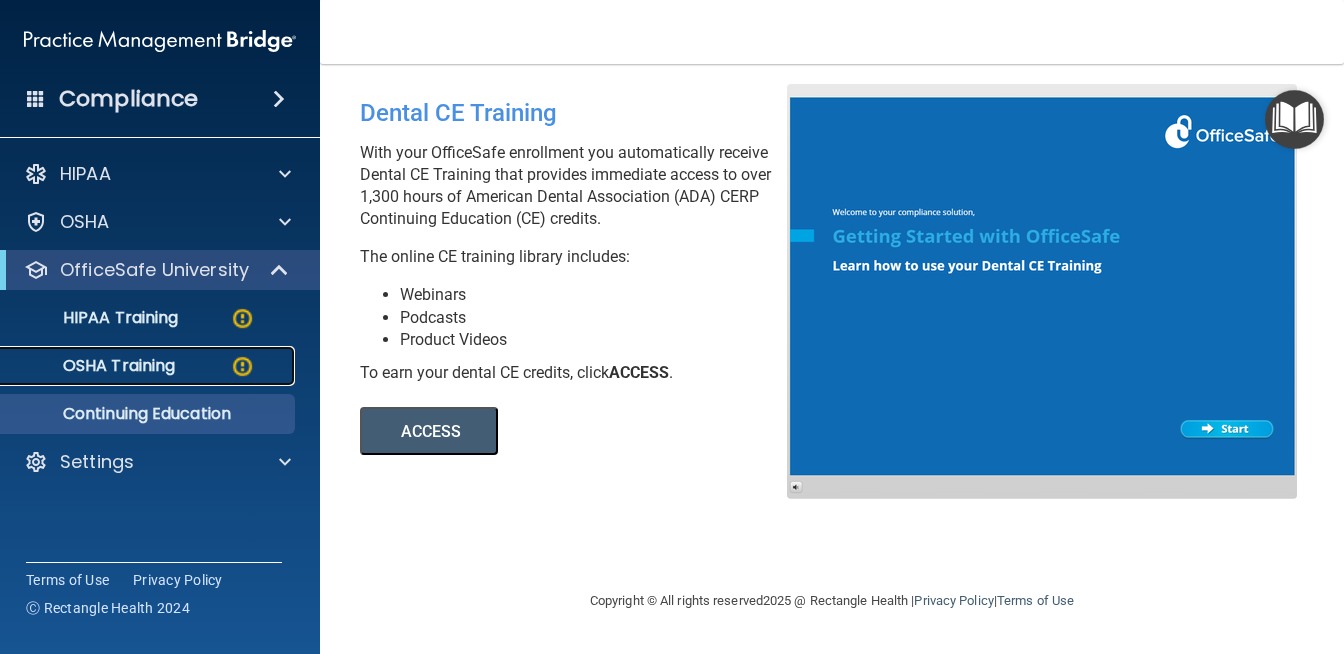 click on "OSHA Training" at bounding box center [94, 366] 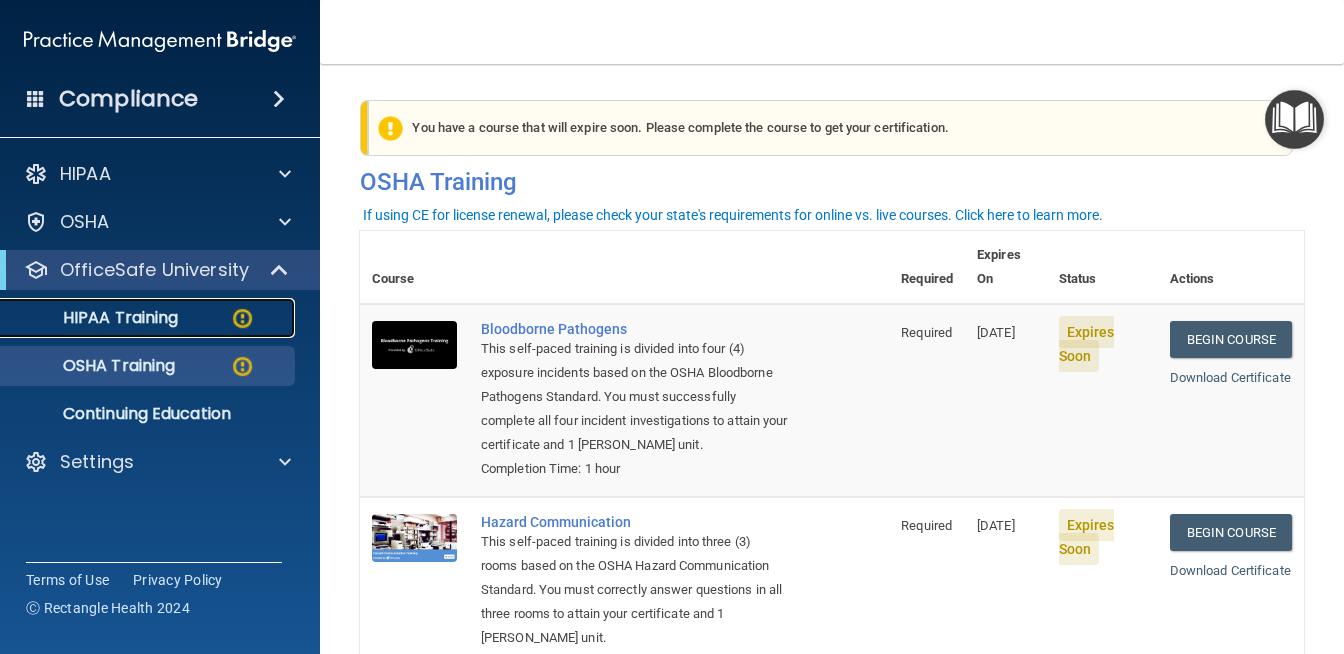click on "HIPAA Training" at bounding box center (95, 318) 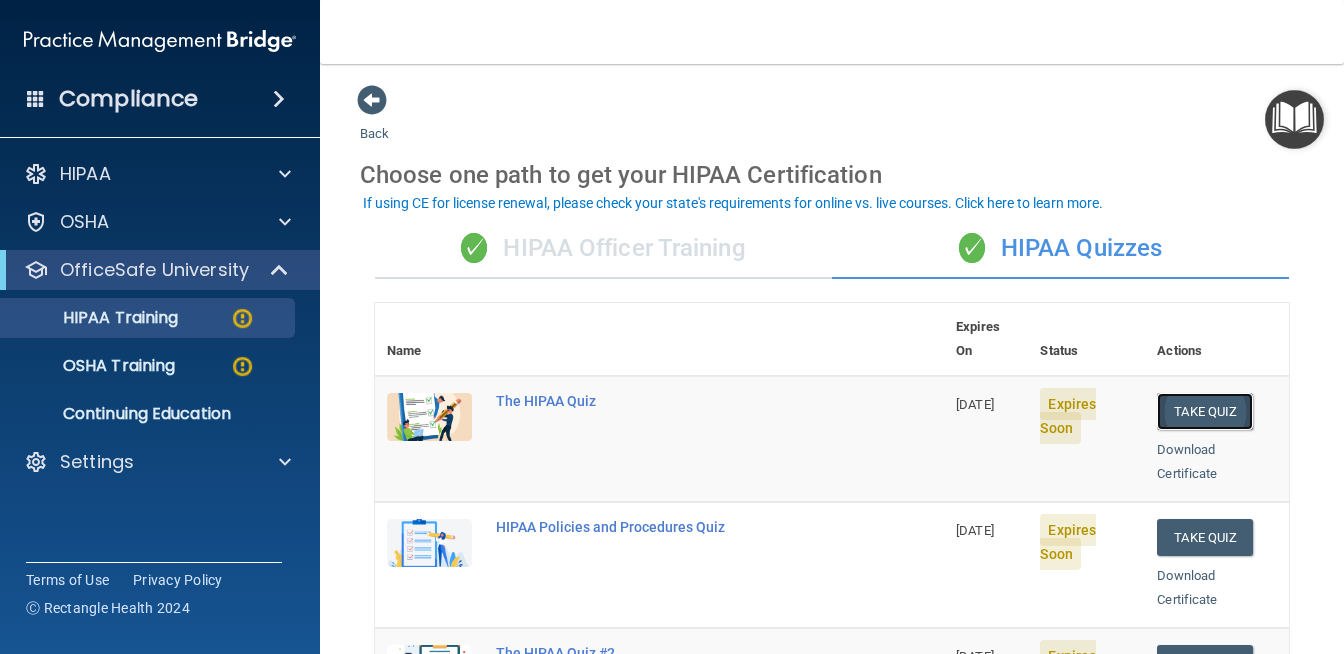 click on "Take Quiz" at bounding box center [1205, 411] 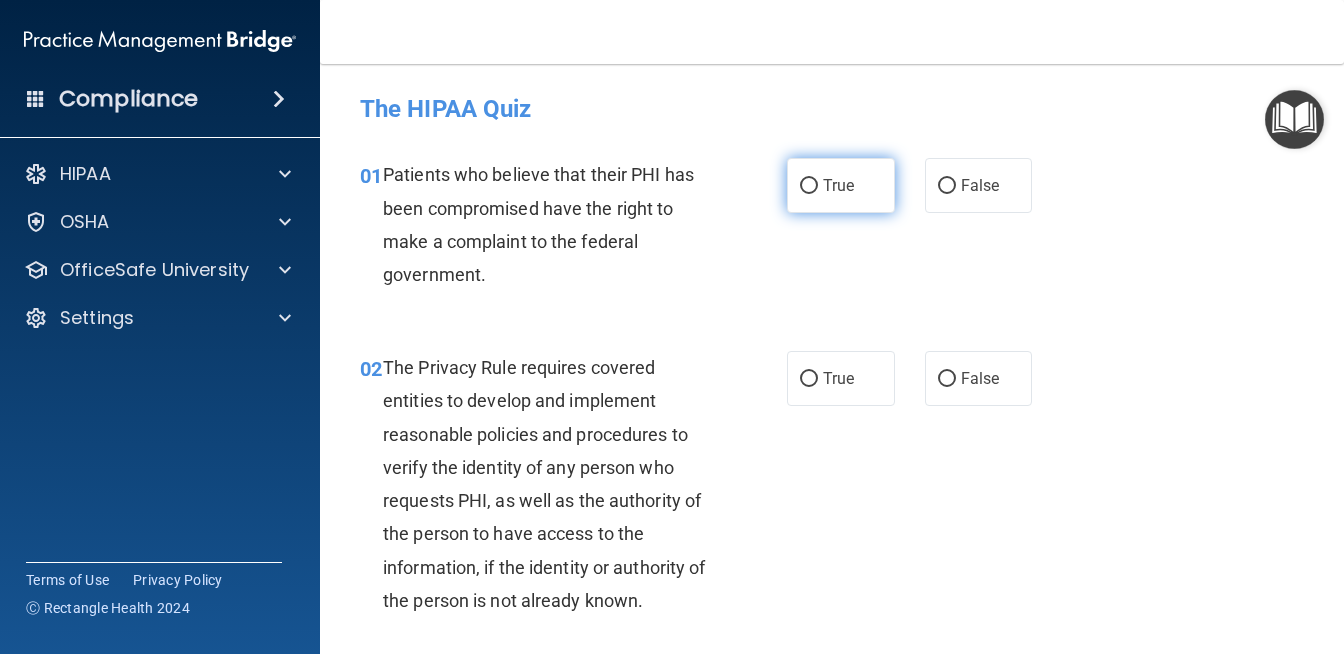 click on "True" at bounding box center [809, 186] 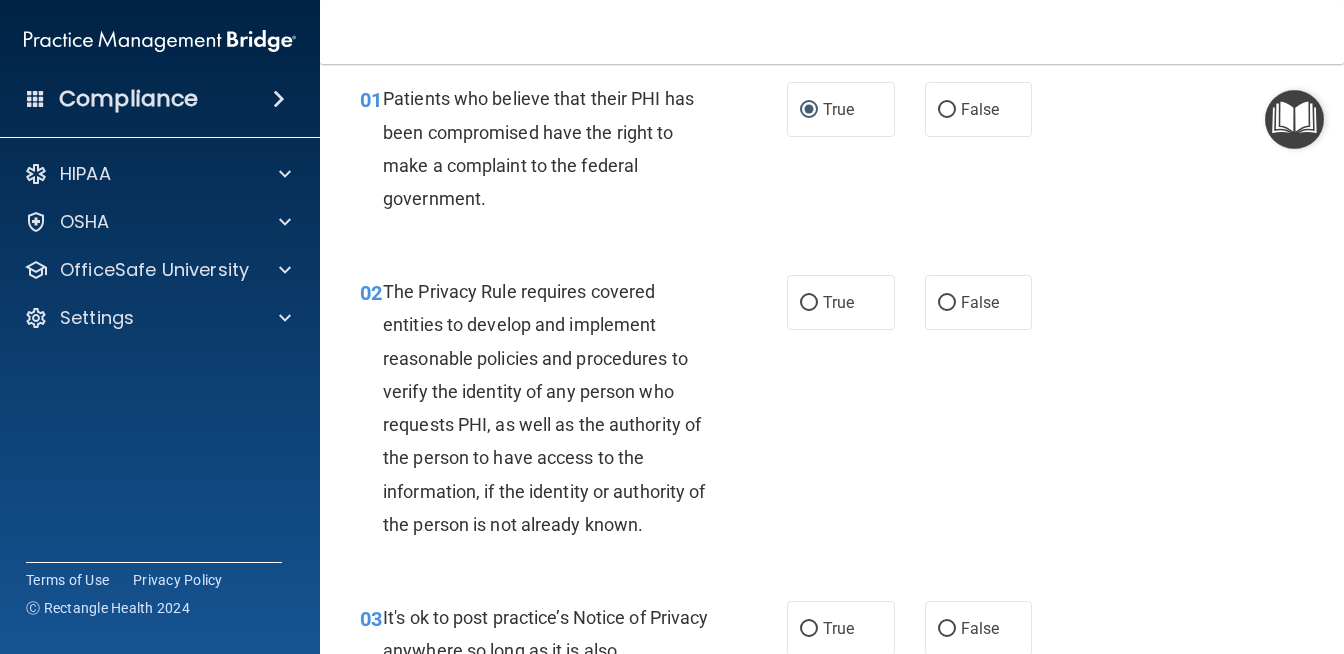 scroll, scrollTop: 85, scrollLeft: 0, axis: vertical 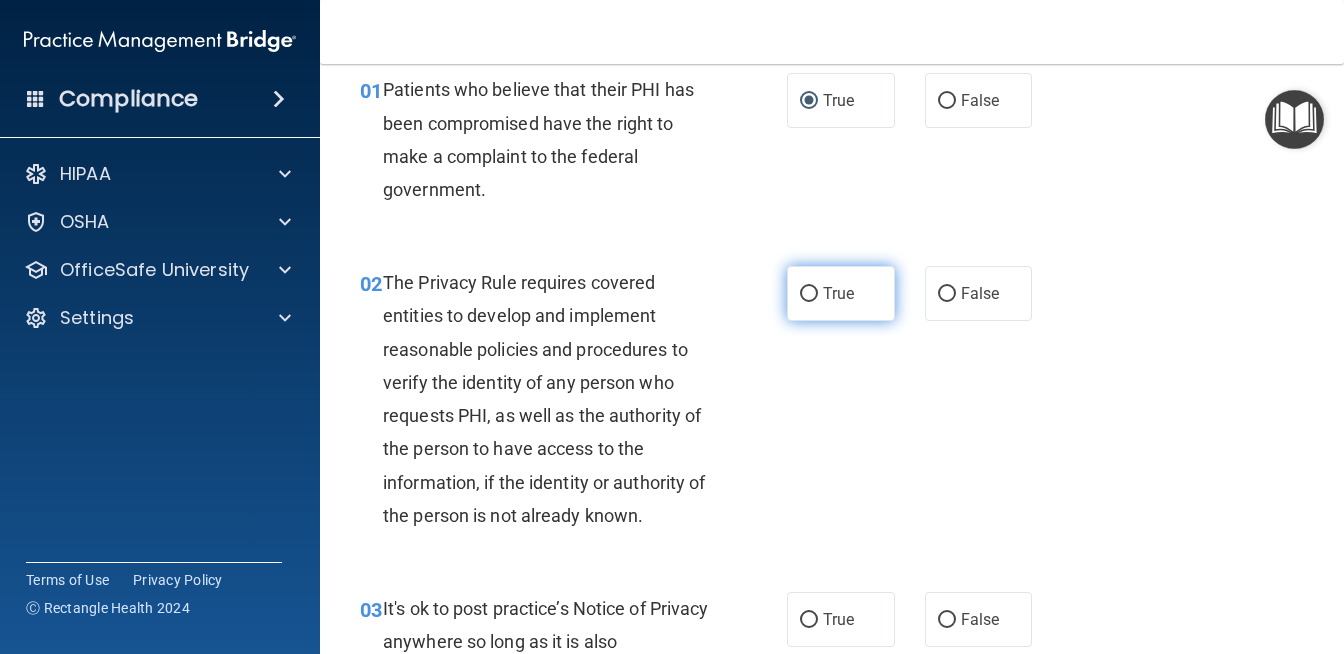 click on "True" at bounding box center (809, 294) 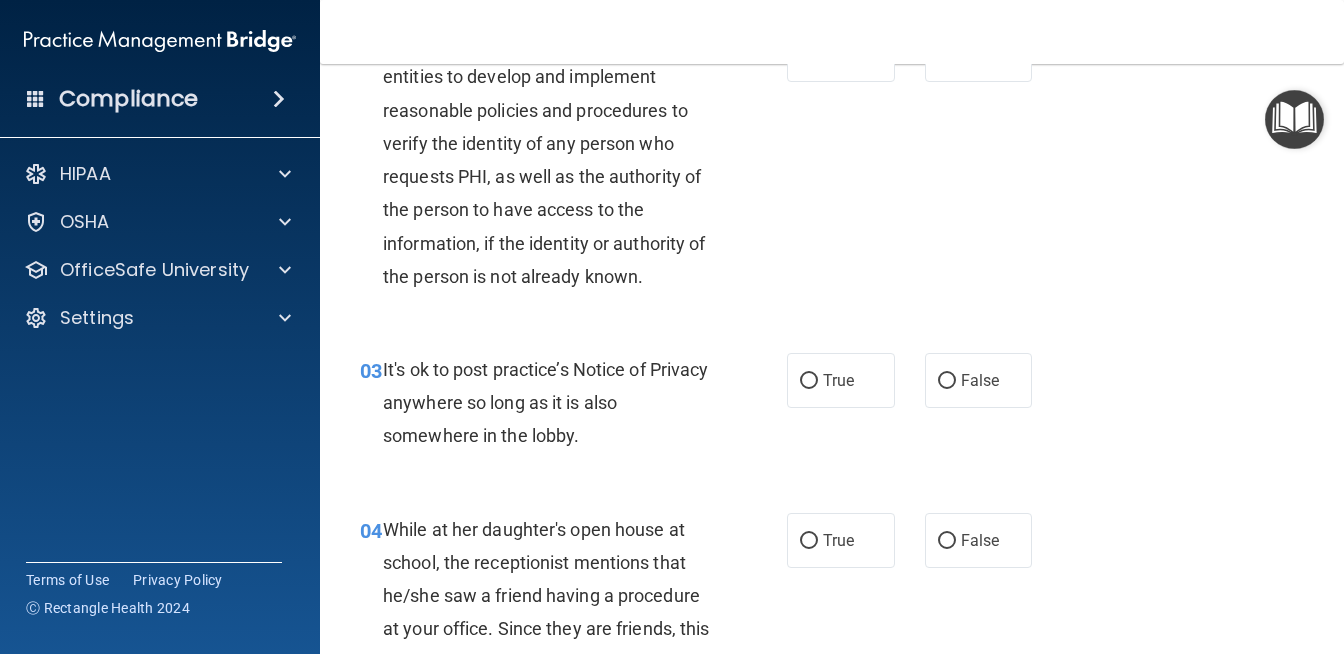 scroll, scrollTop: 342, scrollLeft: 0, axis: vertical 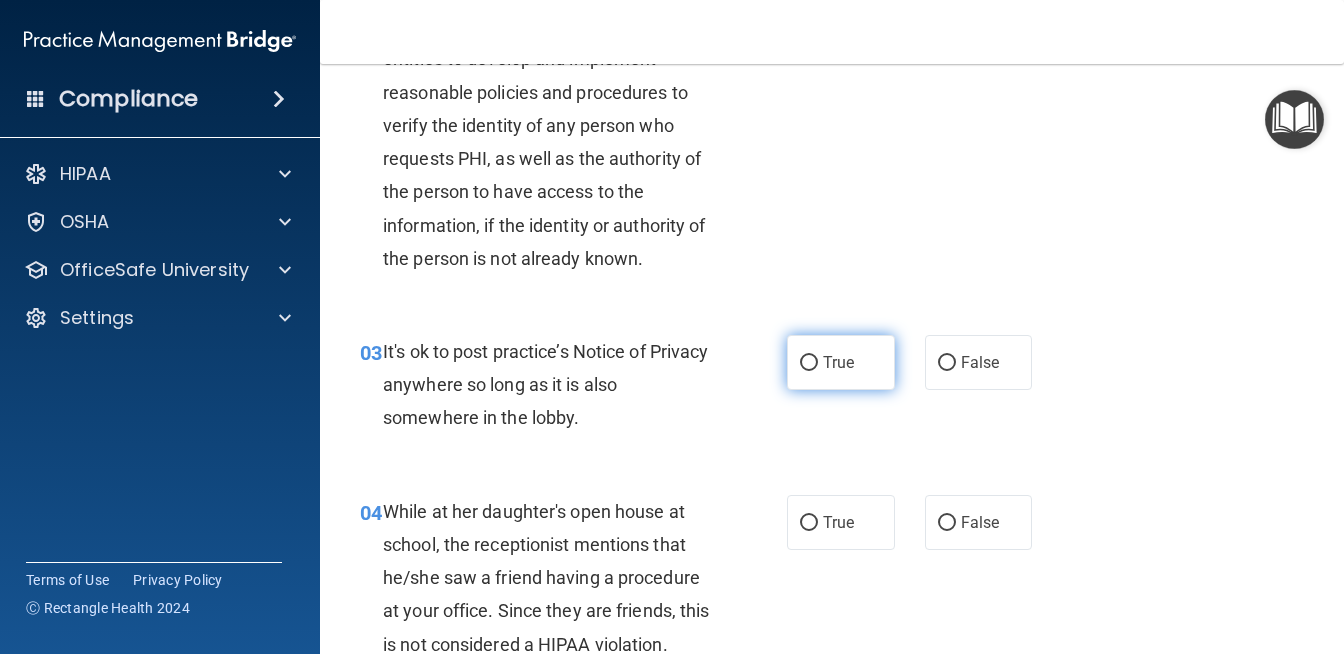 click on "True" at bounding box center [809, 363] 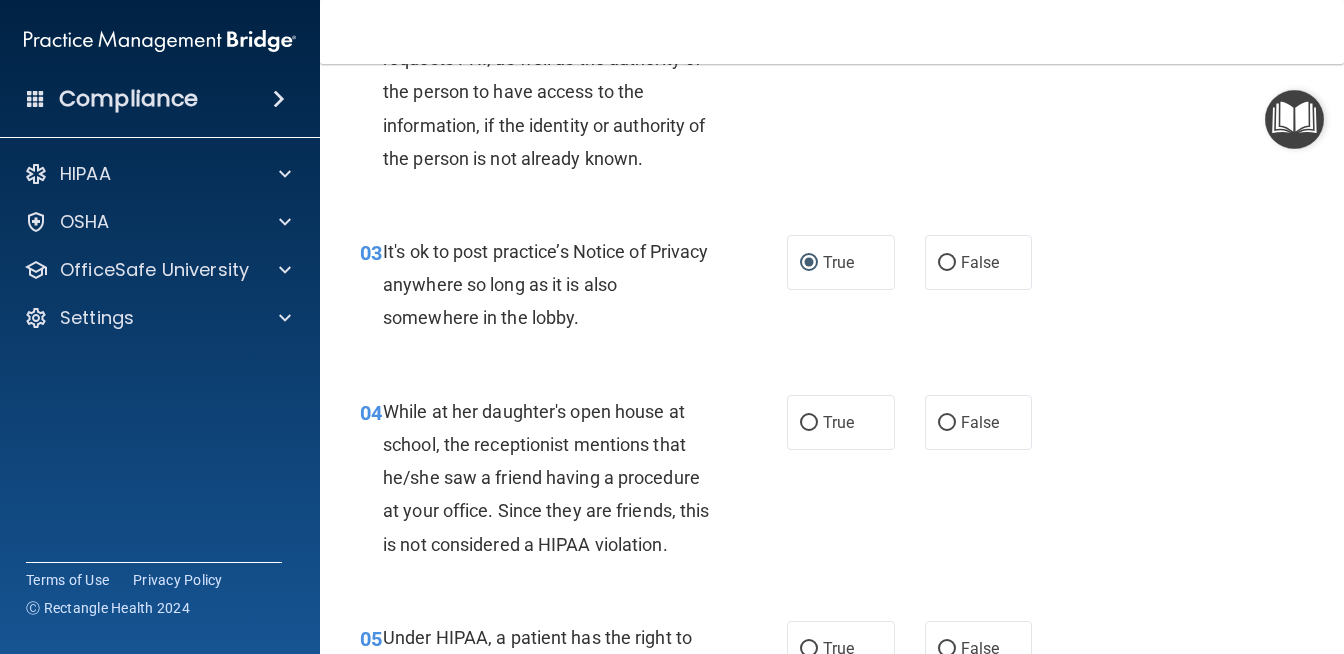 scroll, scrollTop: 451, scrollLeft: 0, axis: vertical 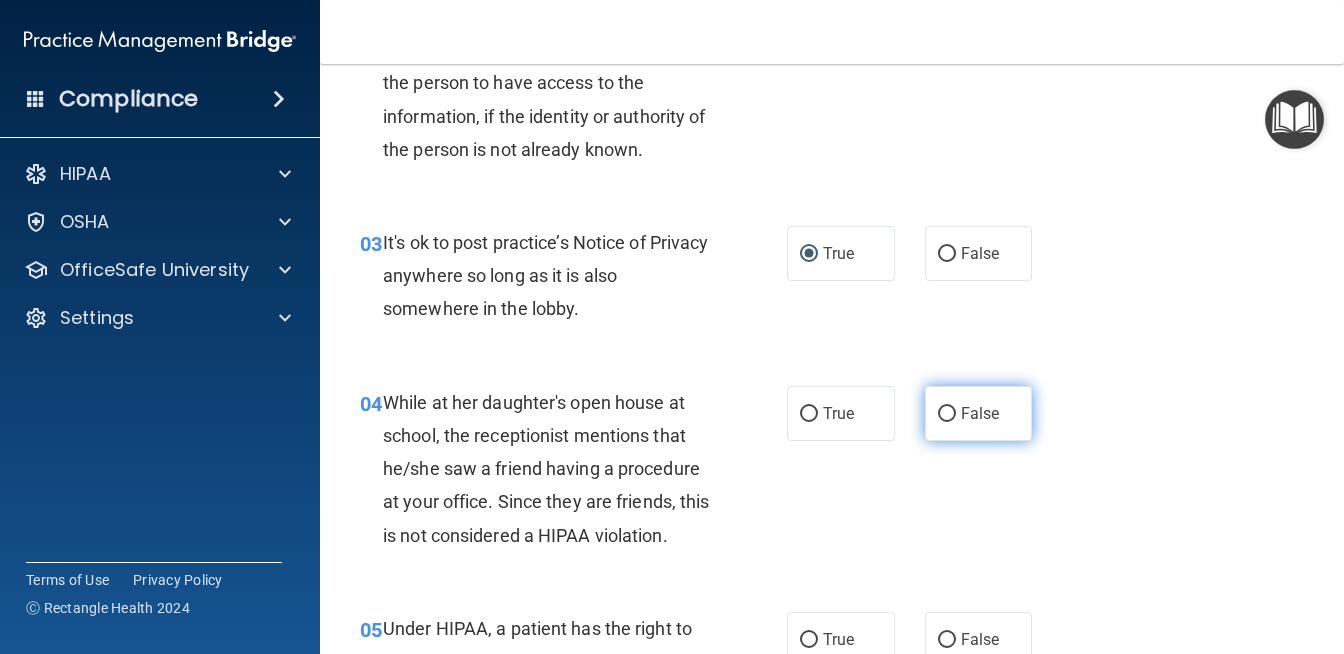 click on "False" at bounding box center [947, 414] 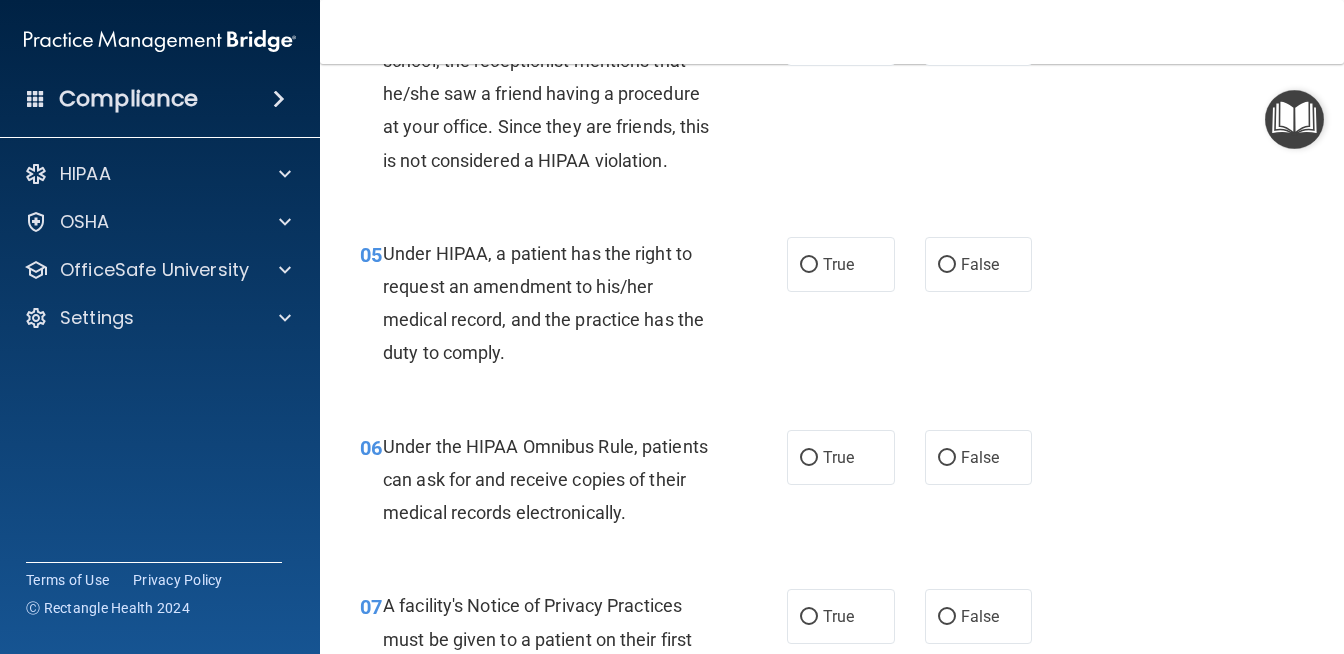 scroll, scrollTop: 831, scrollLeft: 0, axis: vertical 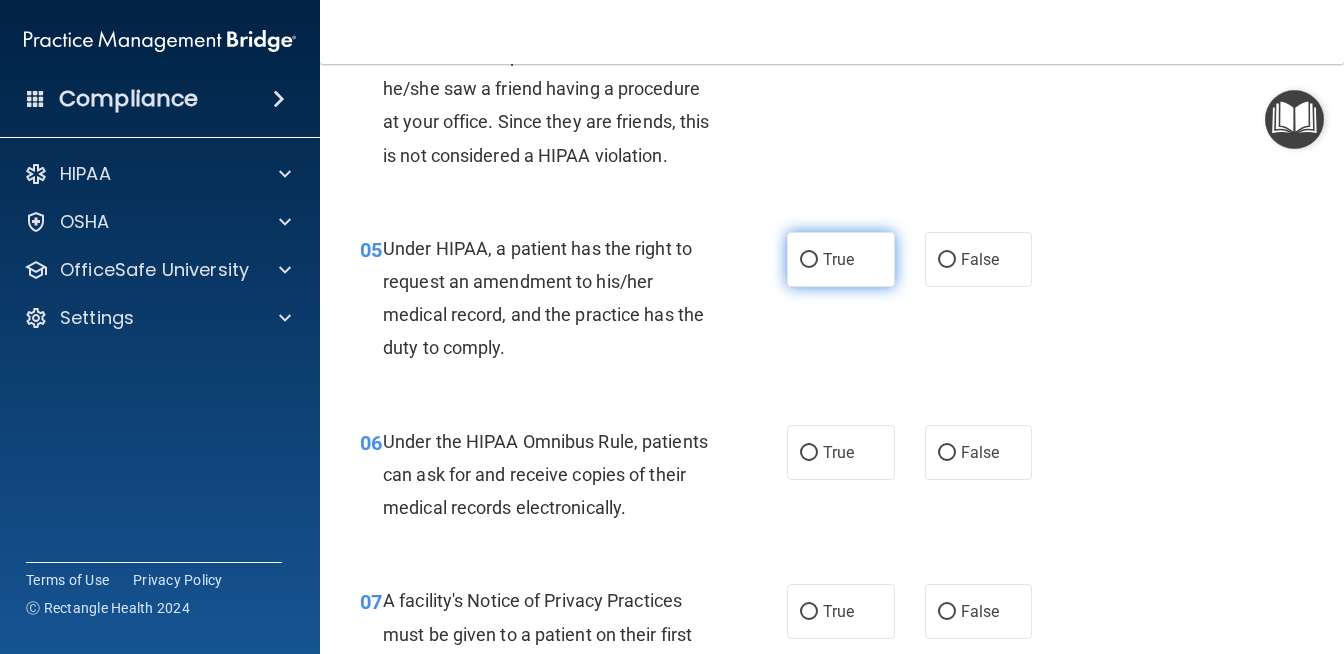click on "True" at bounding box center (809, 260) 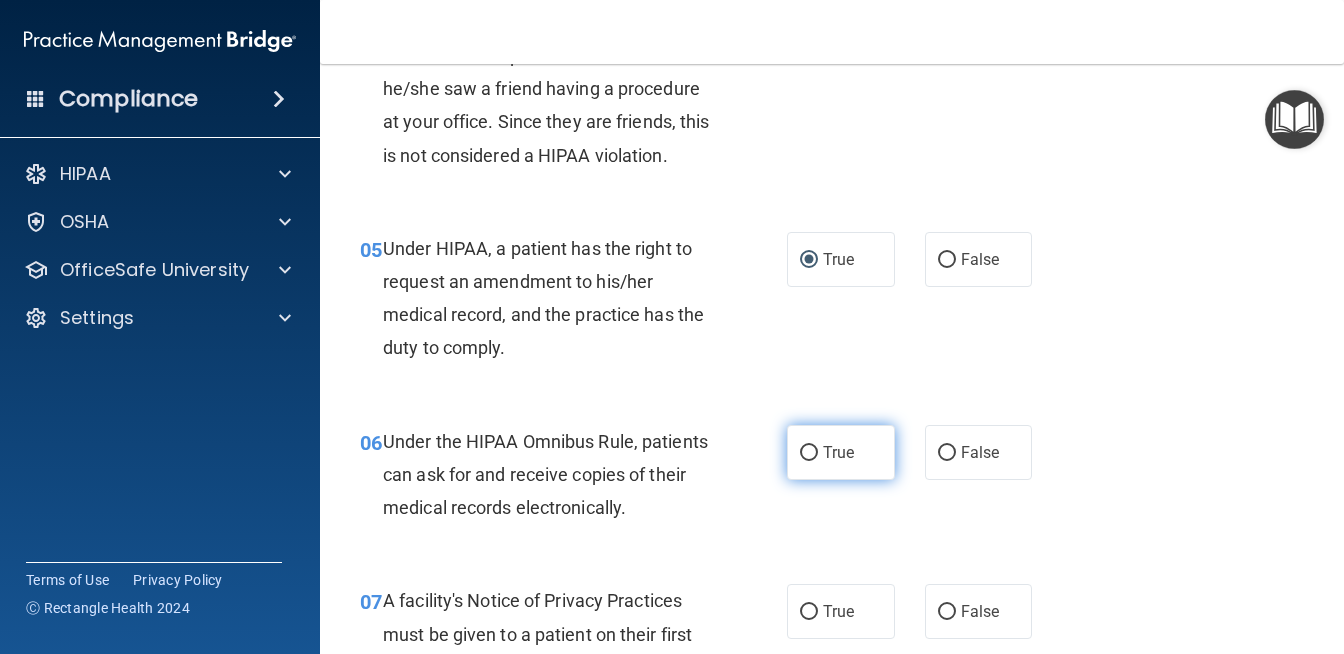 click on "True" at bounding box center (809, 453) 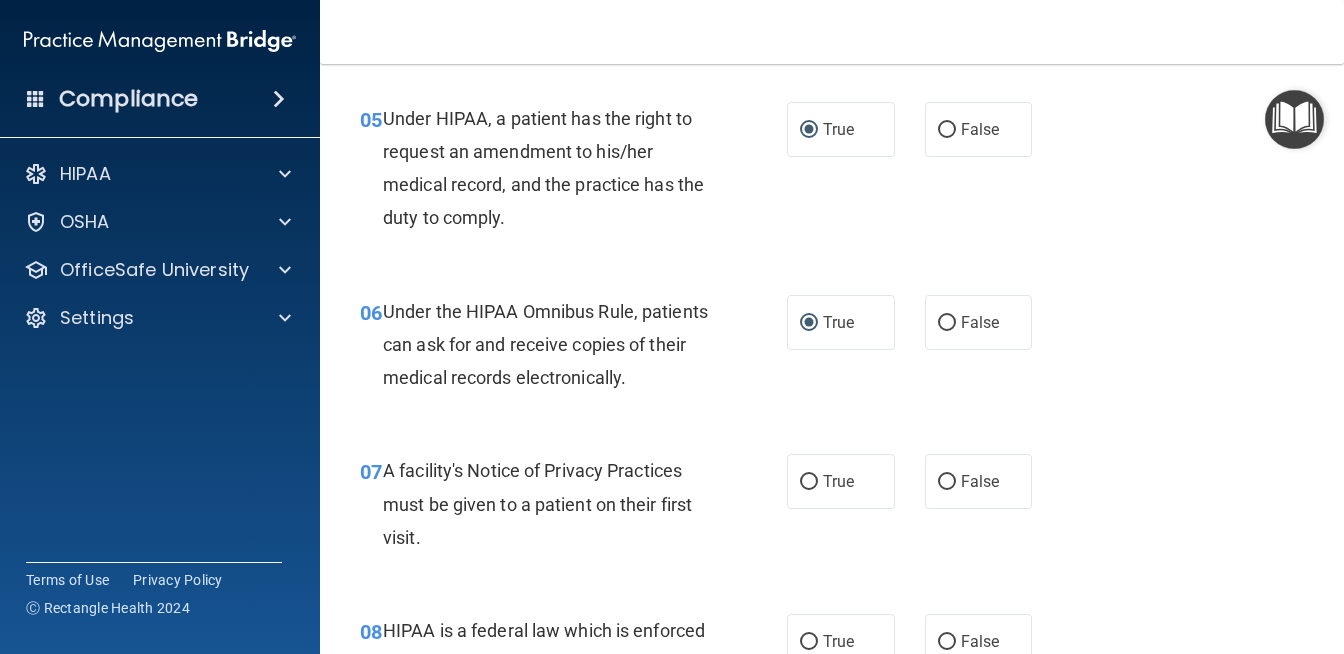 scroll, scrollTop: 988, scrollLeft: 0, axis: vertical 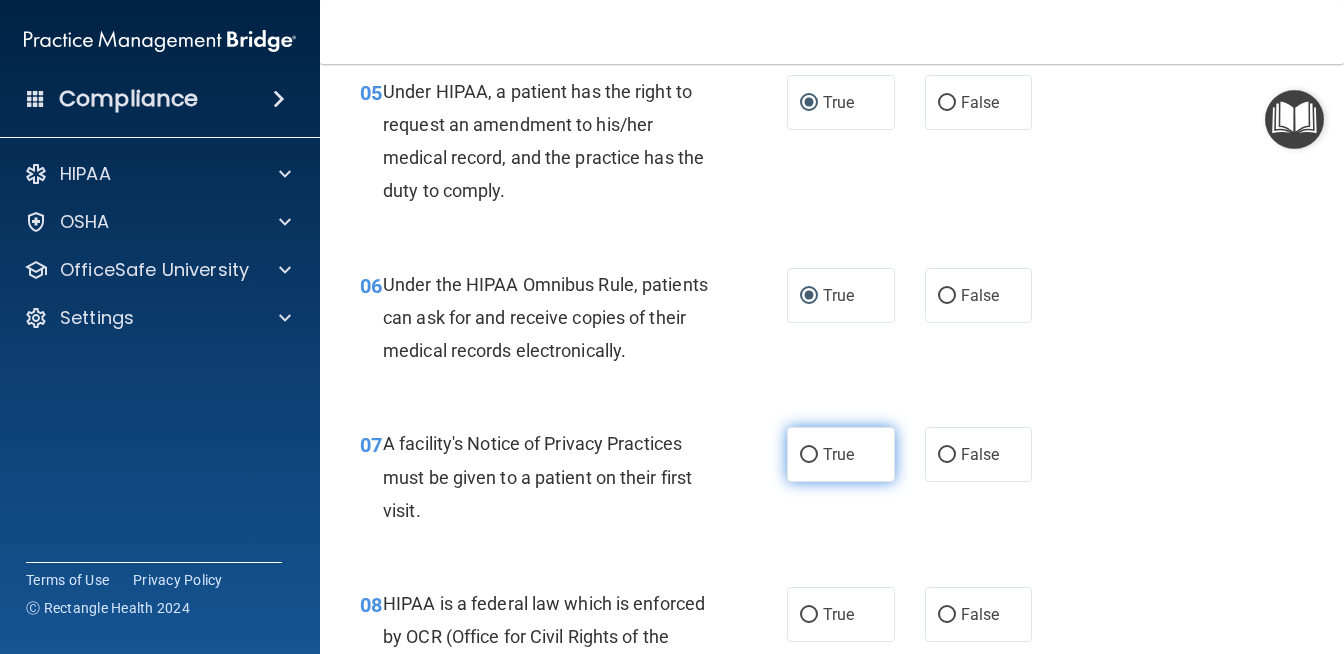 click on "True" at bounding box center [838, 454] 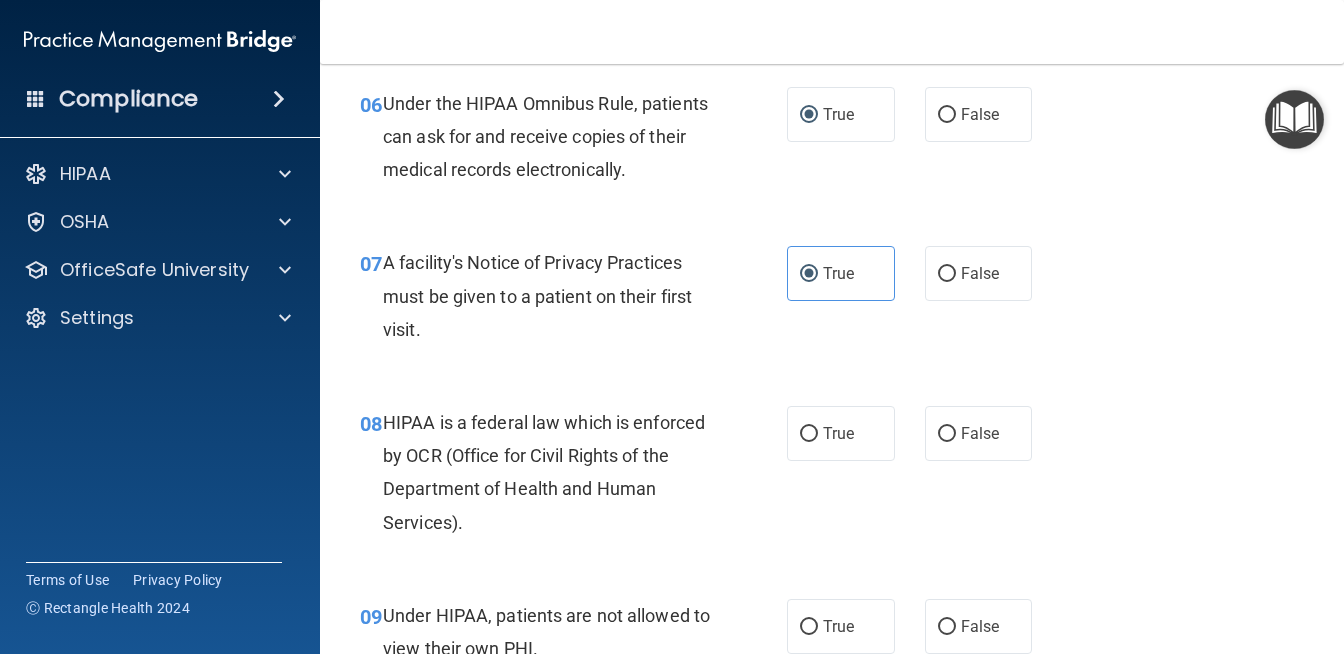 scroll, scrollTop: 1181, scrollLeft: 0, axis: vertical 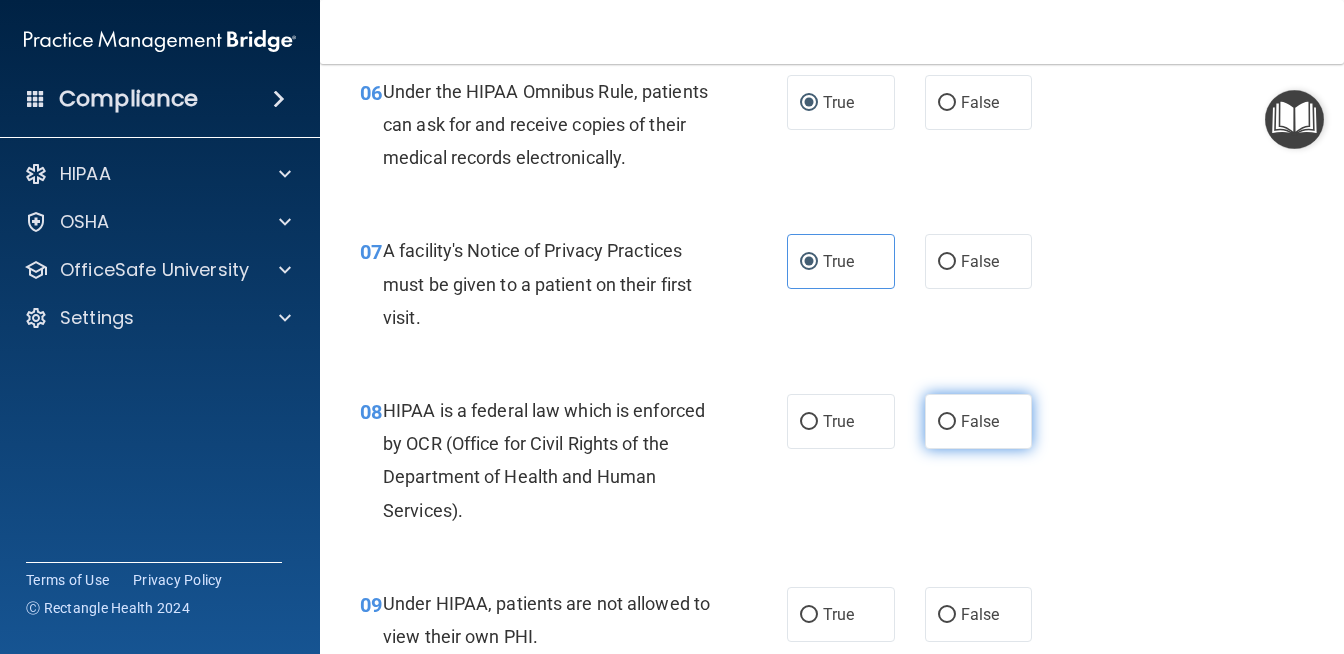 click on "False" at bounding box center [947, 422] 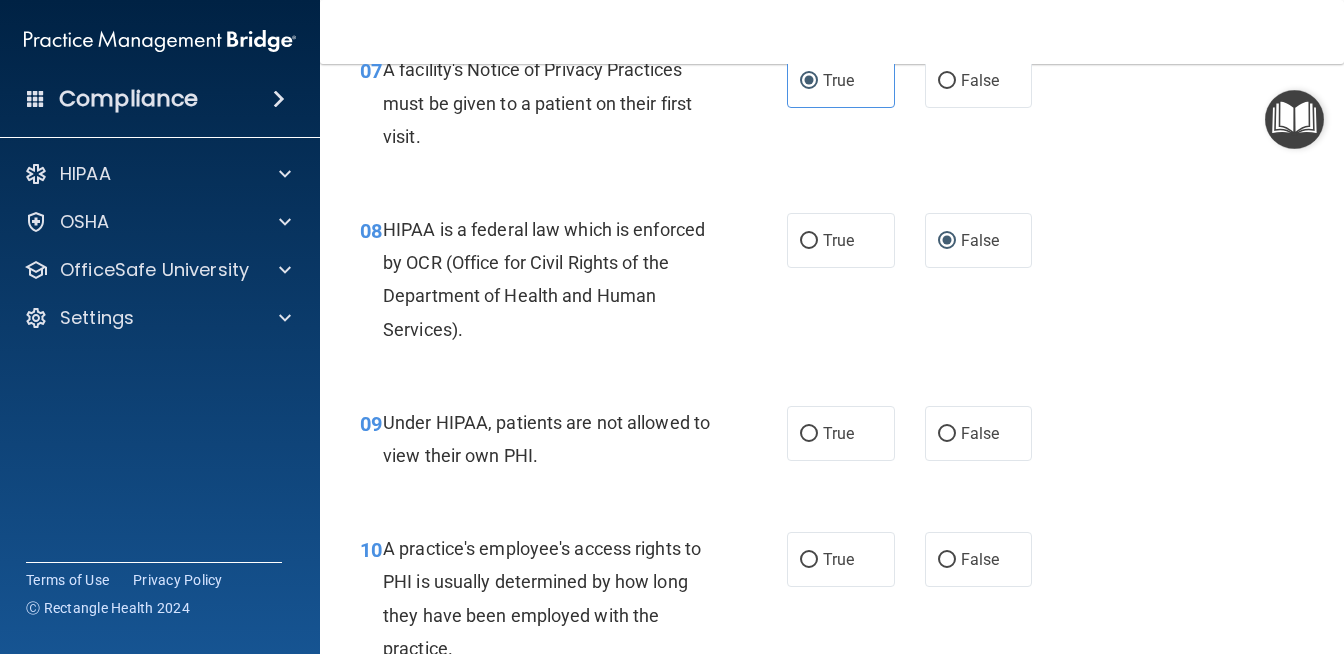 scroll, scrollTop: 1383, scrollLeft: 0, axis: vertical 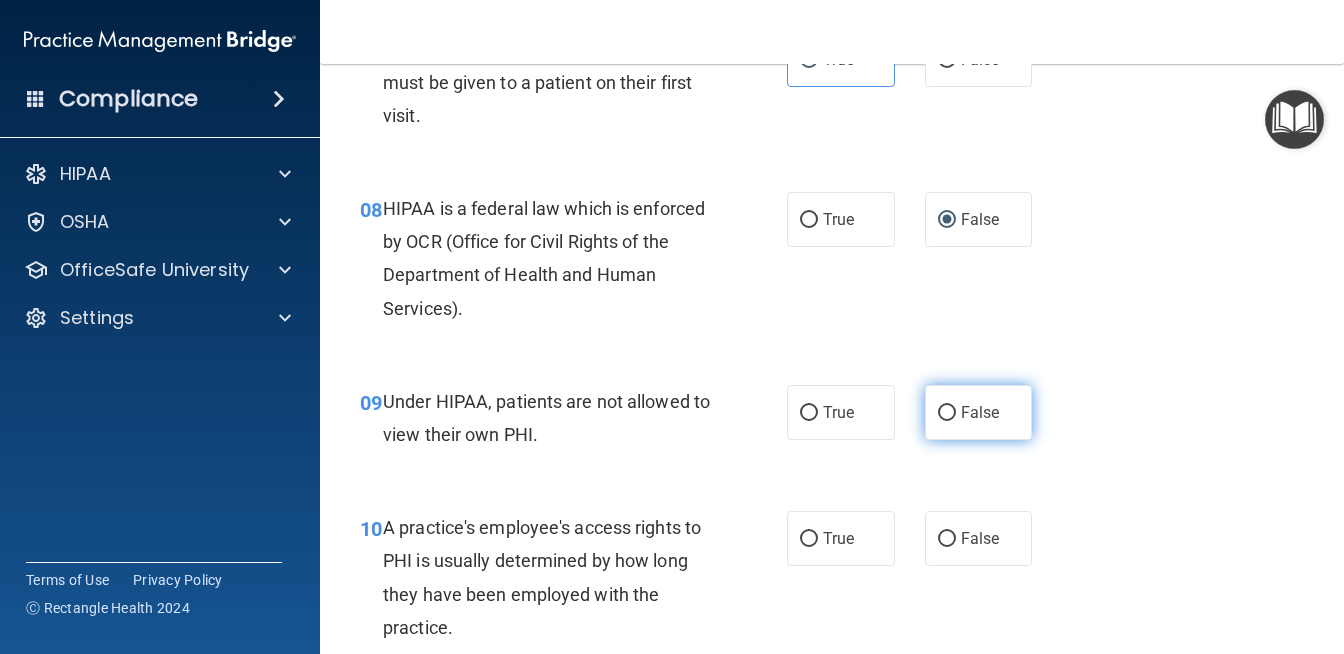 click on "False" at bounding box center (979, 412) 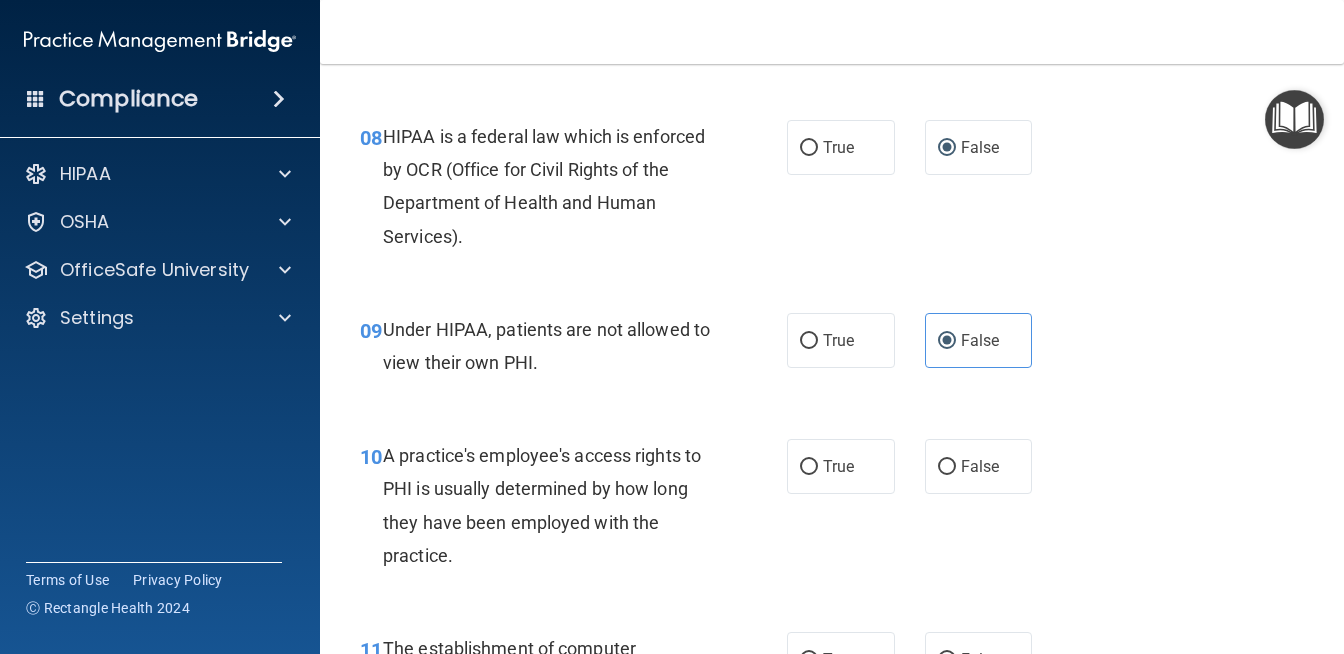 scroll, scrollTop: 1467, scrollLeft: 0, axis: vertical 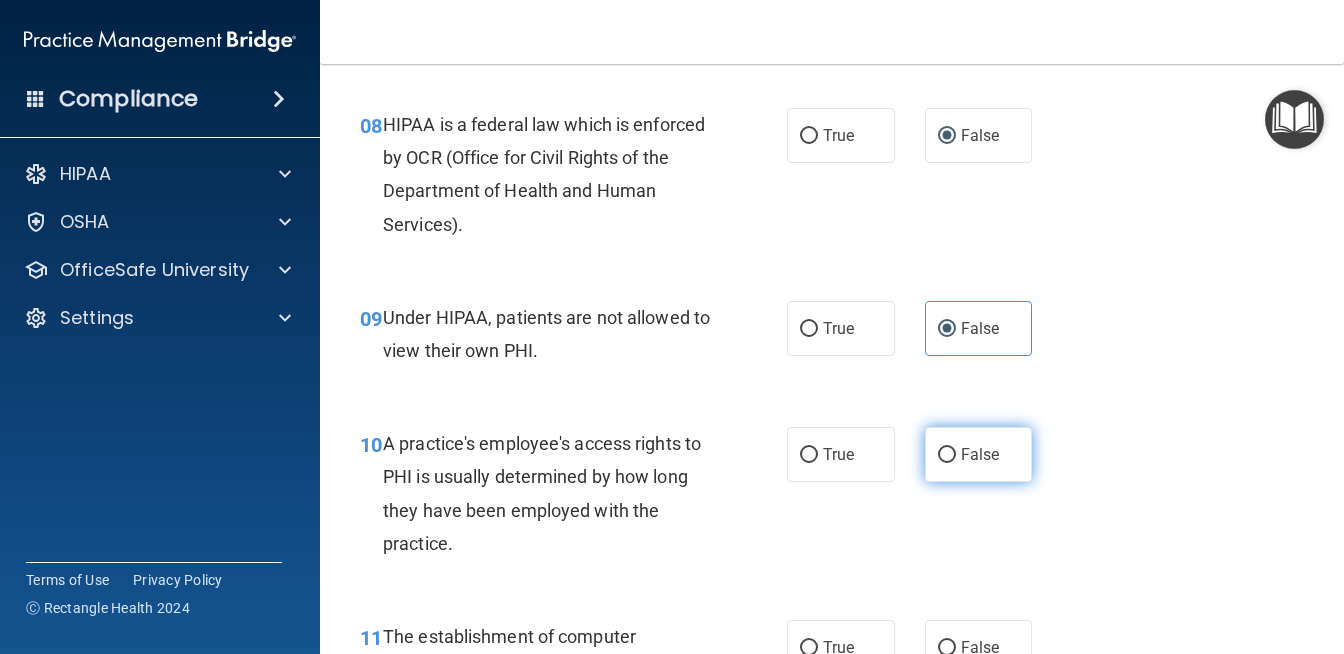 click on "False" at bounding box center [979, 454] 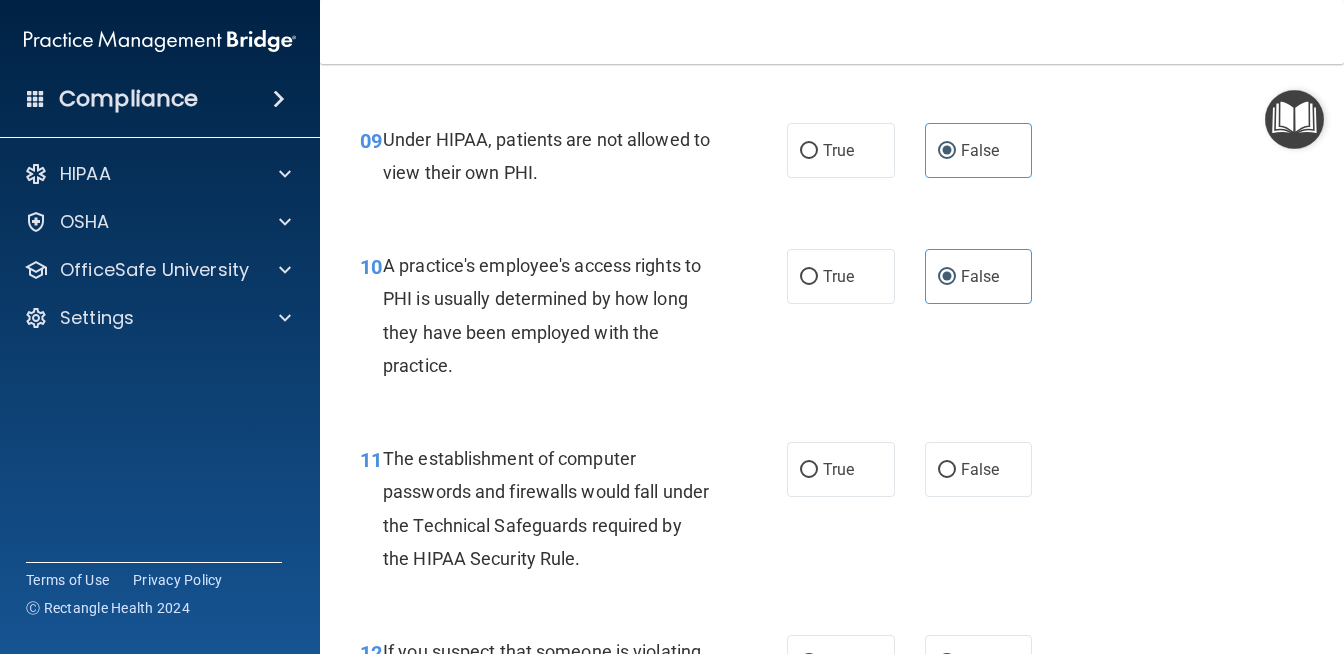 scroll, scrollTop: 1649, scrollLeft: 0, axis: vertical 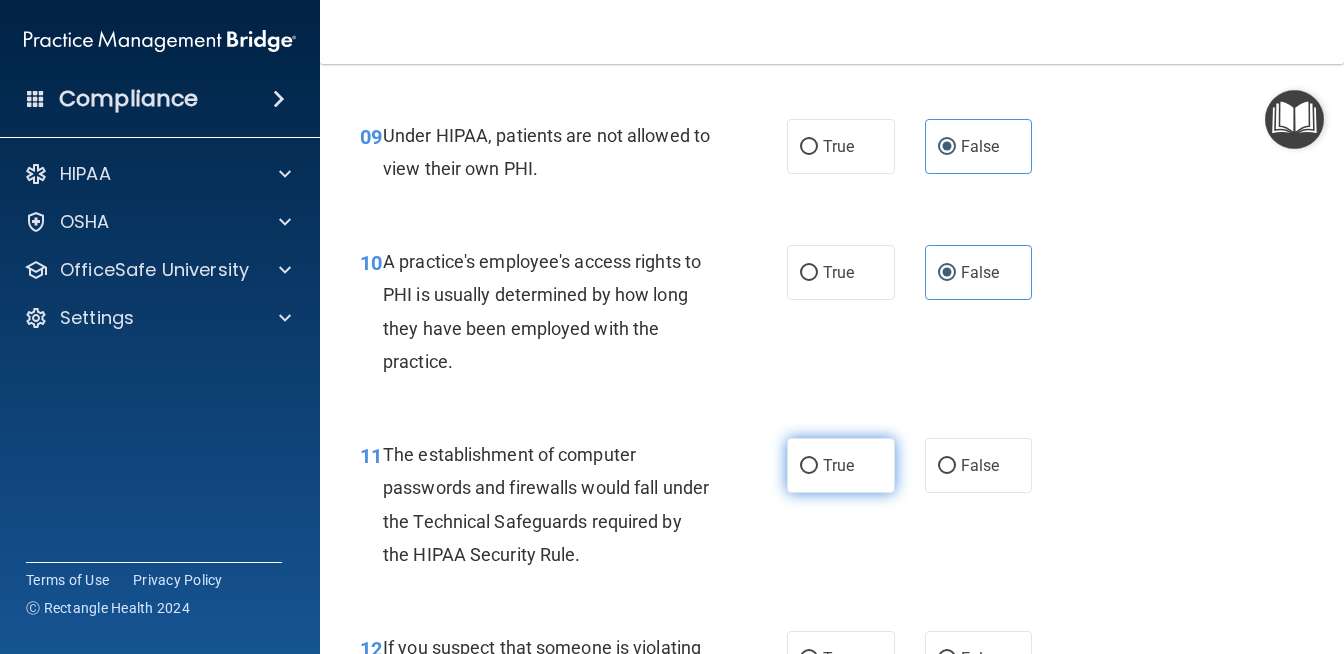 click on "True" at bounding box center (809, 466) 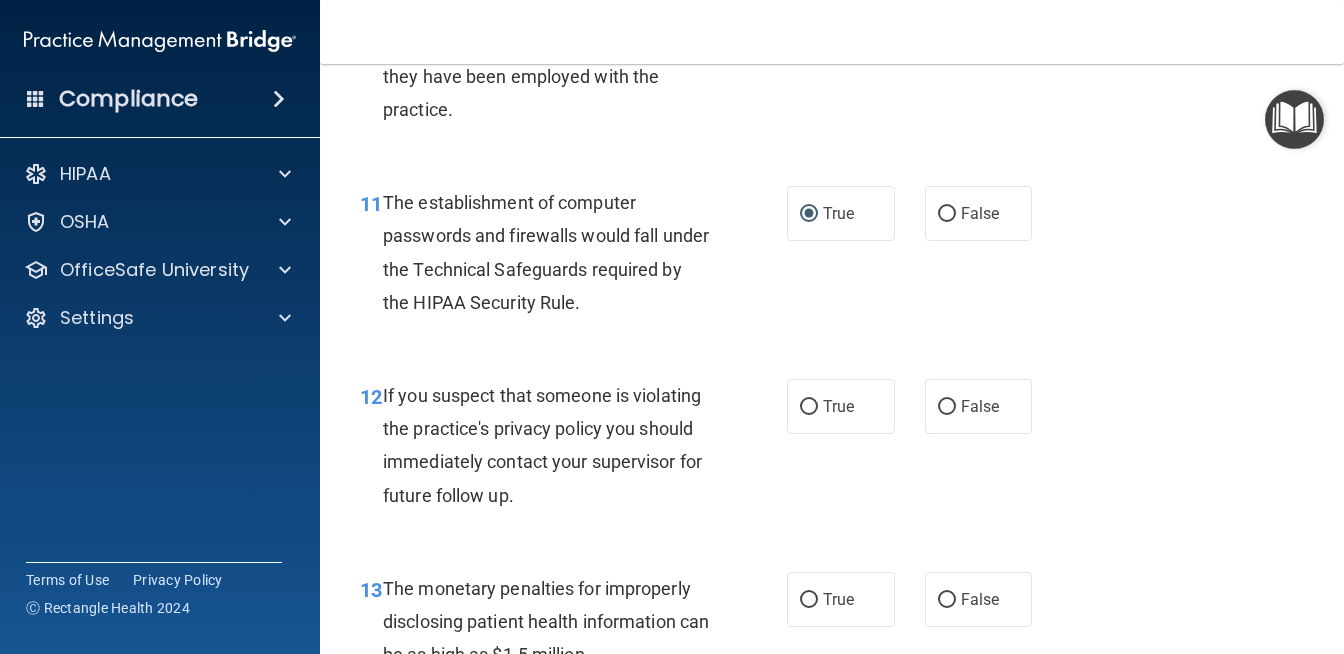 scroll, scrollTop: 1908, scrollLeft: 0, axis: vertical 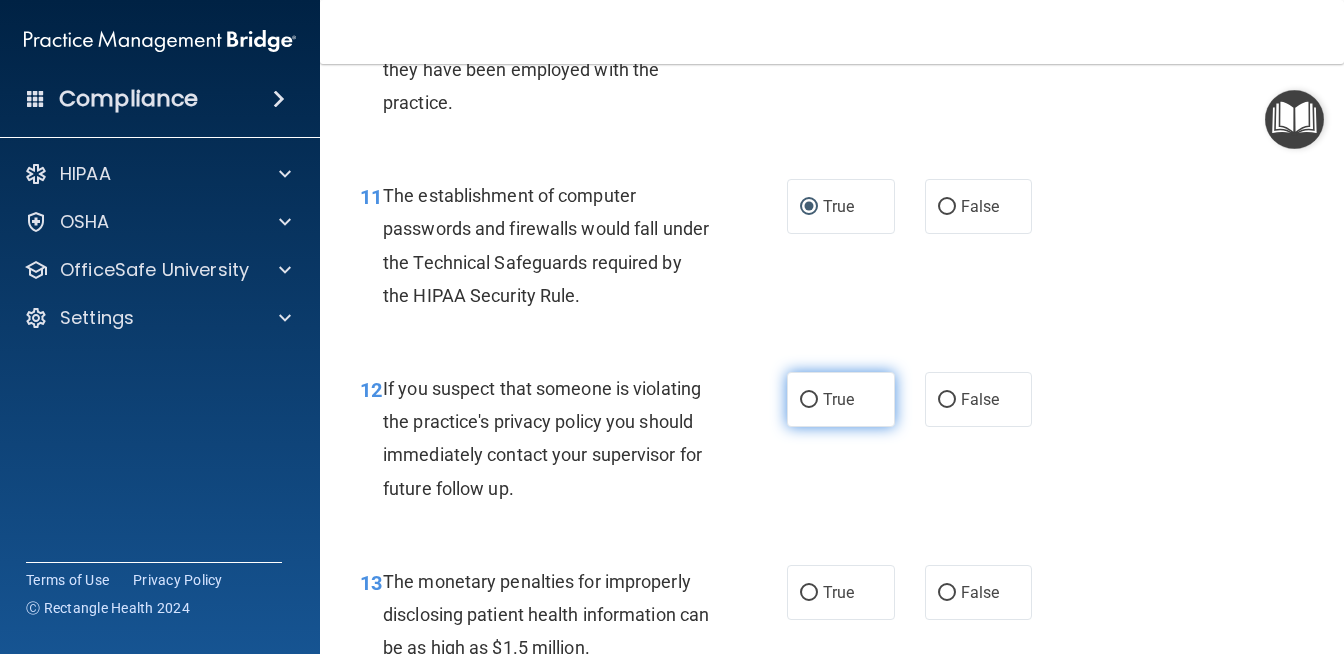 click on "True" at bounding box center [809, 400] 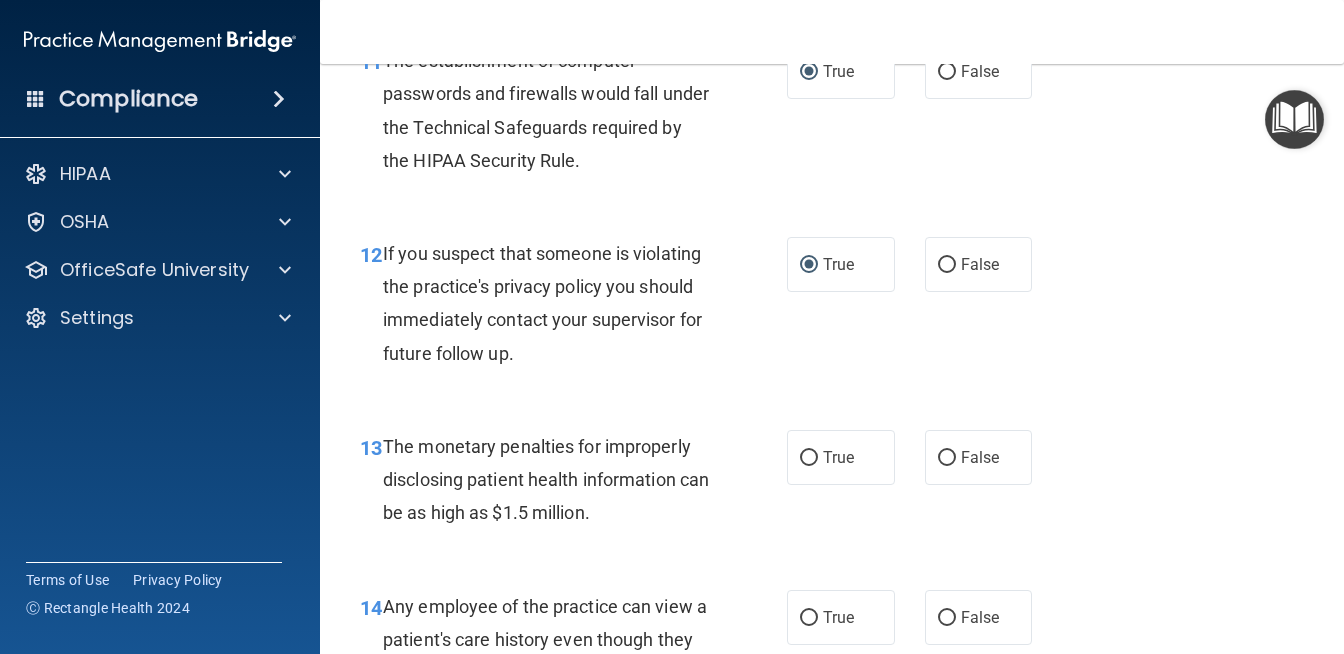 scroll, scrollTop: 2078, scrollLeft: 0, axis: vertical 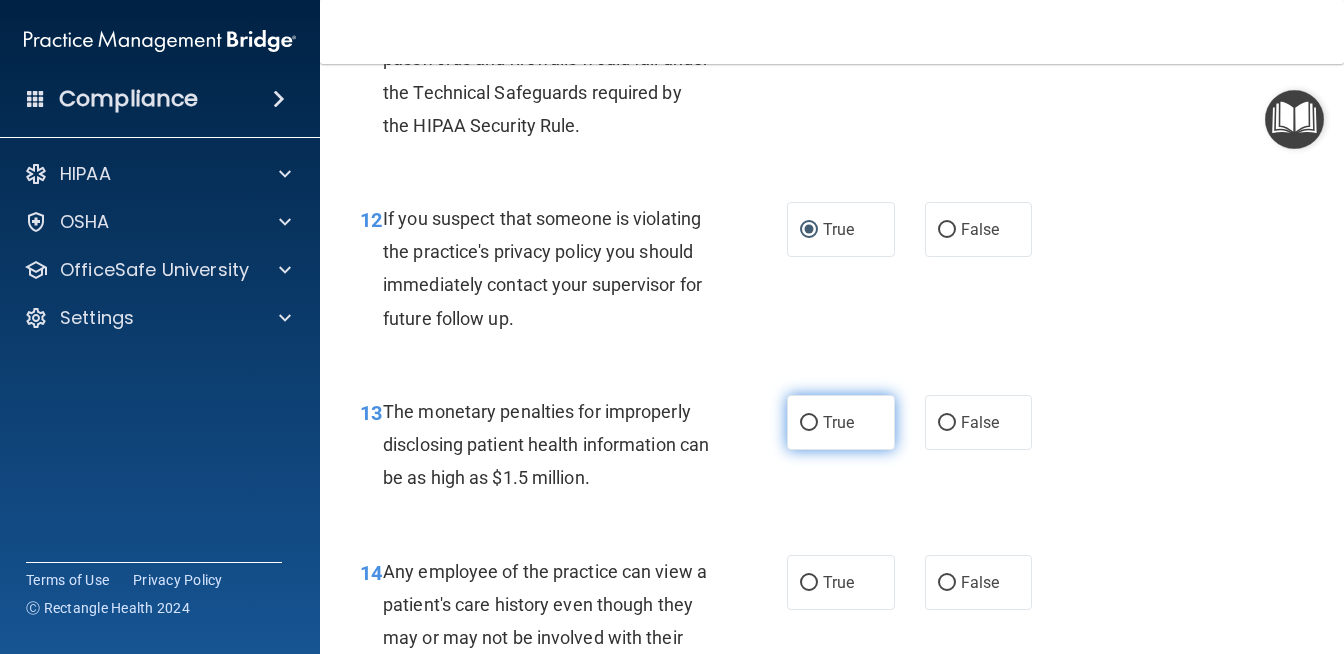 click on "True" at bounding box center [838, 422] 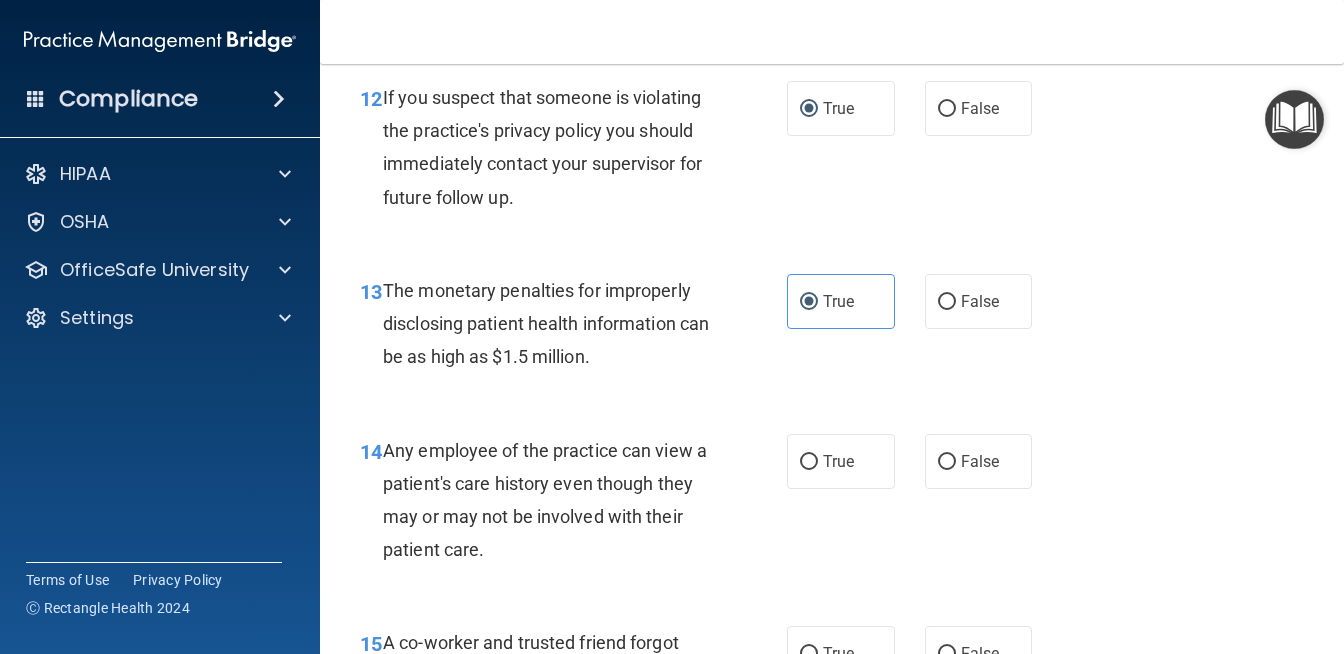 scroll, scrollTop: 2220, scrollLeft: 0, axis: vertical 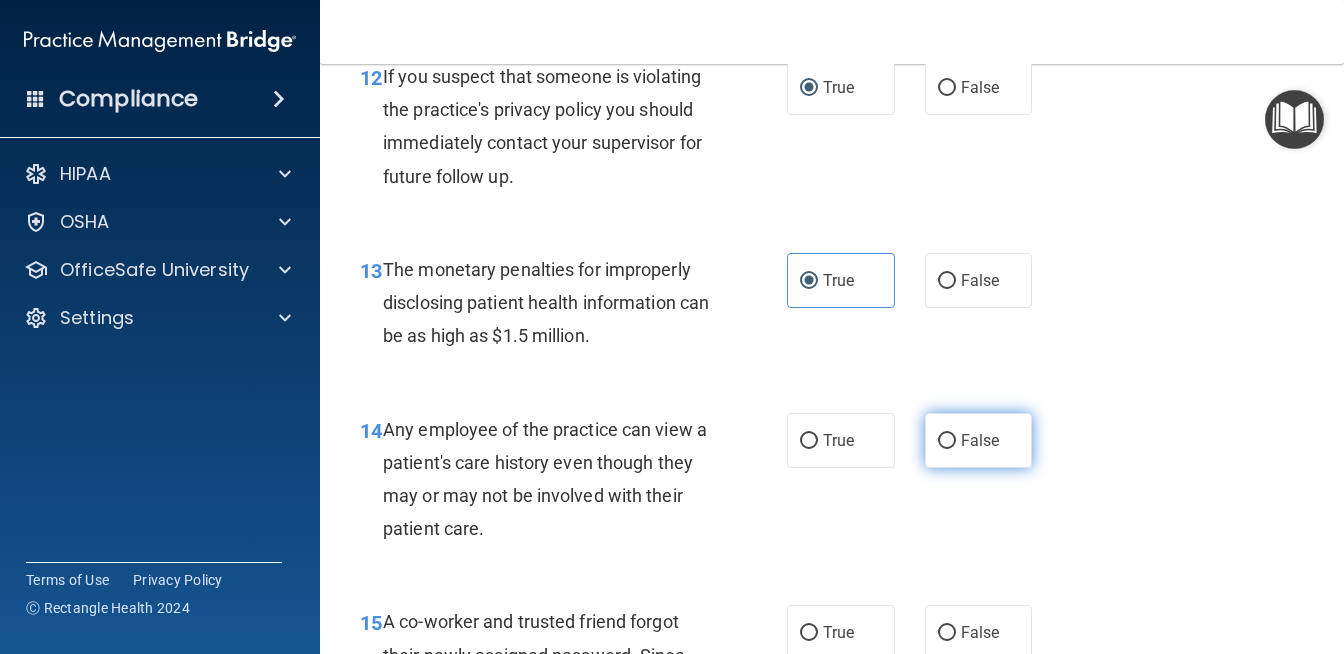 click on "False" at bounding box center (947, 441) 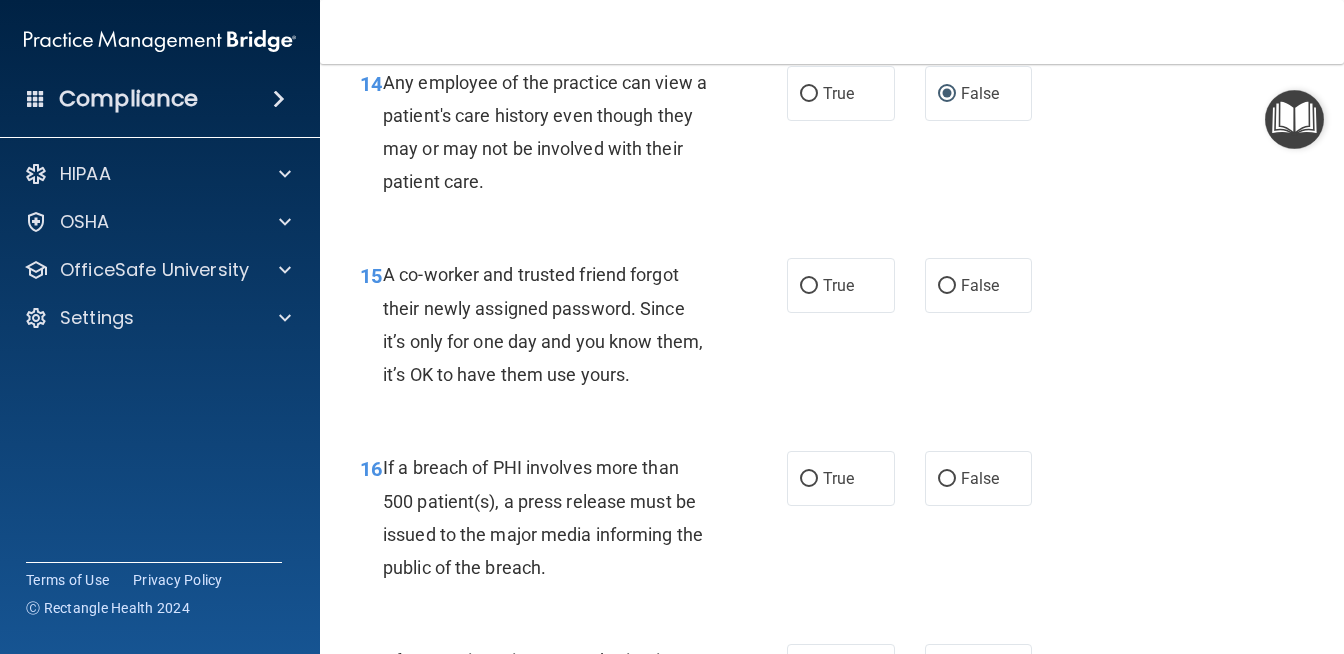 scroll, scrollTop: 2570, scrollLeft: 0, axis: vertical 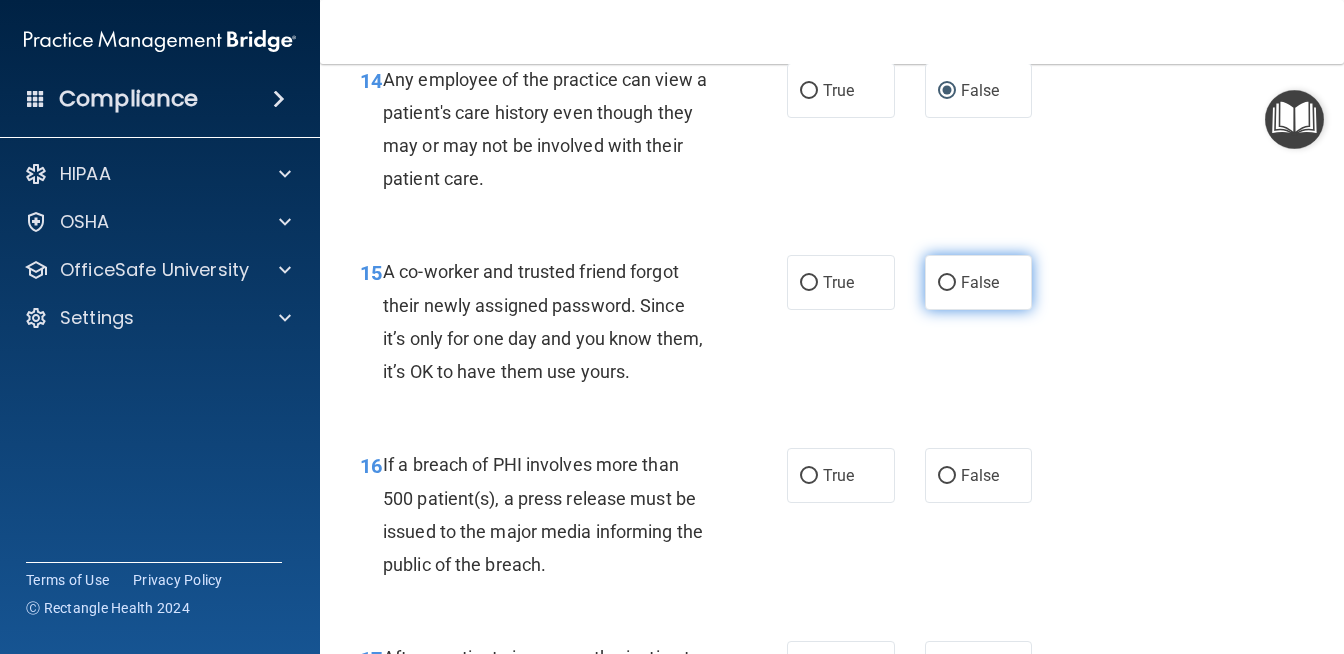 click on "False" at bounding box center [979, 282] 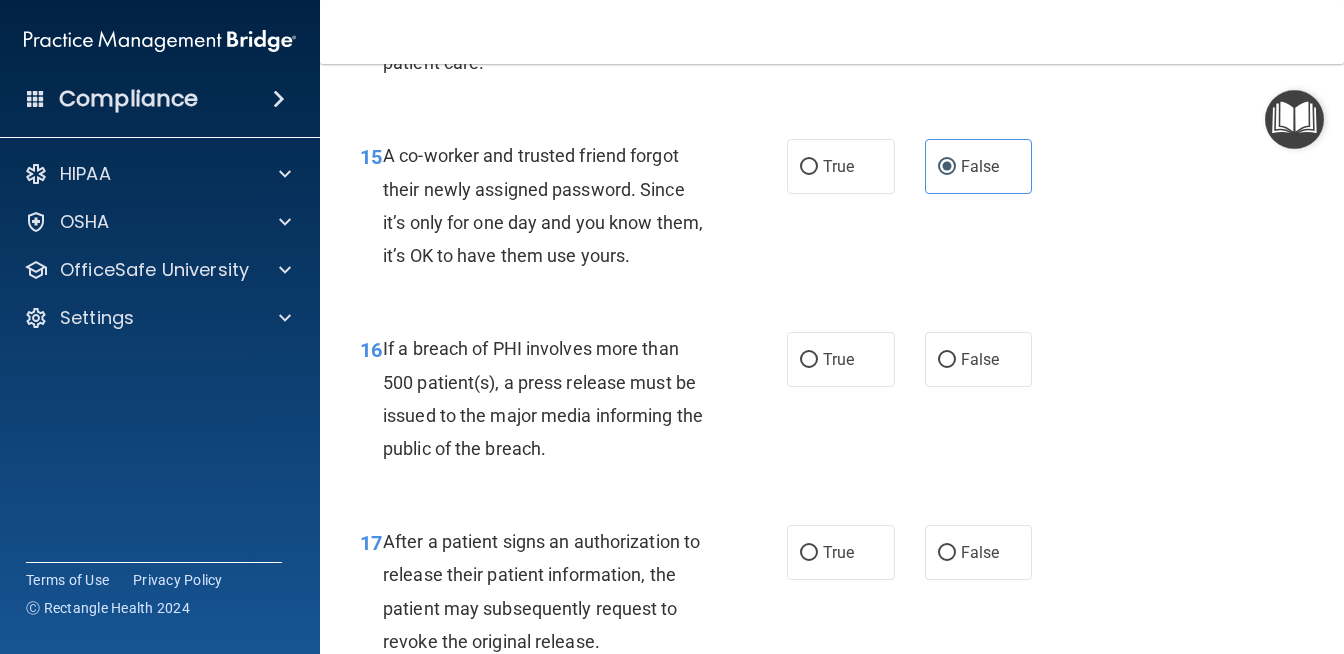 scroll, scrollTop: 2691, scrollLeft: 0, axis: vertical 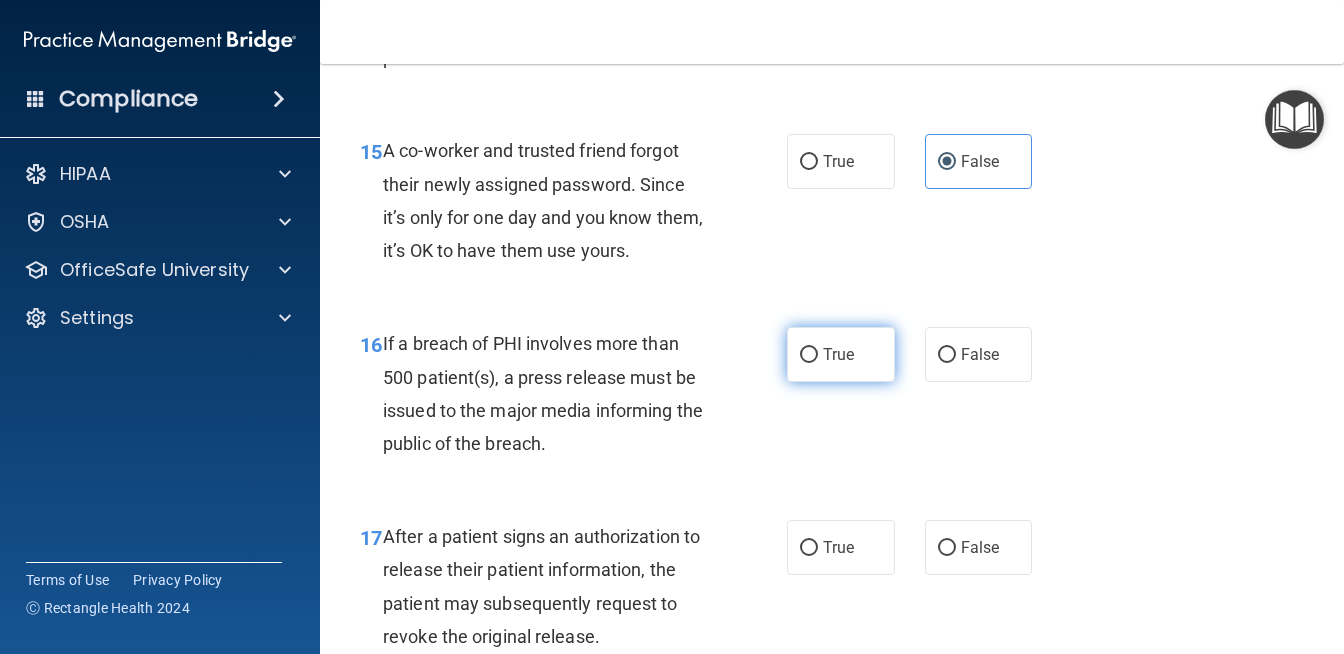 click on "True" at bounding box center (841, 354) 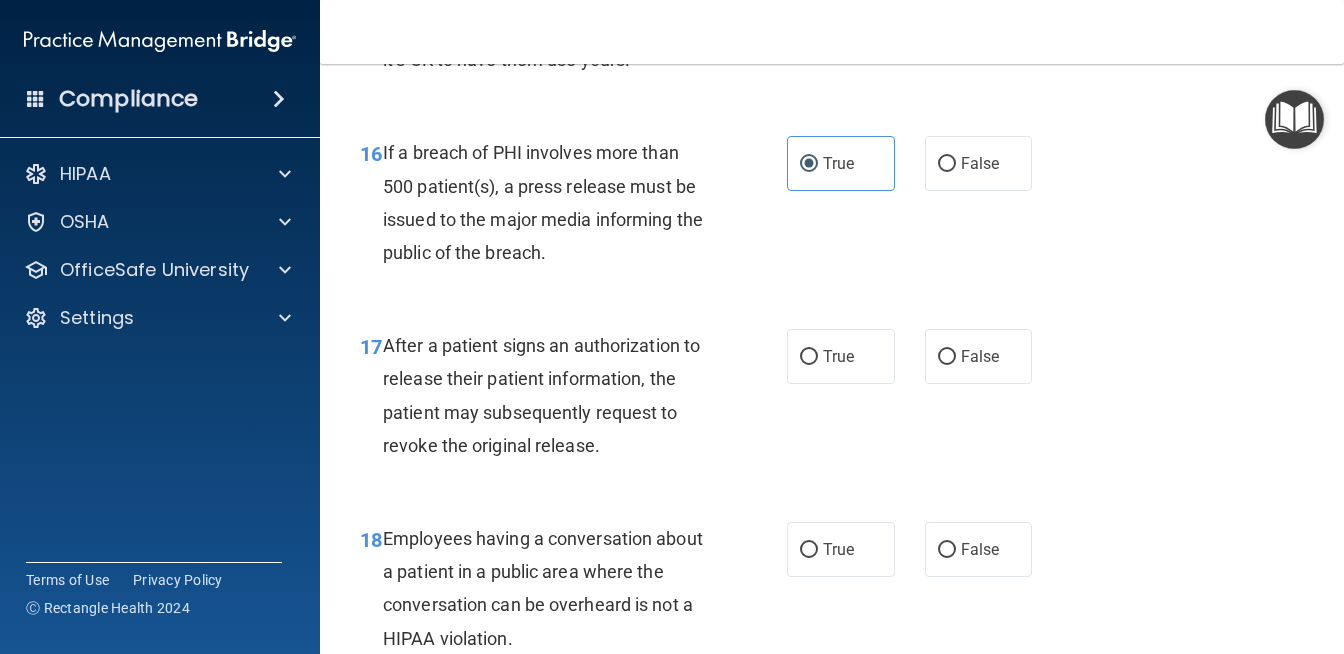 scroll, scrollTop: 2903, scrollLeft: 0, axis: vertical 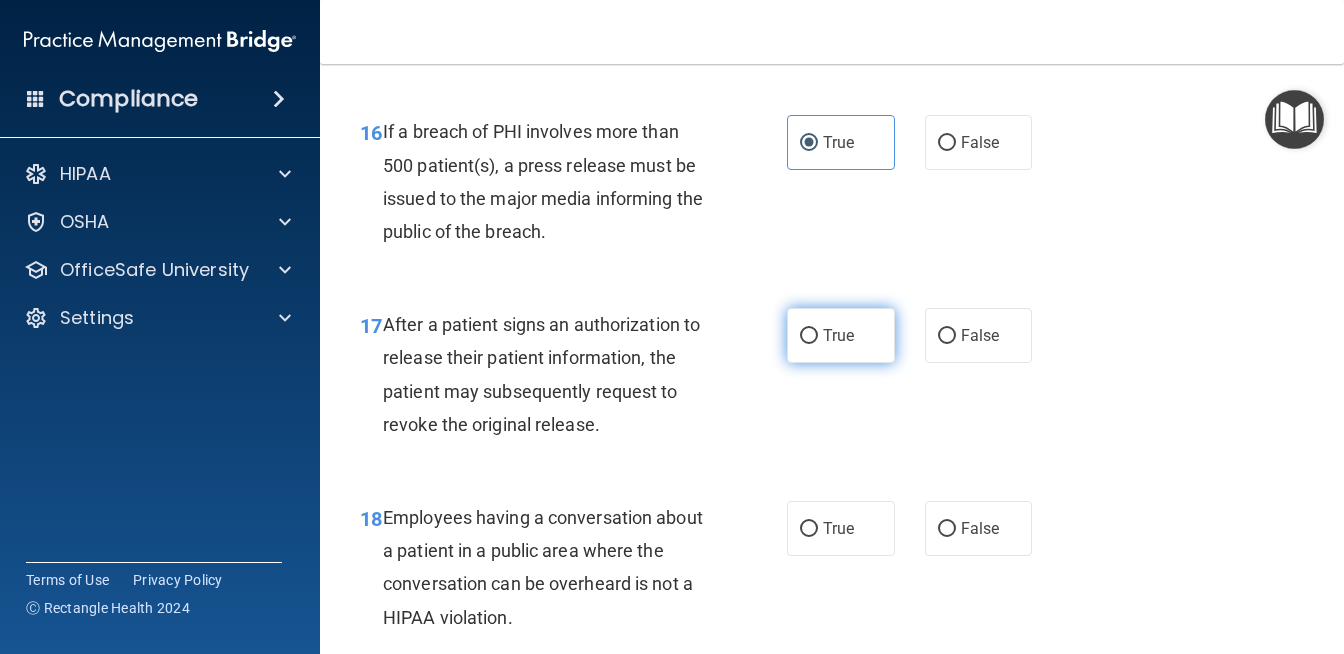 click on "True" at bounding box center (838, 335) 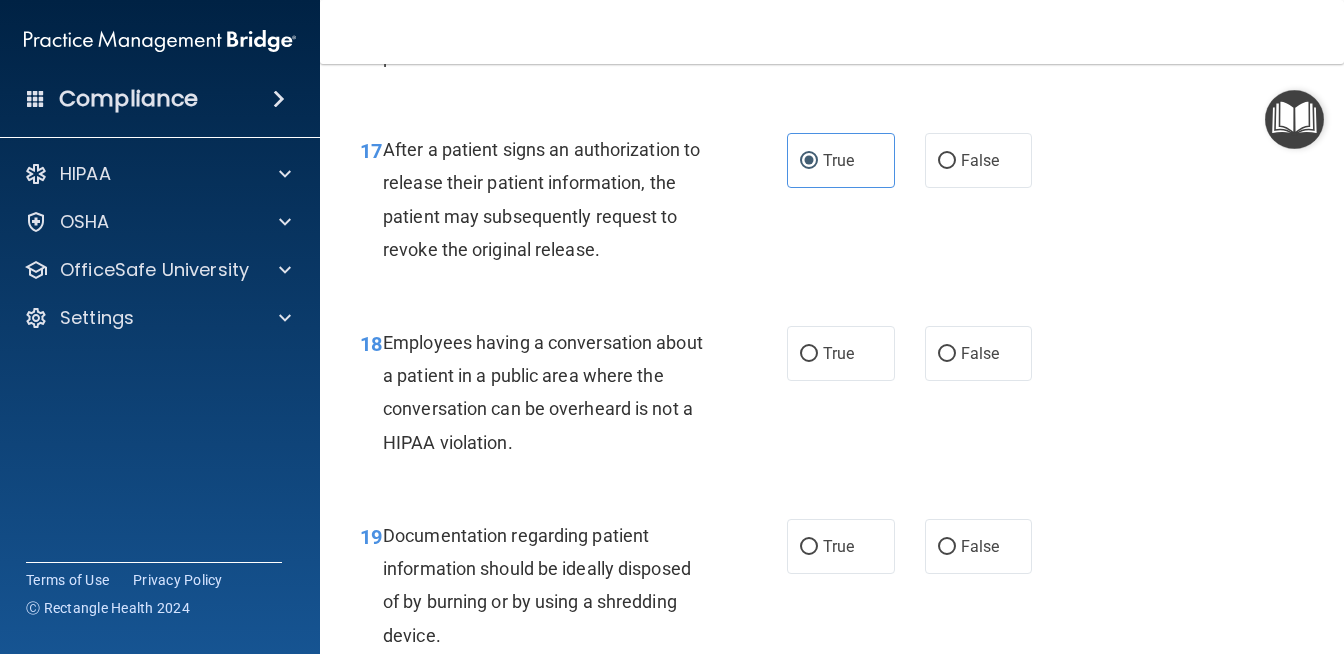 scroll, scrollTop: 3084, scrollLeft: 0, axis: vertical 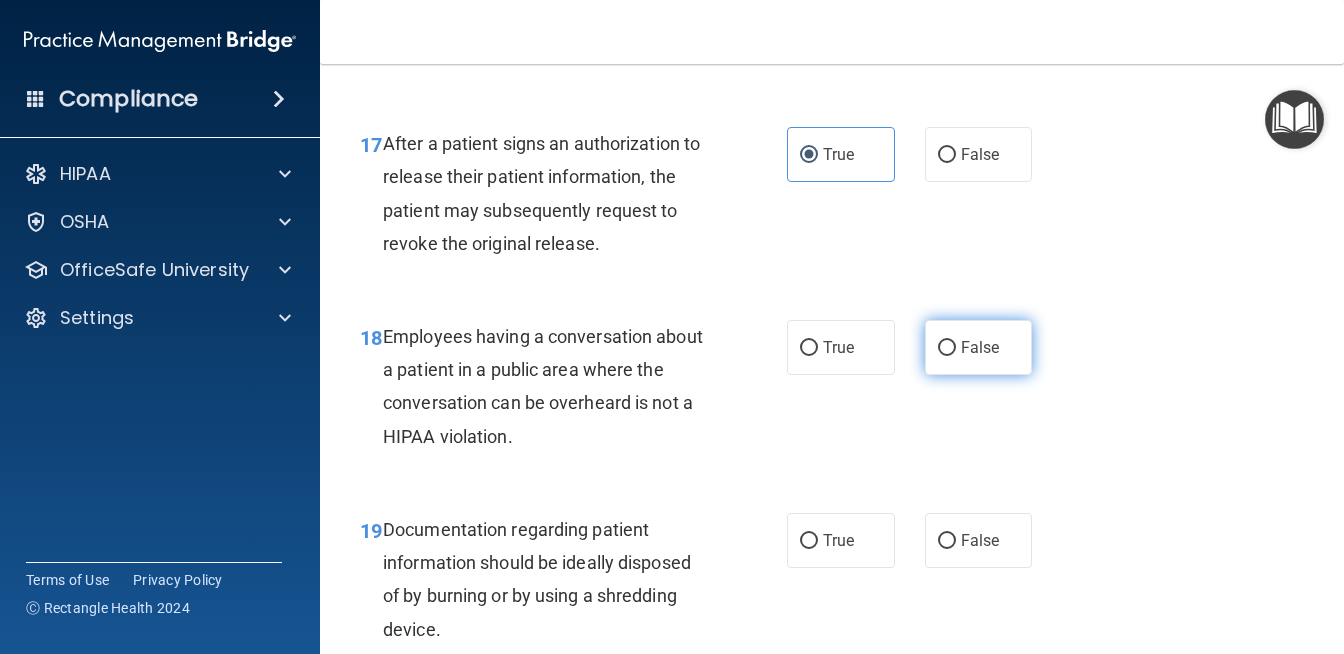 click on "False" at bounding box center (947, 348) 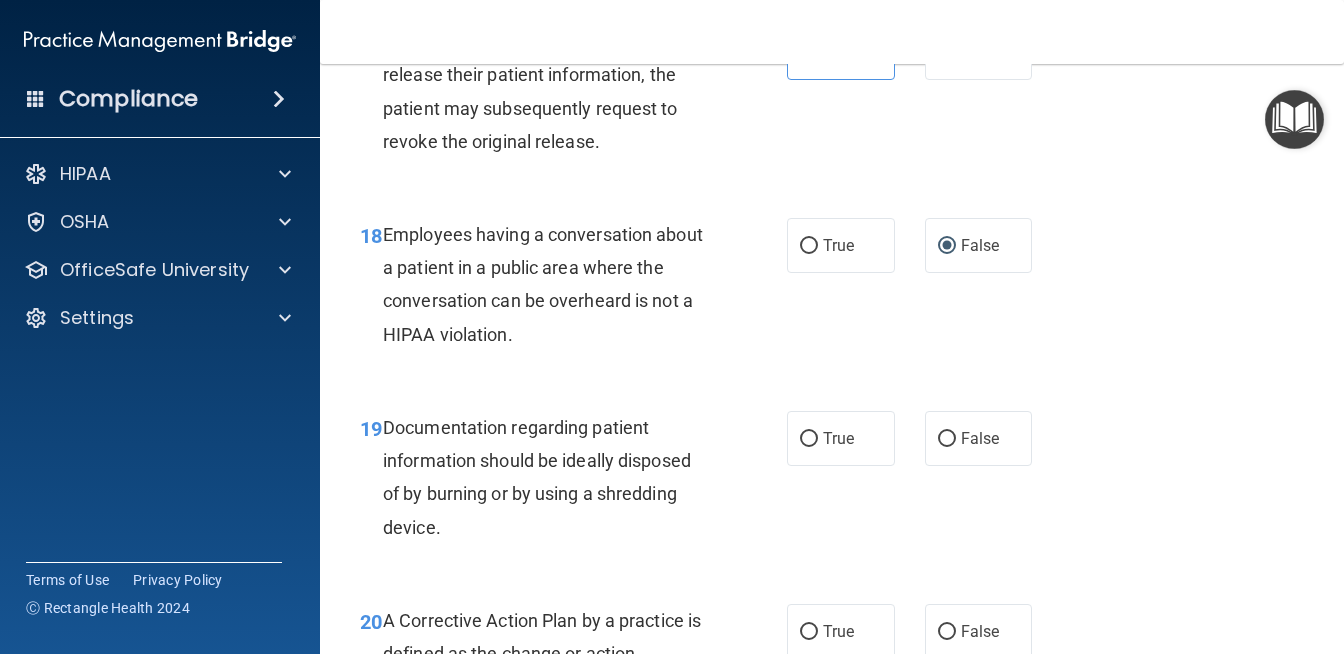 scroll, scrollTop: 3191, scrollLeft: 0, axis: vertical 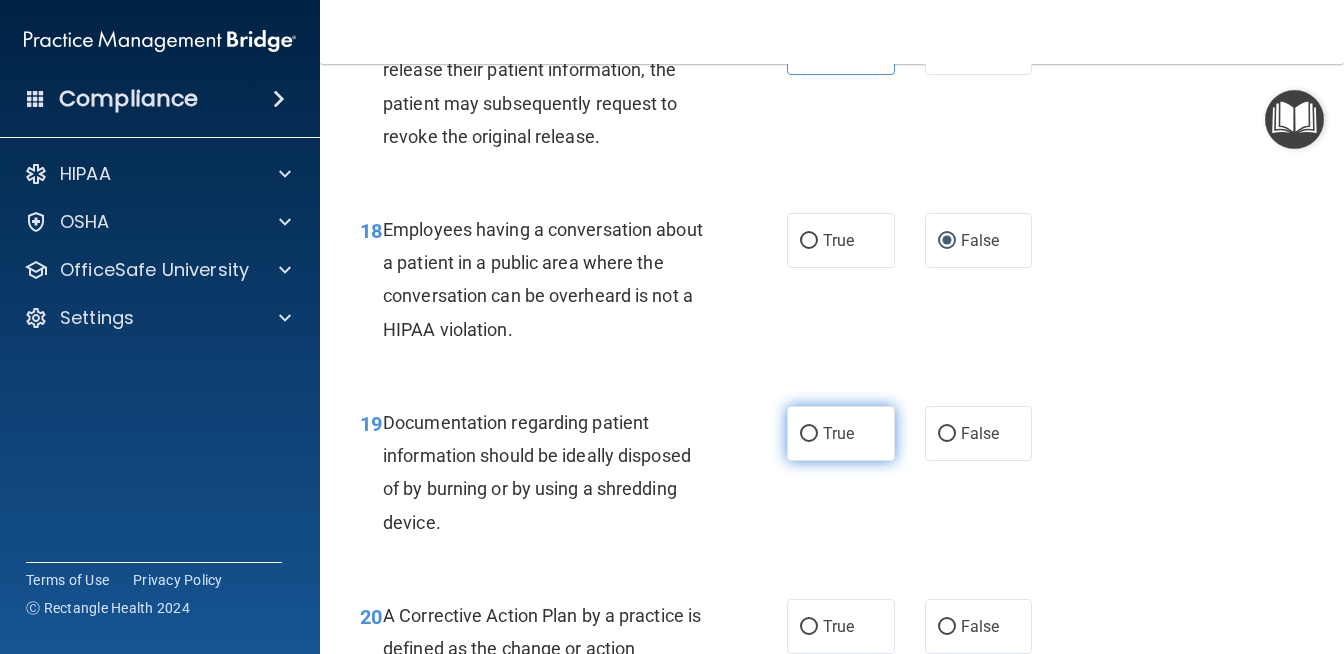 click on "True" at bounding box center [838, 433] 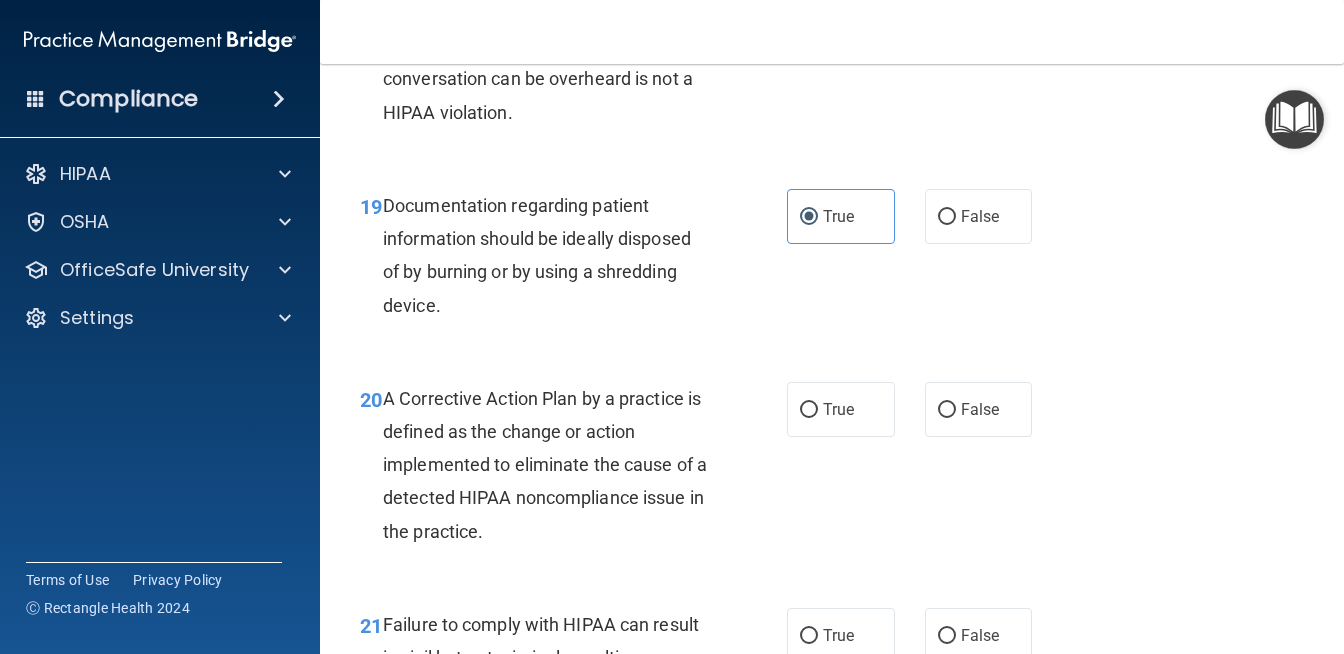 scroll, scrollTop: 3410, scrollLeft: 0, axis: vertical 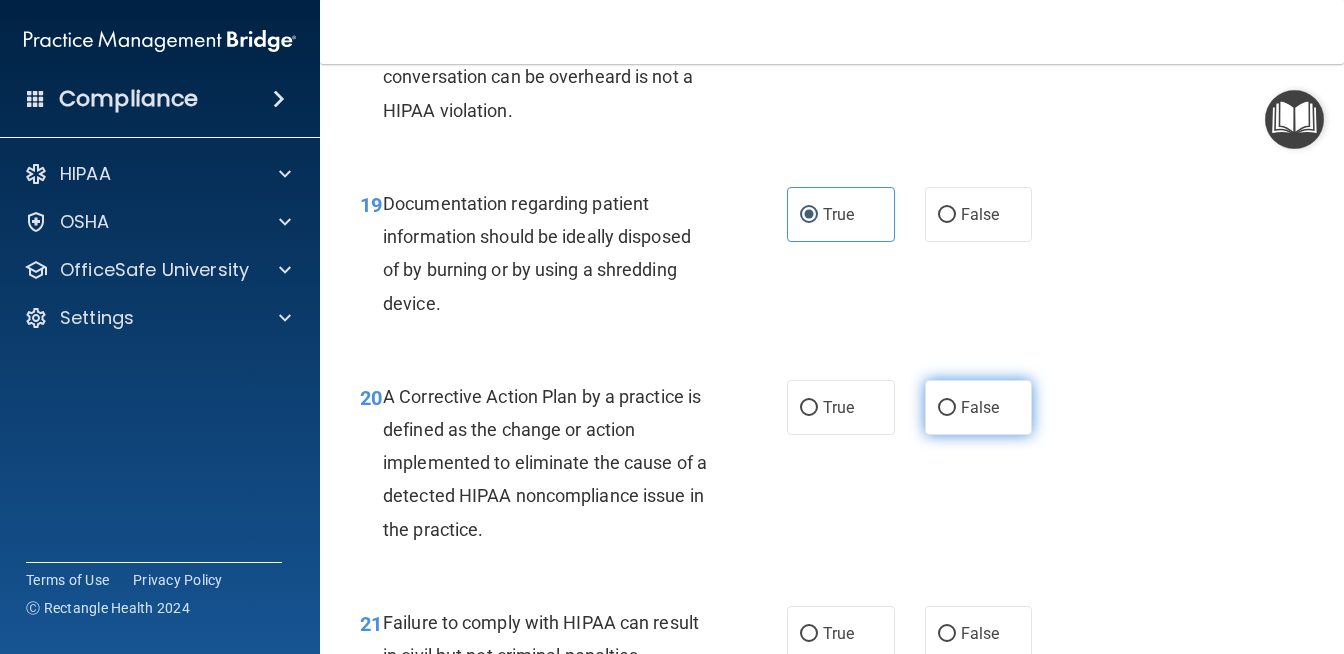 click on "False" at bounding box center (980, 407) 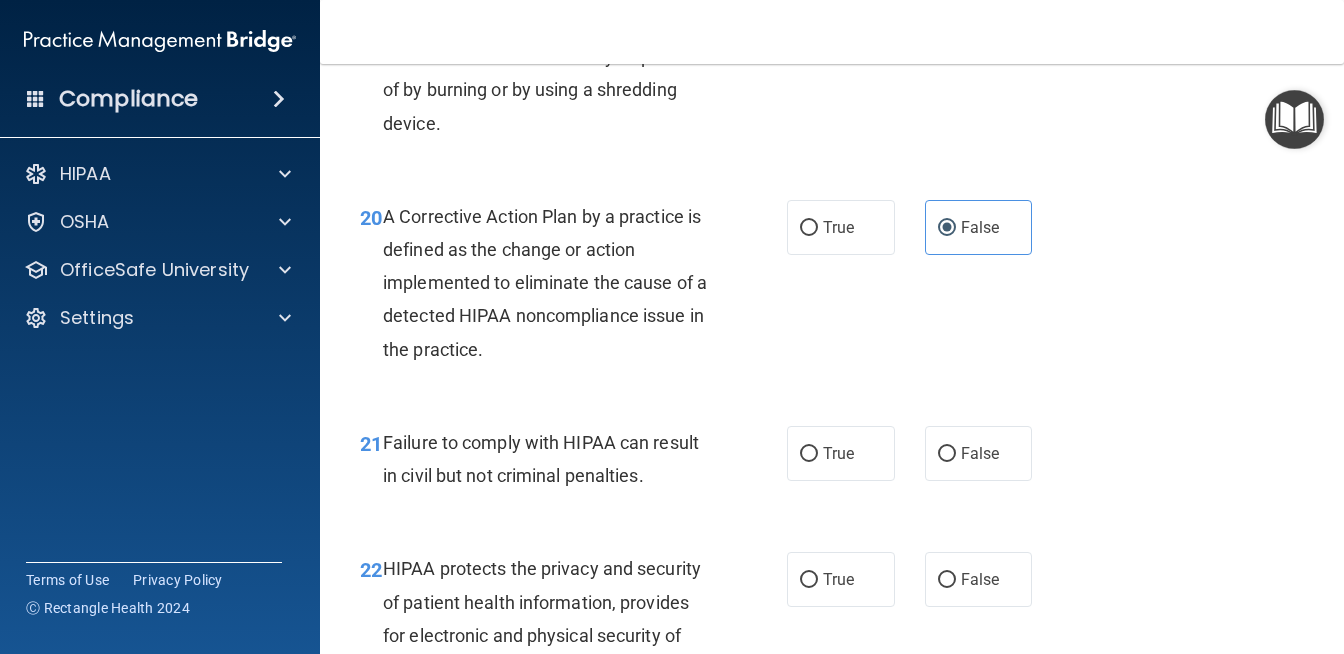 scroll, scrollTop: 3593, scrollLeft: 0, axis: vertical 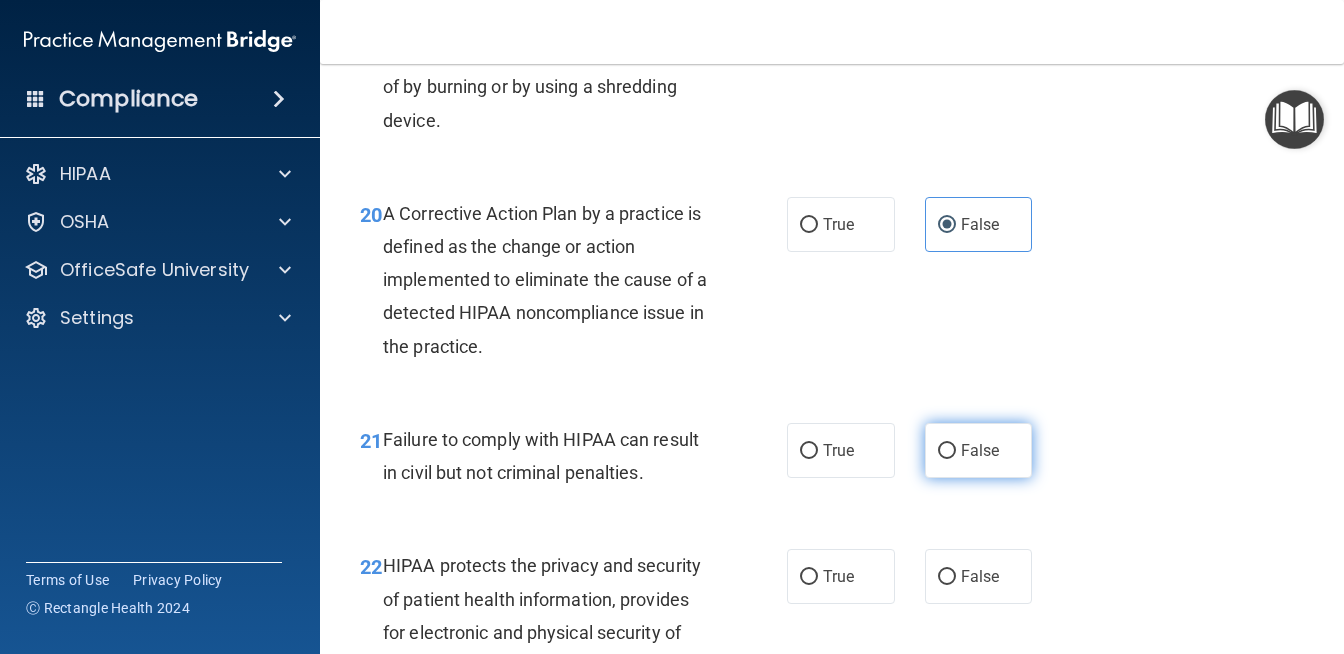 click on "False" at bounding box center [979, 450] 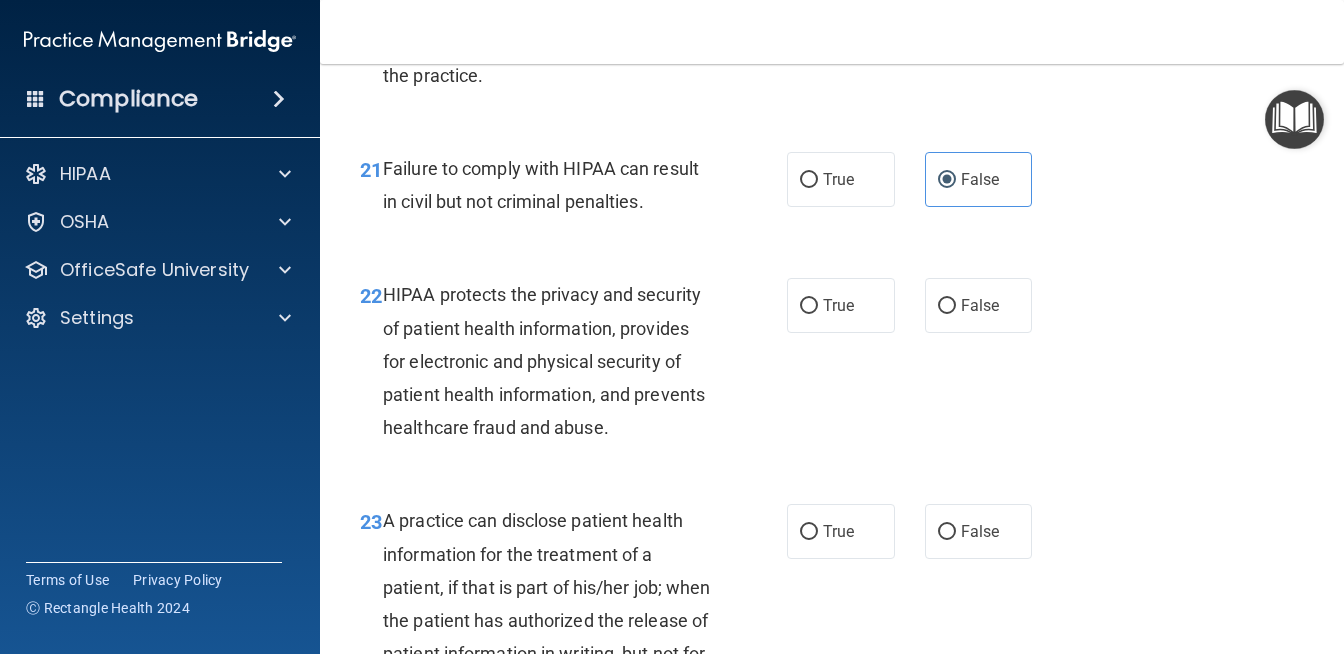 scroll, scrollTop: 3883, scrollLeft: 0, axis: vertical 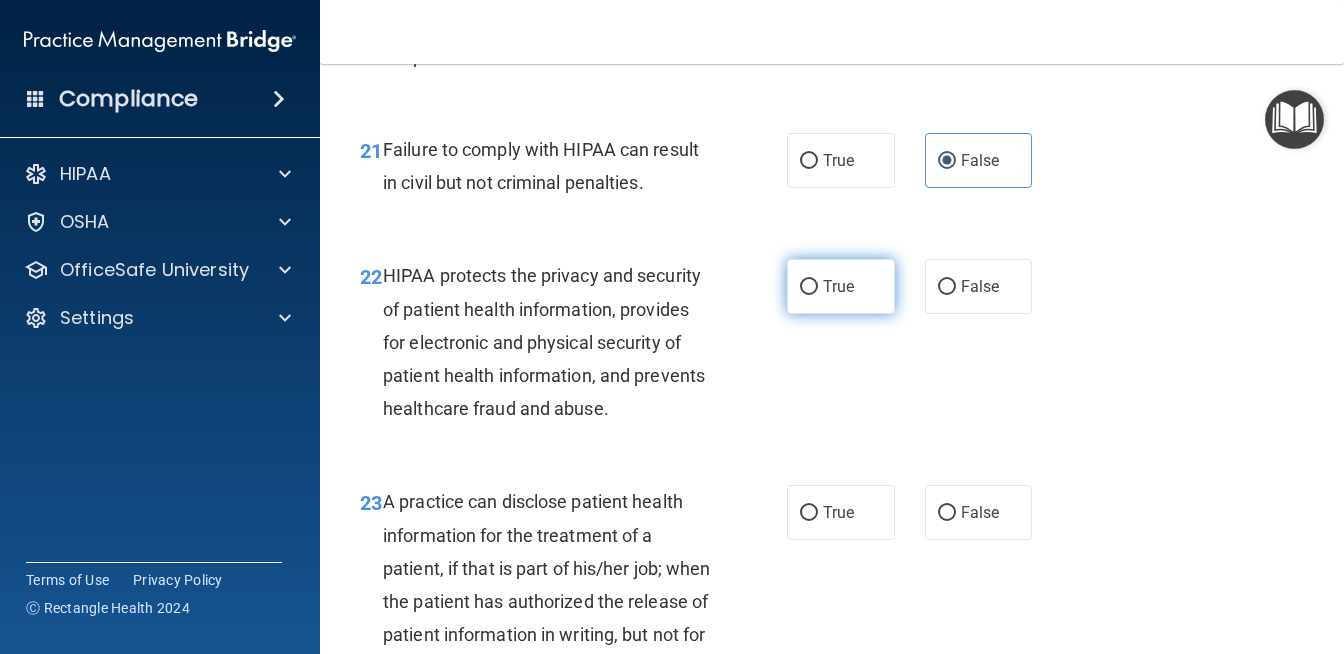 click on "True" at bounding box center (841, 286) 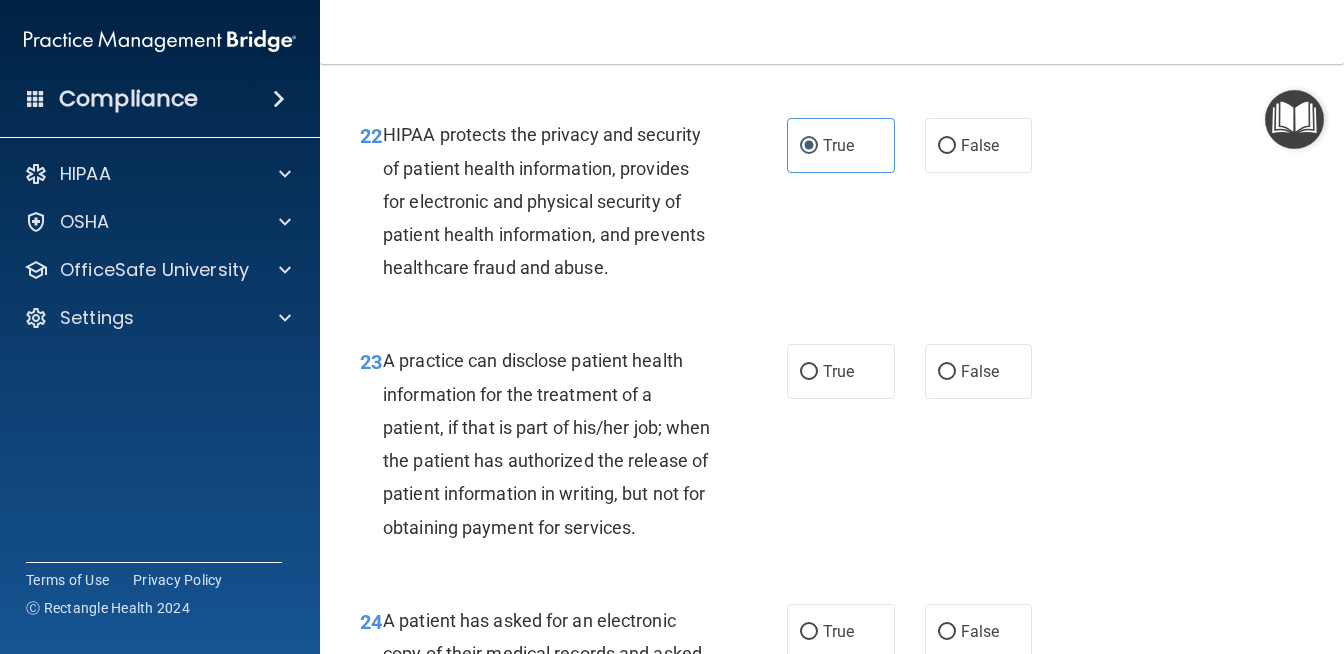 scroll, scrollTop: 4031, scrollLeft: 0, axis: vertical 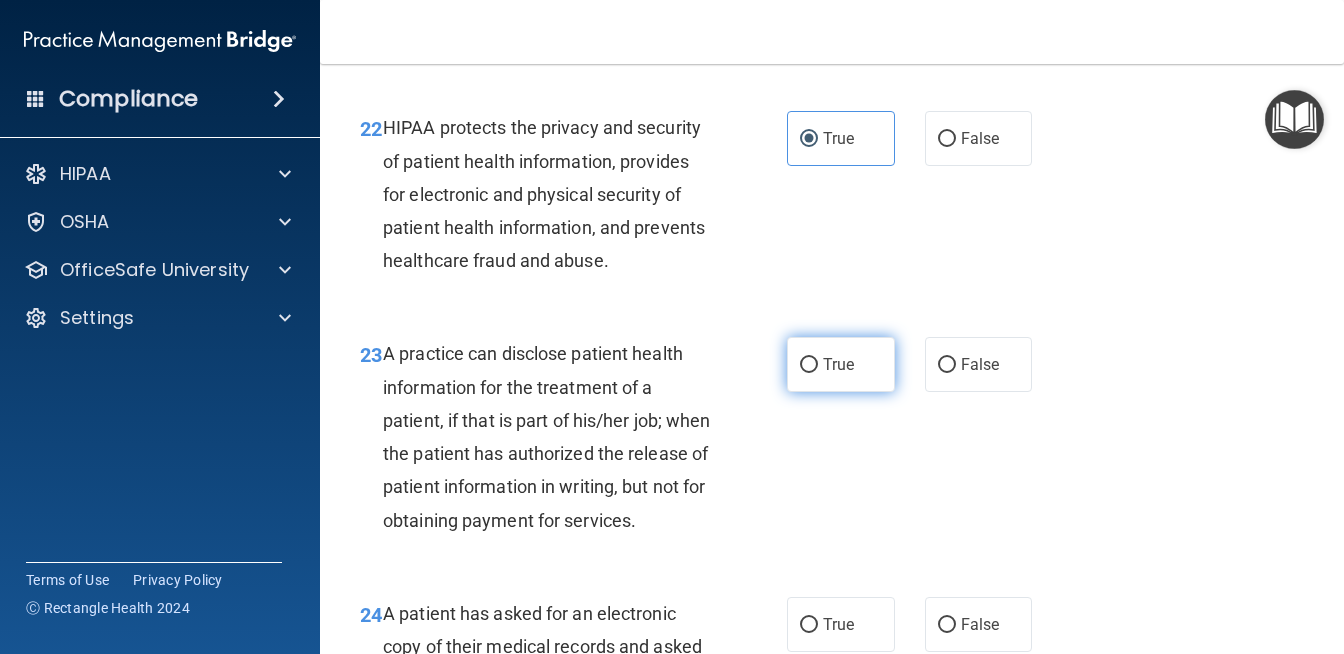 click on "True" at bounding box center (841, 364) 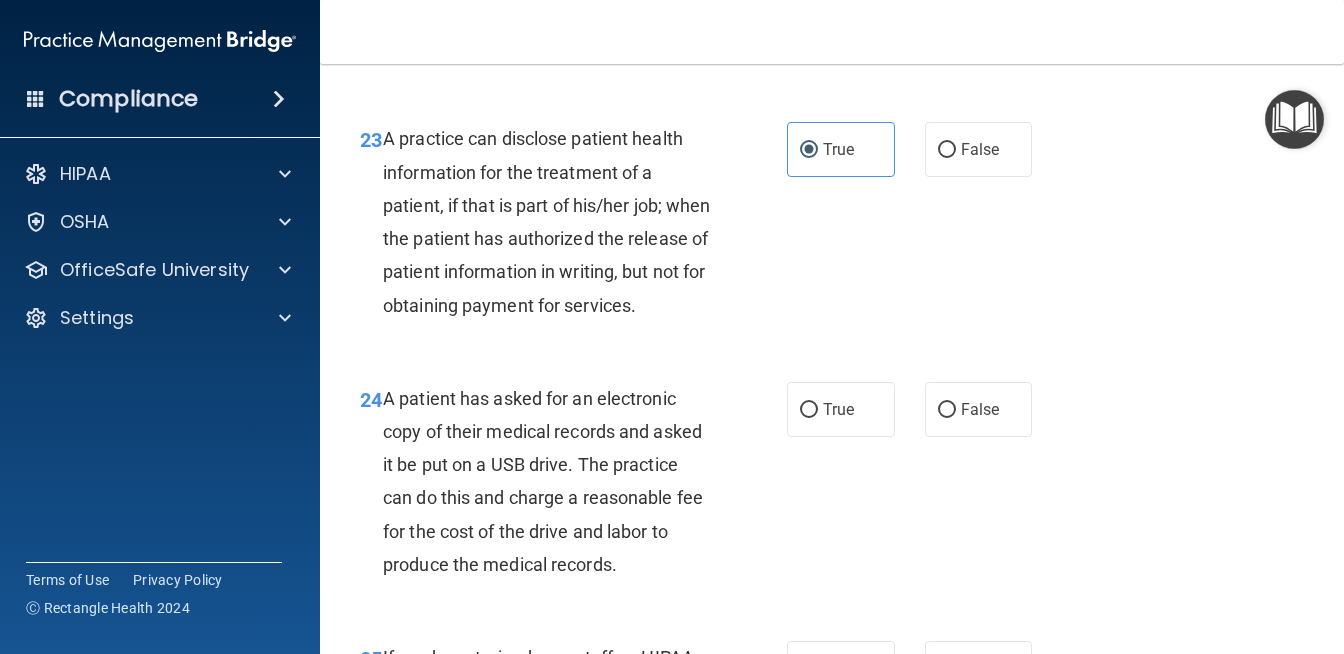 scroll, scrollTop: 4251, scrollLeft: 0, axis: vertical 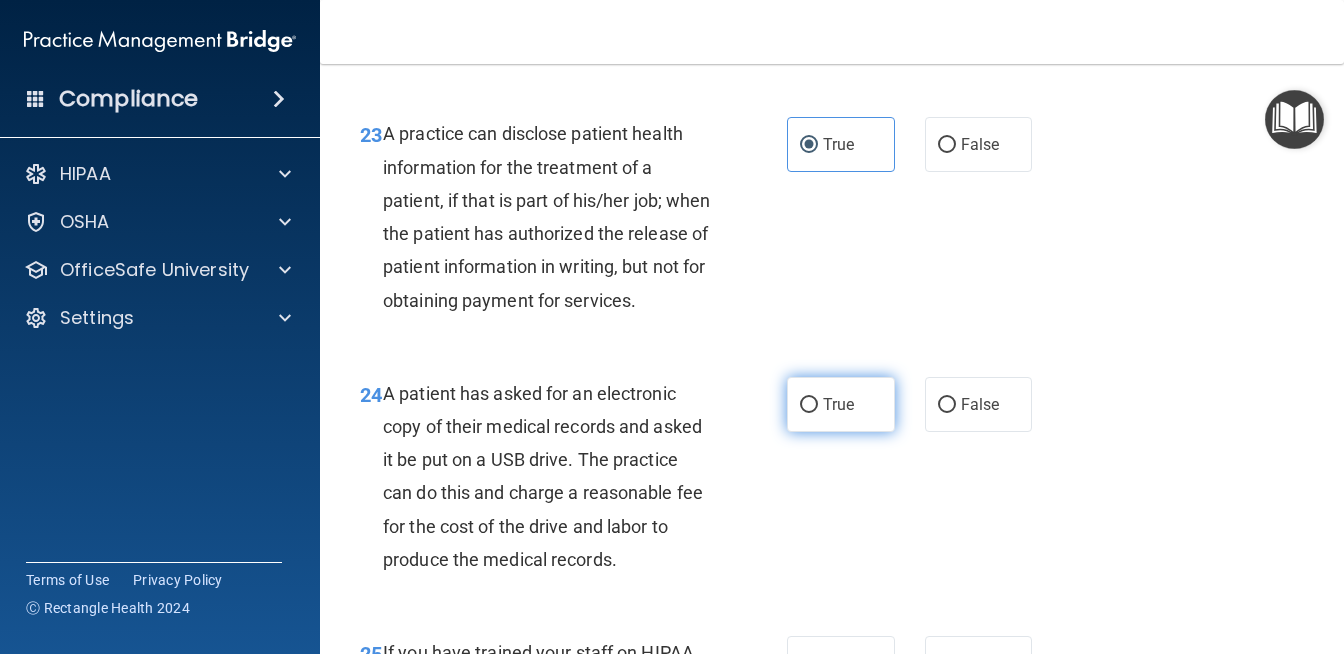 click on "True" at bounding box center [841, 404] 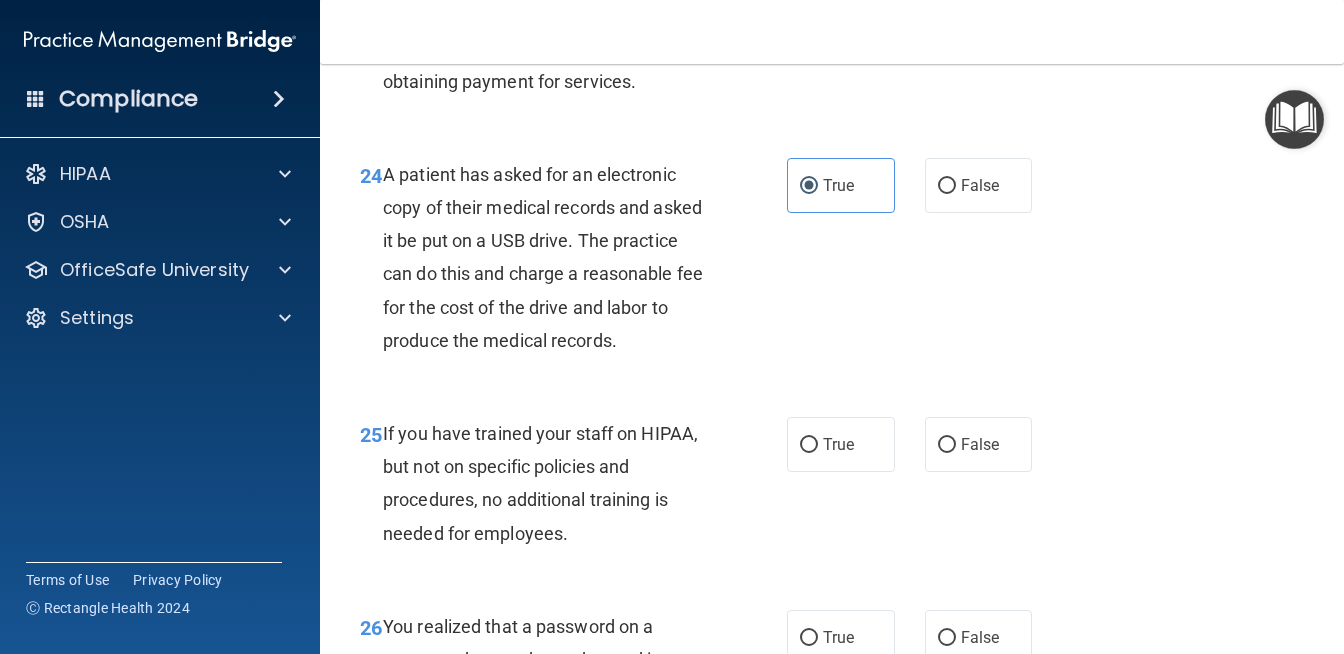 scroll, scrollTop: 4475, scrollLeft: 0, axis: vertical 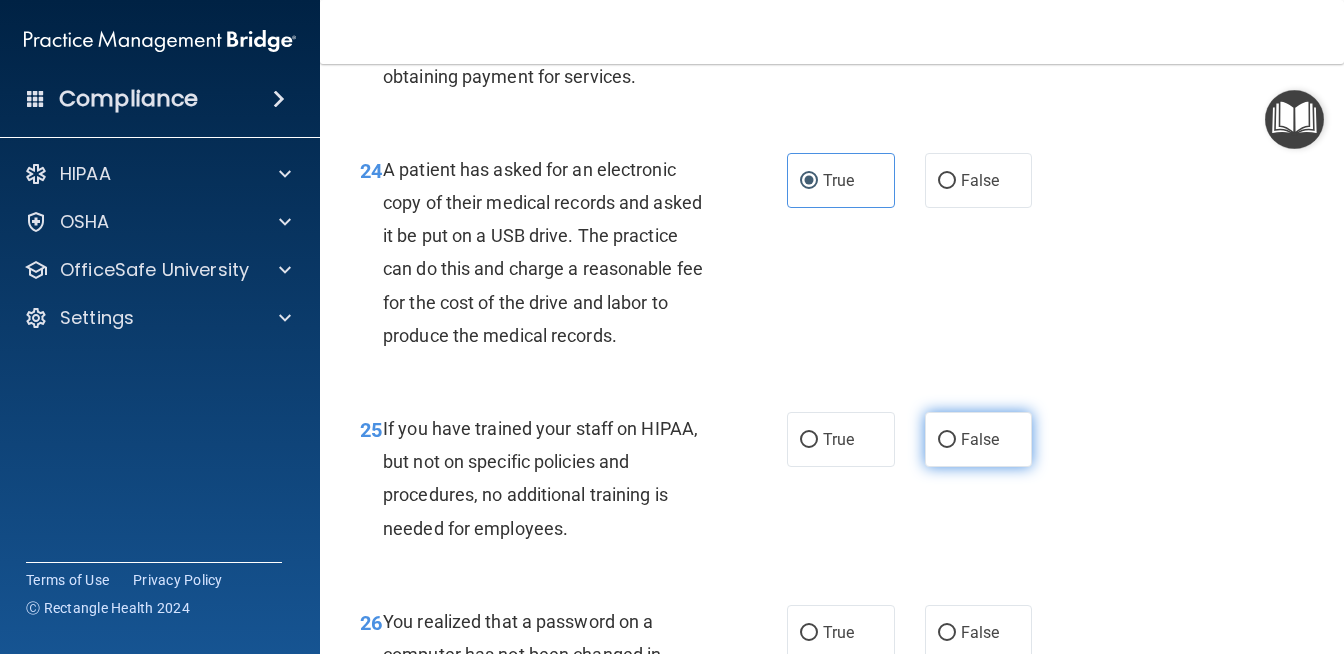 click on "False" at bounding box center (947, 440) 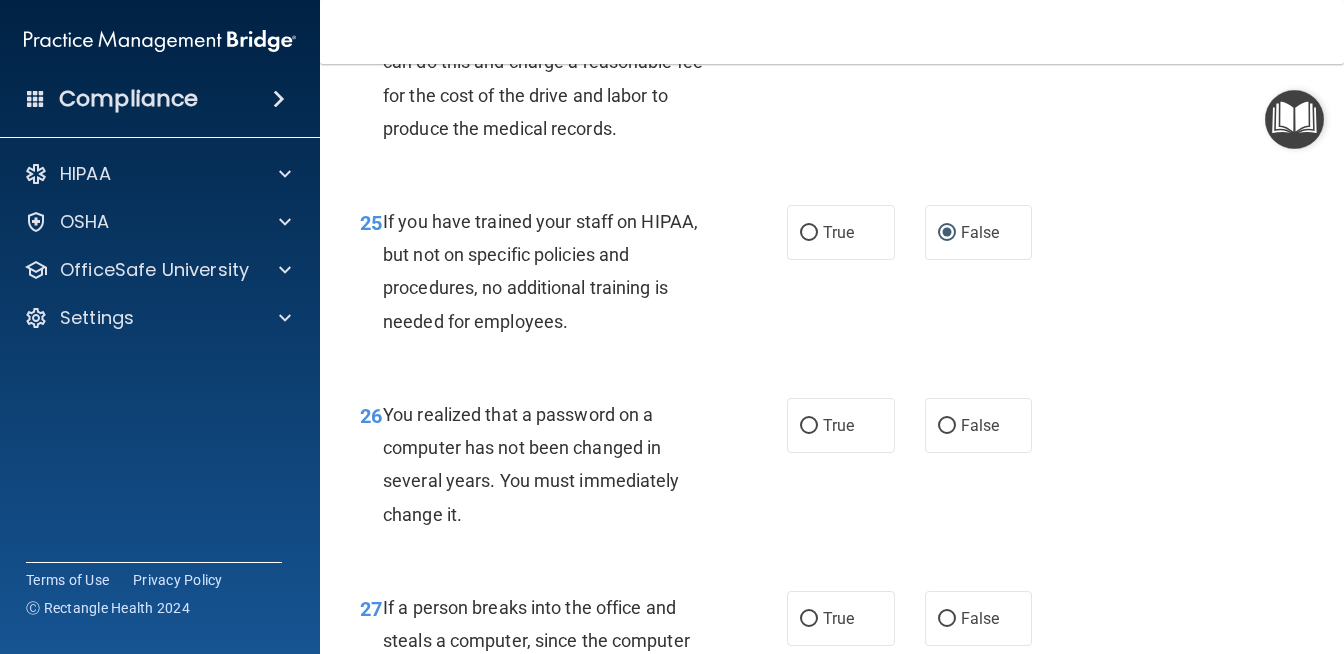 scroll, scrollTop: 4687, scrollLeft: 0, axis: vertical 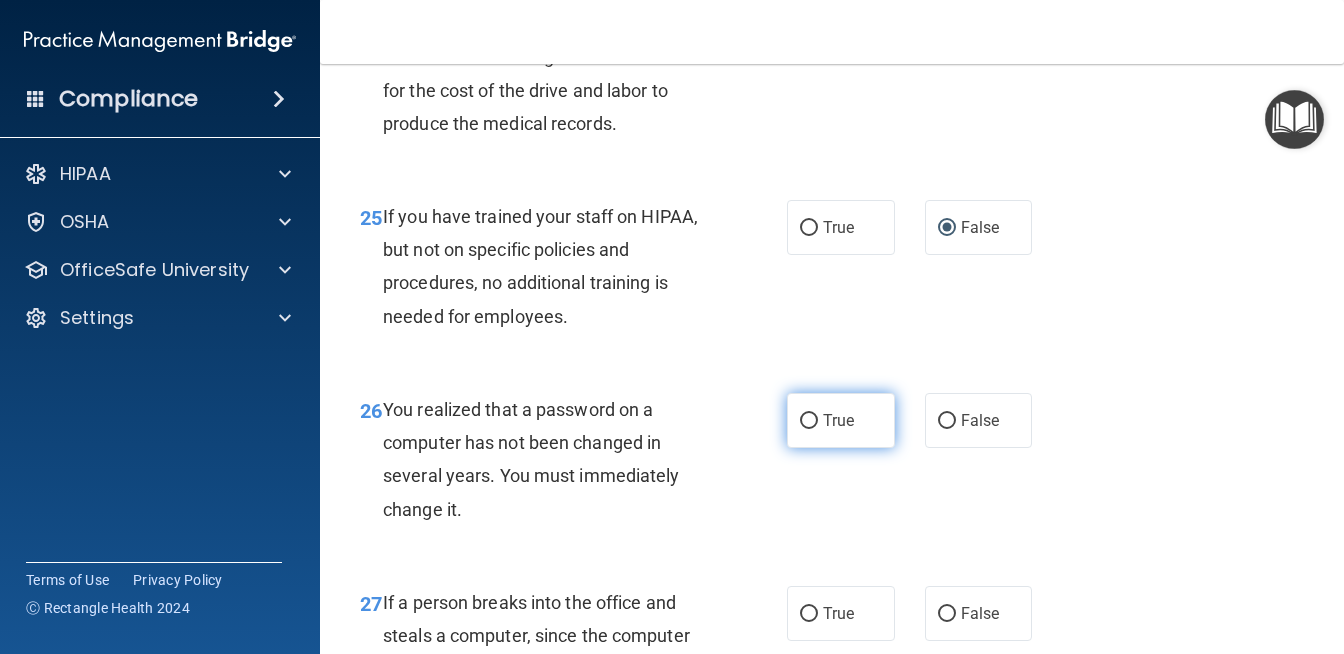 click on "True" at bounding box center (838, 420) 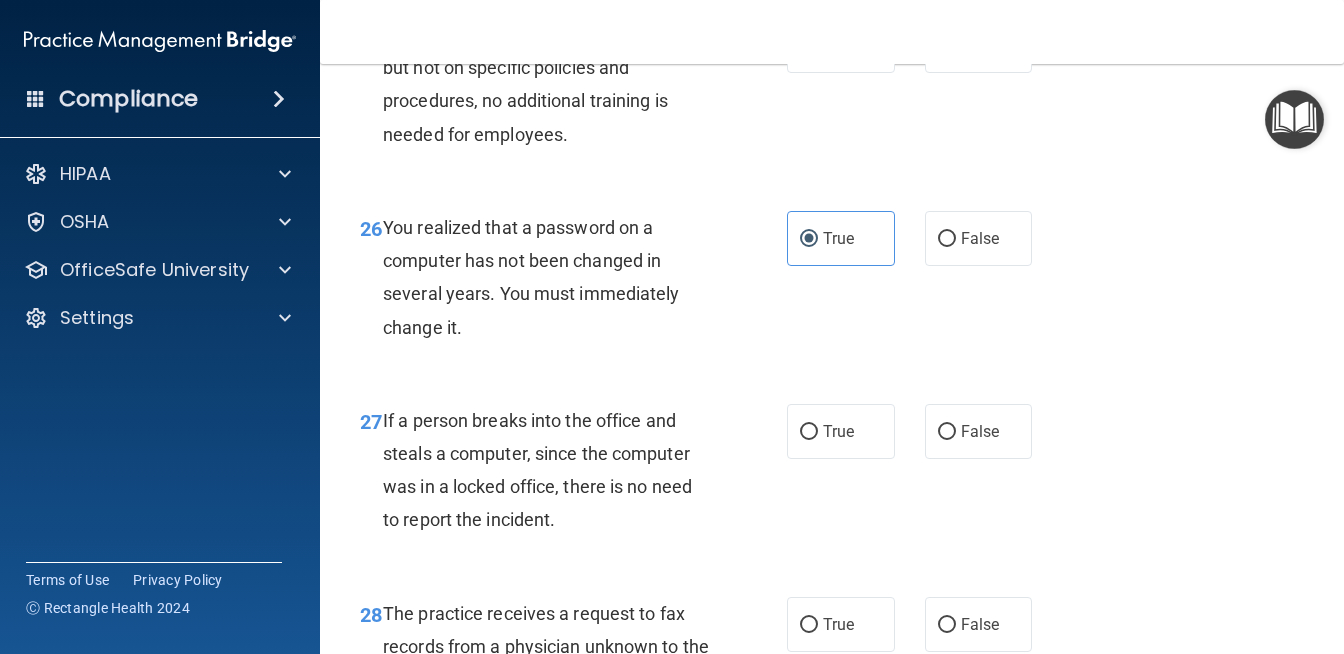scroll, scrollTop: 4888, scrollLeft: 0, axis: vertical 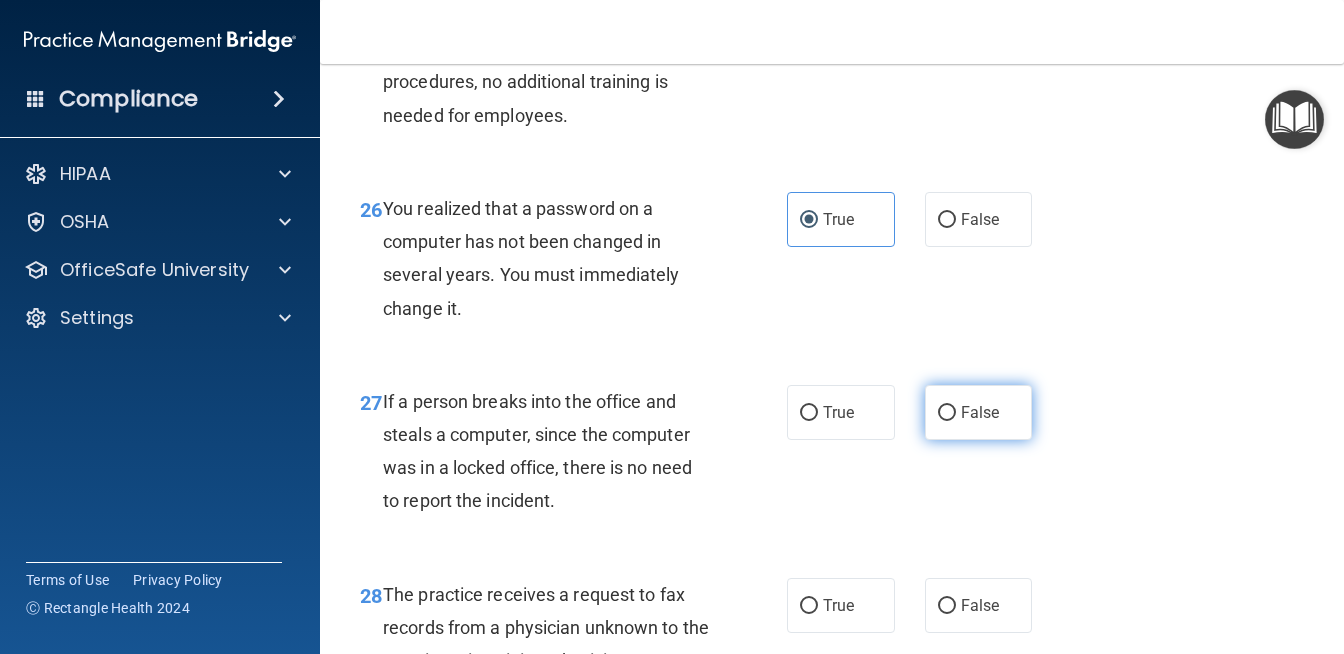 click on "False" at bounding box center [947, 413] 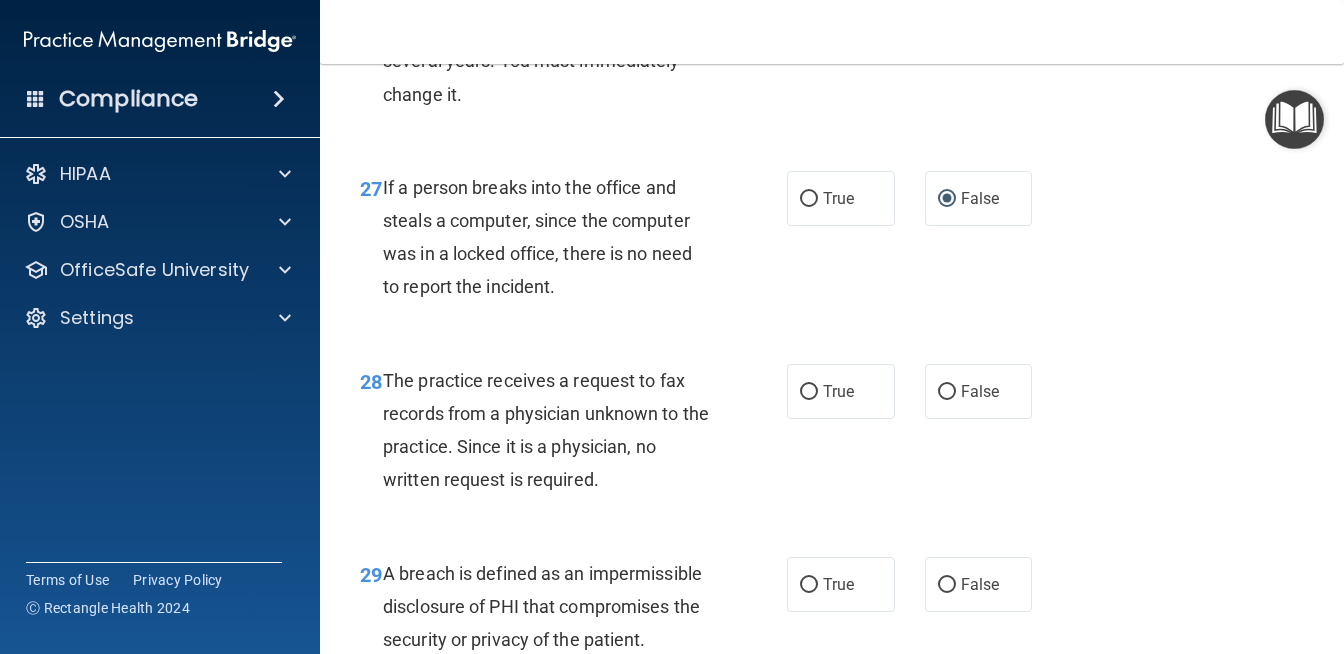 scroll, scrollTop: 5110, scrollLeft: 0, axis: vertical 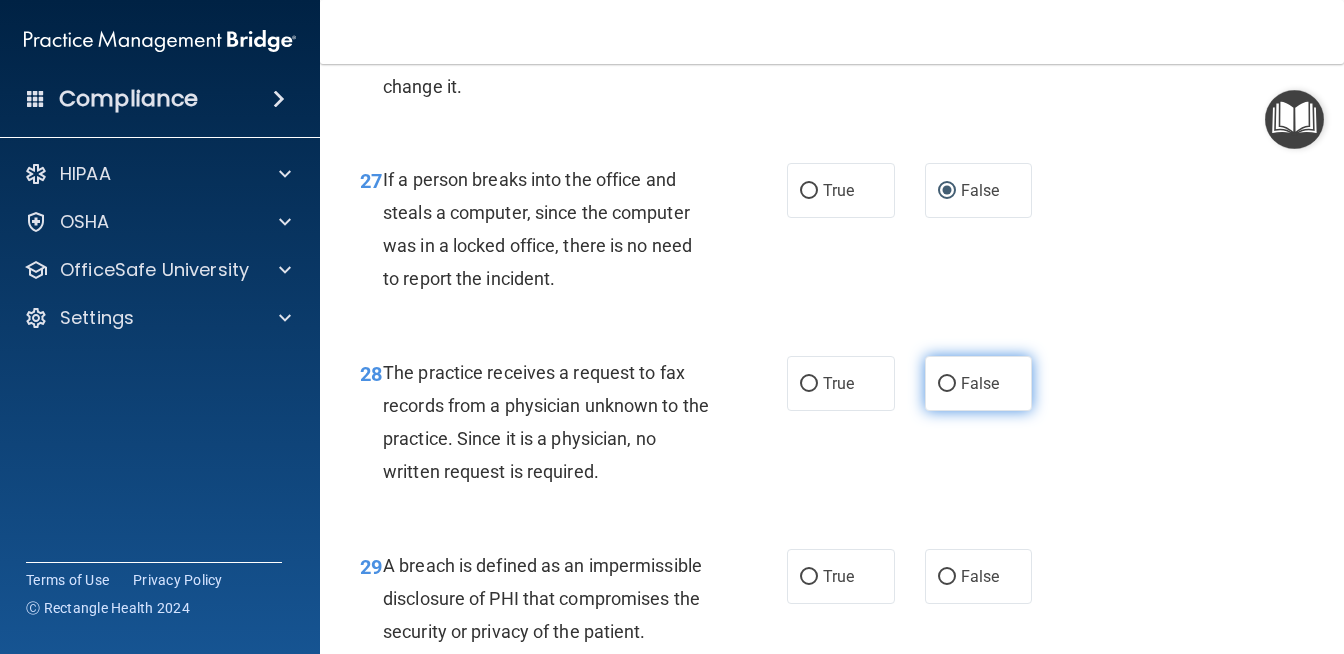 click on "False" at bounding box center (947, 384) 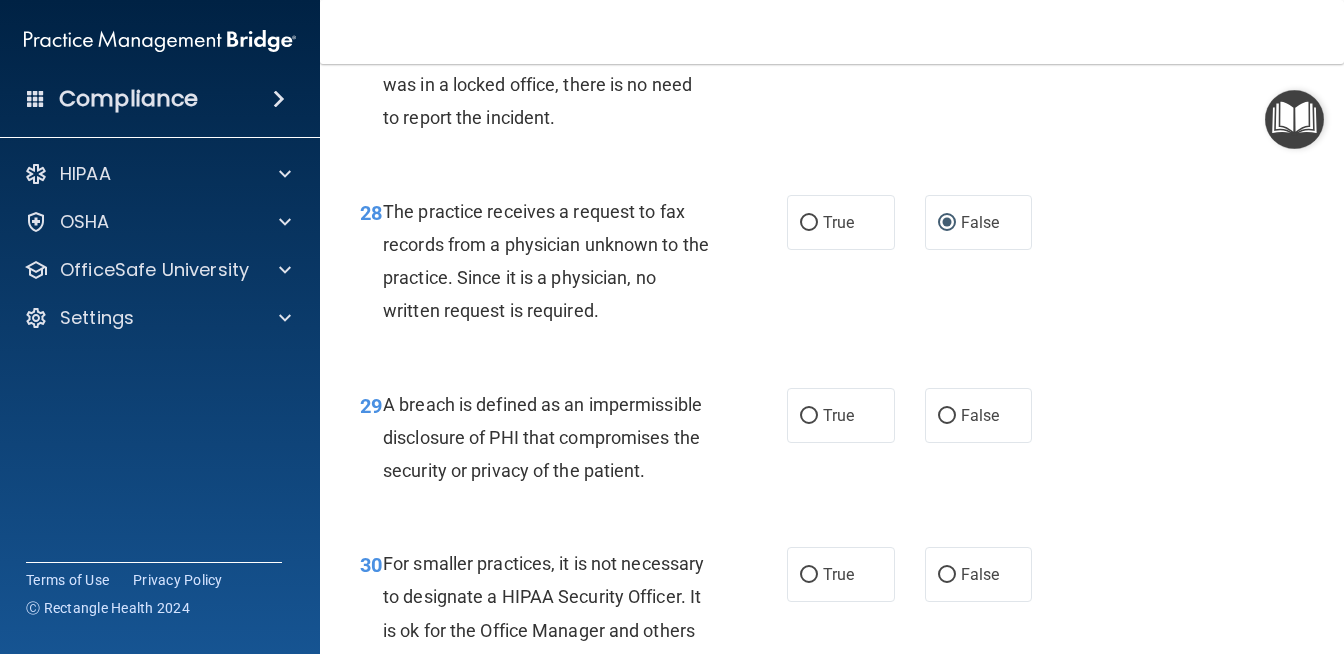 scroll, scrollTop: 5279, scrollLeft: 0, axis: vertical 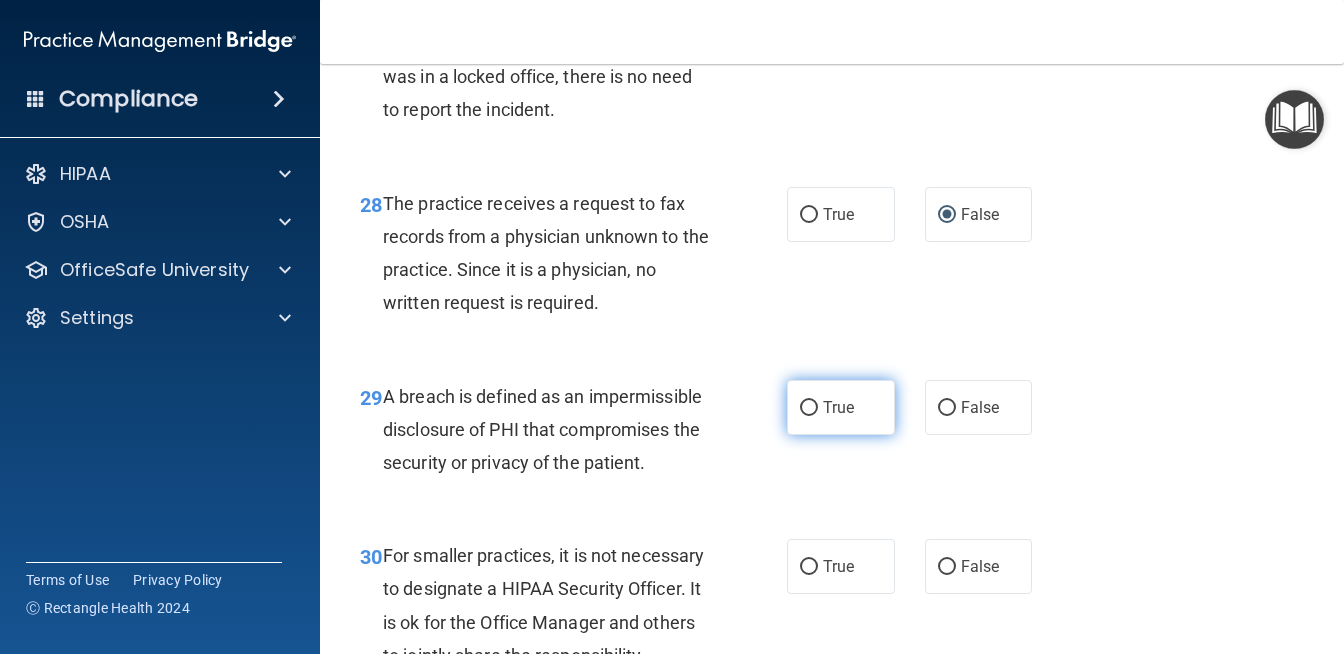 click on "True" at bounding box center (841, 407) 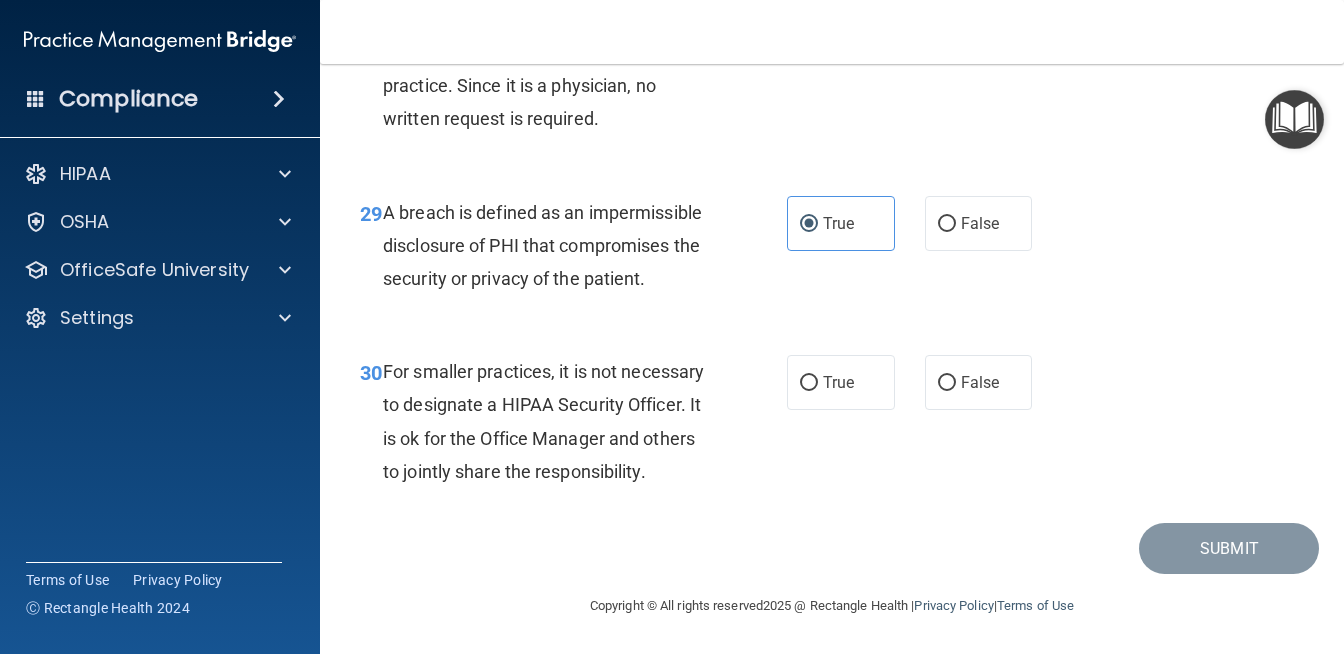 scroll, scrollTop: 5476, scrollLeft: 0, axis: vertical 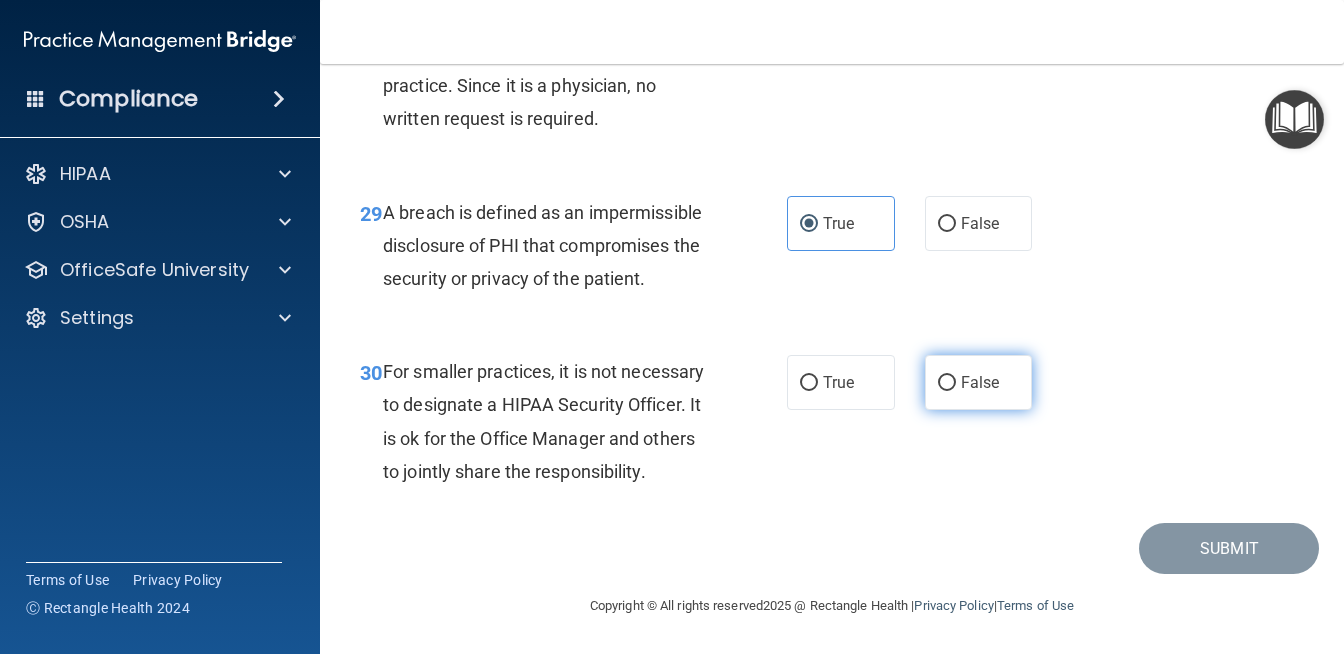 click on "False" at bounding box center [947, 383] 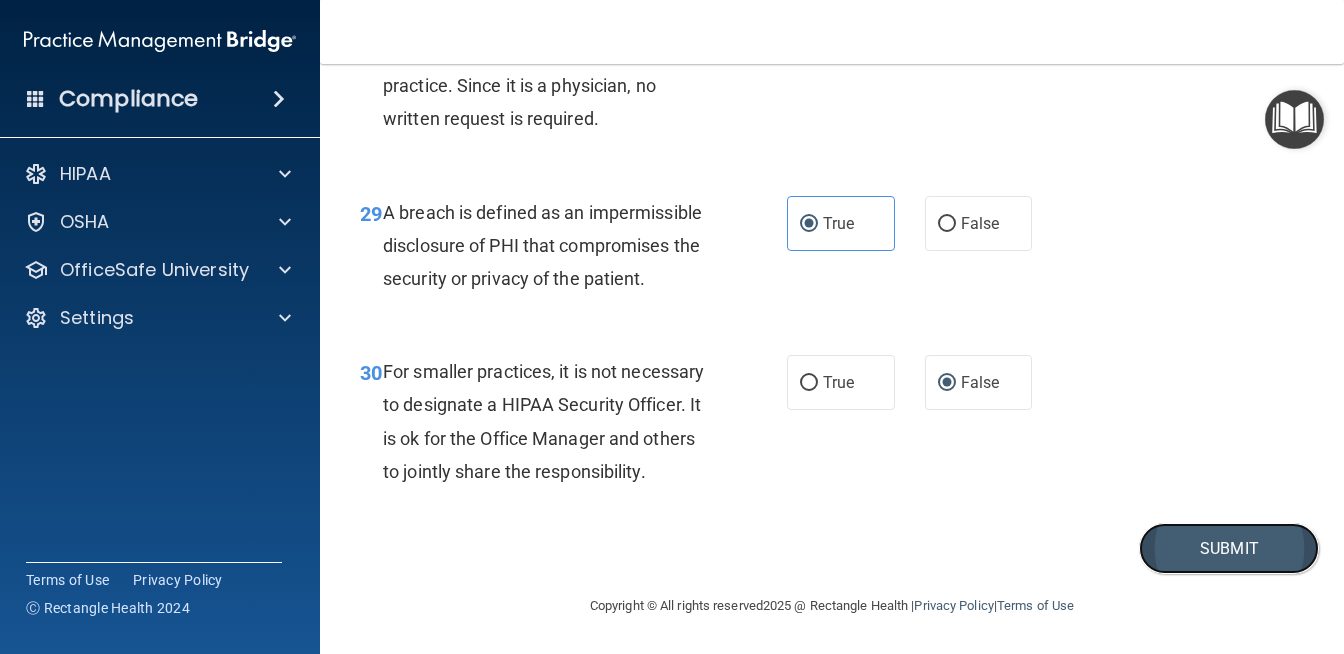 click on "Submit" at bounding box center (1229, 548) 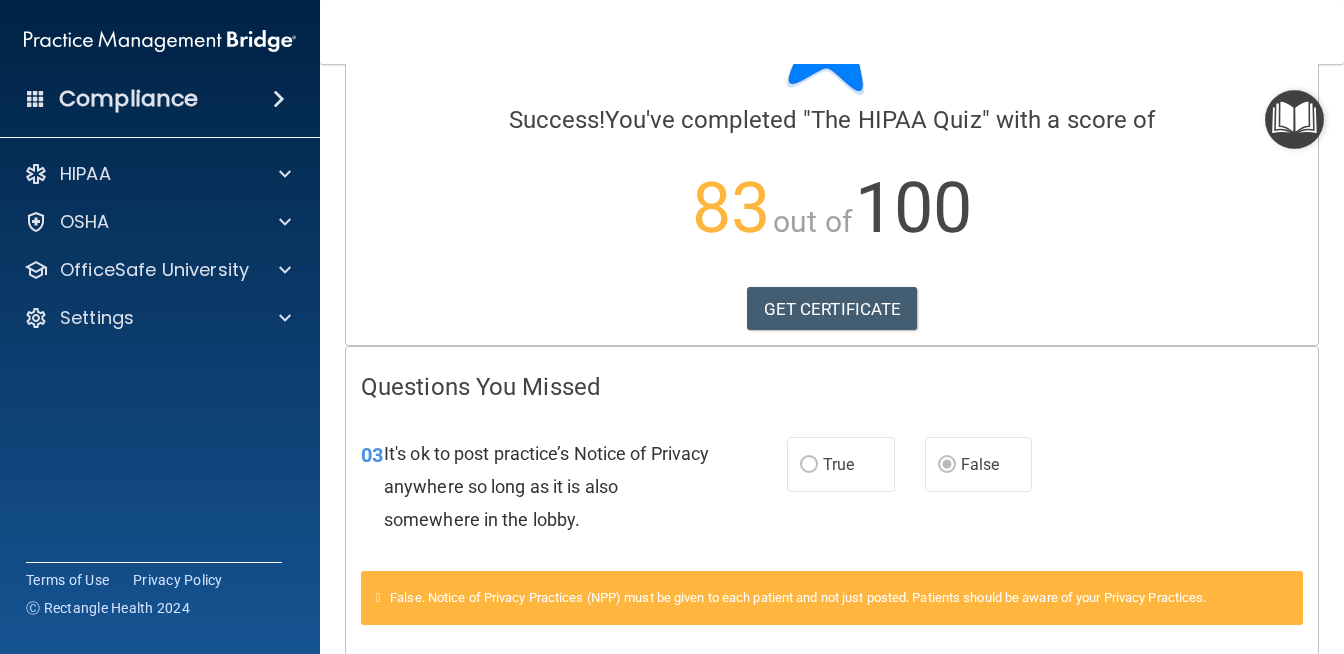 scroll, scrollTop: 0, scrollLeft: 0, axis: both 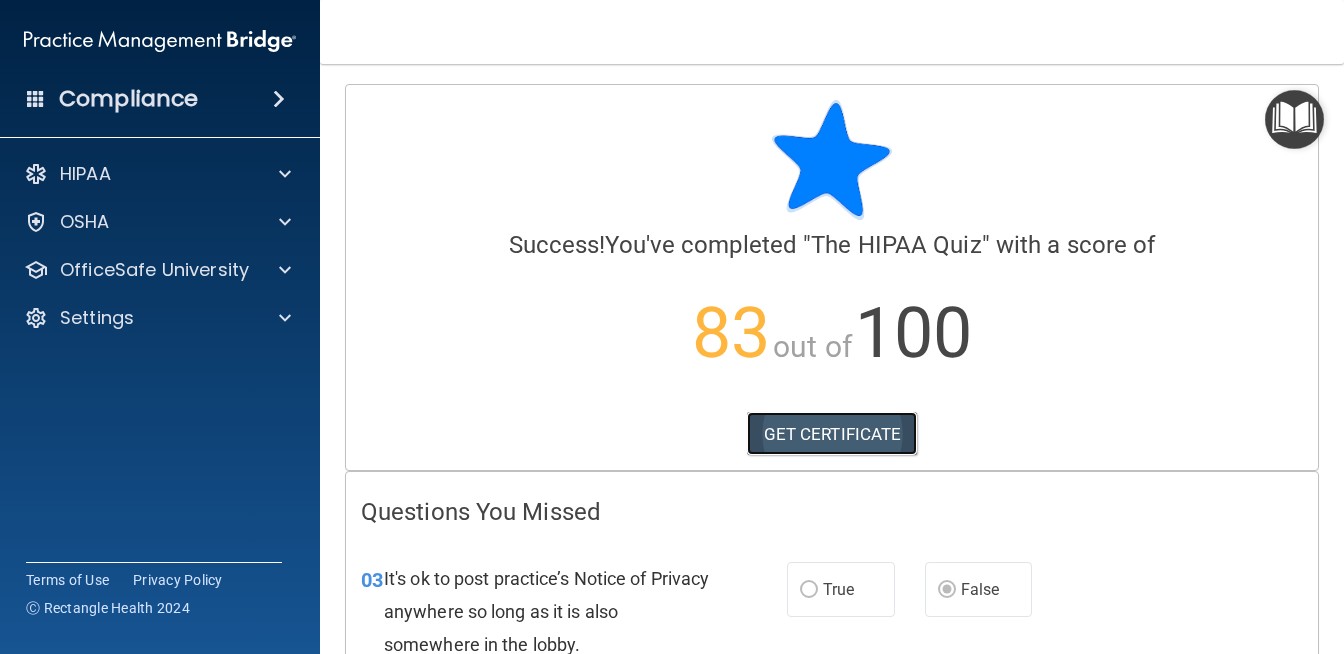 click on "GET CERTIFICATE" at bounding box center [832, 434] 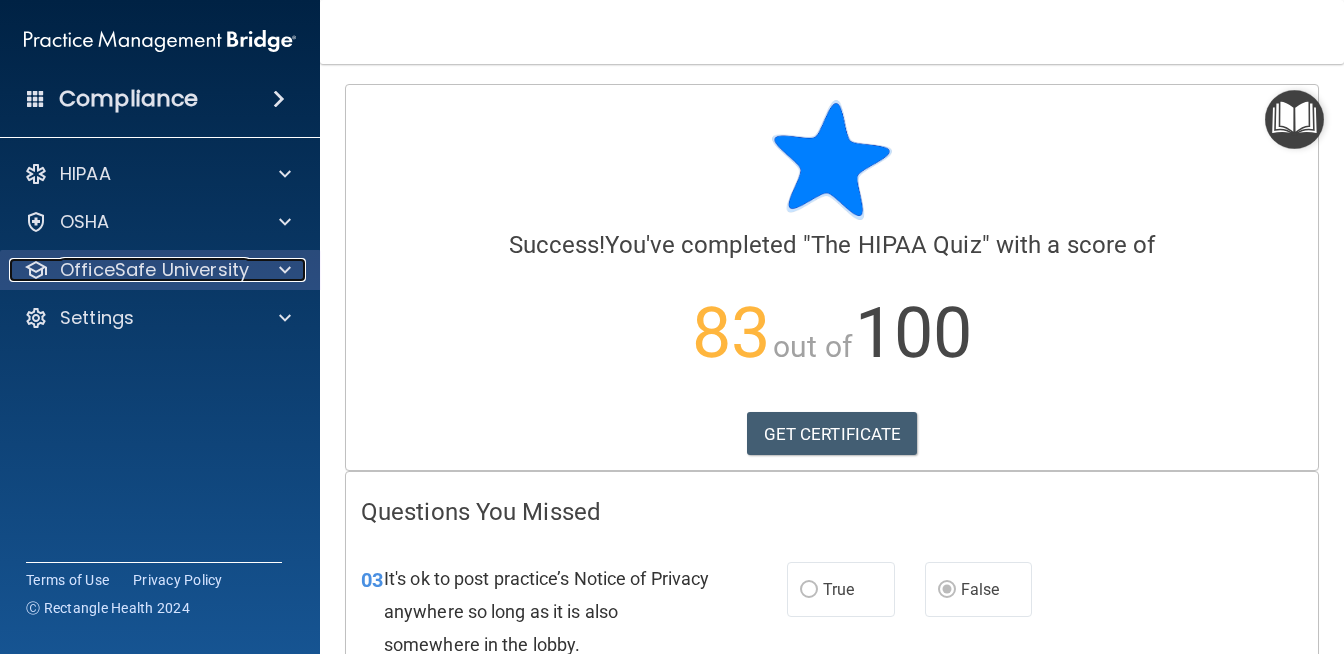 click at bounding box center [285, 270] 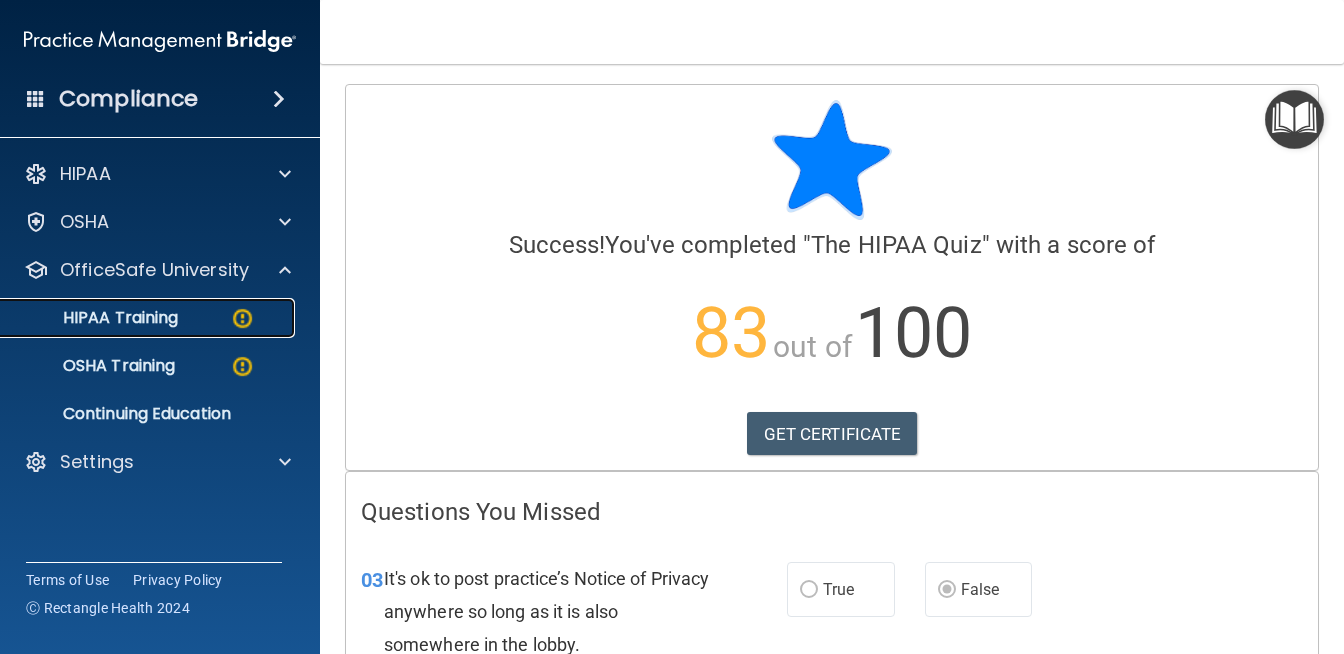click on "HIPAA Training" at bounding box center [149, 318] 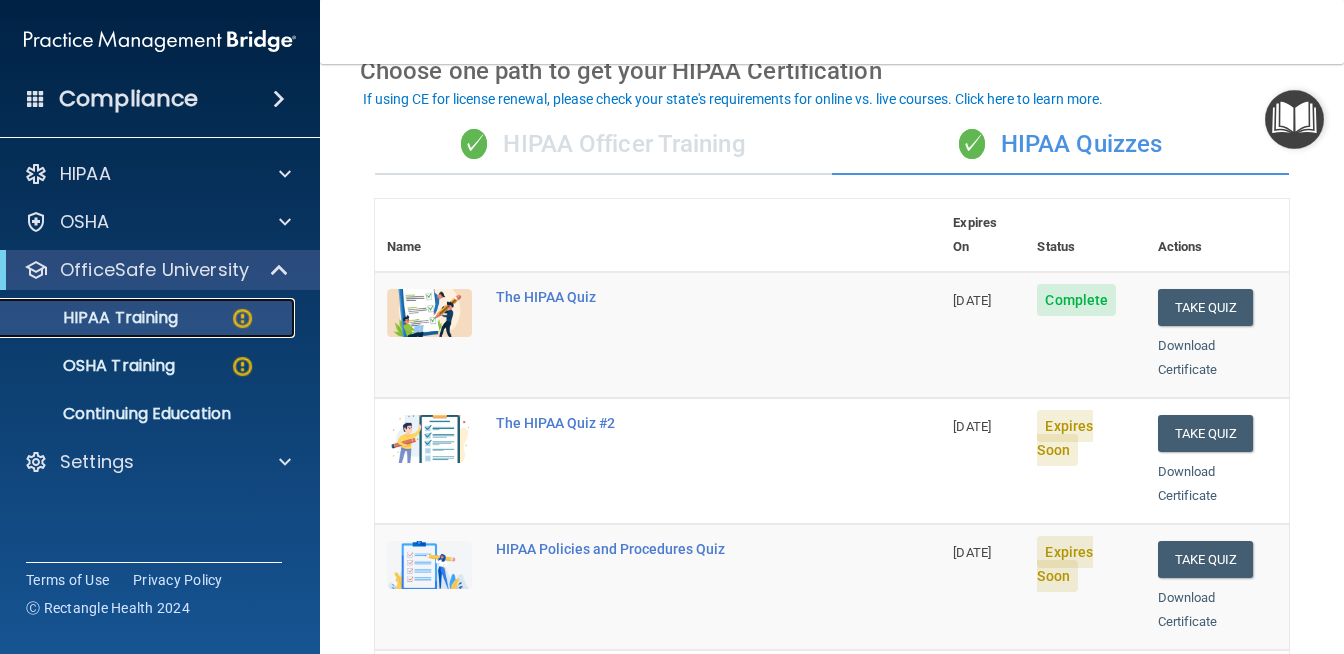 scroll, scrollTop: 107, scrollLeft: 0, axis: vertical 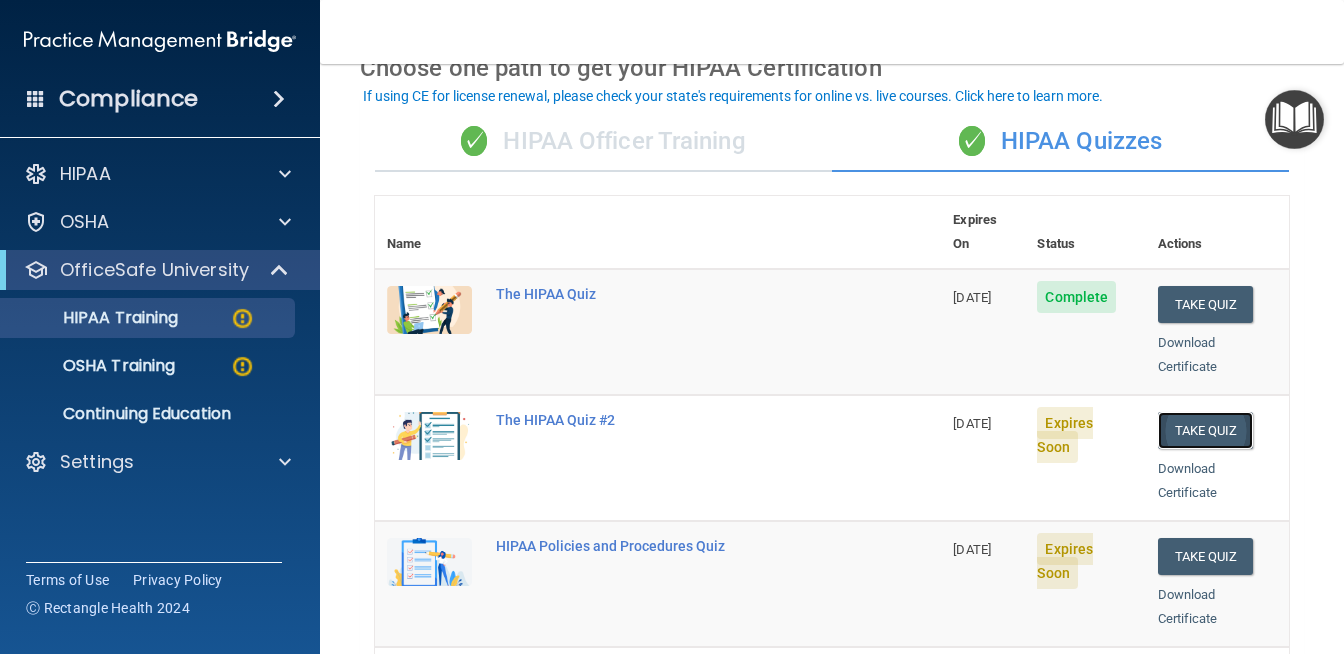click on "Take Quiz" at bounding box center (1206, 430) 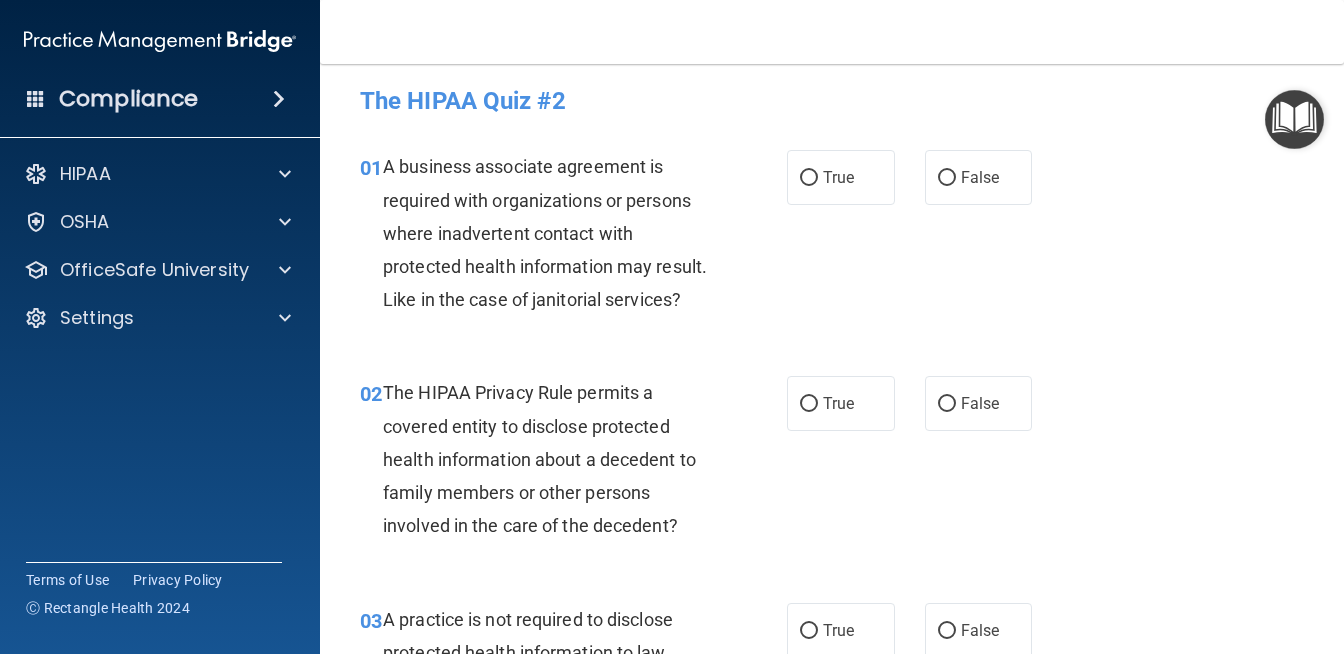 scroll, scrollTop: 0, scrollLeft: 0, axis: both 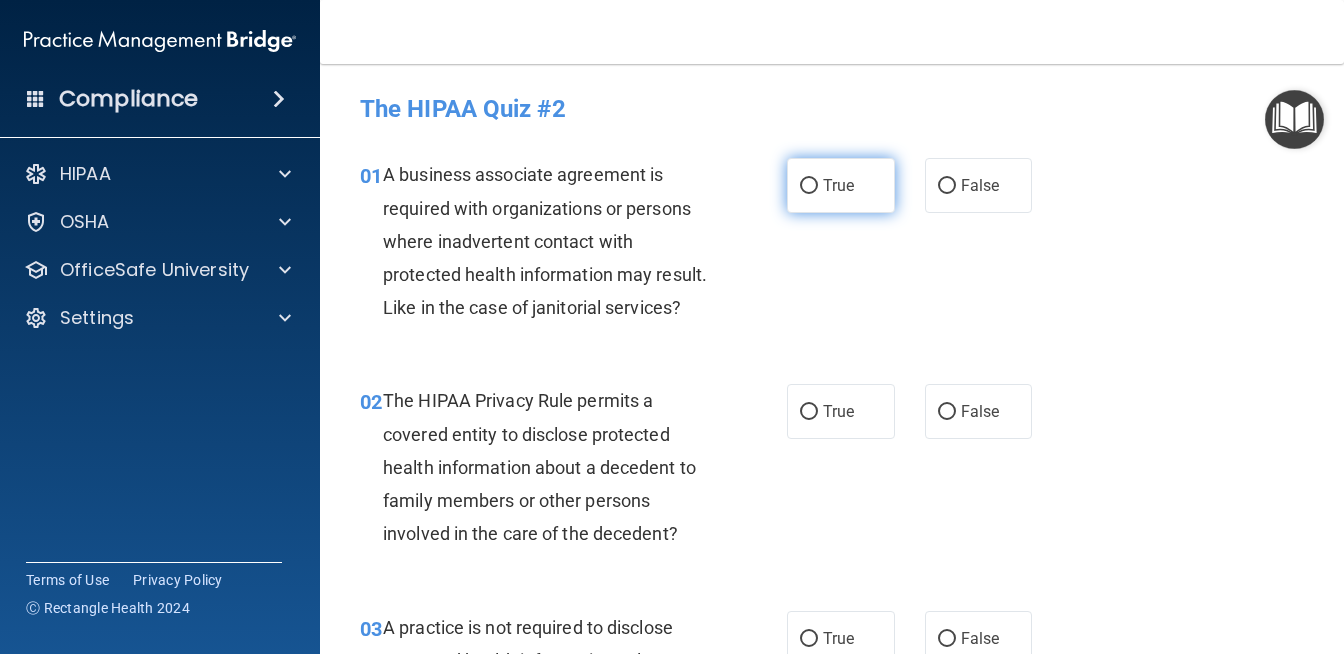 click on "True" at bounding box center (838, 185) 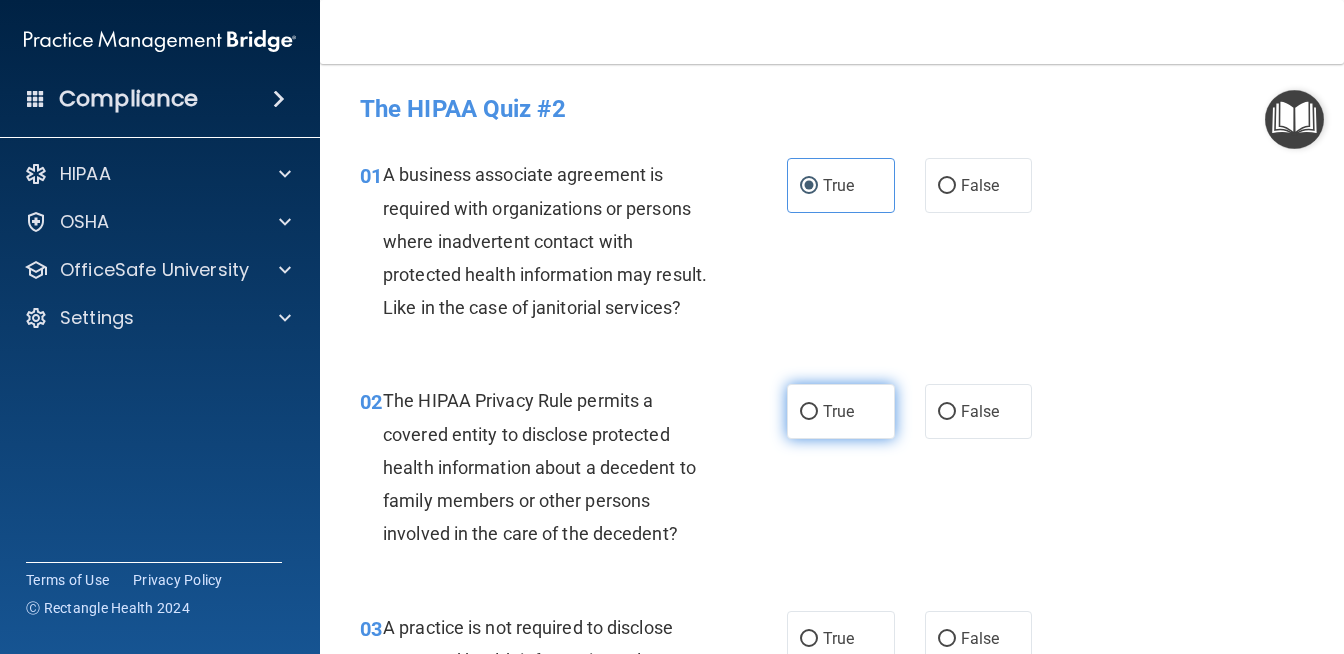 click on "True" at bounding box center [809, 412] 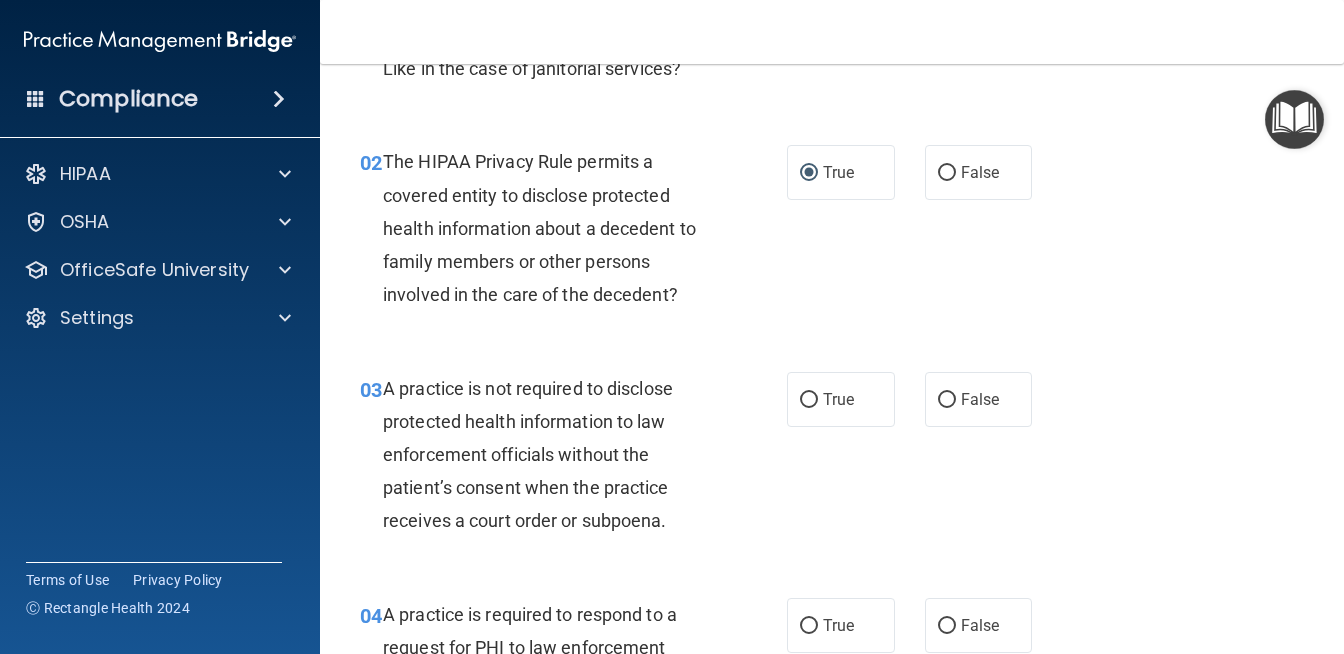 scroll, scrollTop: 244, scrollLeft: 0, axis: vertical 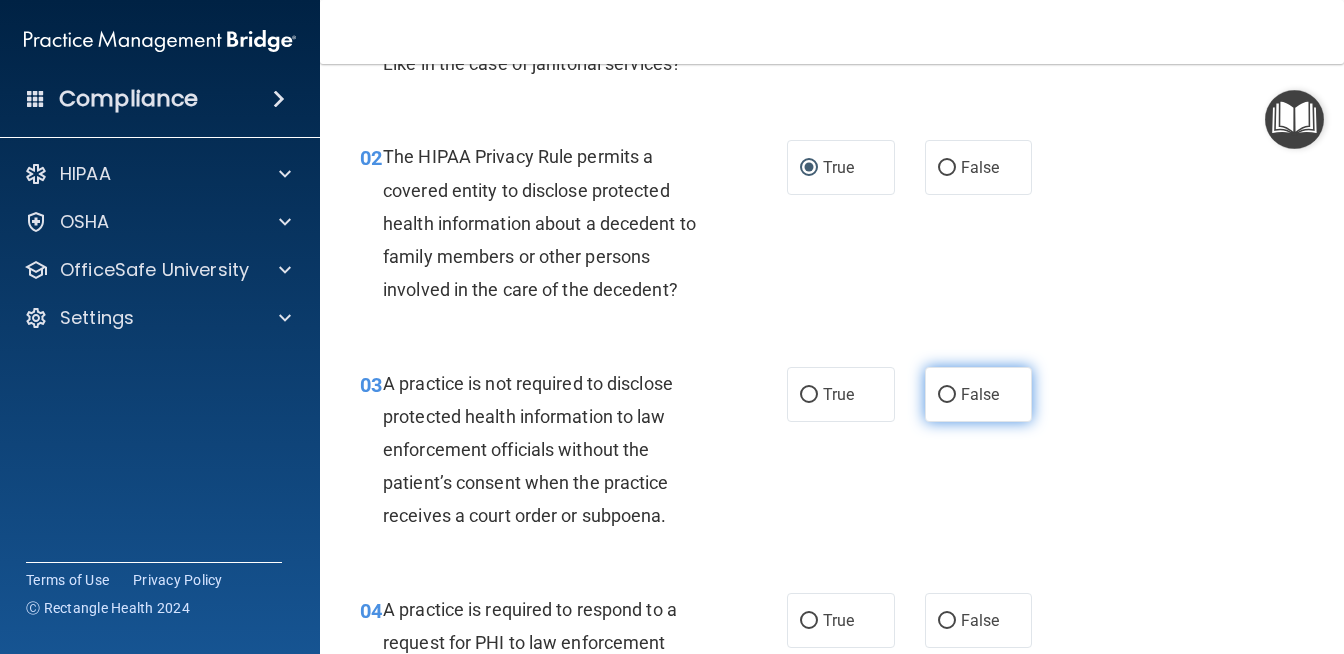 click on "False" at bounding box center [980, 394] 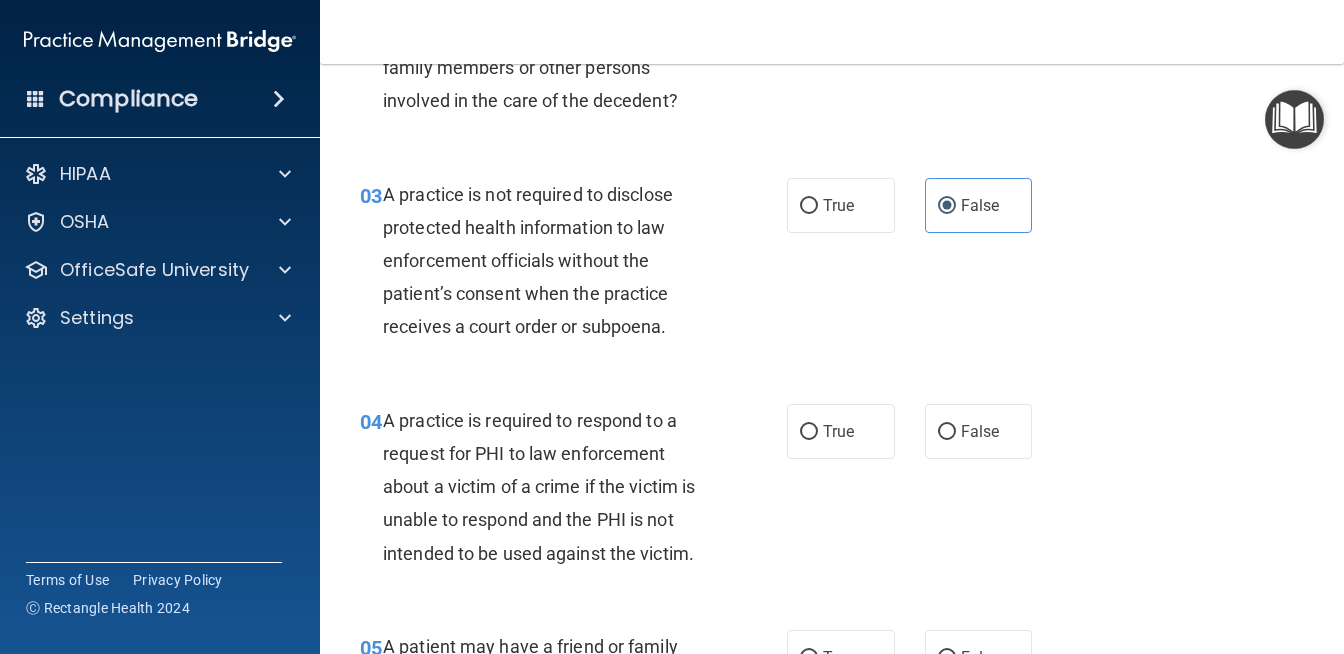 scroll, scrollTop: 436, scrollLeft: 0, axis: vertical 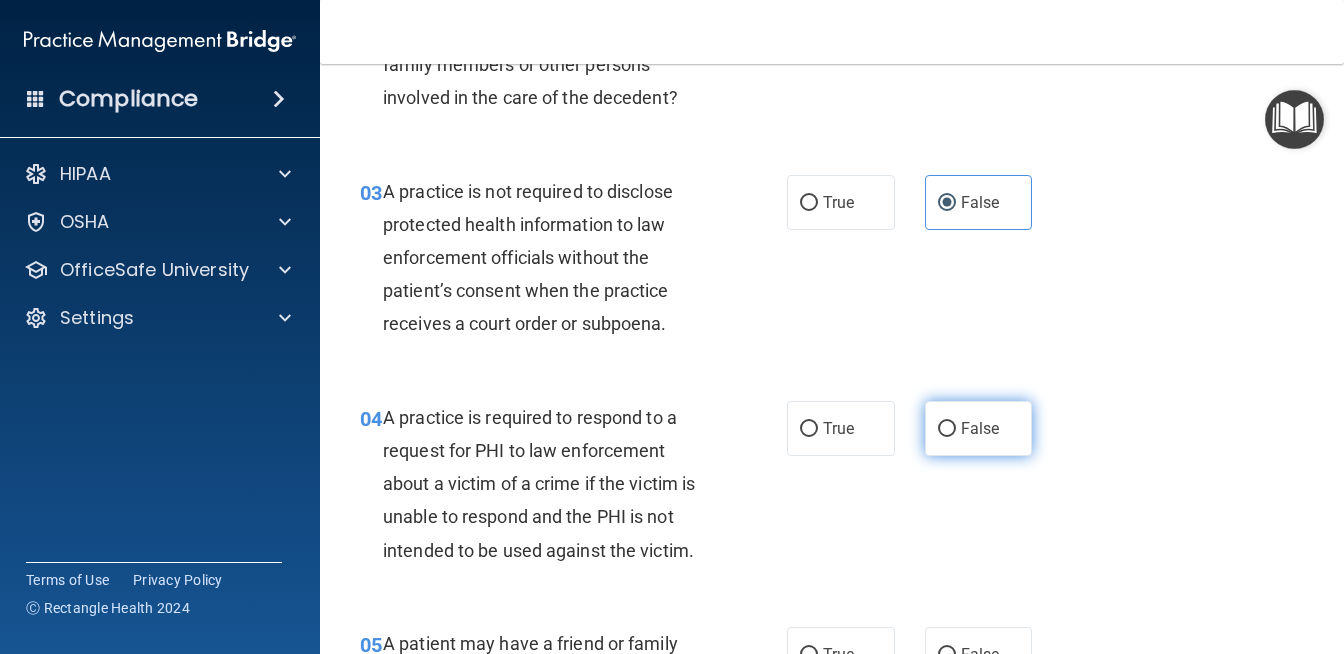 click on "False" at bounding box center (979, 428) 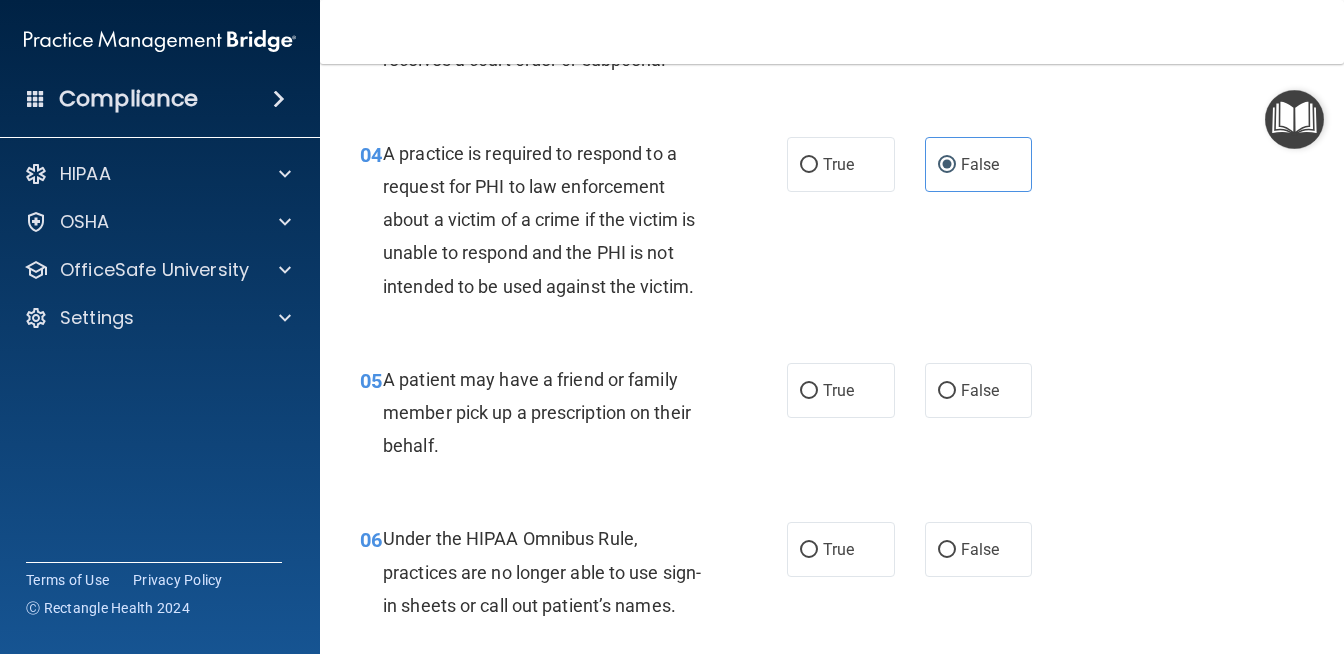 scroll, scrollTop: 703, scrollLeft: 0, axis: vertical 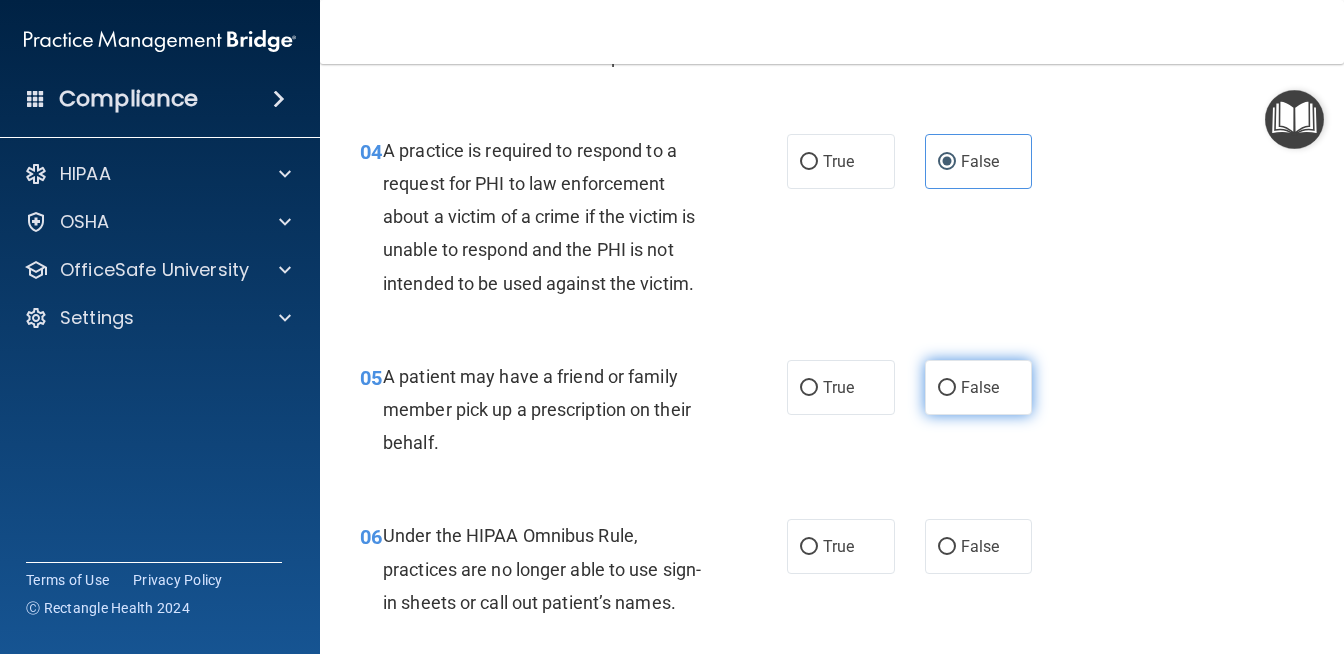 click on "False" at bounding box center (980, 387) 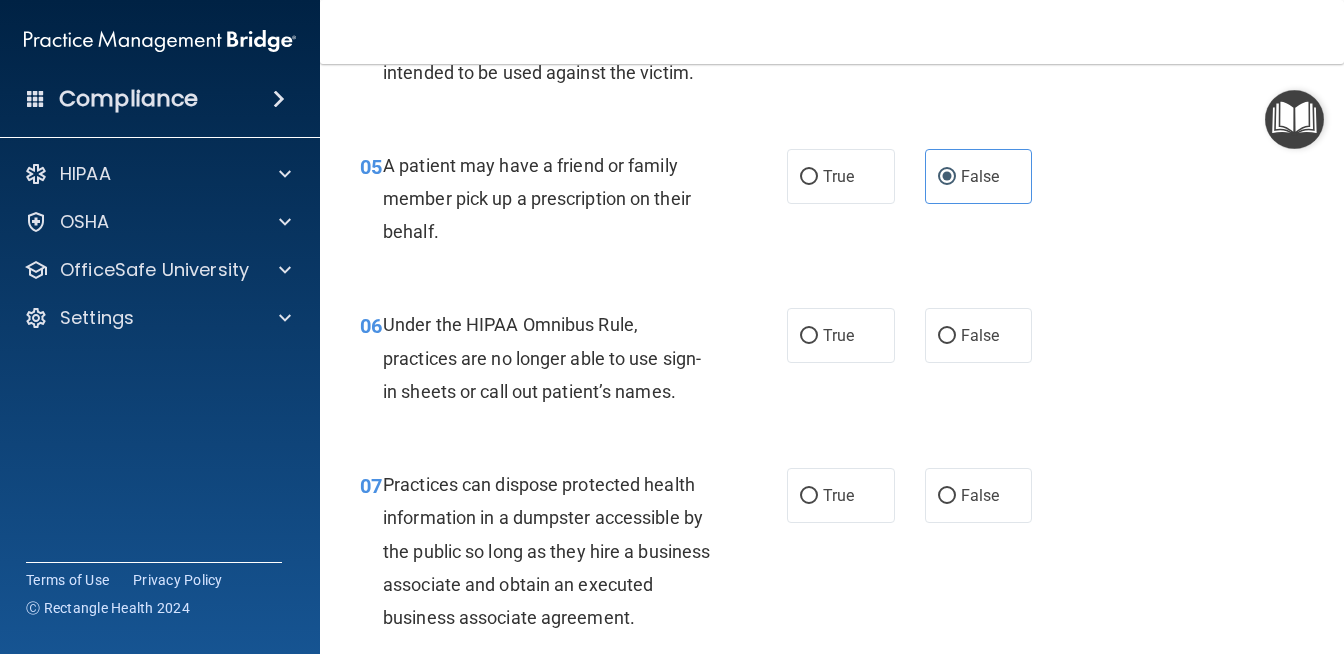 scroll, scrollTop: 921, scrollLeft: 0, axis: vertical 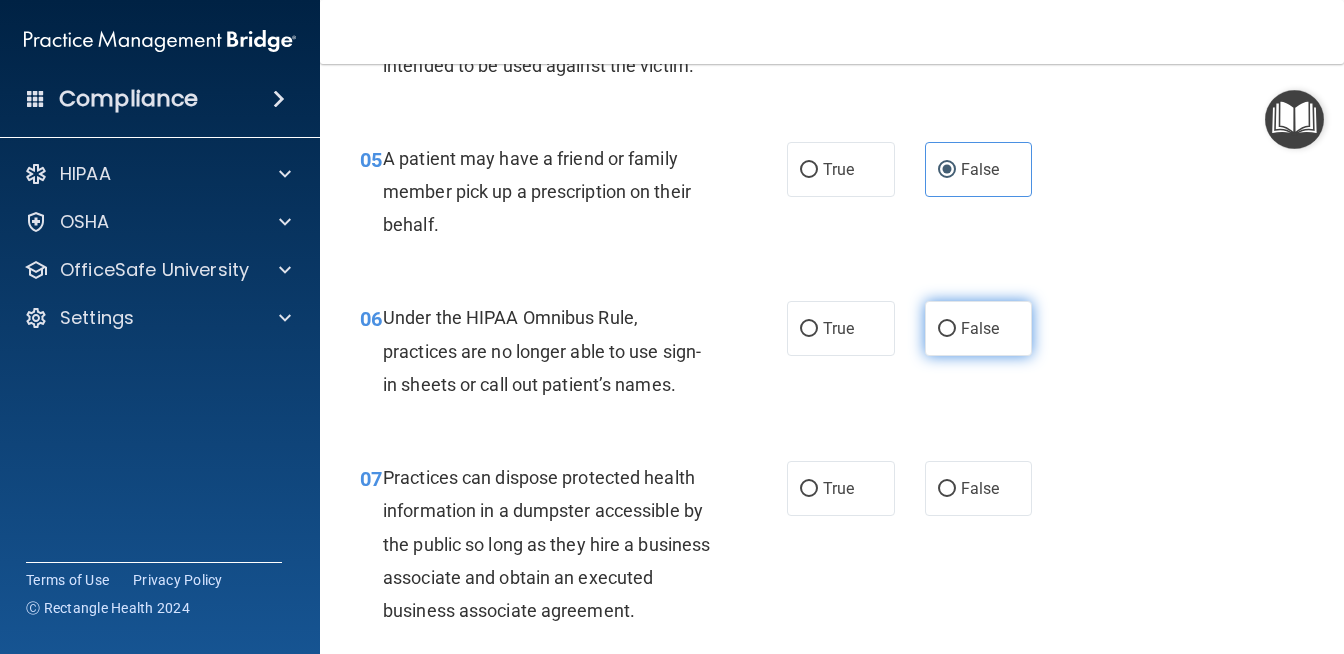 click on "False" at bounding box center [947, 329] 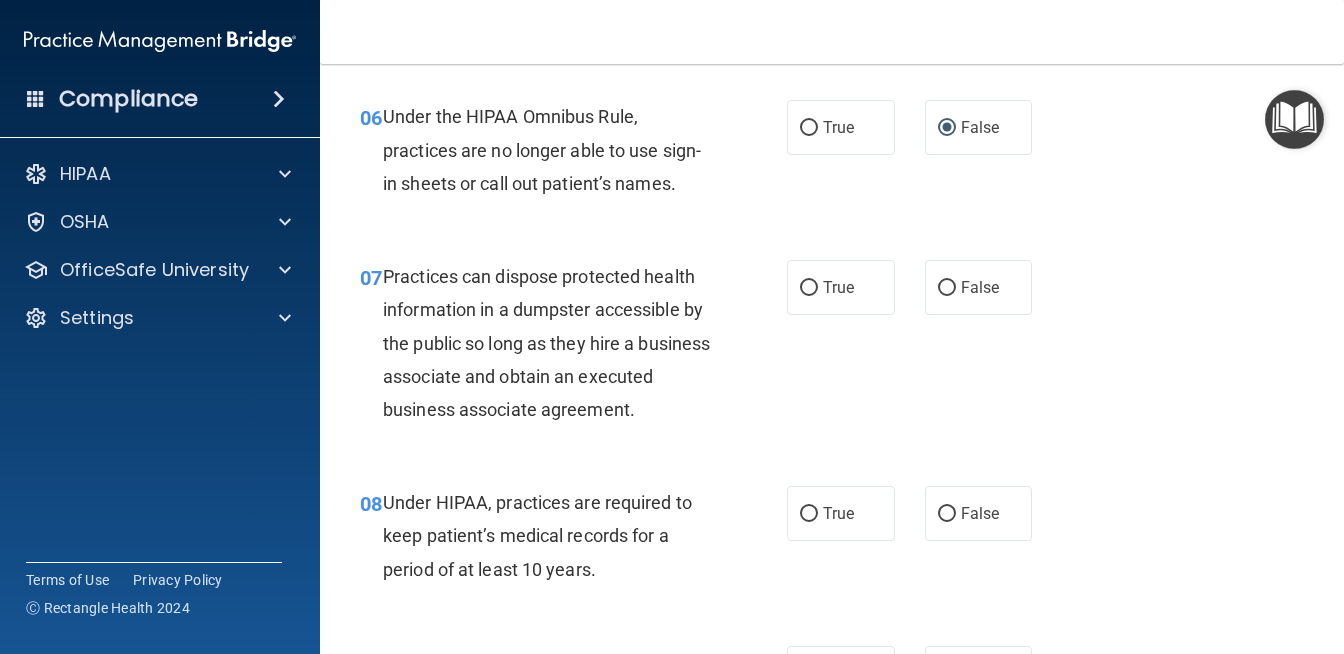 scroll, scrollTop: 1129, scrollLeft: 0, axis: vertical 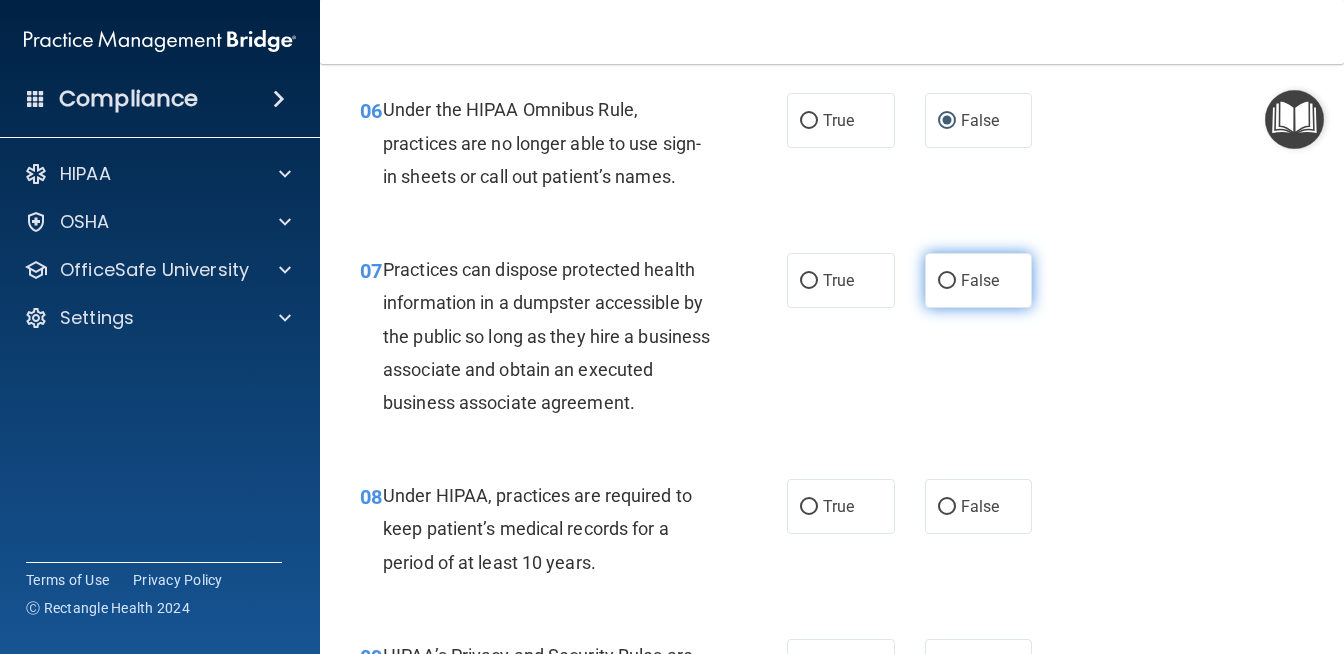 click on "False" at bounding box center (979, 280) 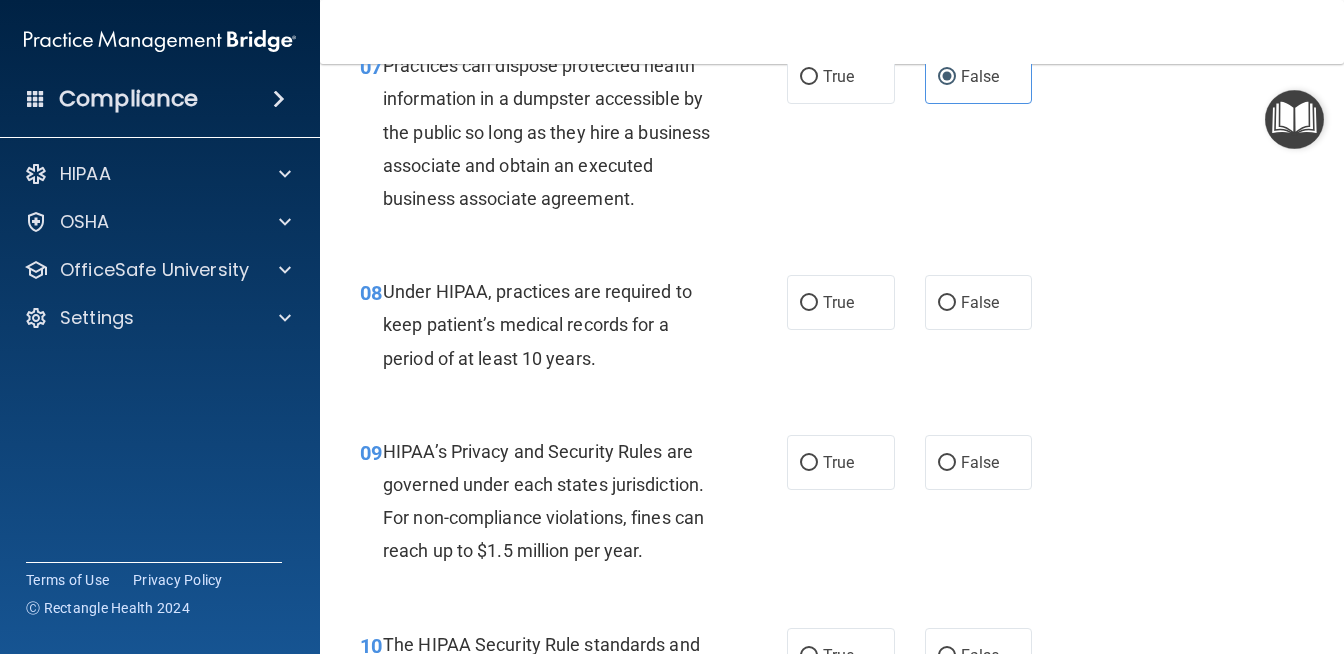 scroll, scrollTop: 1354, scrollLeft: 0, axis: vertical 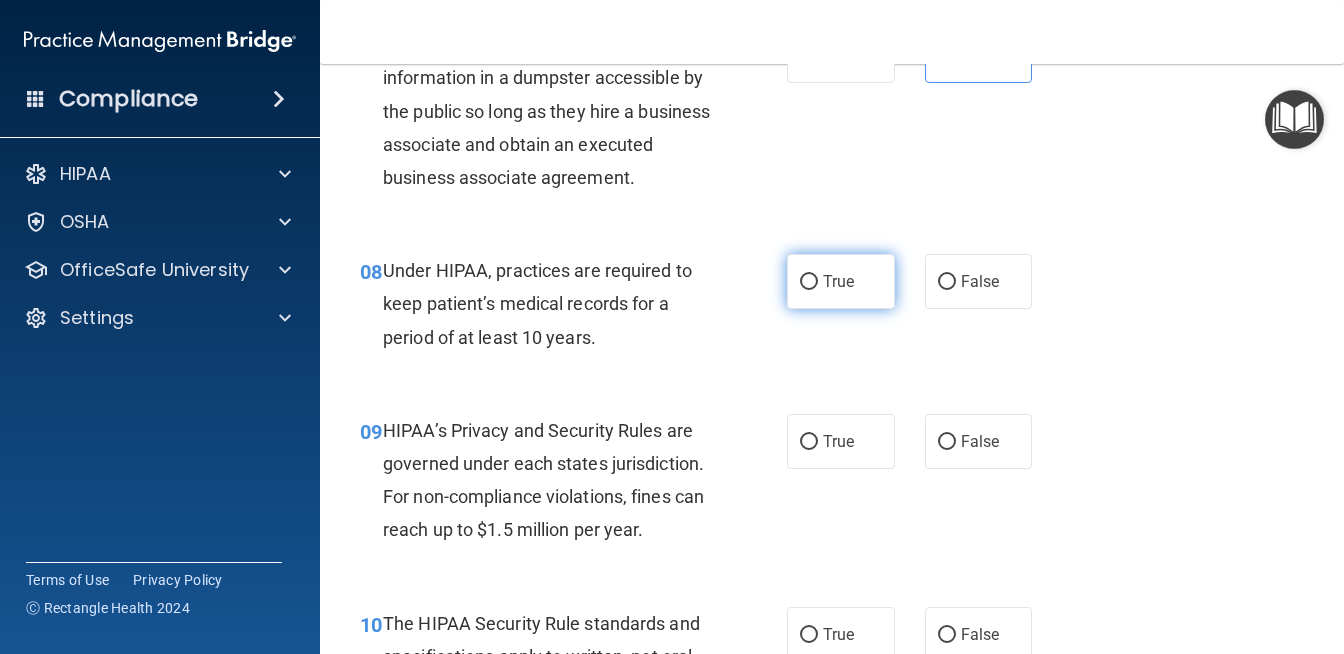 click on "True" at bounding box center (838, 281) 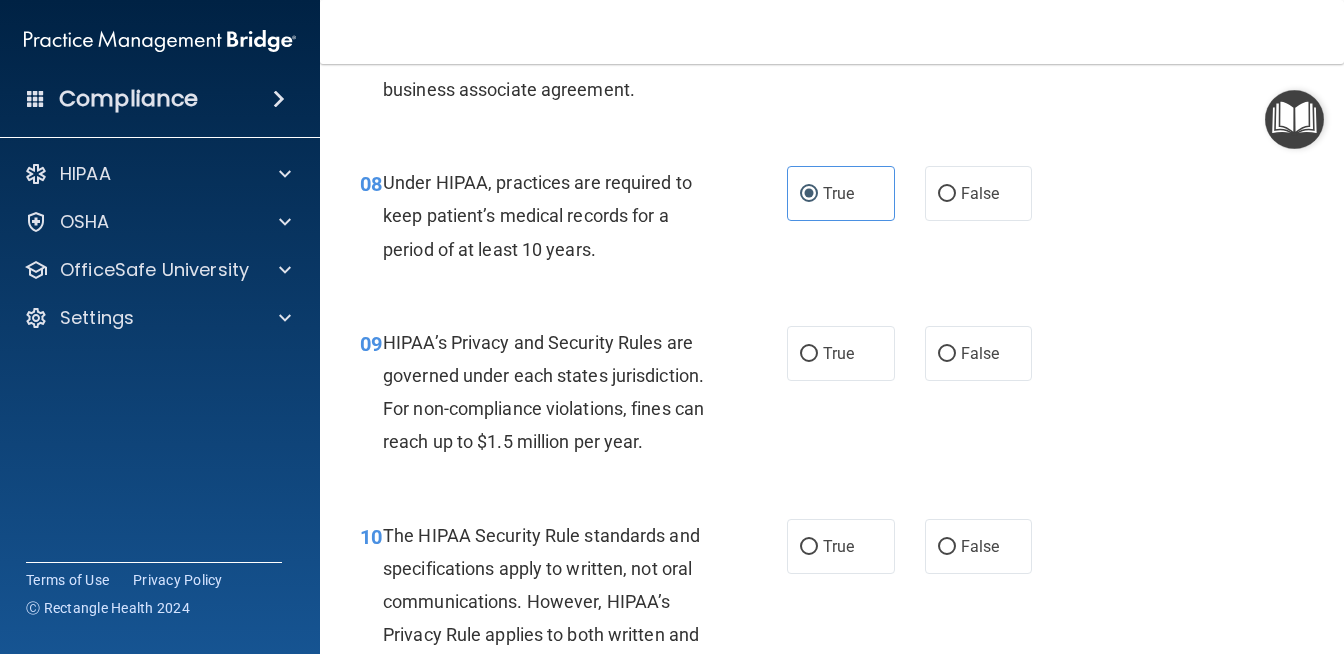 scroll, scrollTop: 1443, scrollLeft: 0, axis: vertical 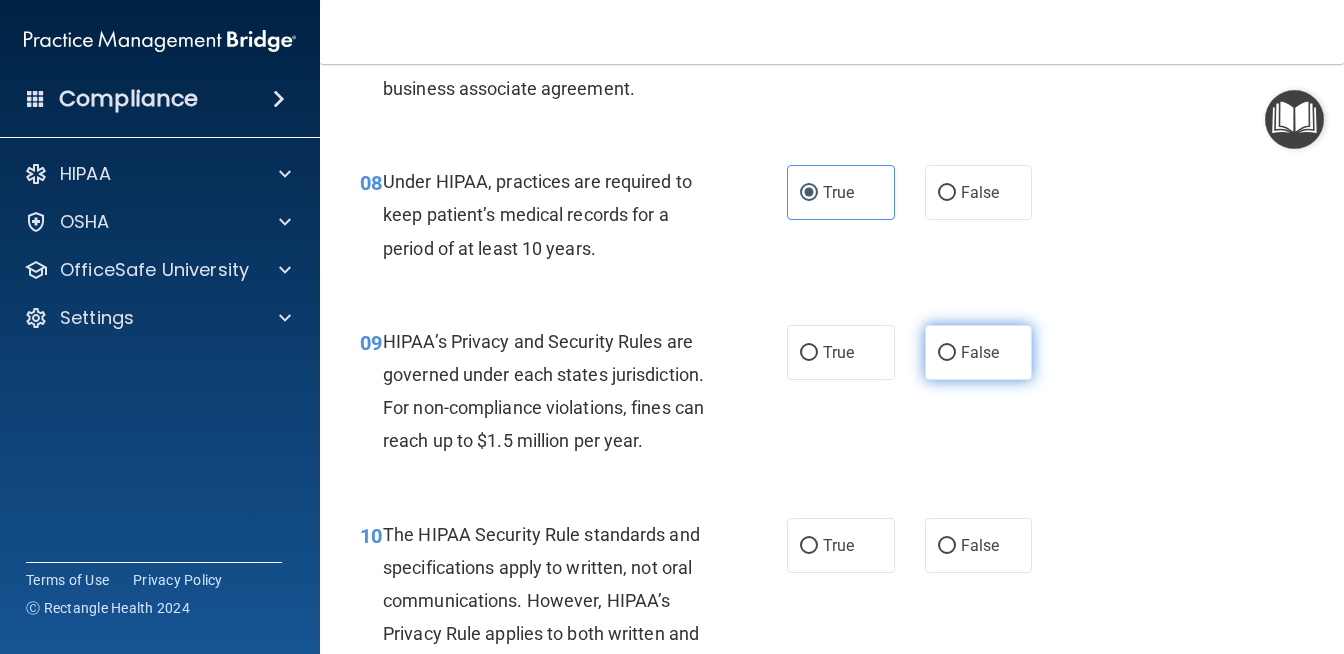 click on "False" at bounding box center (947, 353) 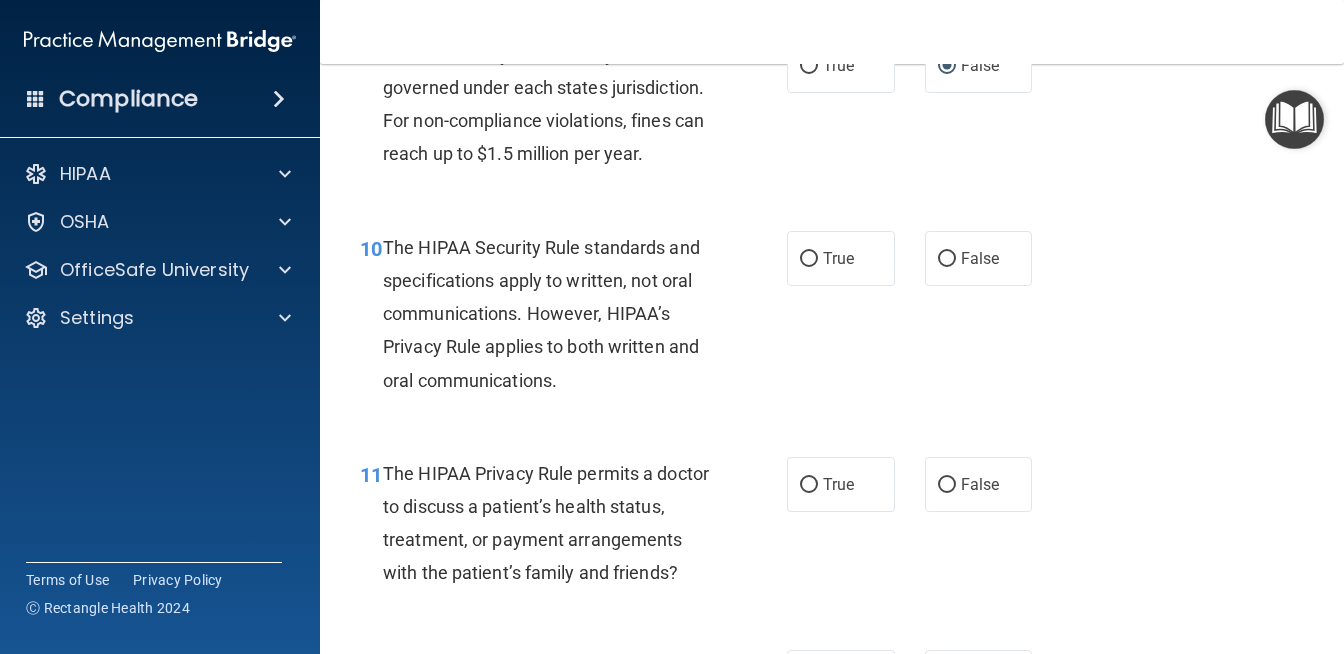 scroll, scrollTop: 1731, scrollLeft: 0, axis: vertical 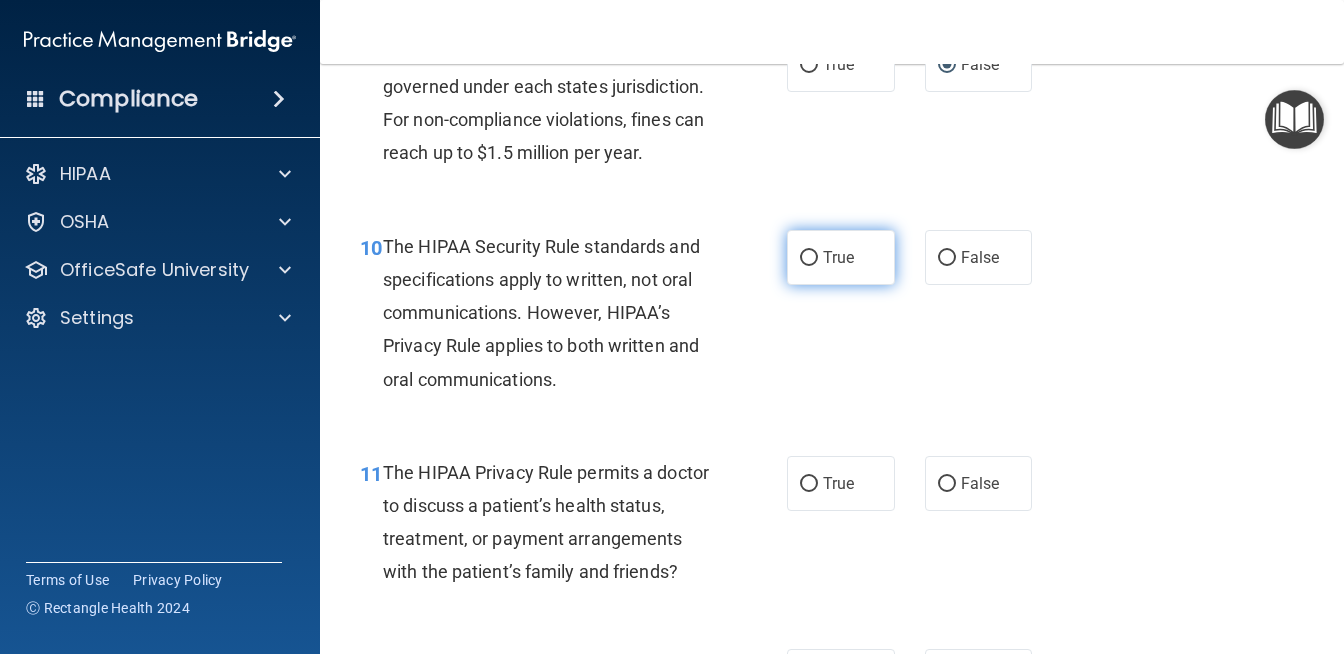 click on "True" at bounding box center (838, 257) 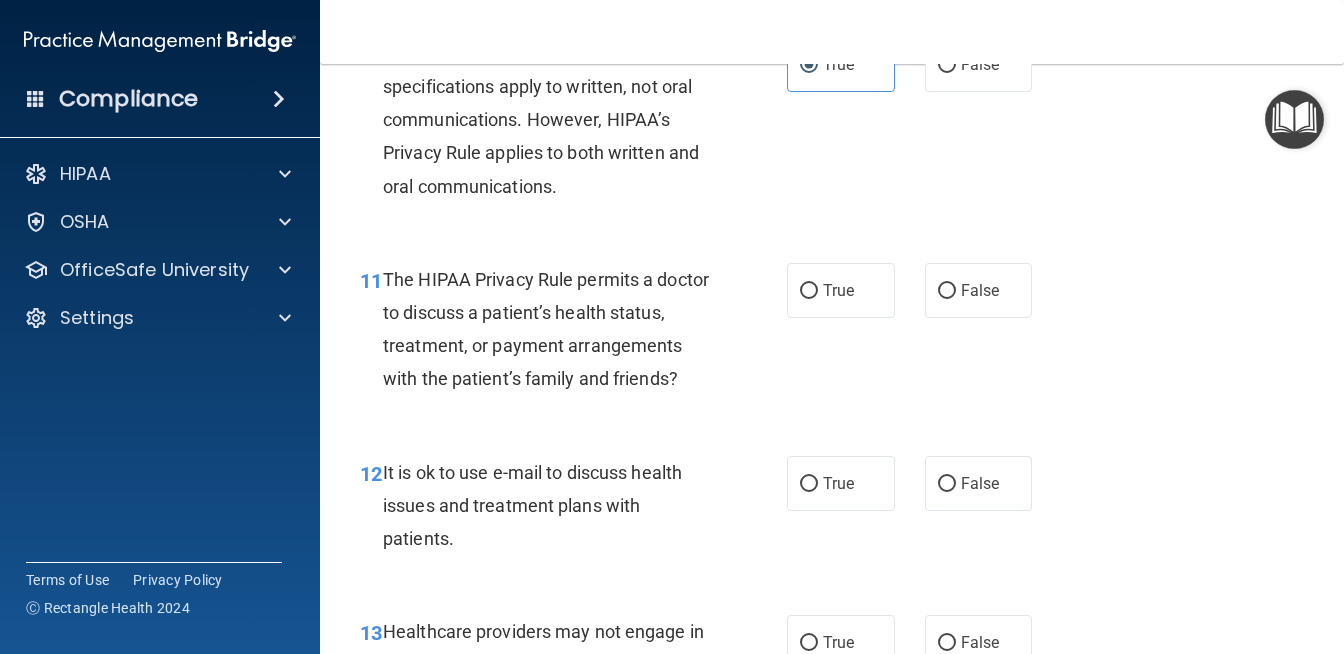 scroll, scrollTop: 1927, scrollLeft: 0, axis: vertical 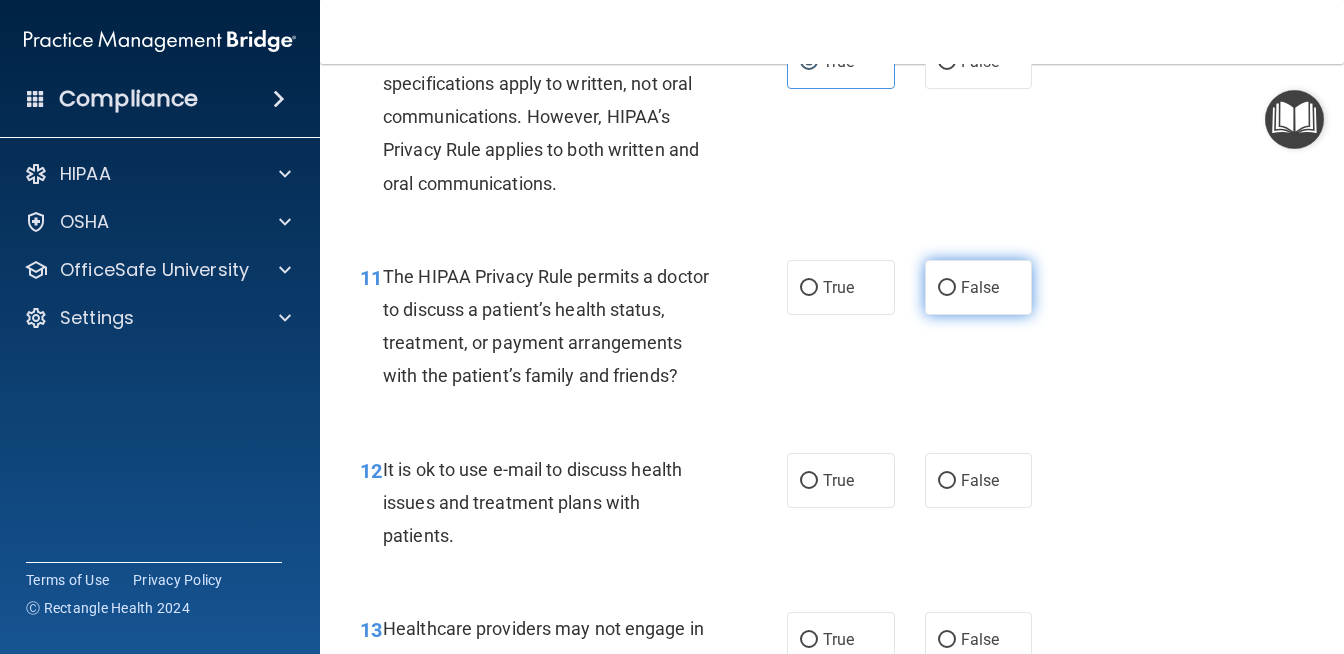 click on "False" at bounding box center (947, 288) 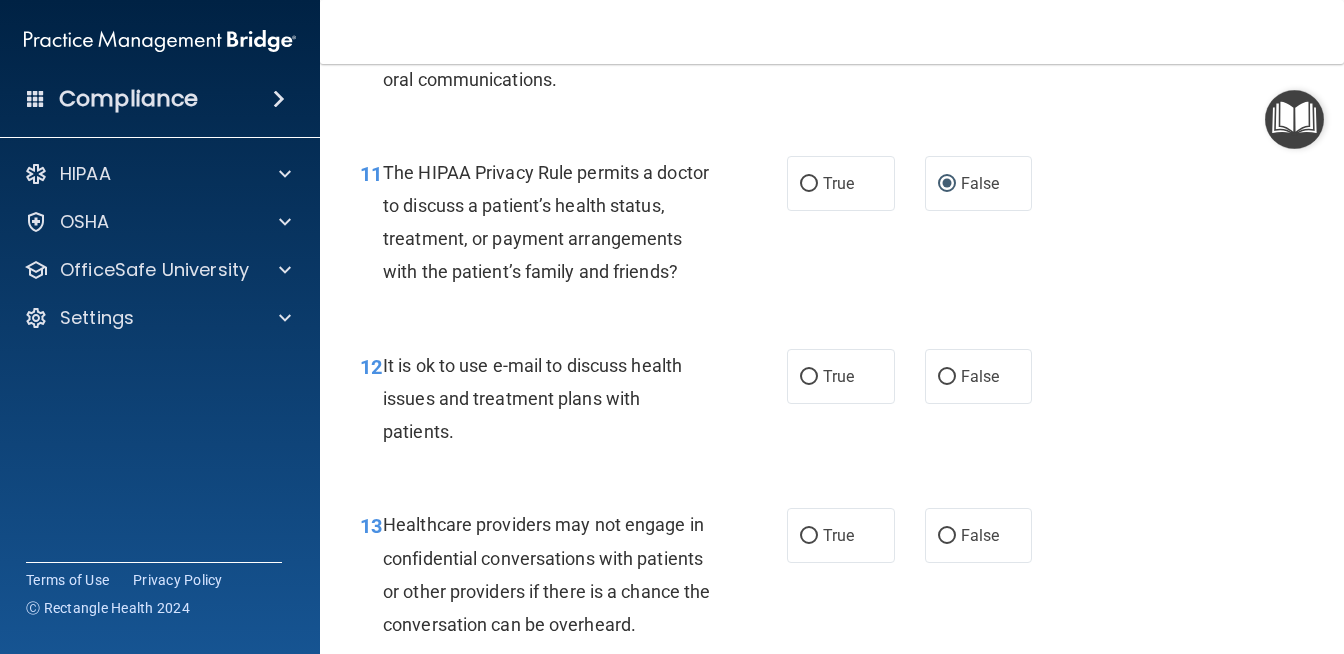 scroll, scrollTop: 2038, scrollLeft: 0, axis: vertical 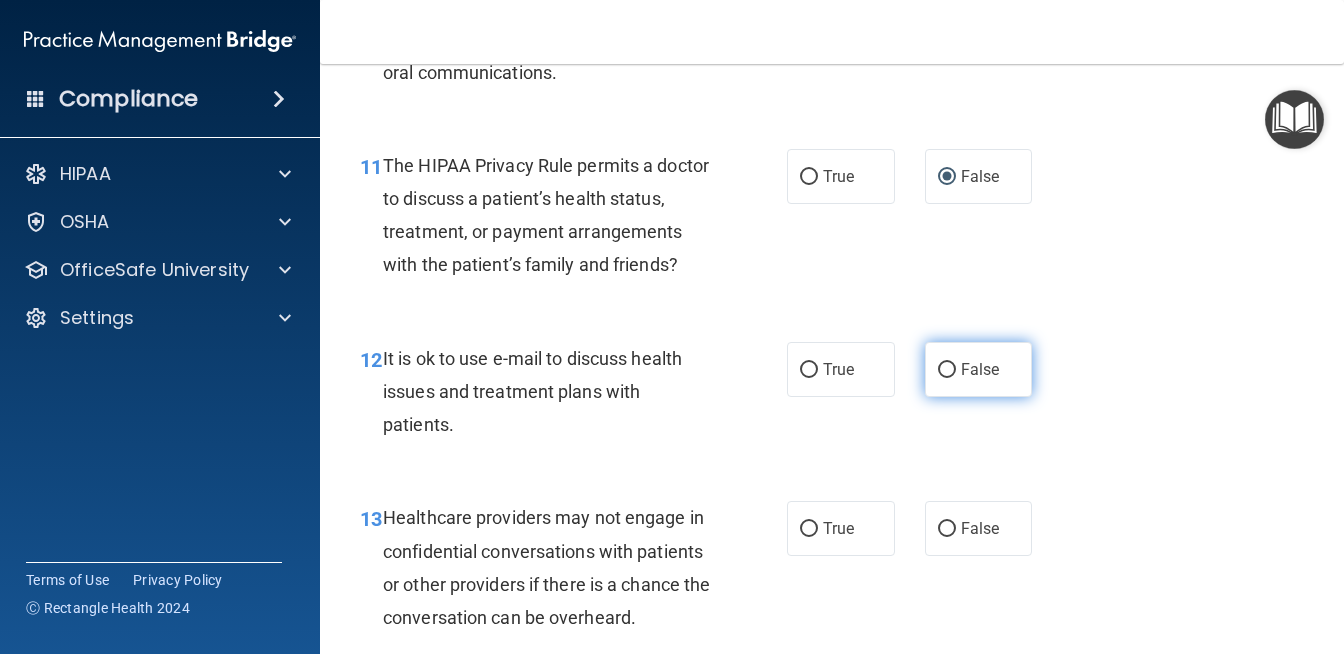 click on "False" at bounding box center (947, 370) 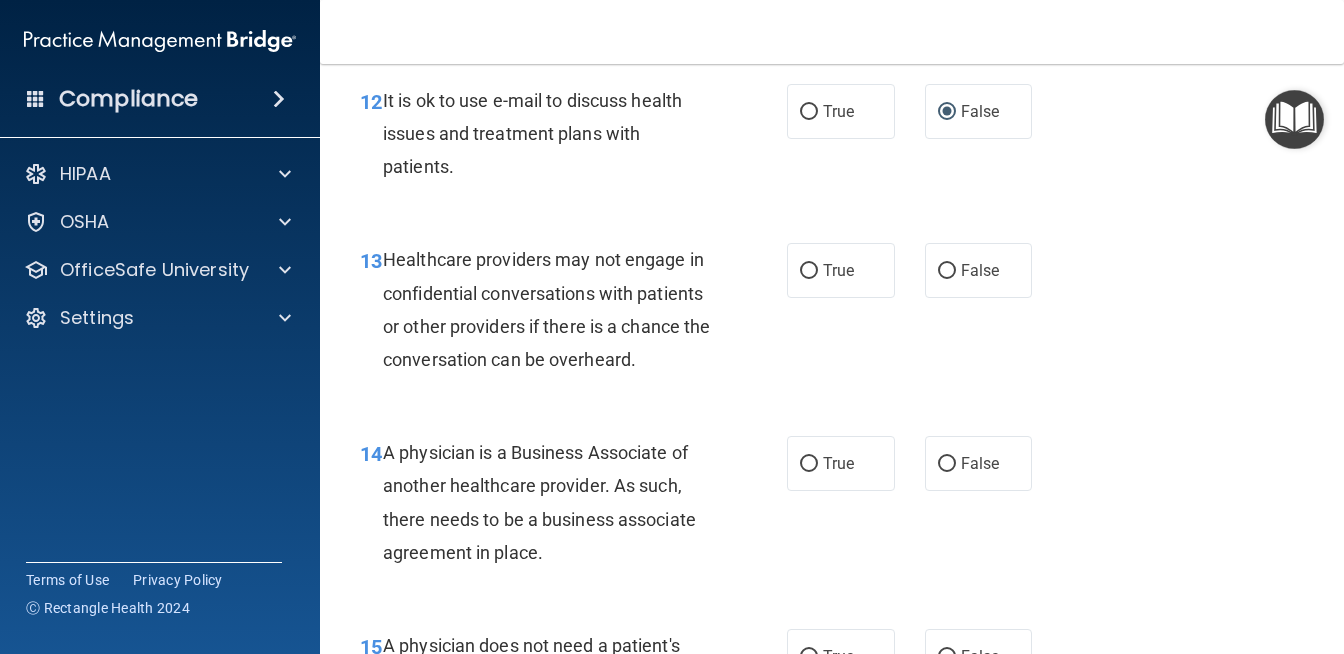 scroll, scrollTop: 2318, scrollLeft: 0, axis: vertical 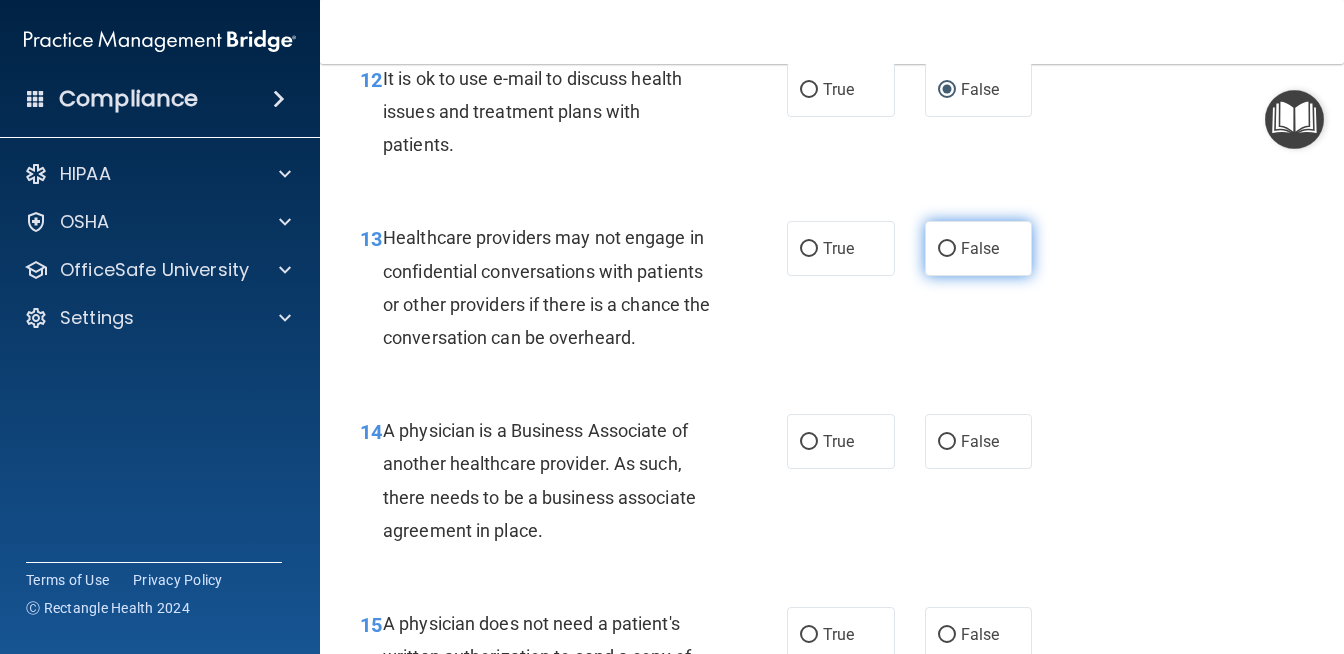 click on "False" at bounding box center (947, 249) 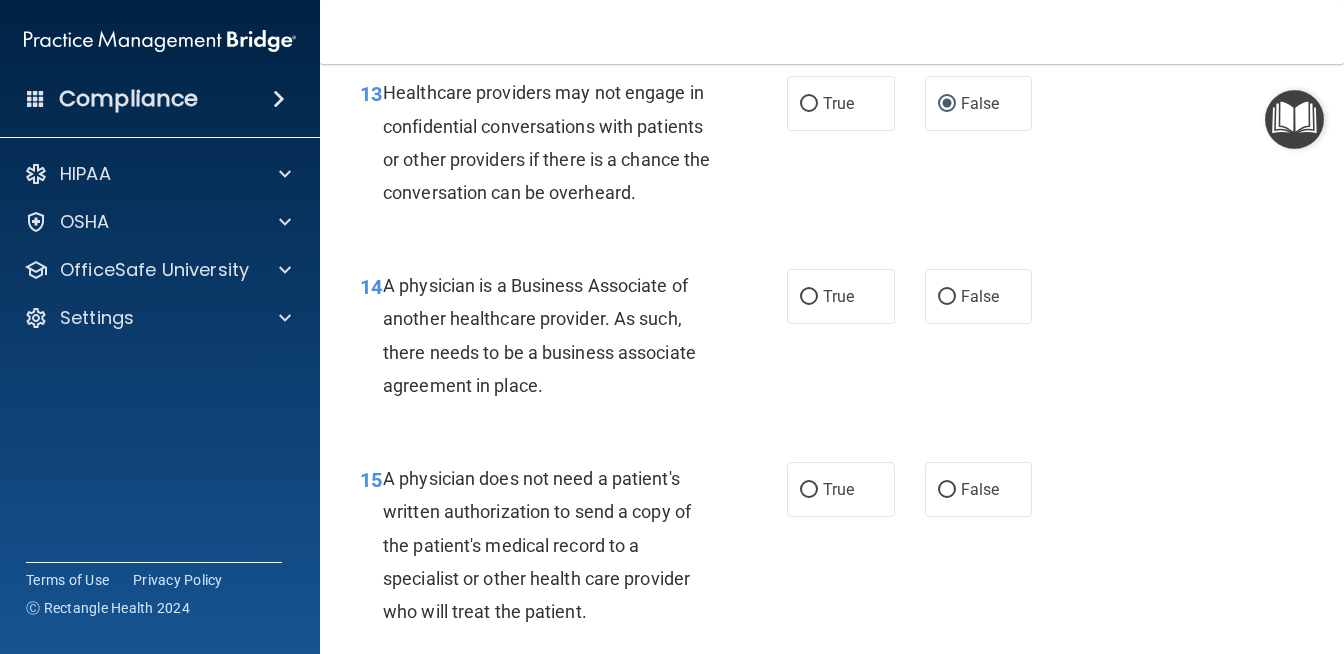 scroll, scrollTop: 2469, scrollLeft: 0, axis: vertical 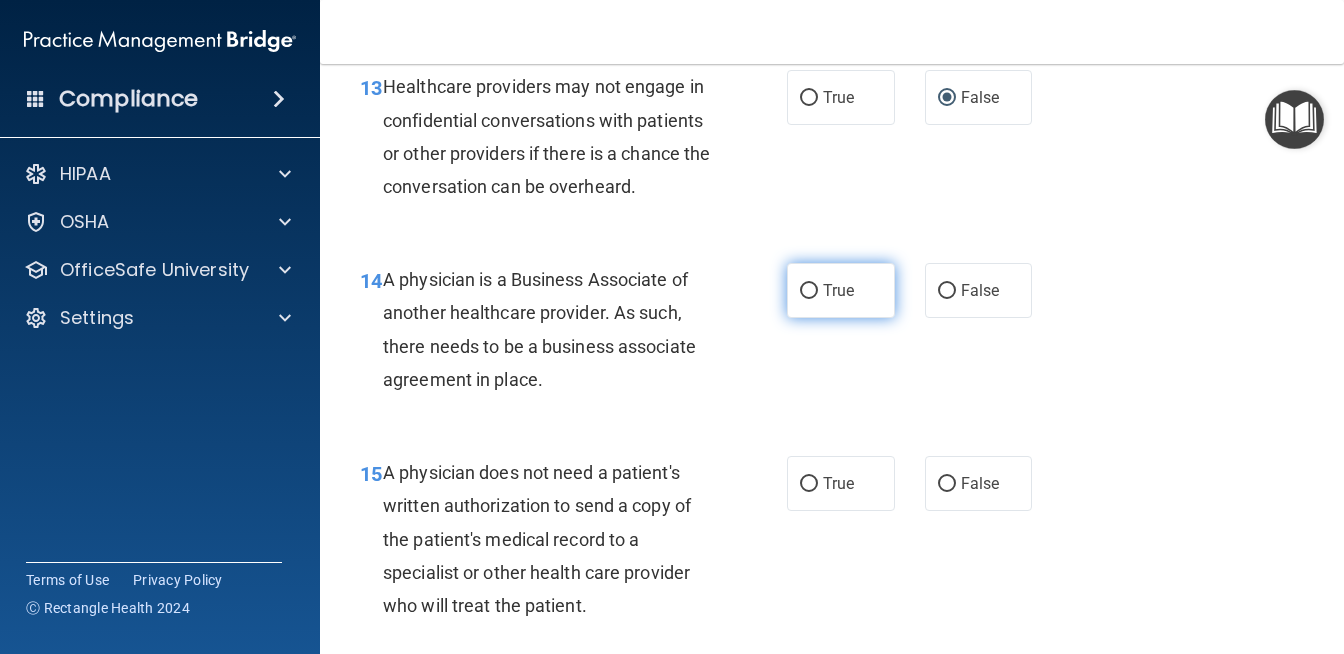 click on "True" at bounding box center [838, 290] 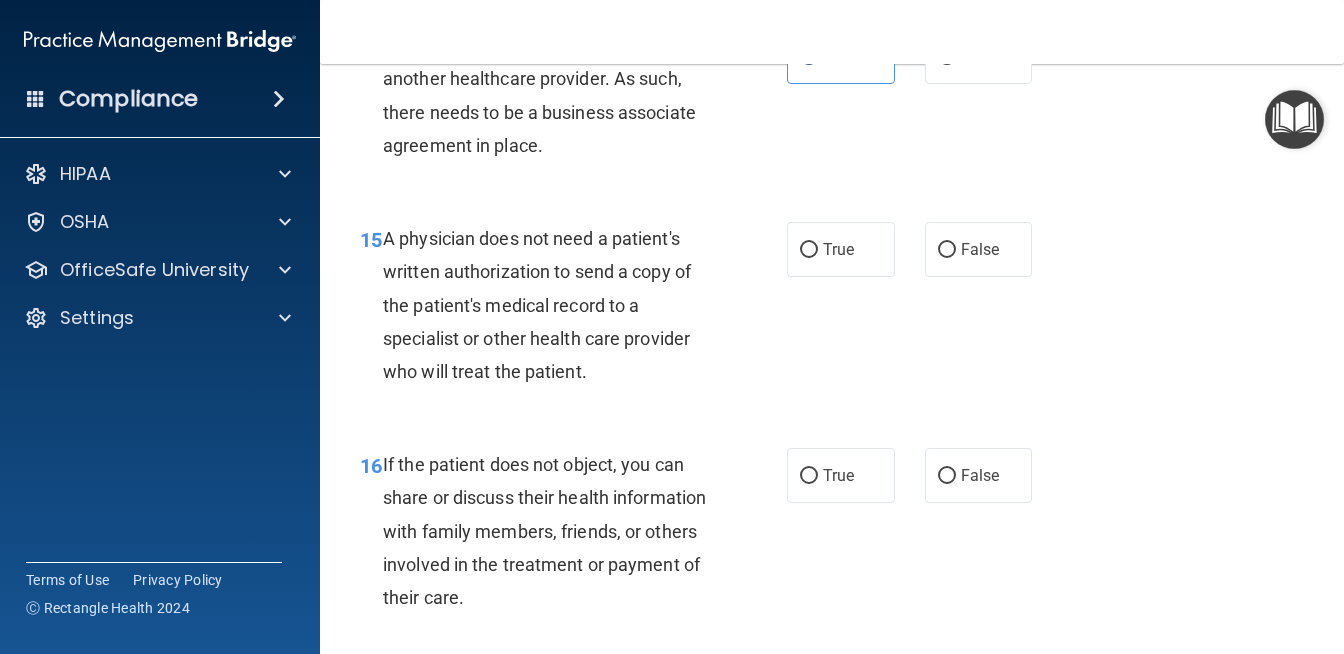 scroll, scrollTop: 2705, scrollLeft: 0, axis: vertical 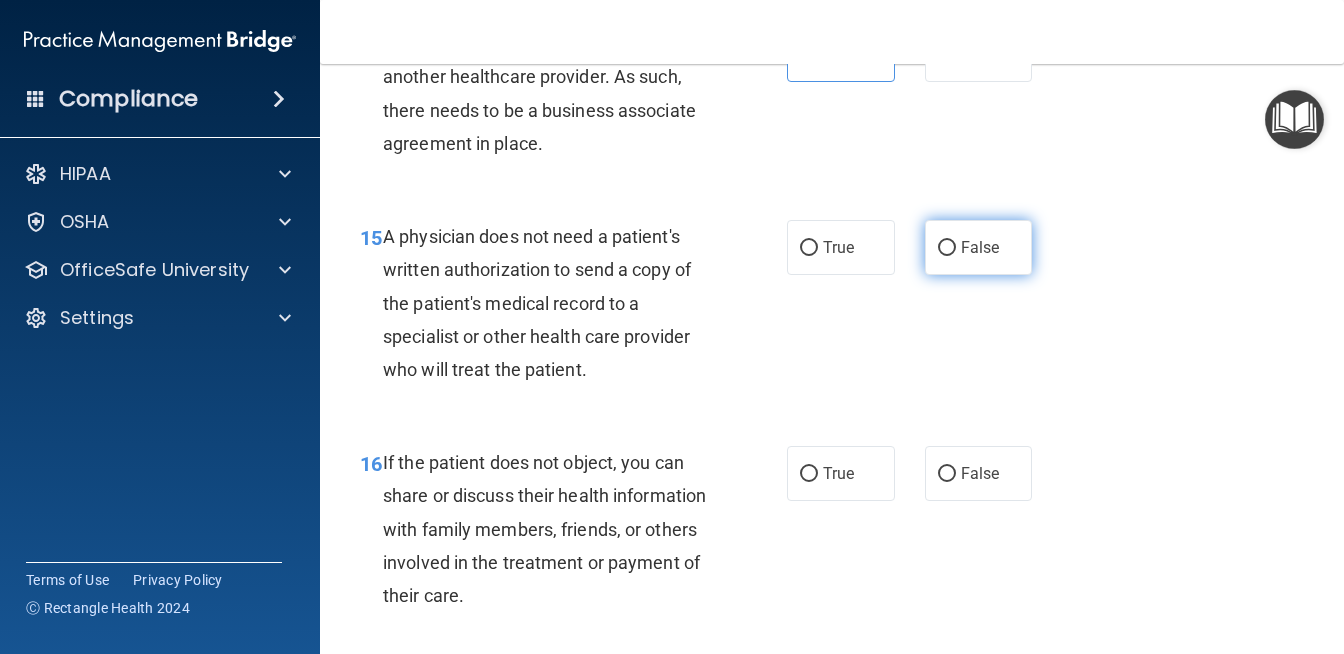 click on "False" at bounding box center (979, 247) 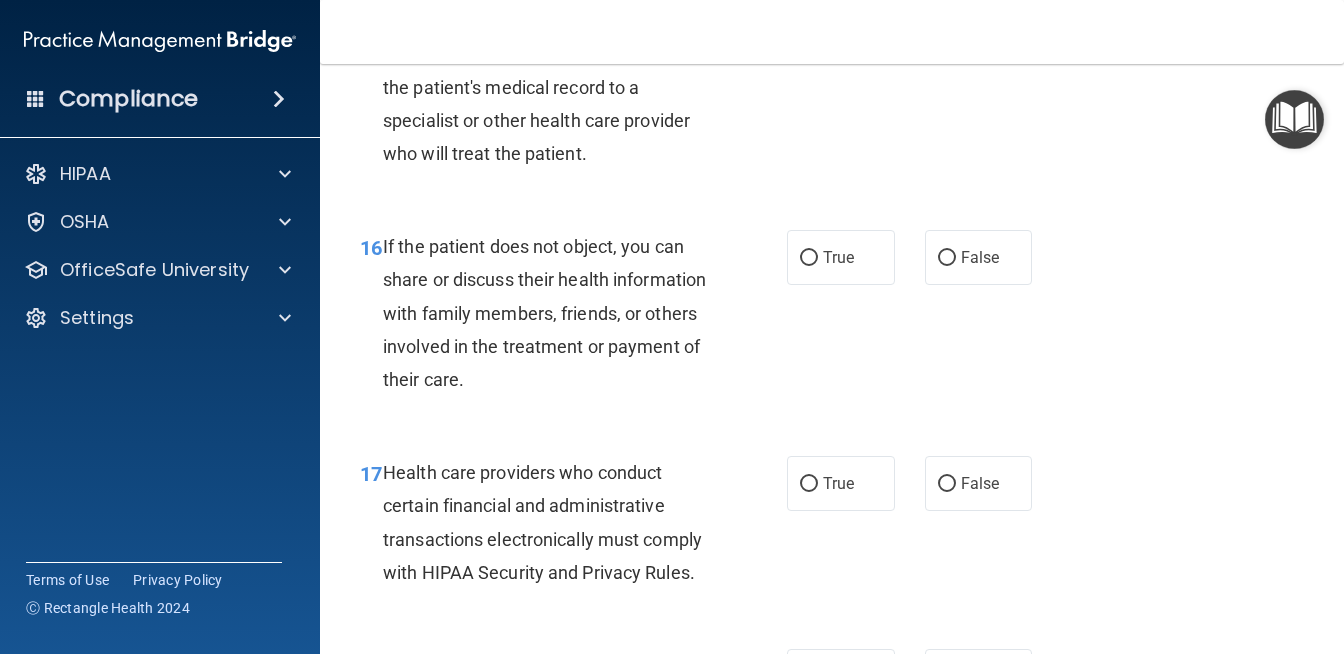 scroll, scrollTop: 2927, scrollLeft: 0, axis: vertical 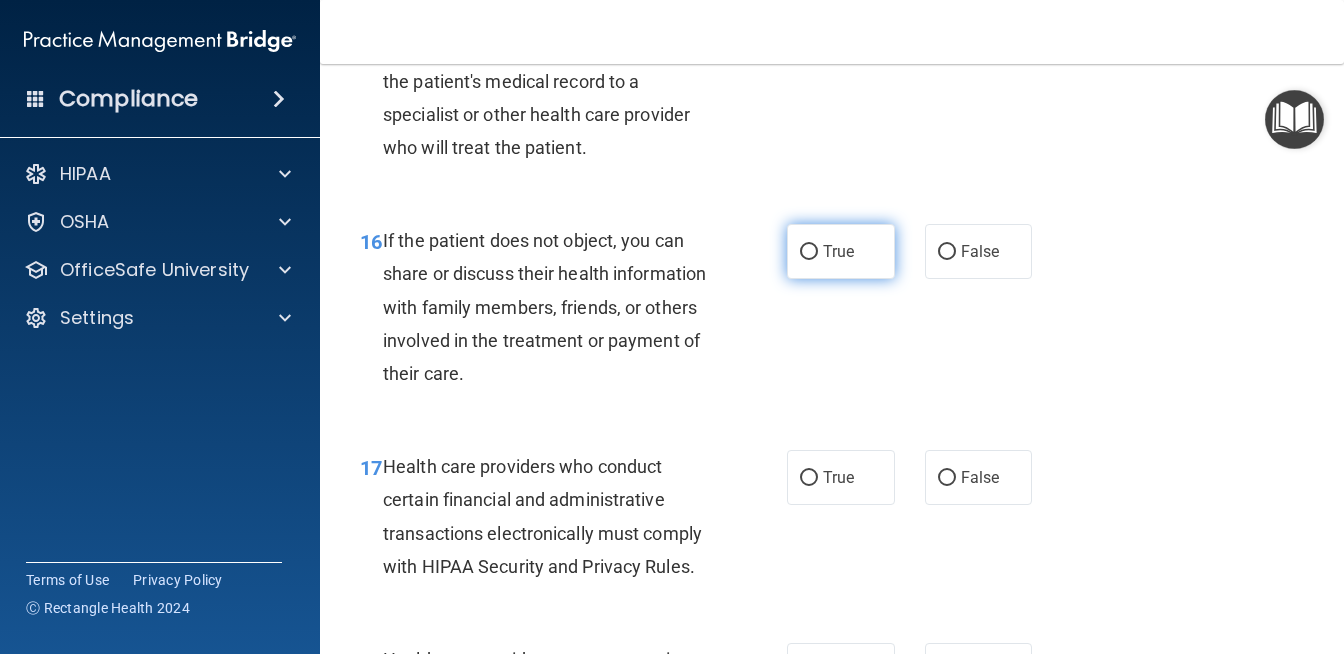 click on "True" at bounding box center (838, 251) 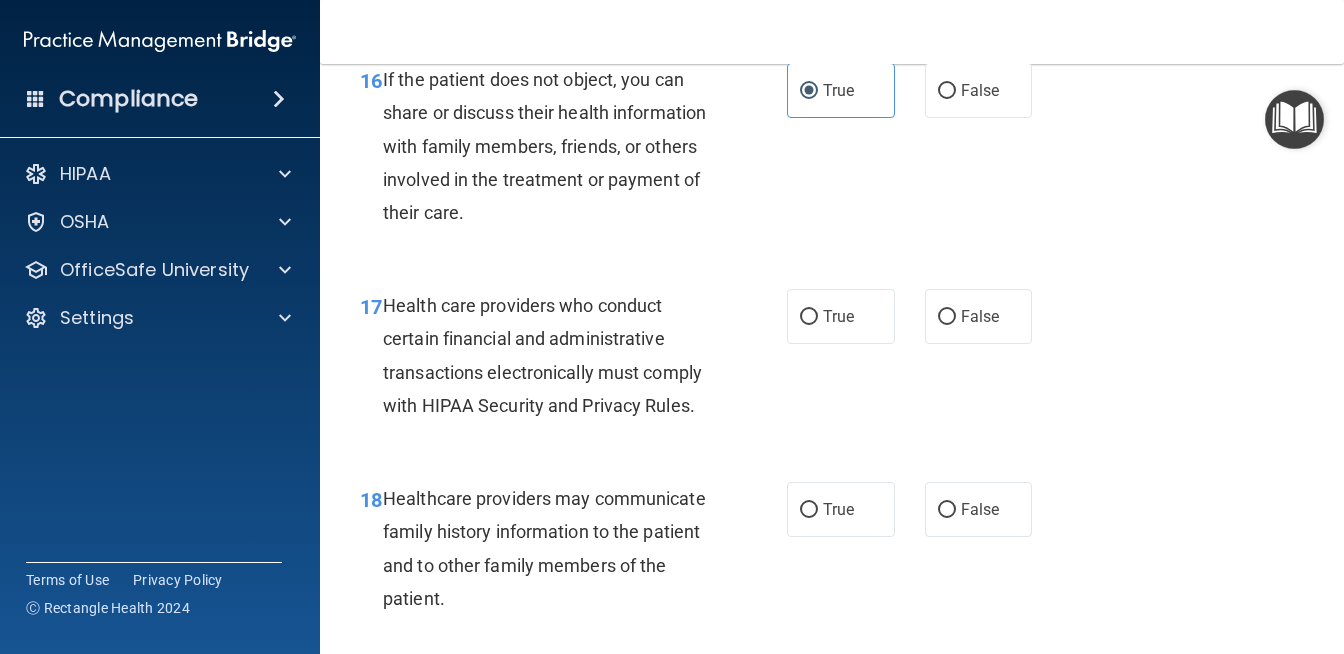 scroll, scrollTop: 3092, scrollLeft: 0, axis: vertical 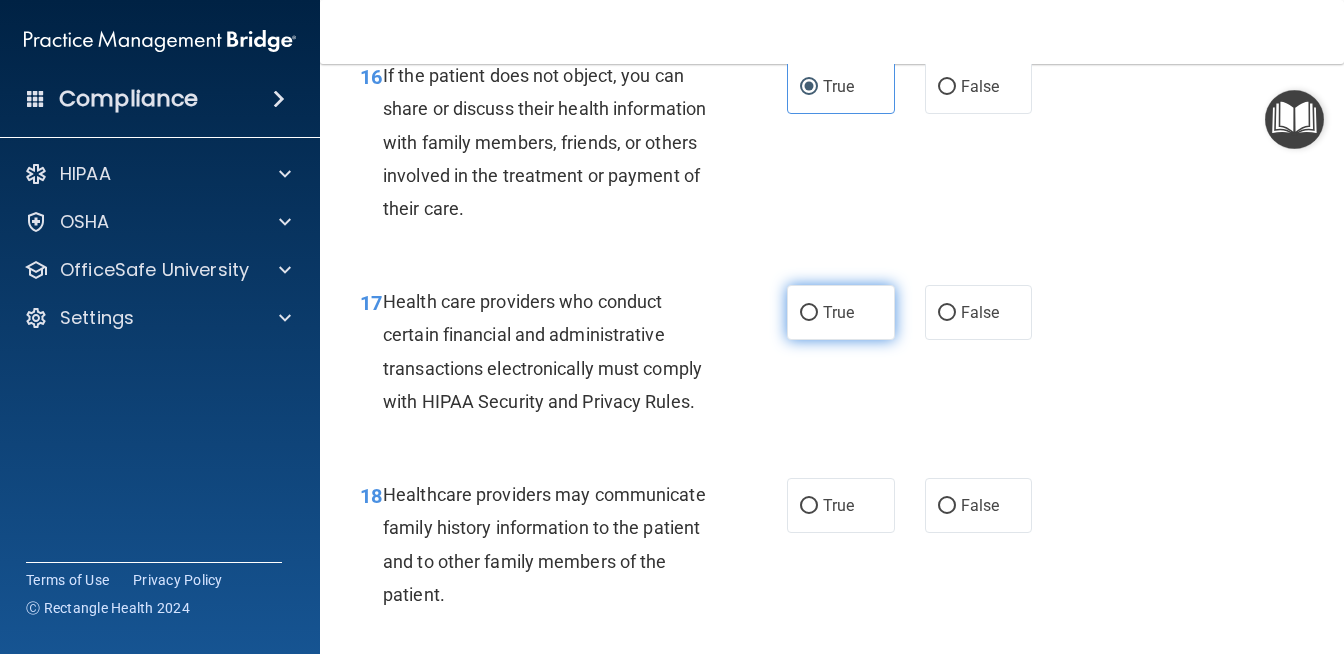 click on "True" at bounding box center (841, 312) 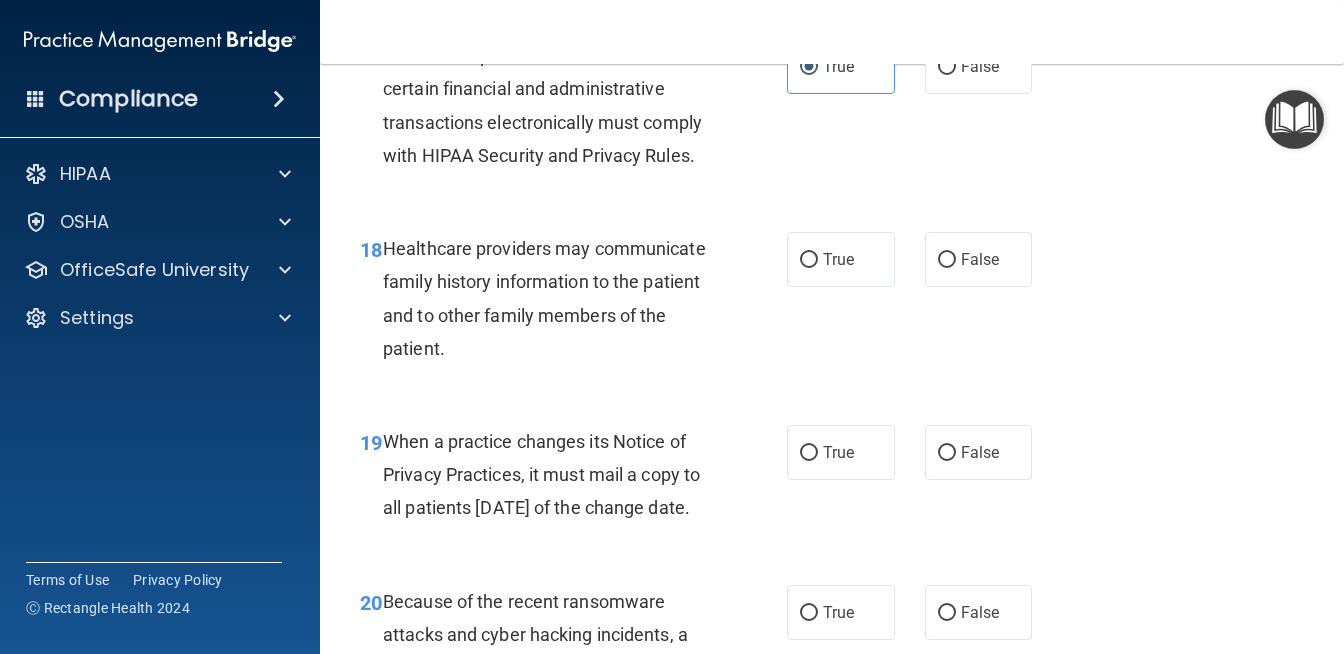 scroll, scrollTop: 3345, scrollLeft: 0, axis: vertical 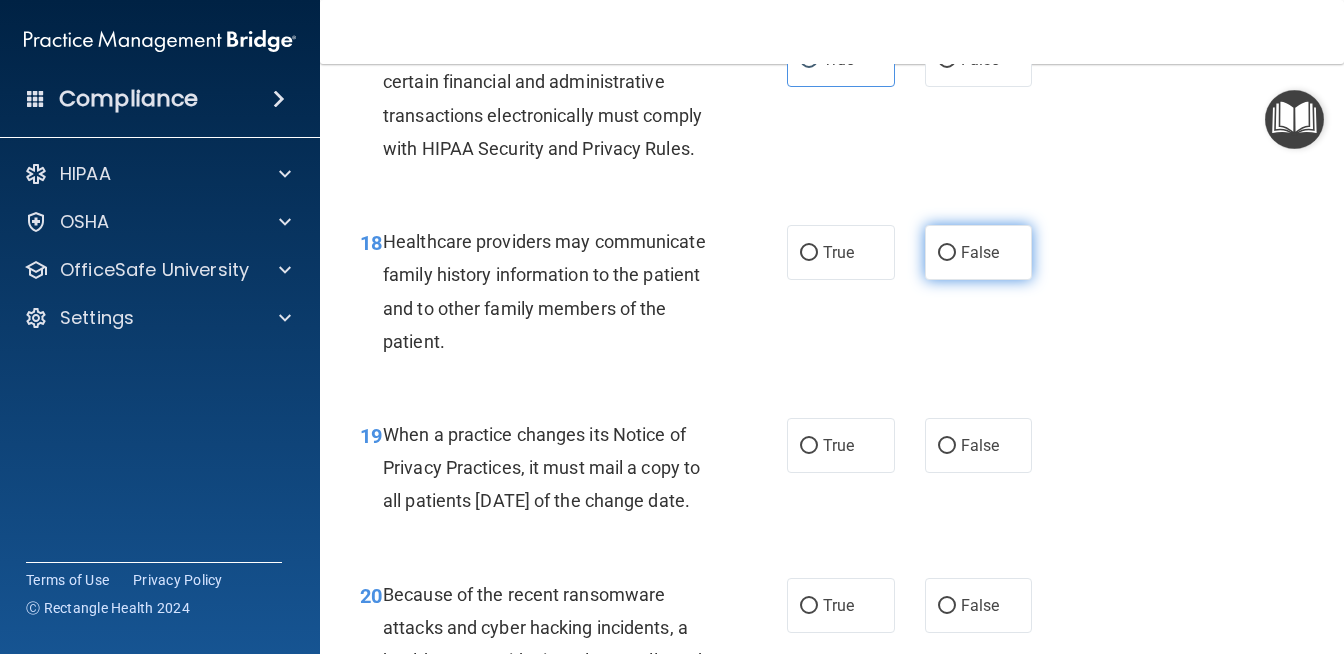 click on "False" at bounding box center (947, 253) 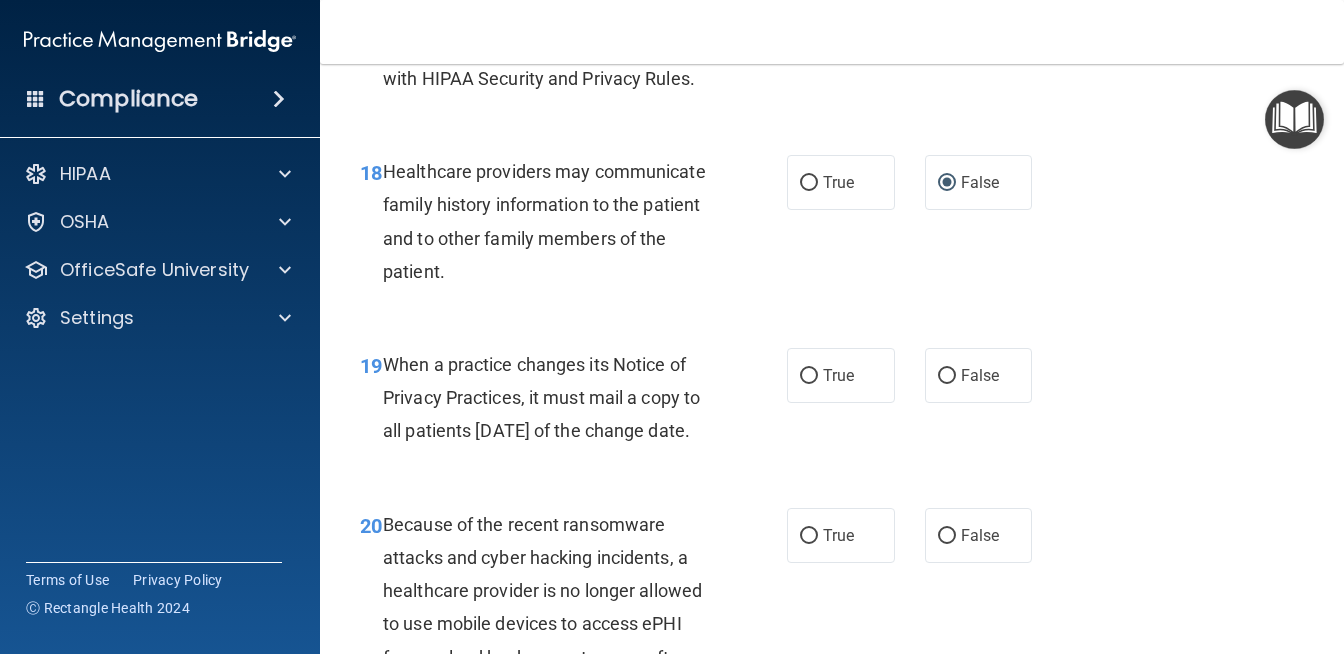 scroll, scrollTop: 3424, scrollLeft: 0, axis: vertical 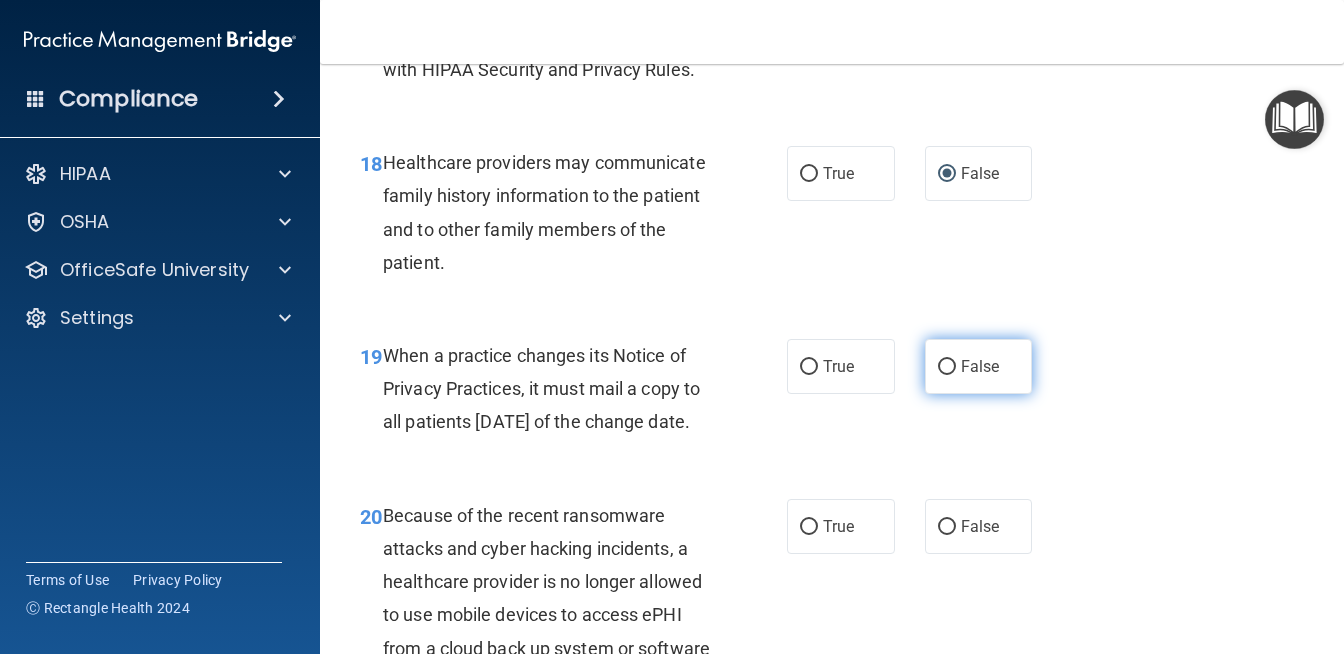 click on "False" at bounding box center [947, 367] 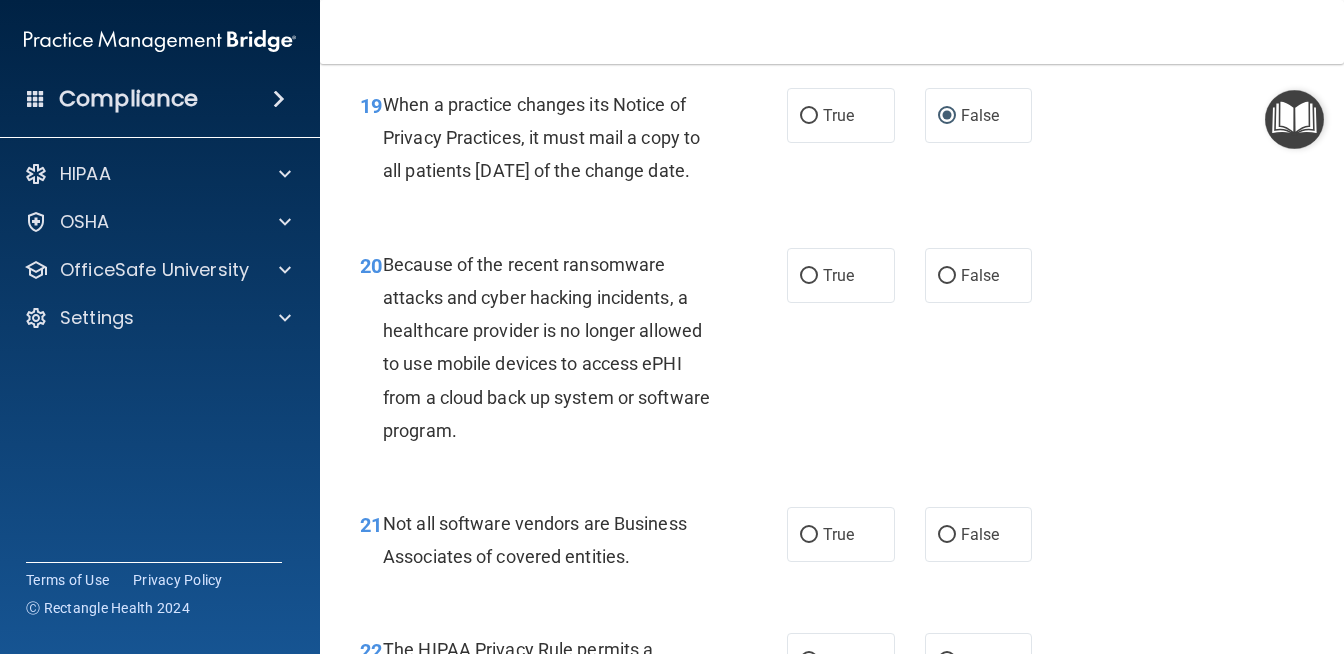 scroll, scrollTop: 3689, scrollLeft: 0, axis: vertical 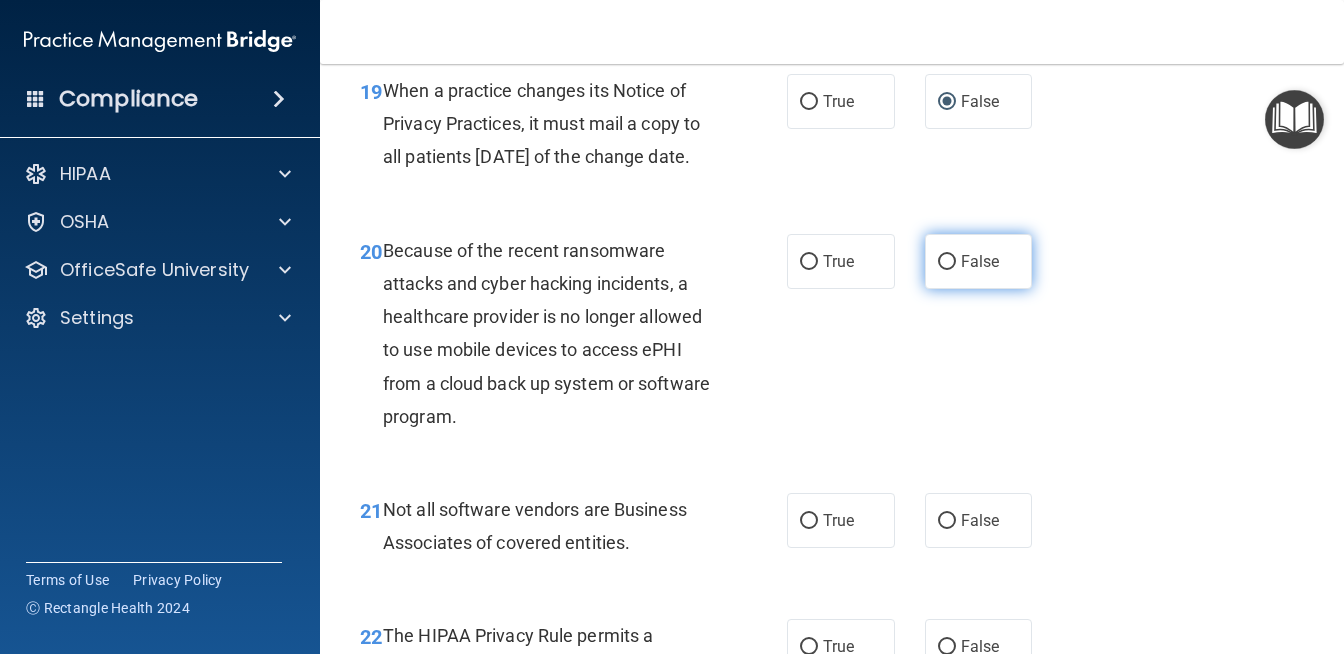 click on "False" at bounding box center (979, 261) 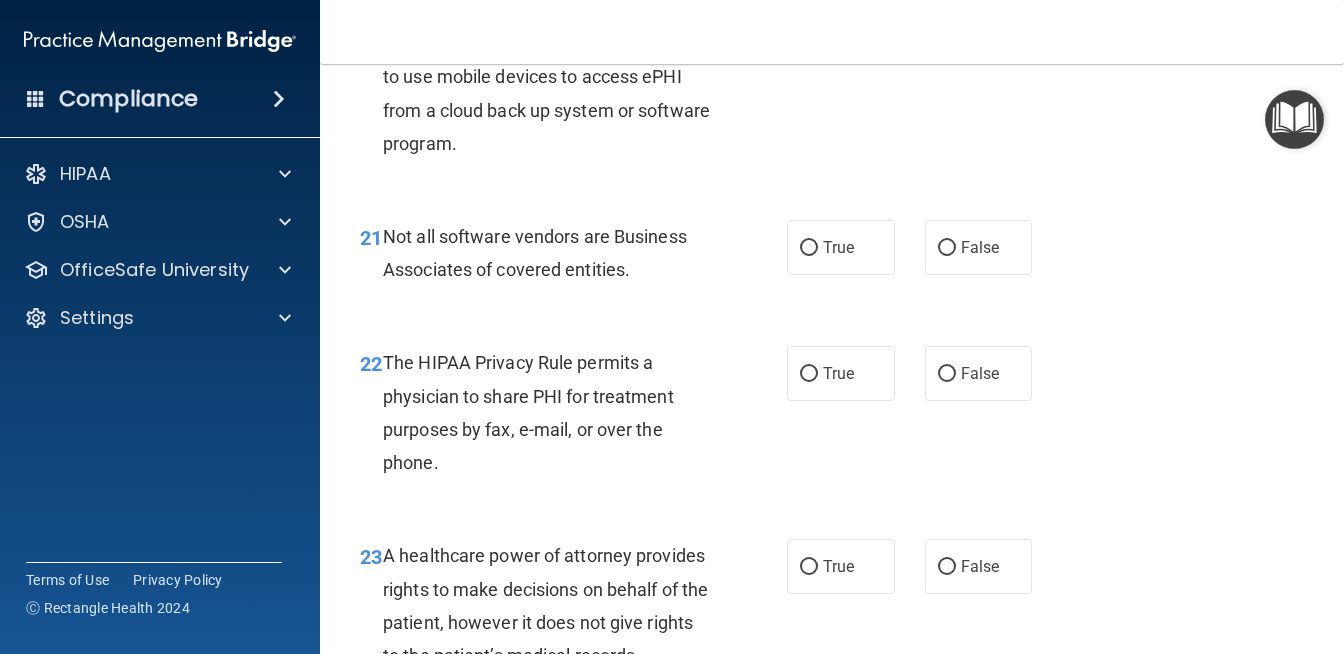 scroll, scrollTop: 3963, scrollLeft: 0, axis: vertical 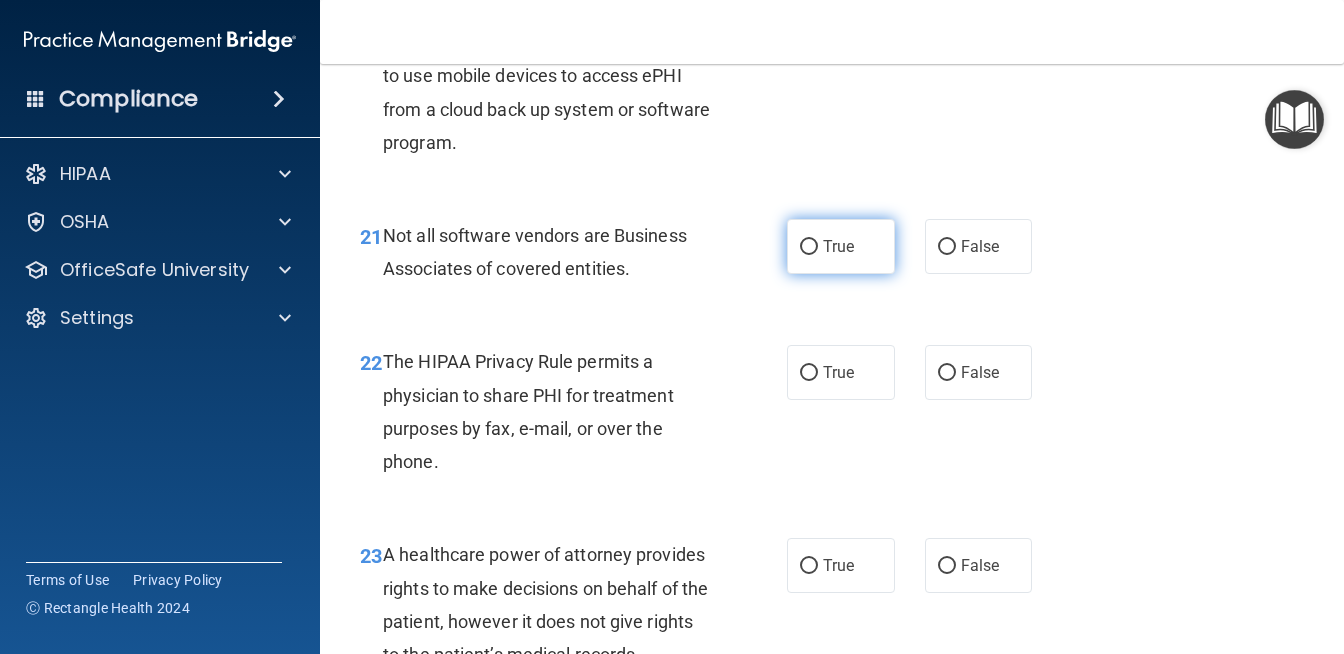 click on "True" at bounding box center (841, 246) 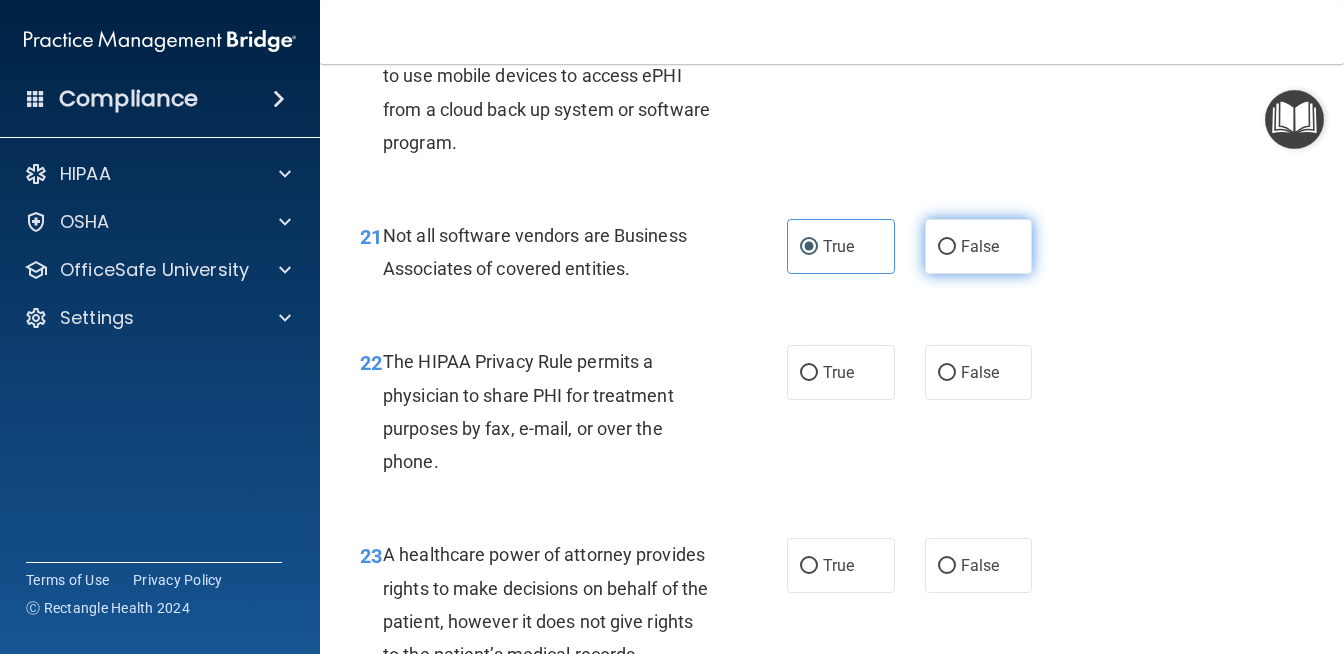 click on "False" at bounding box center [947, 247] 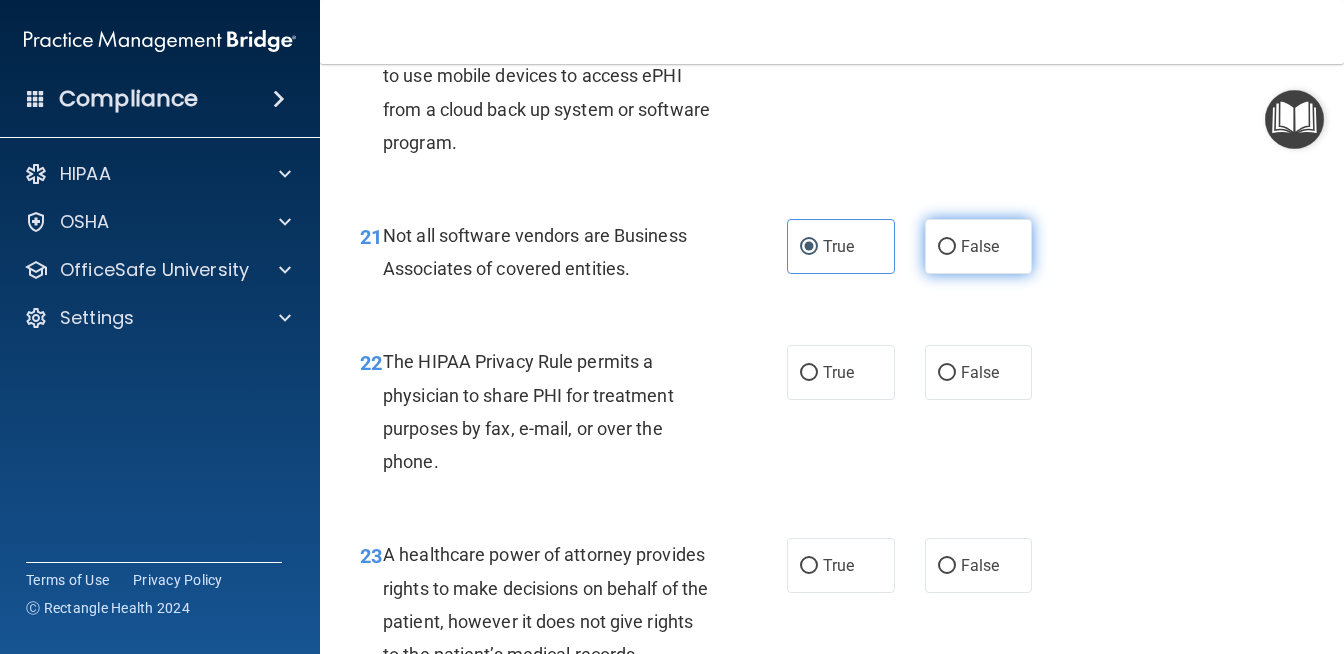 radio on "true" 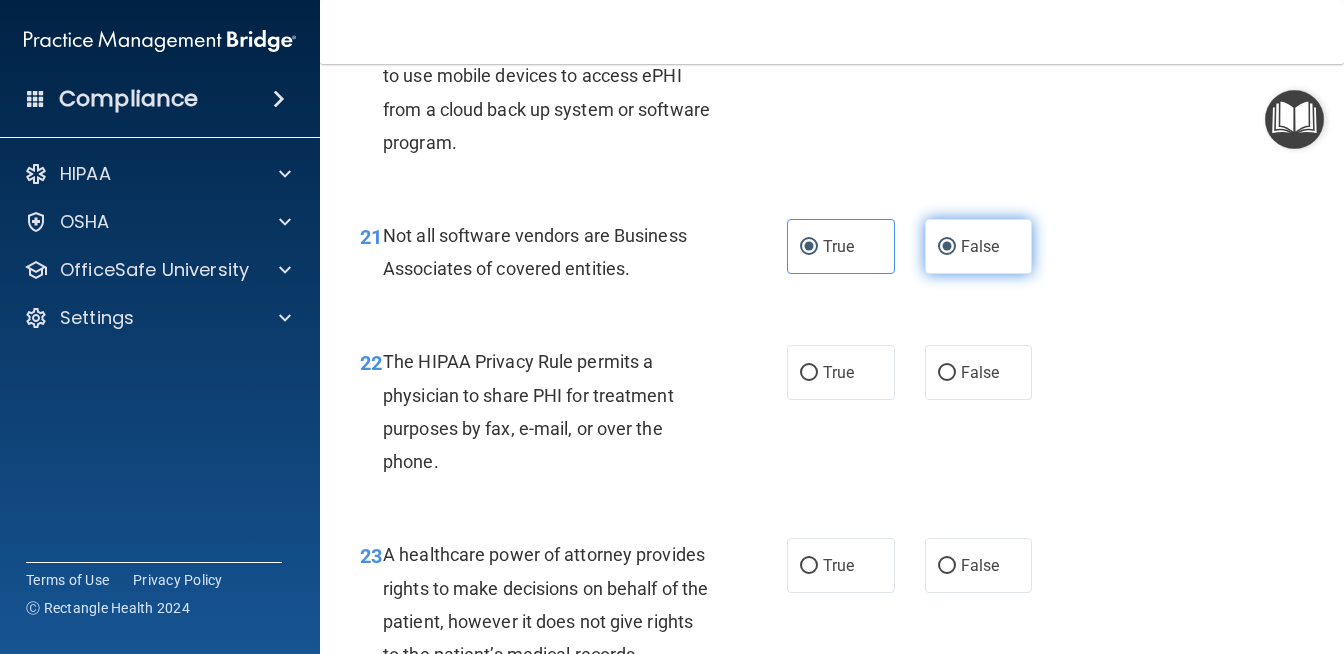 radio on "false" 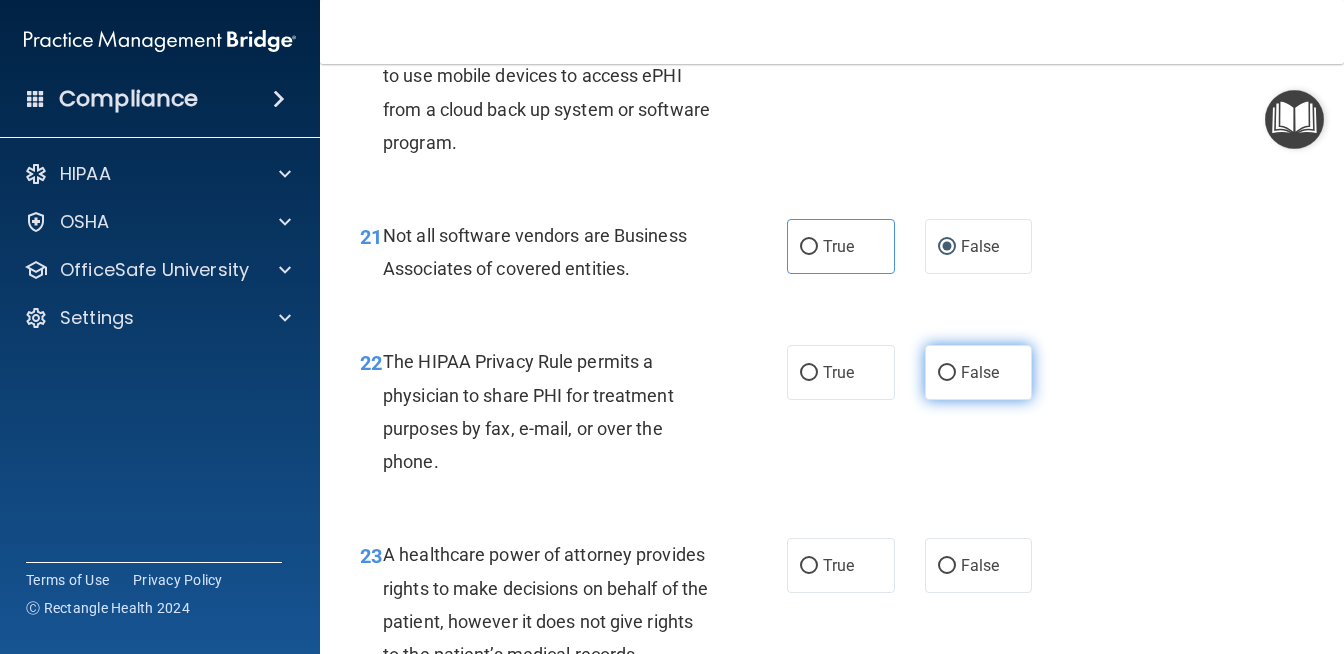 click on "False" at bounding box center (947, 373) 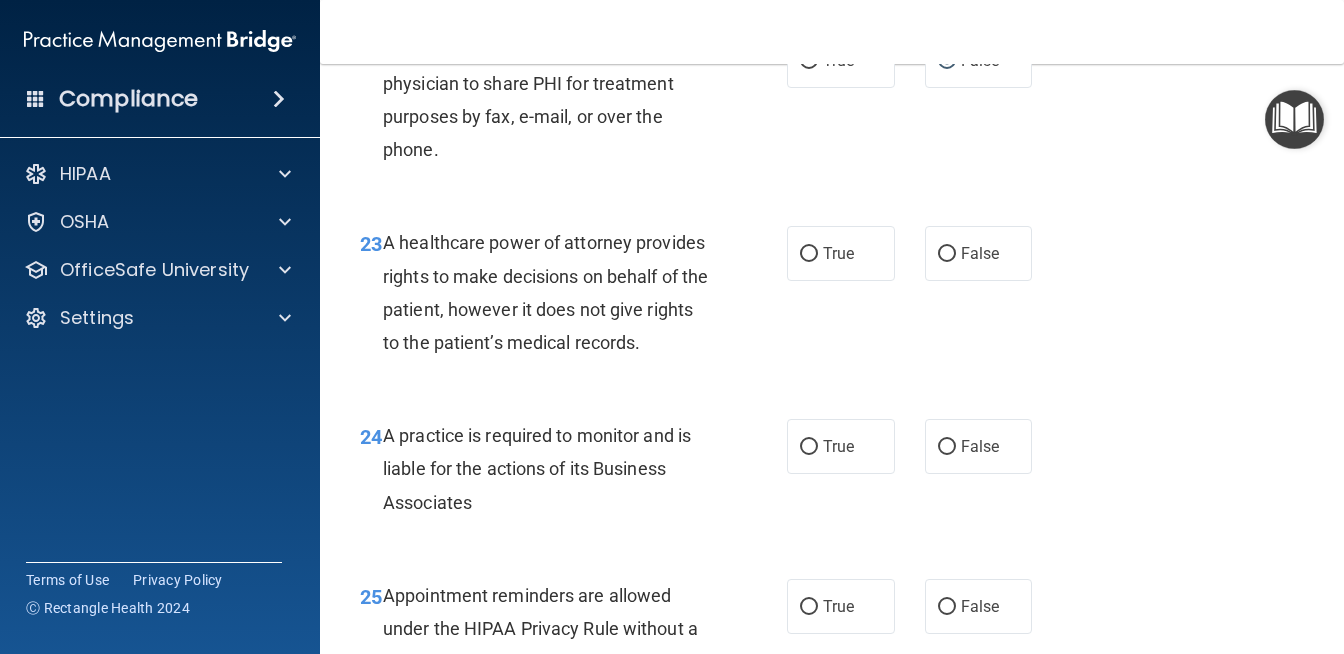 scroll, scrollTop: 4286, scrollLeft: 0, axis: vertical 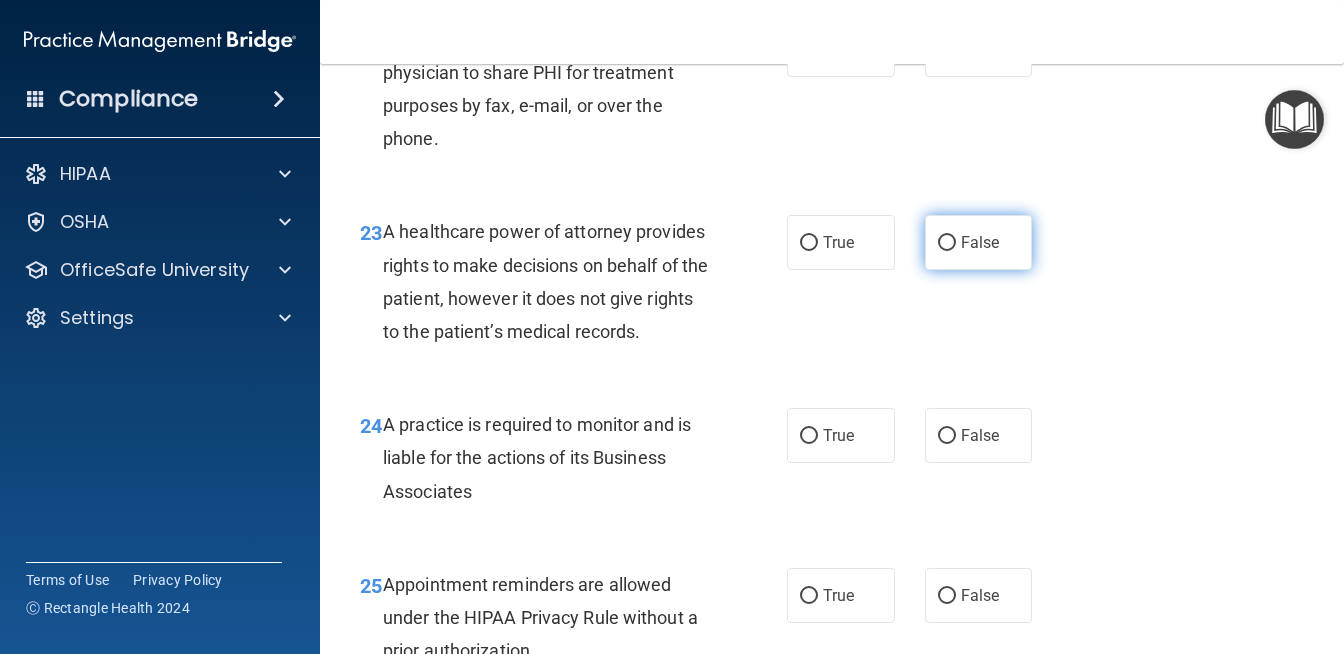 click on "False" at bounding box center (947, 243) 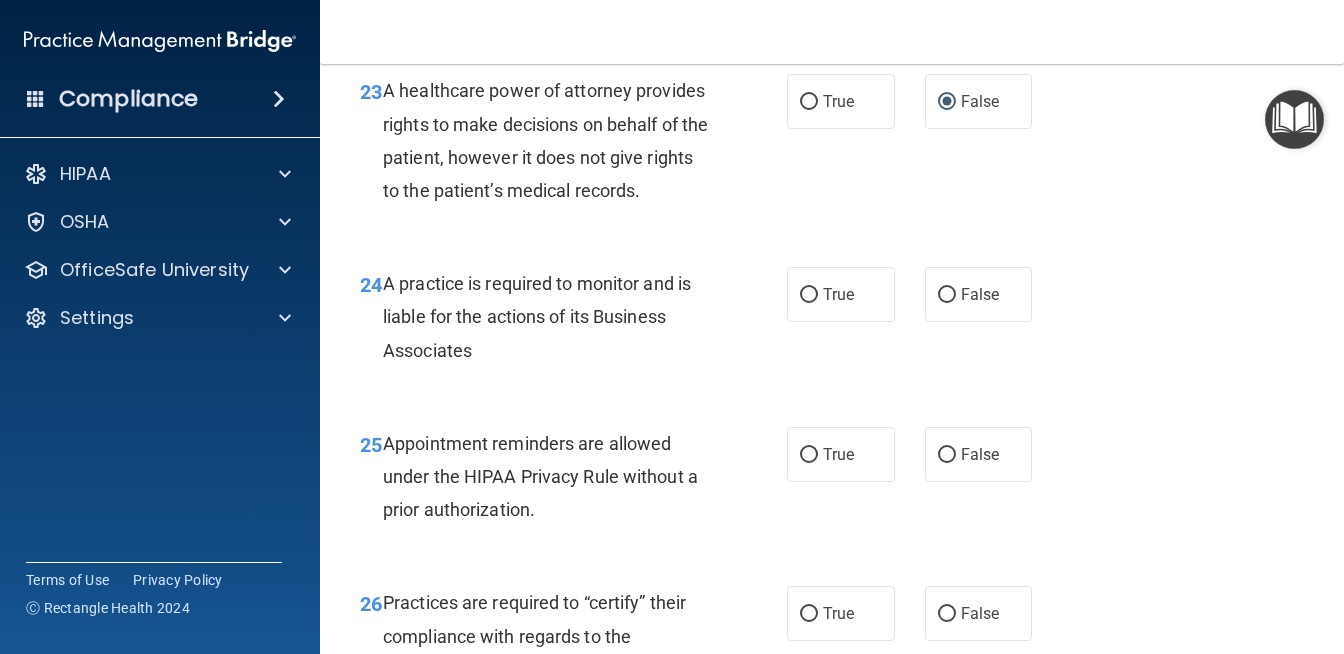 scroll, scrollTop: 4449, scrollLeft: 0, axis: vertical 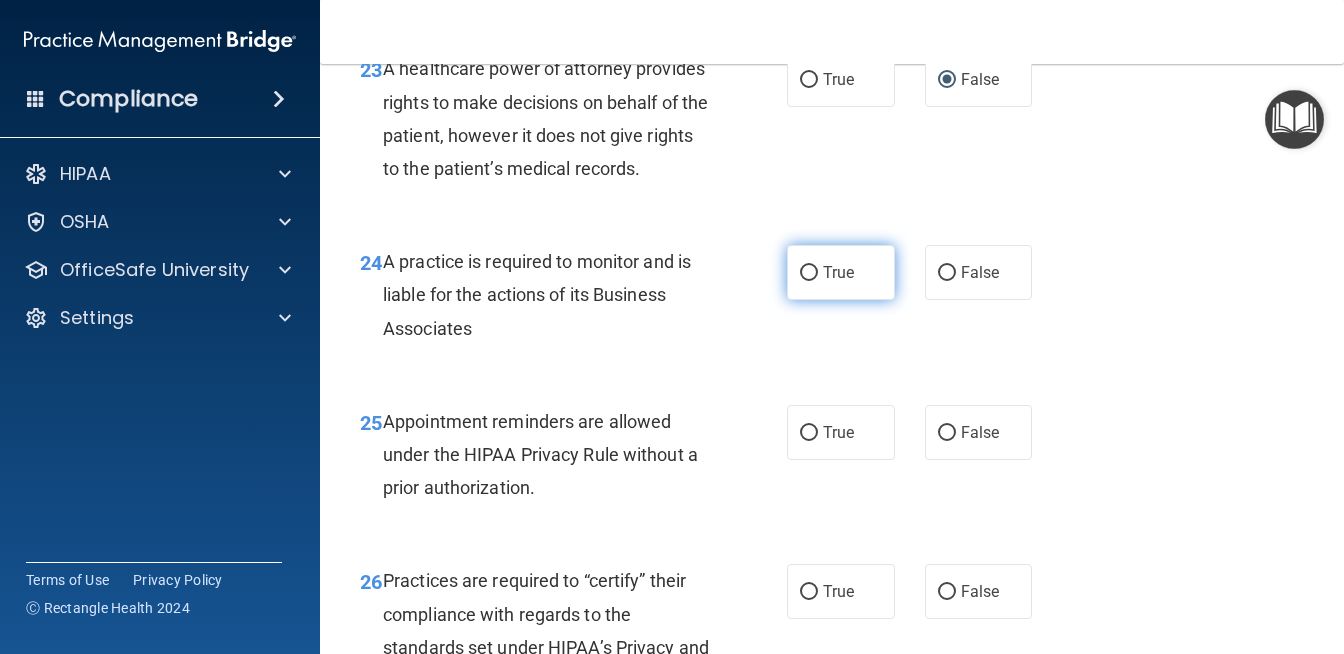 click on "True" at bounding box center (838, 272) 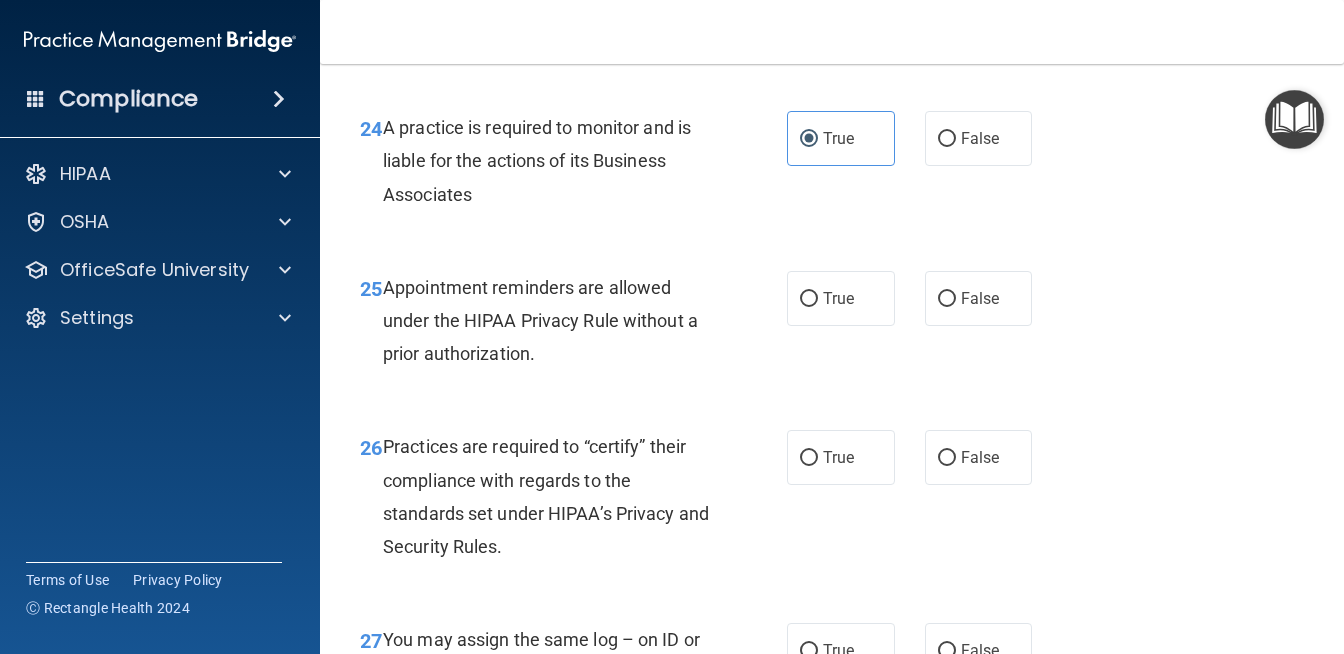 scroll, scrollTop: 4622, scrollLeft: 0, axis: vertical 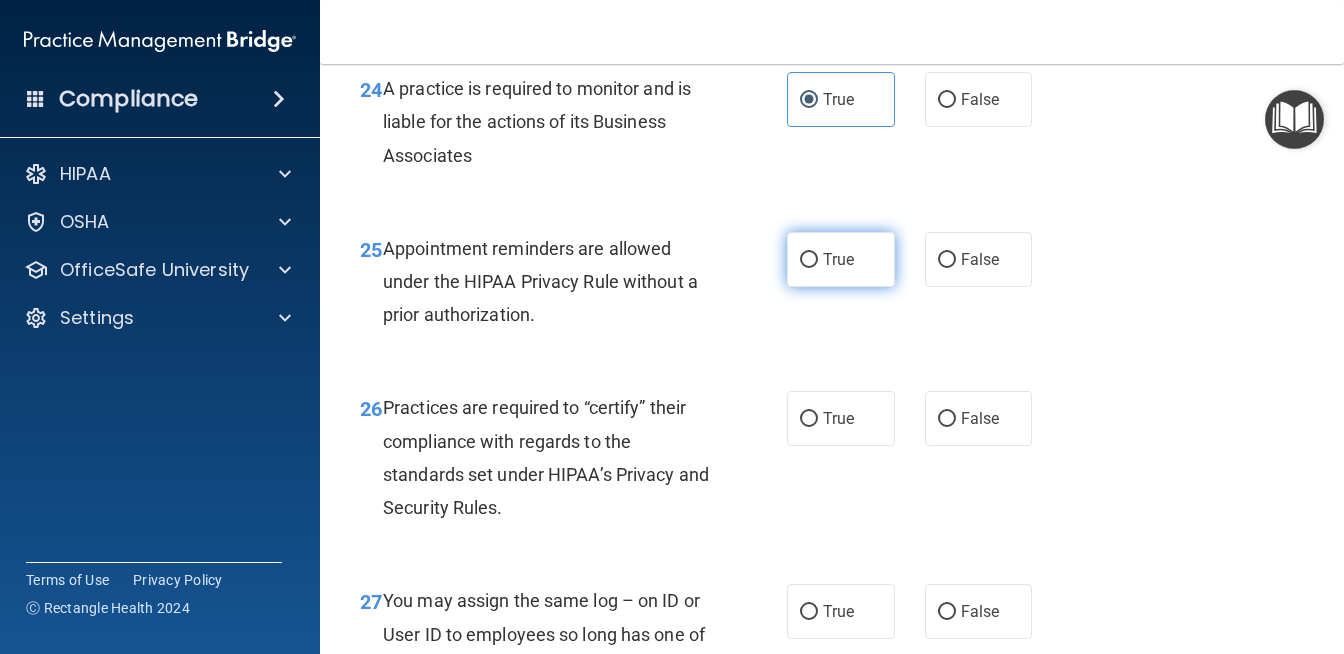 click on "True" at bounding box center [809, 260] 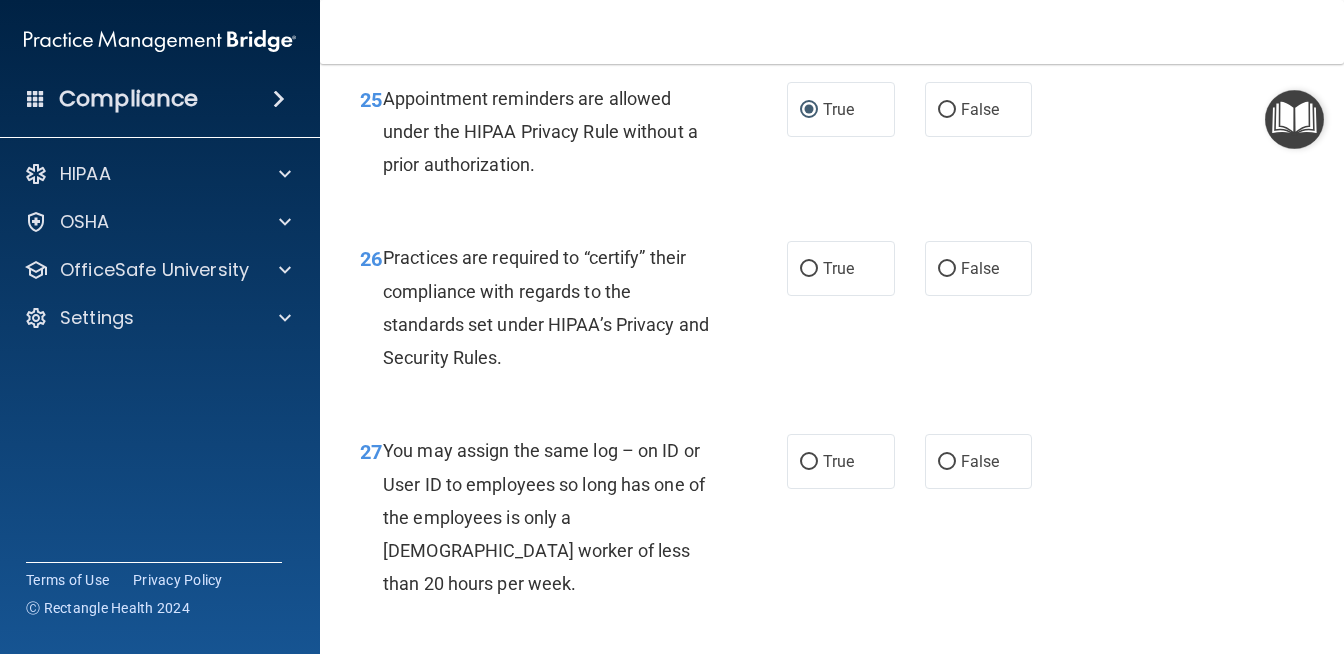 scroll, scrollTop: 4786, scrollLeft: 0, axis: vertical 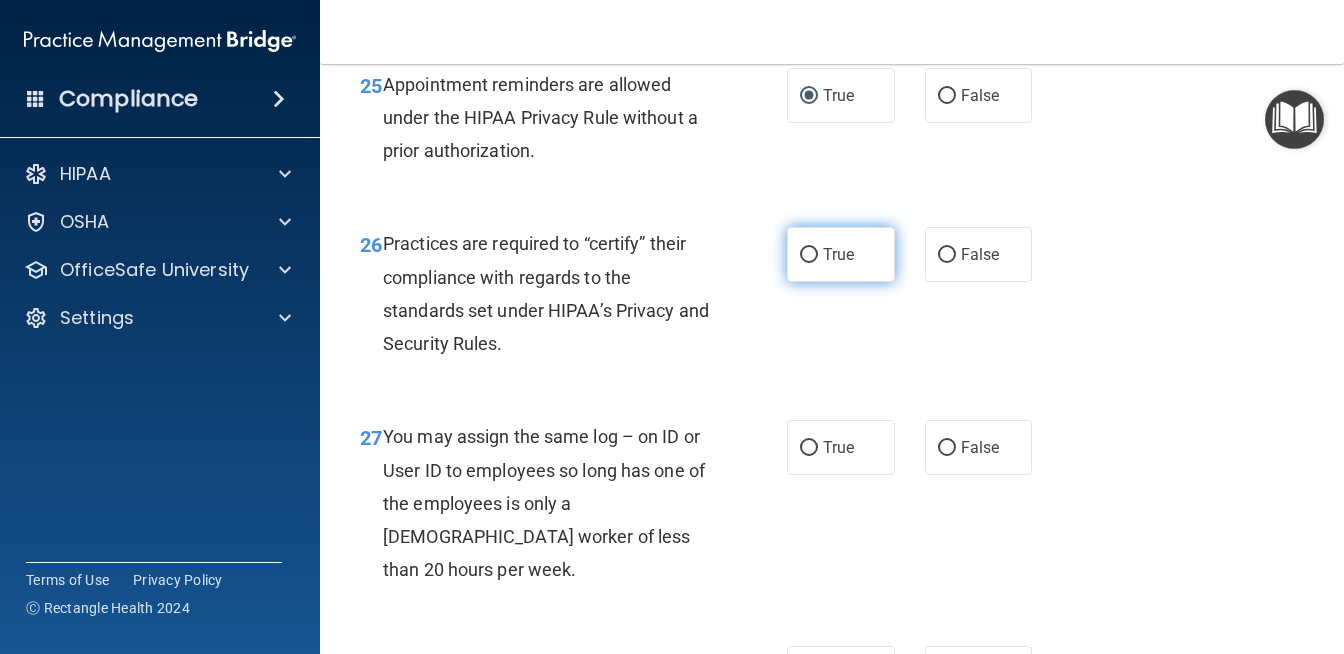 click on "True" at bounding box center [838, 254] 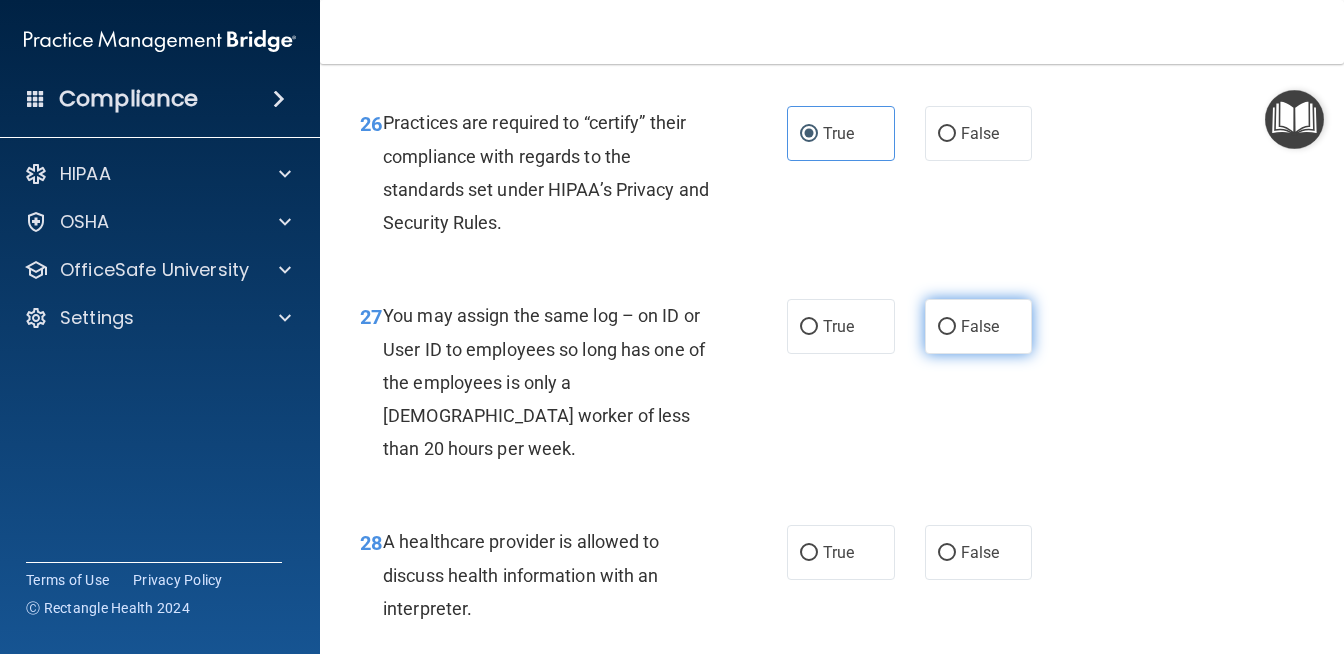 scroll, scrollTop: 4910, scrollLeft: 0, axis: vertical 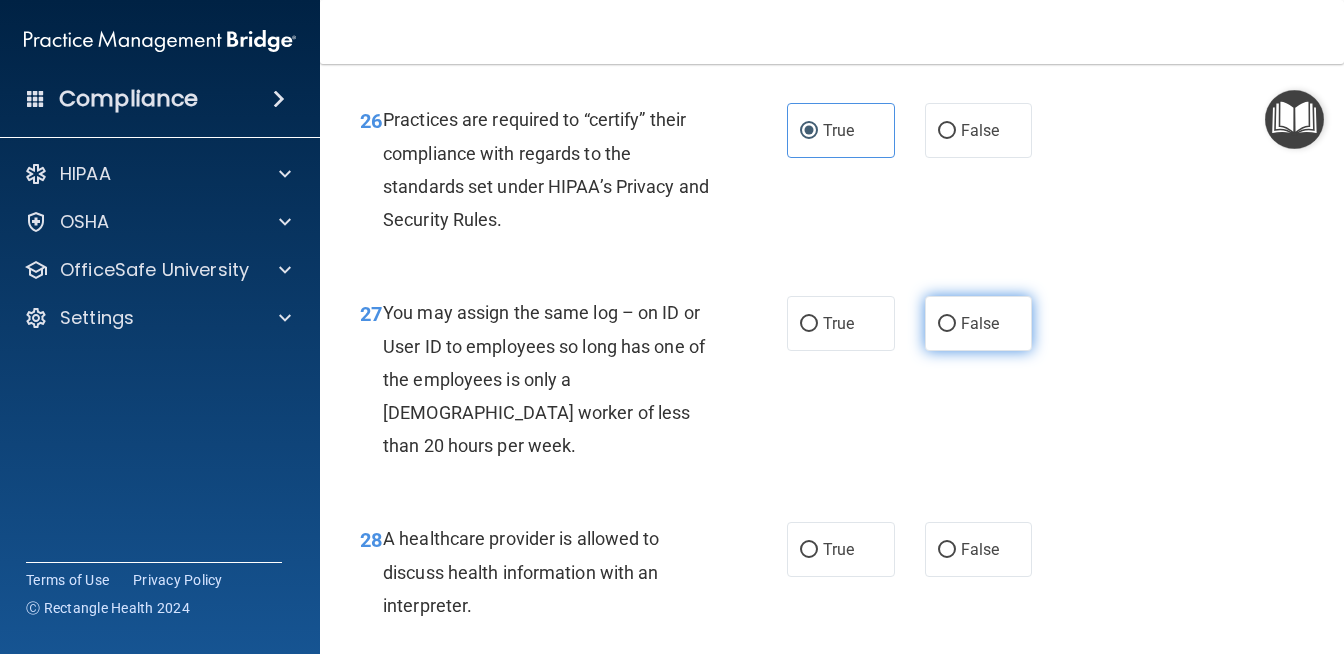 click on "False" at bounding box center (979, 323) 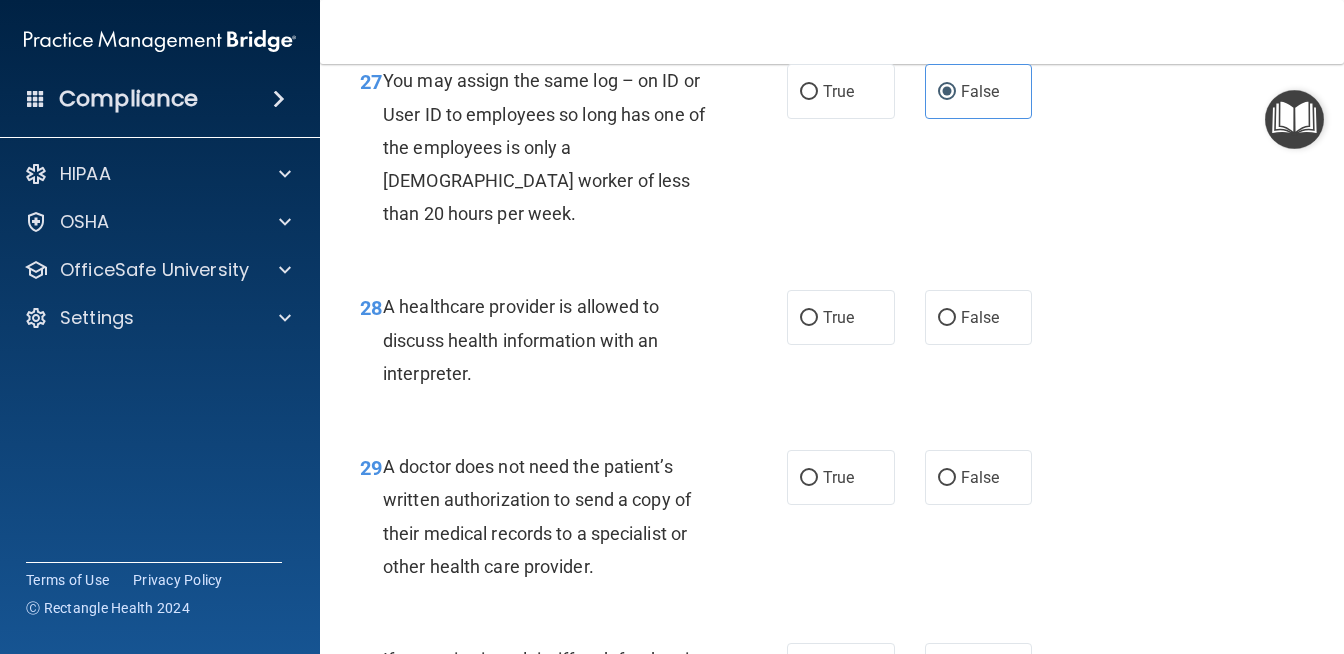 scroll, scrollTop: 5151, scrollLeft: 0, axis: vertical 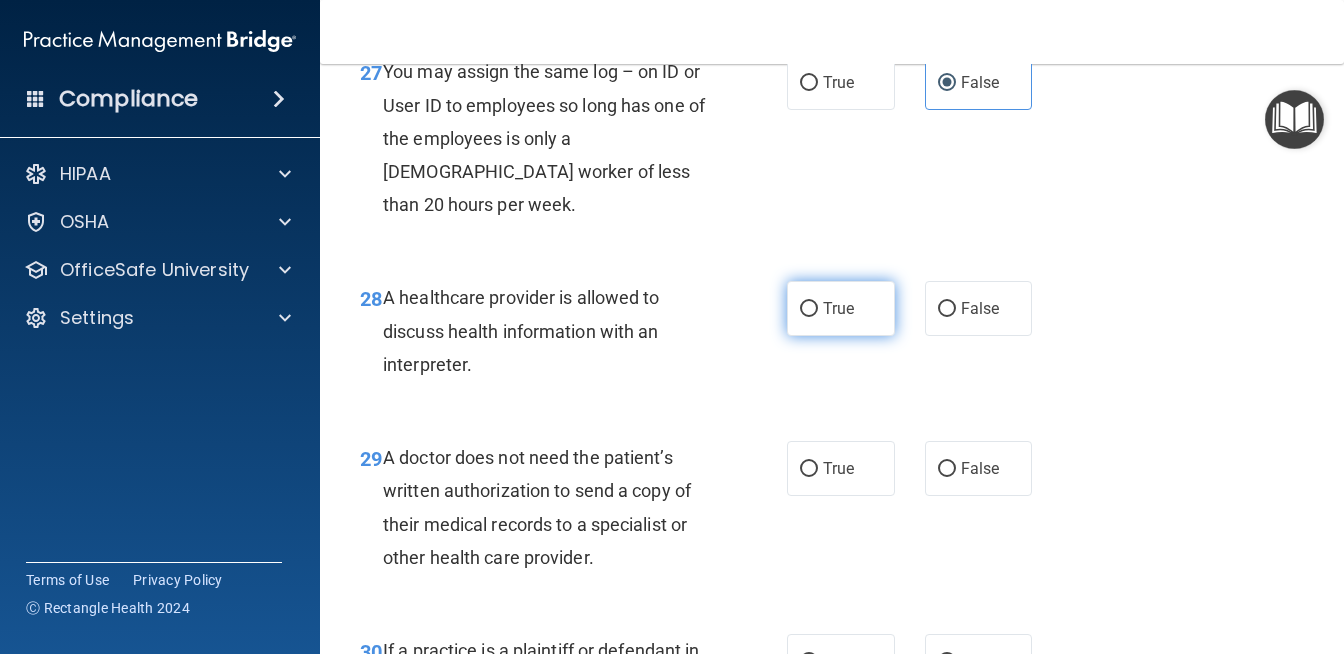 click on "True" at bounding box center [838, 308] 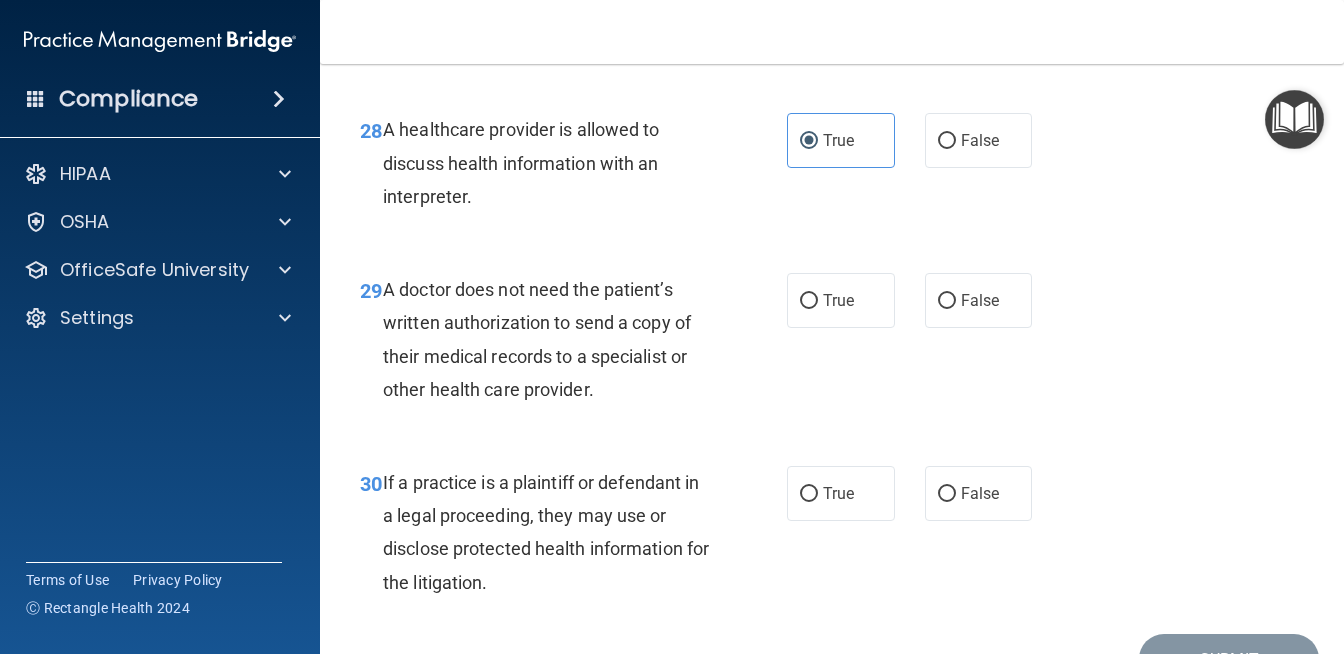 scroll, scrollTop: 5321, scrollLeft: 0, axis: vertical 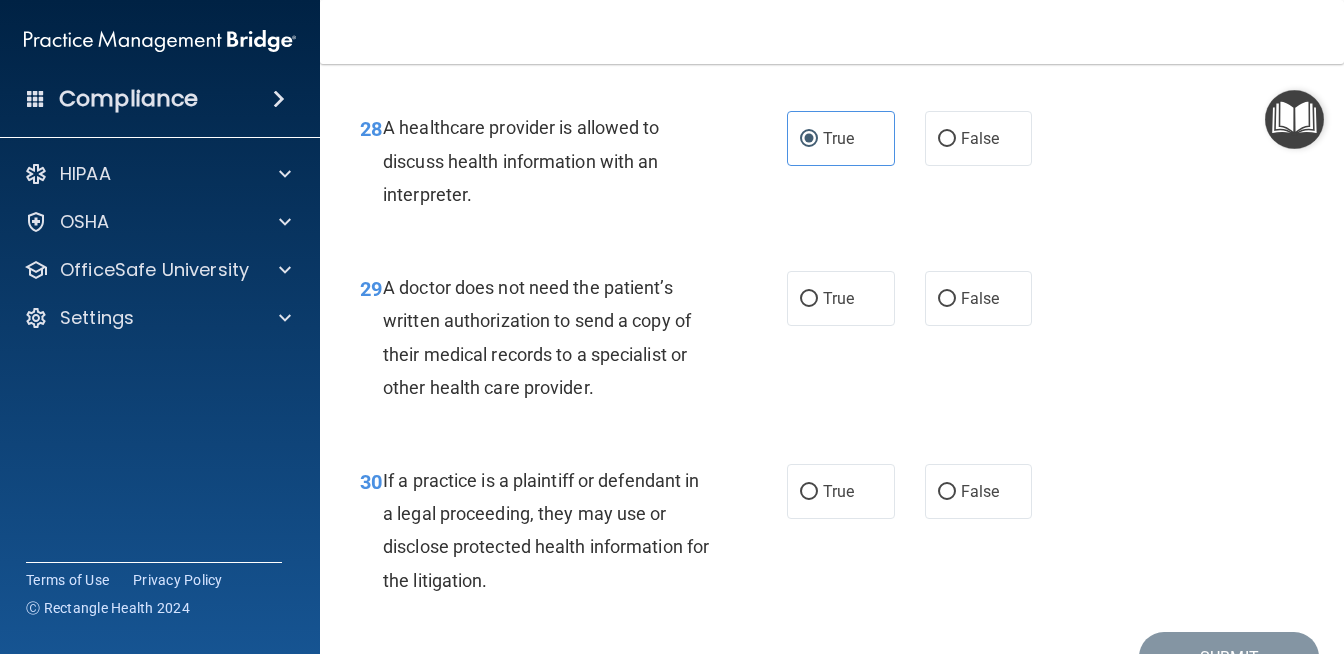 click on "29        A doctor does not need the patient’s written authorization to send a copy of their medical records to a specialist or other health care provider.                  True           False" at bounding box center (832, 342) 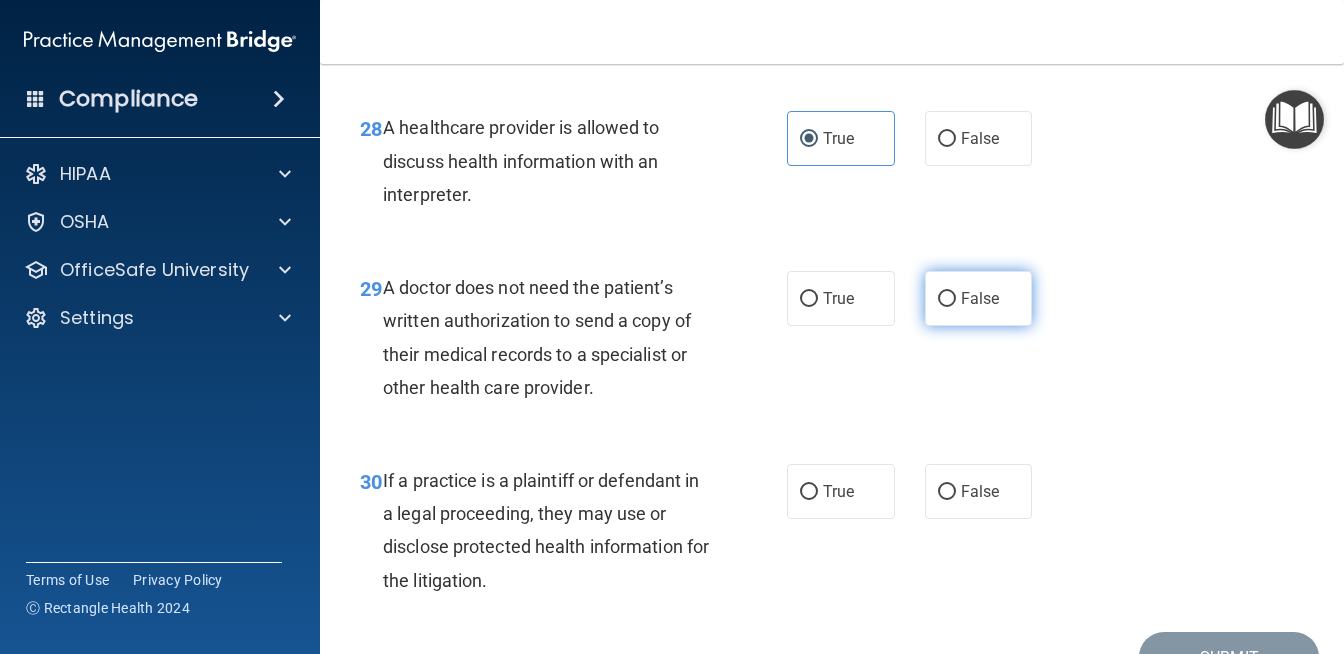 click on "False" at bounding box center [979, 298] 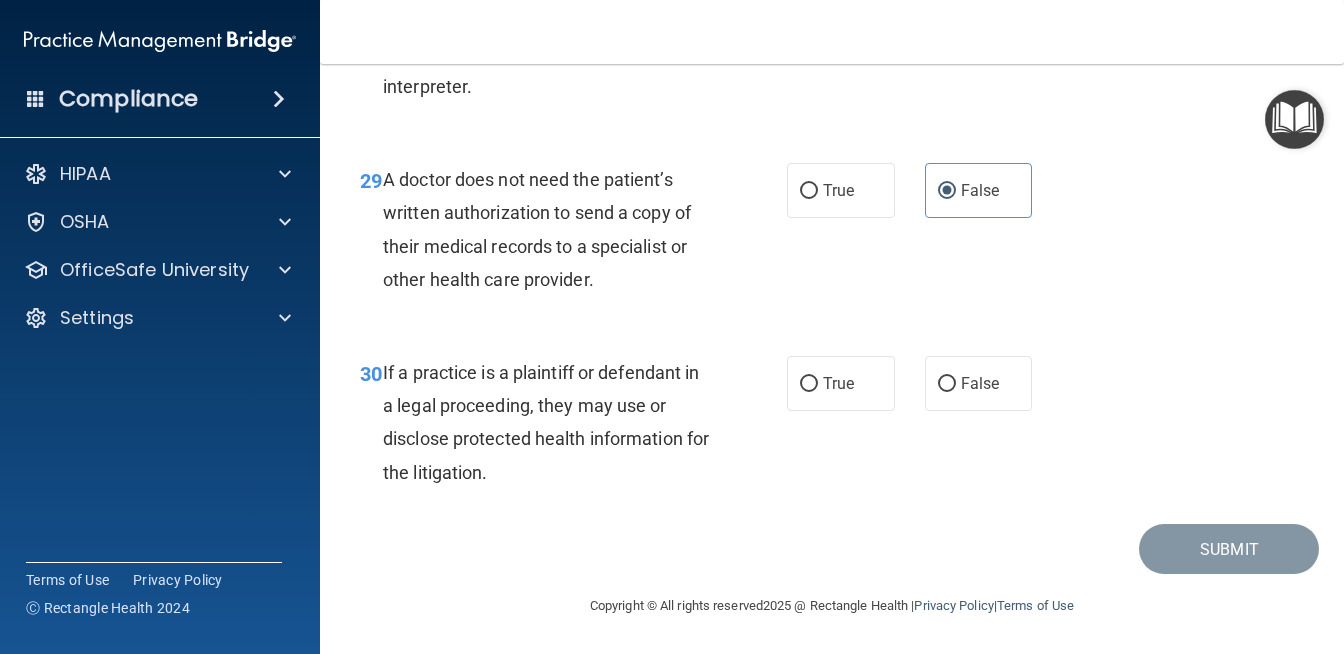 scroll, scrollTop: 5496, scrollLeft: 0, axis: vertical 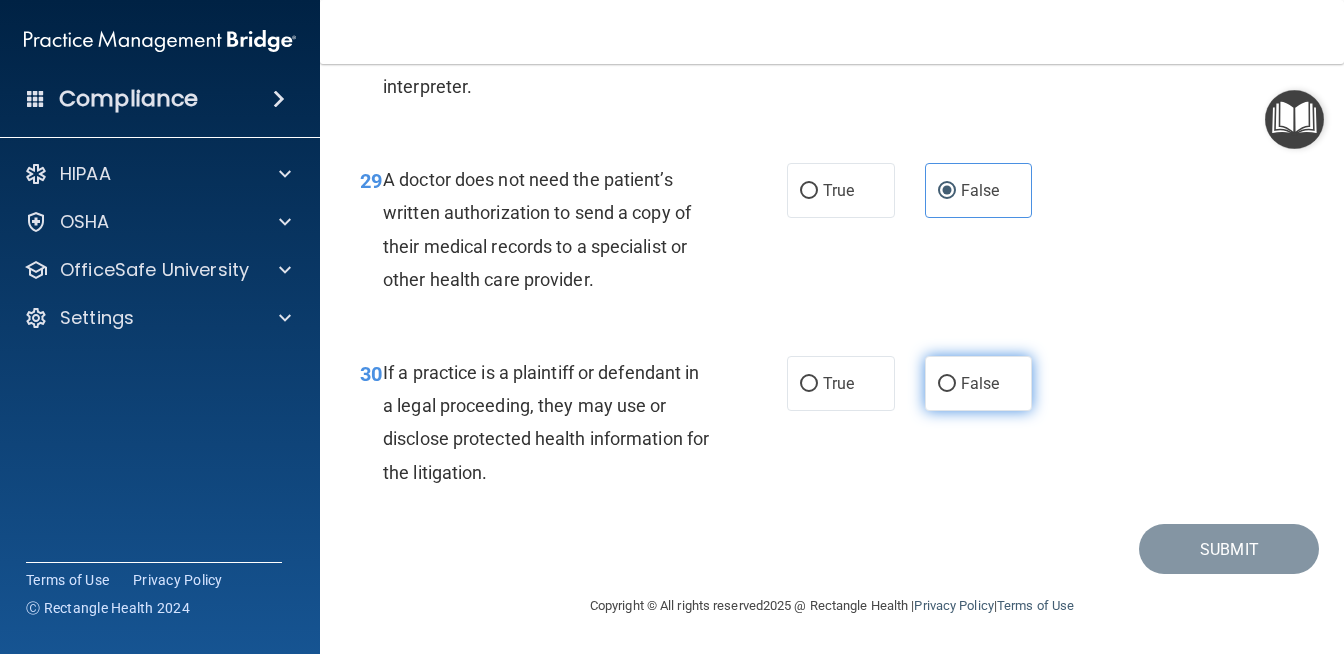 click on "False" at bounding box center [979, 383] 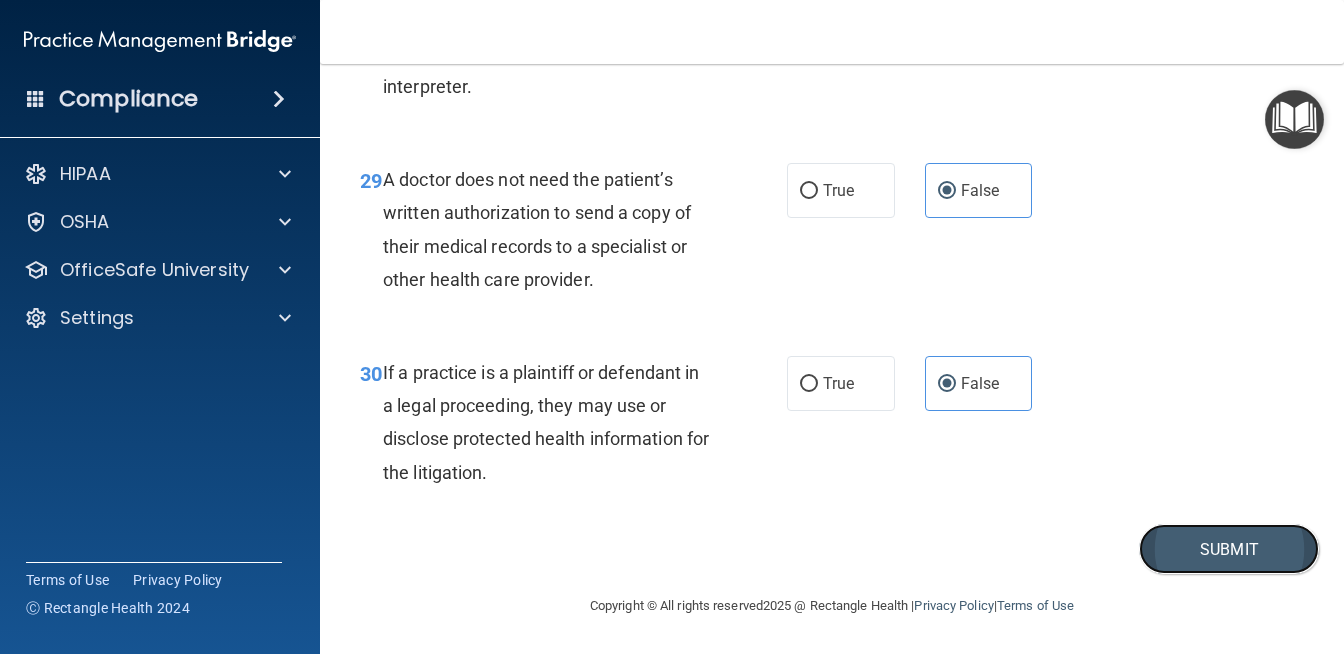 click on "Submit" at bounding box center [1229, 549] 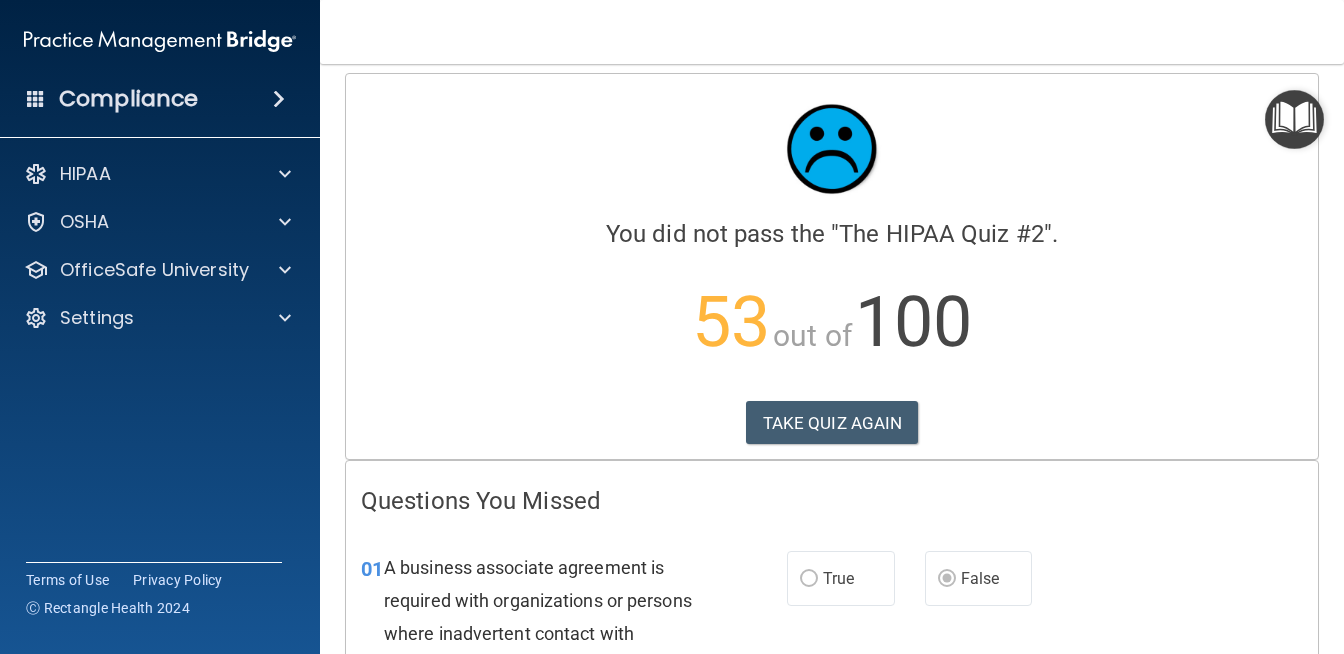 scroll, scrollTop: 0, scrollLeft: 0, axis: both 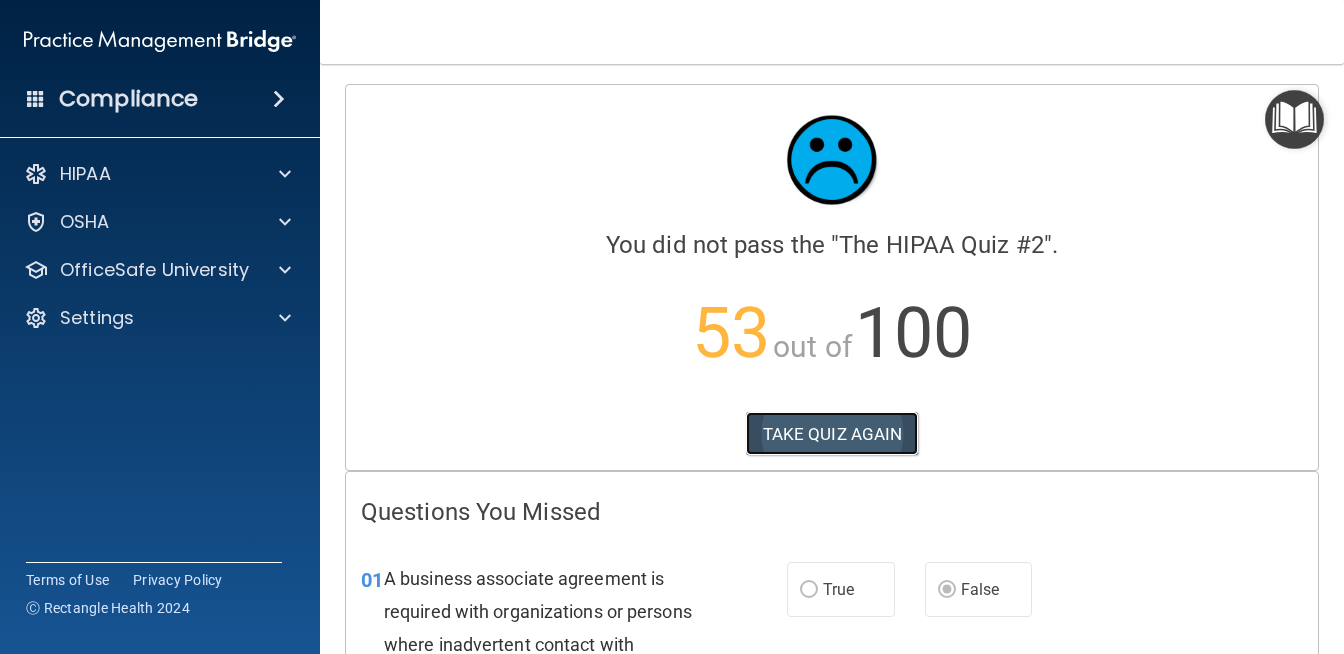 click on "TAKE QUIZ AGAIN" at bounding box center [832, 434] 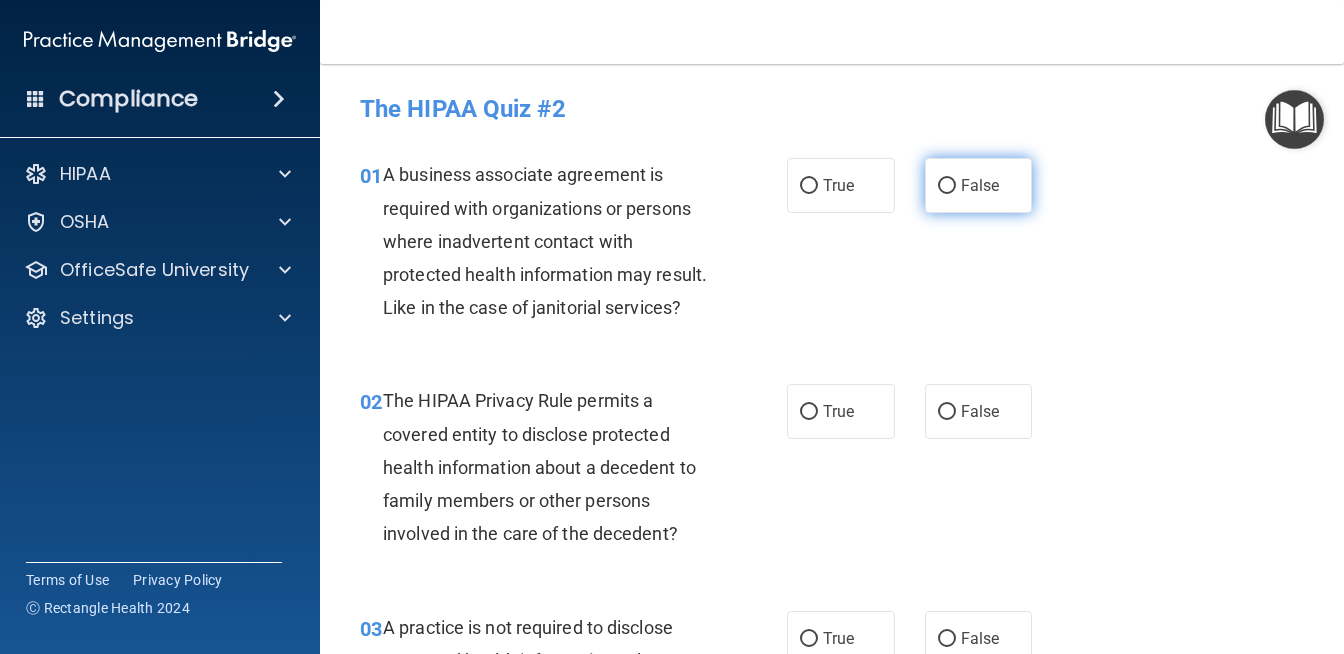 click on "False" at bounding box center [947, 186] 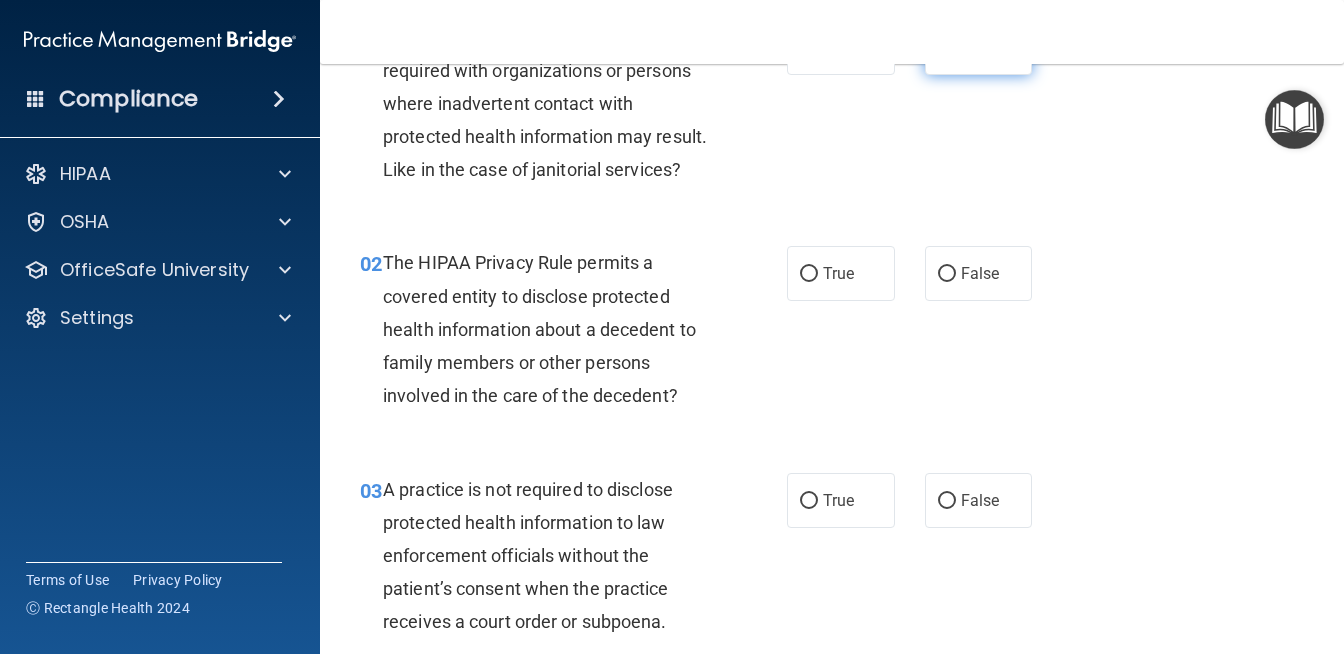 scroll, scrollTop: 168, scrollLeft: 0, axis: vertical 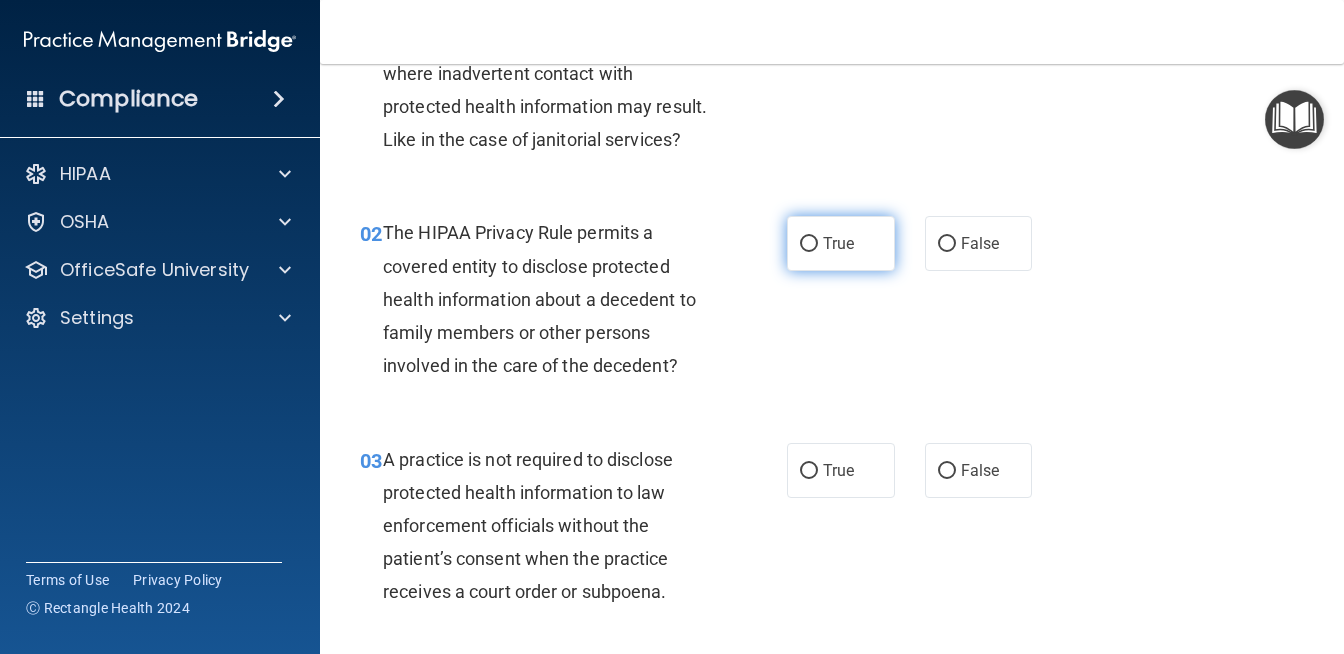 click on "True" at bounding box center (838, 243) 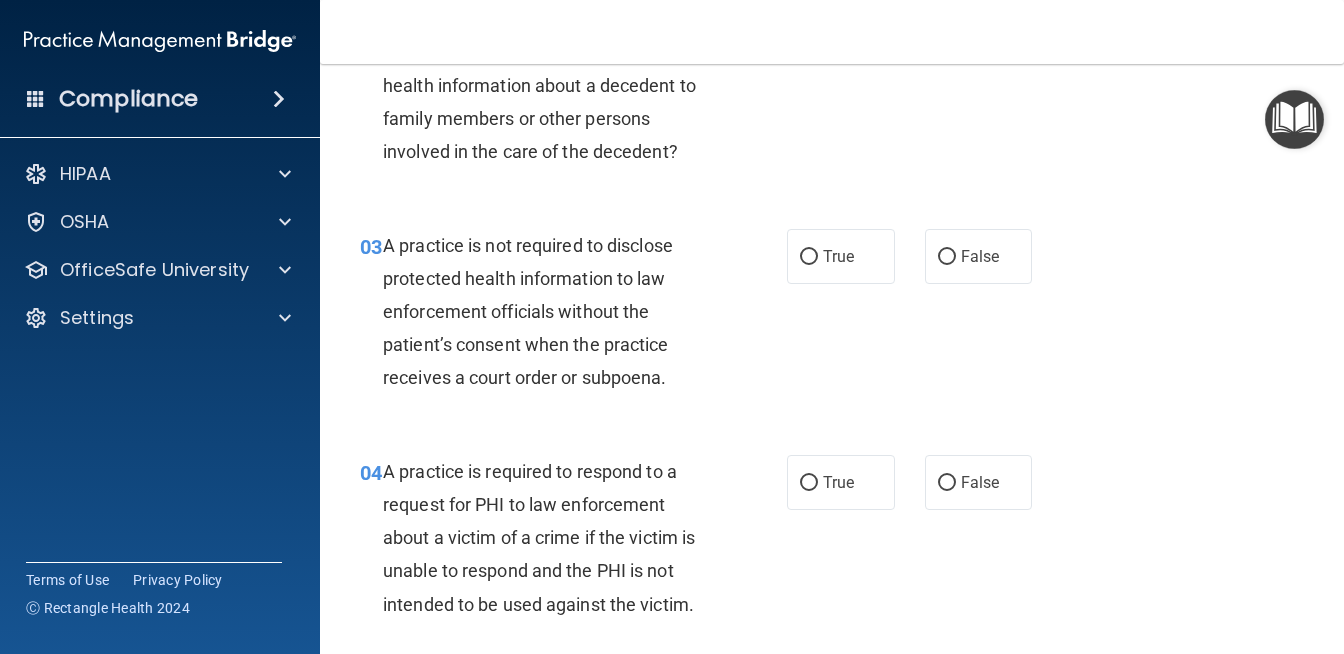 scroll, scrollTop: 385, scrollLeft: 0, axis: vertical 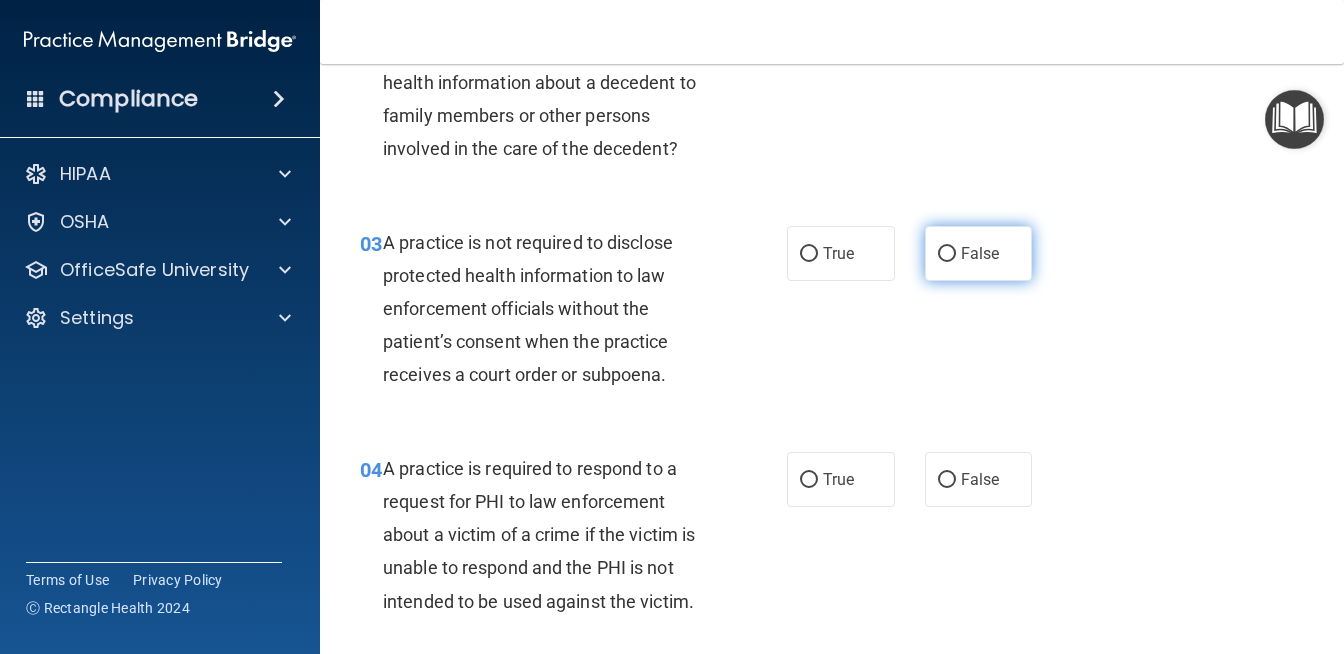 click on "False" at bounding box center [947, 254] 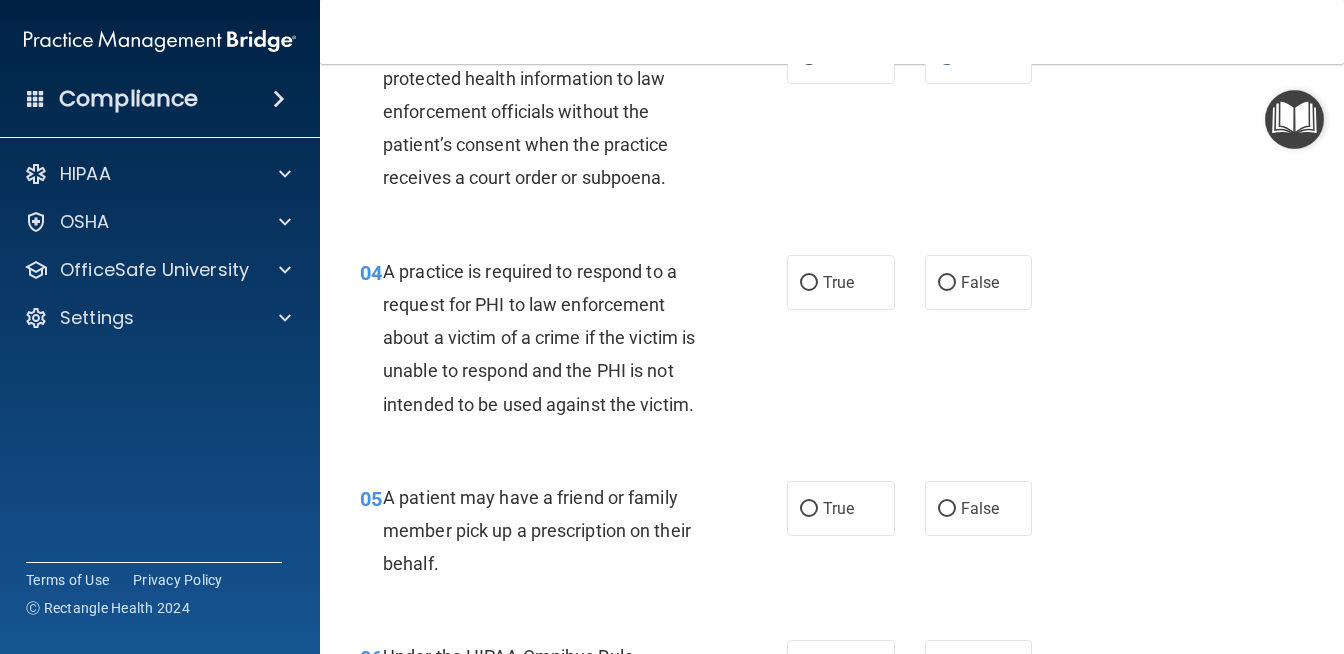 scroll, scrollTop: 585, scrollLeft: 0, axis: vertical 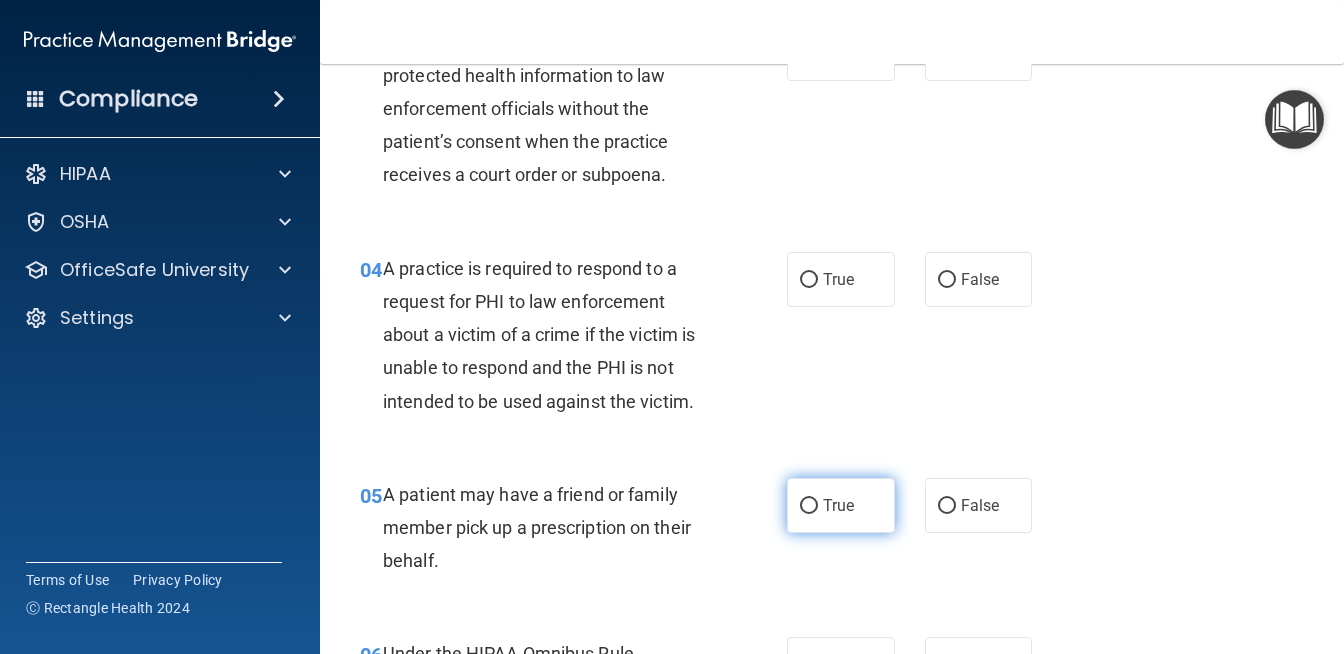 click on "True" at bounding box center (809, 506) 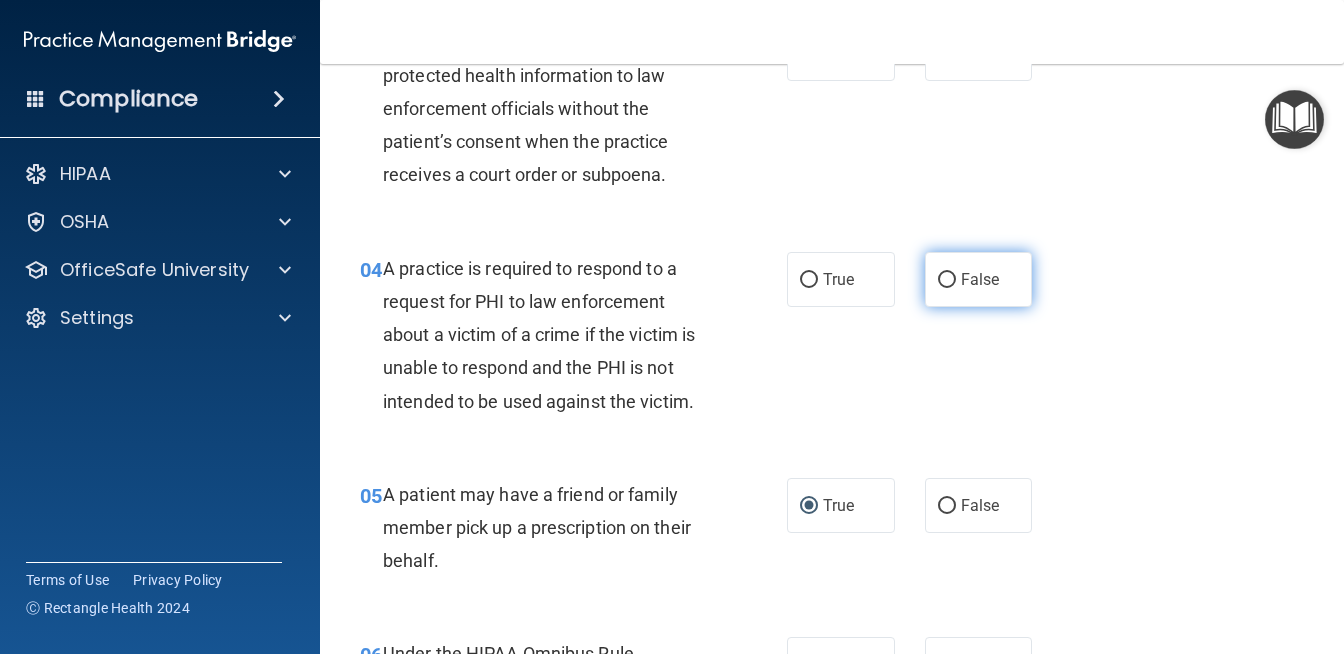 click on "False" at bounding box center (947, 280) 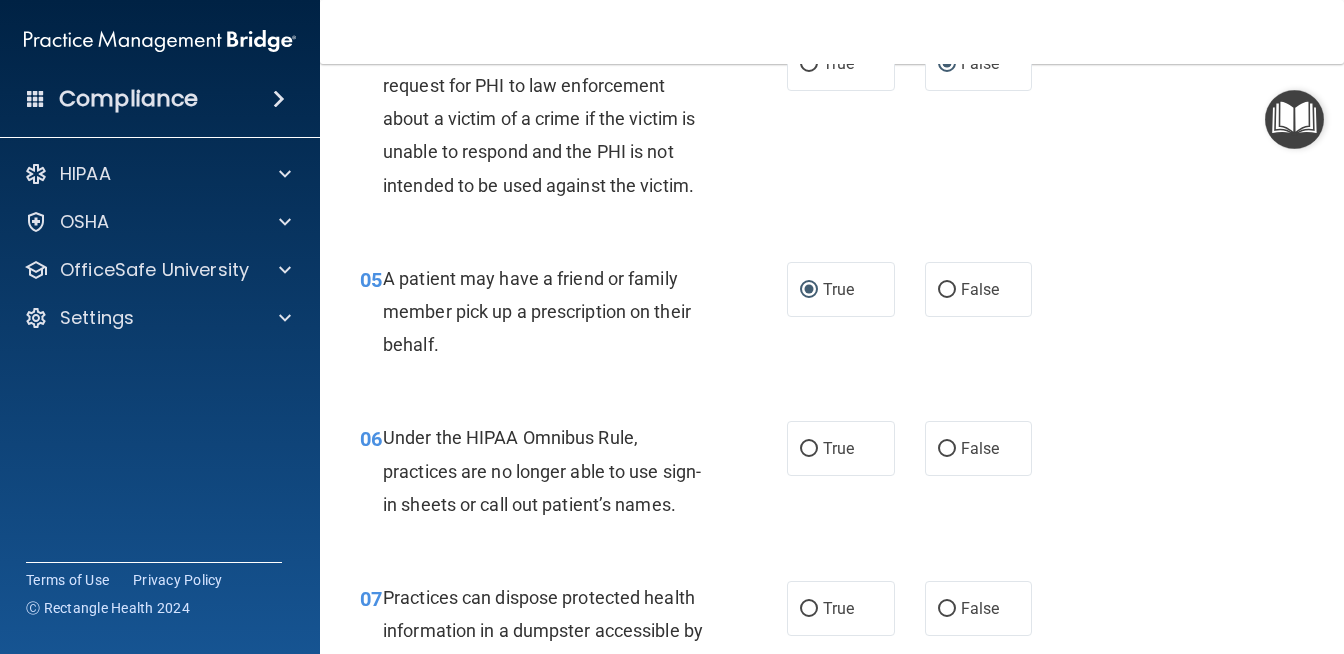 scroll, scrollTop: 824, scrollLeft: 0, axis: vertical 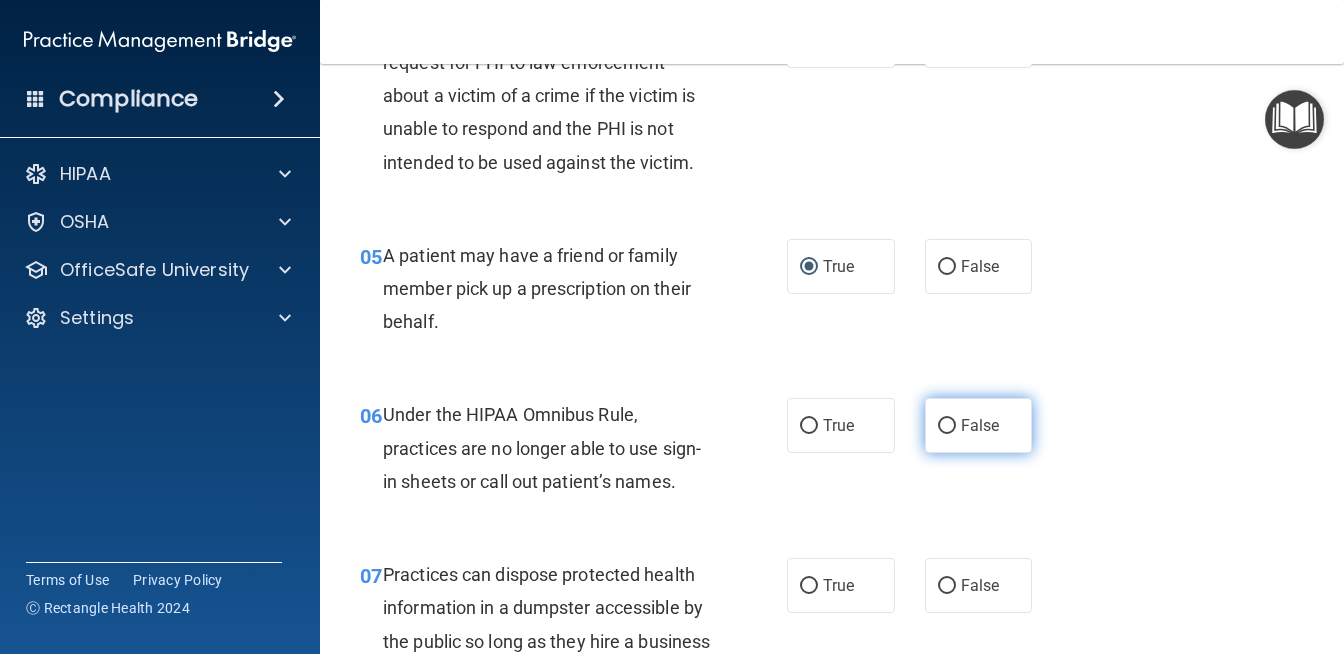 click on "False" at bounding box center (947, 426) 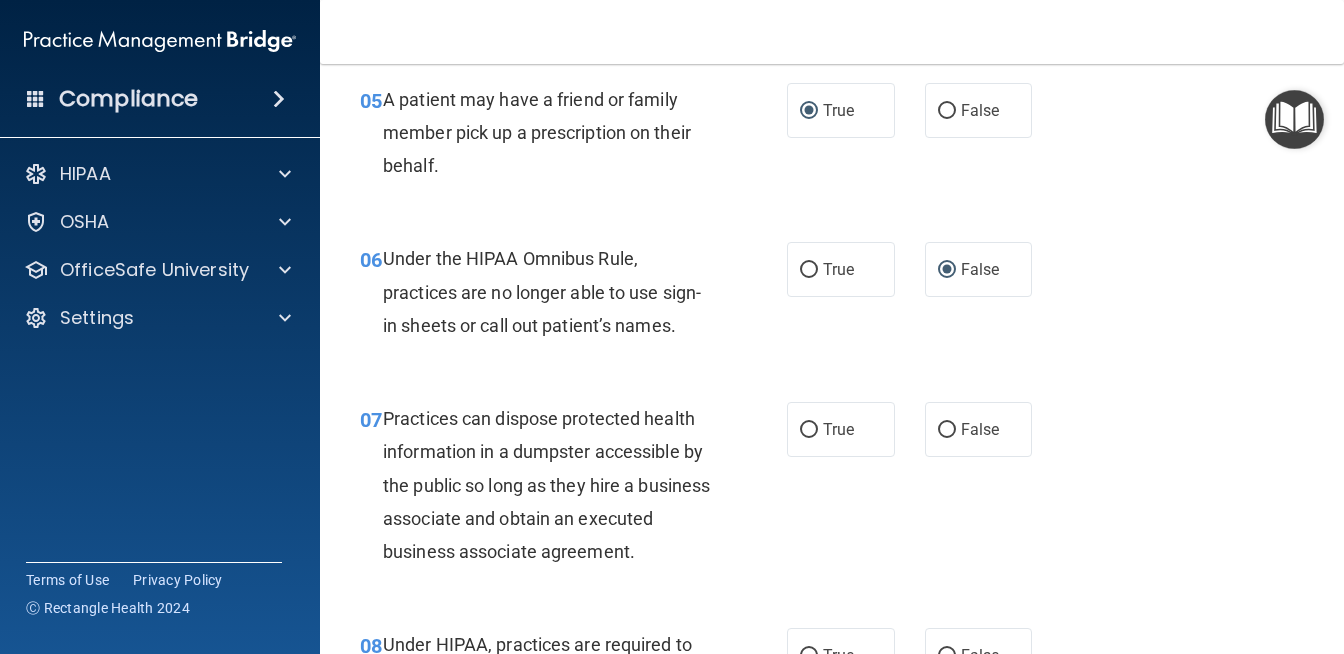 scroll, scrollTop: 1003, scrollLeft: 0, axis: vertical 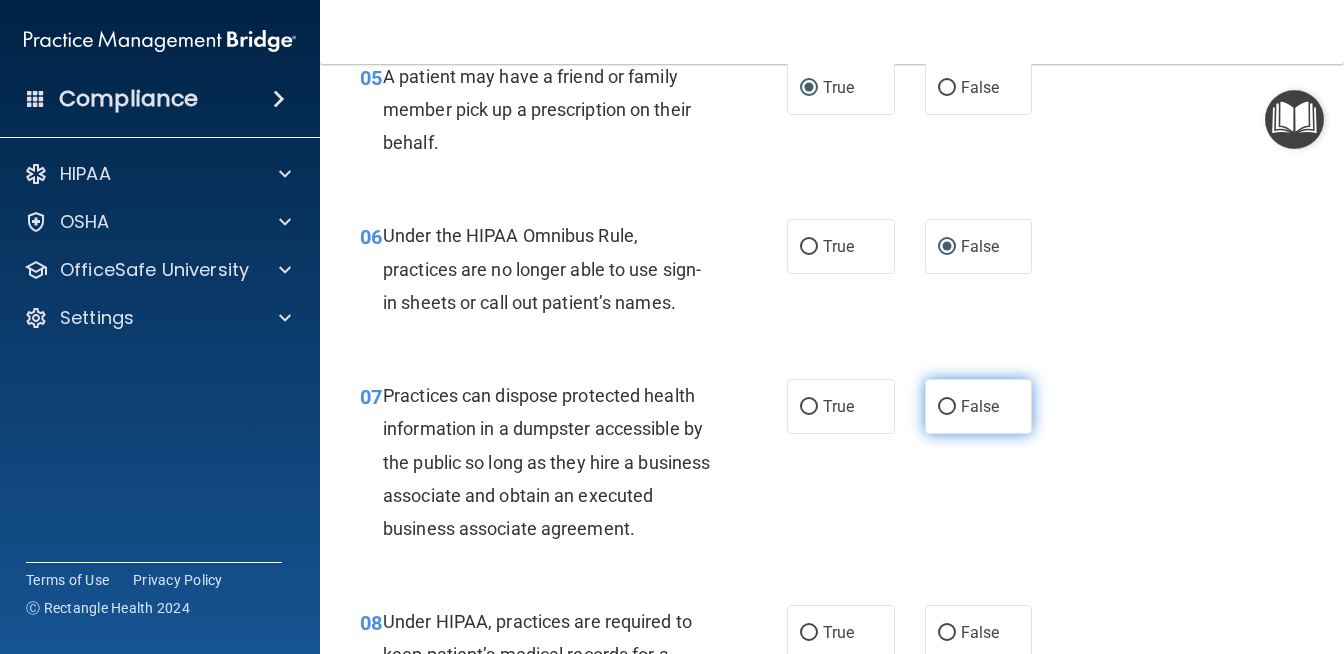 click on "False" at bounding box center (947, 407) 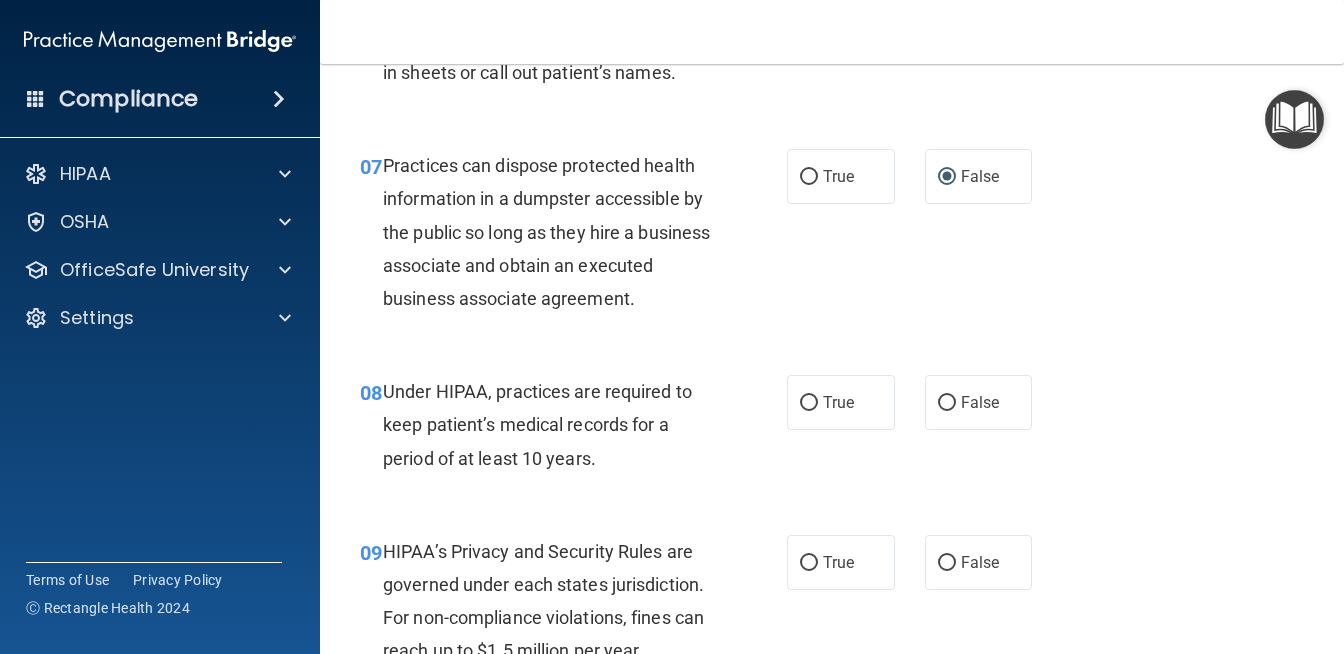 scroll, scrollTop: 1240, scrollLeft: 0, axis: vertical 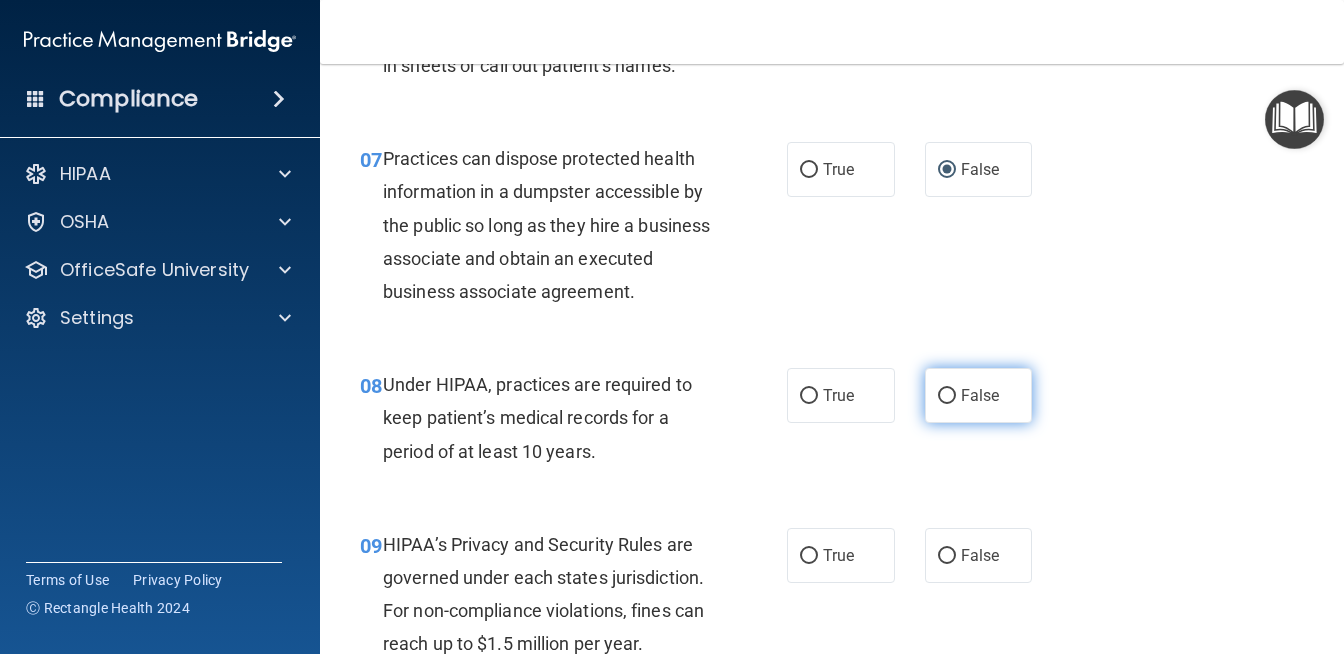 click on "False" at bounding box center [947, 396] 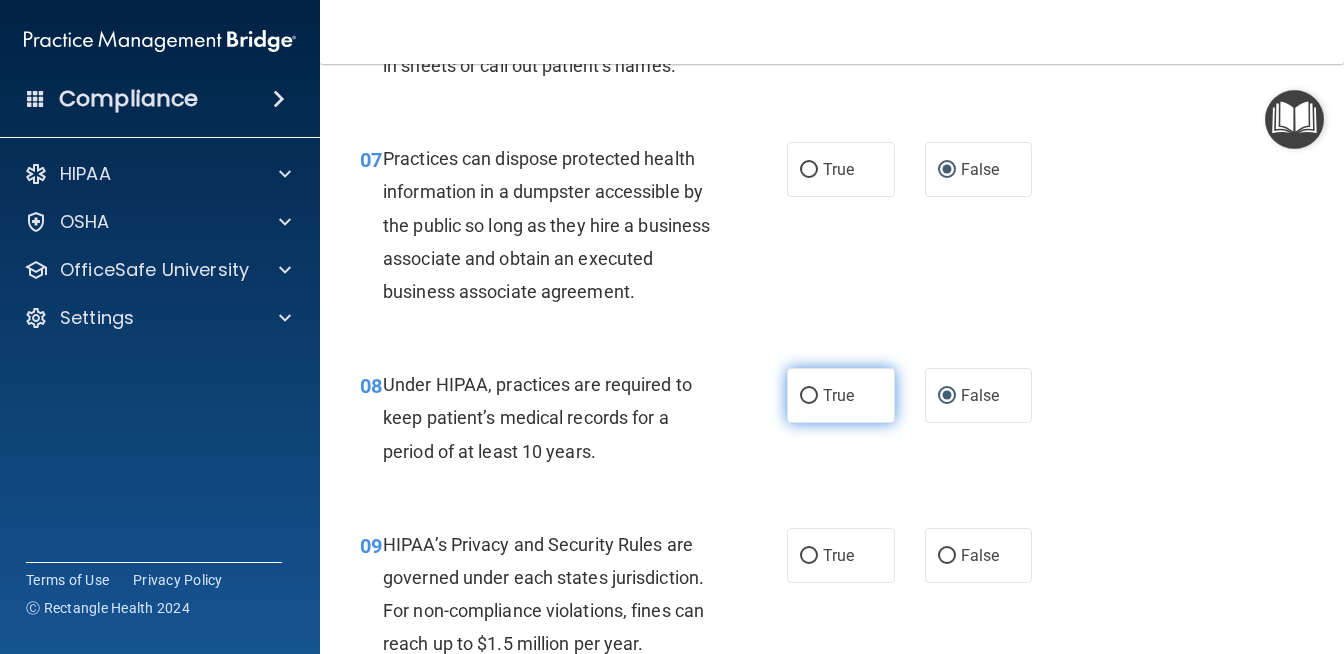 click on "True" at bounding box center [809, 396] 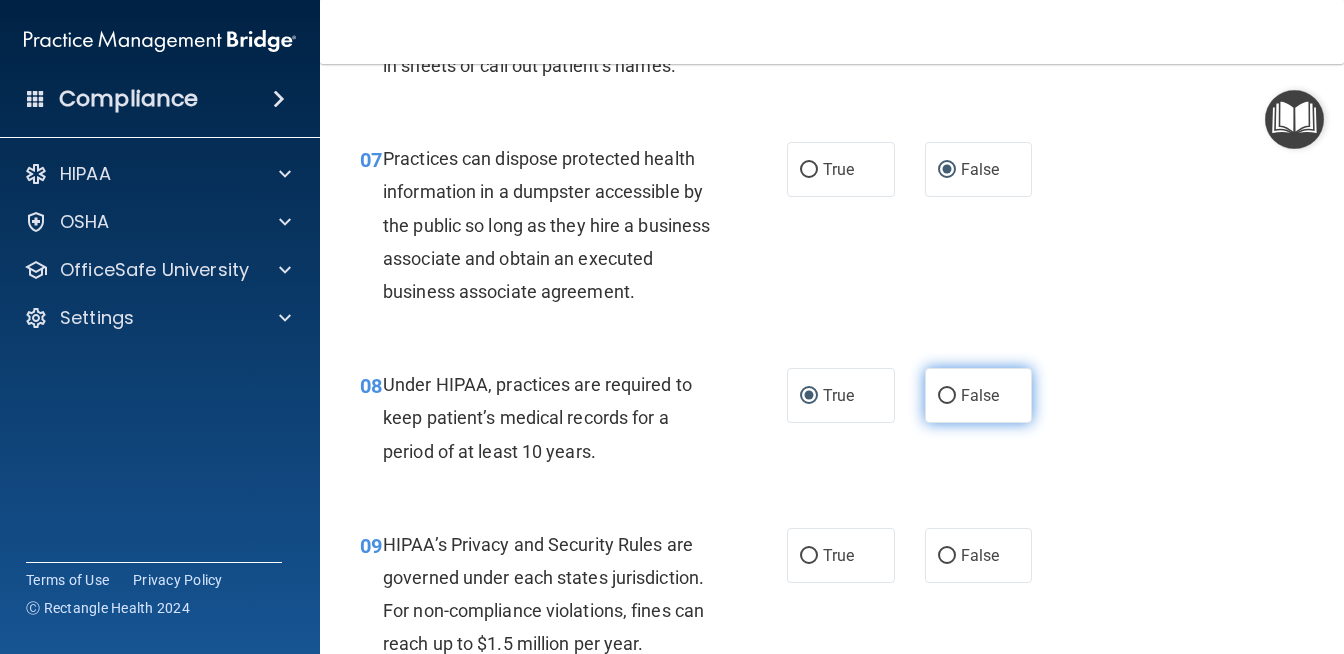 click on "False" at bounding box center (947, 396) 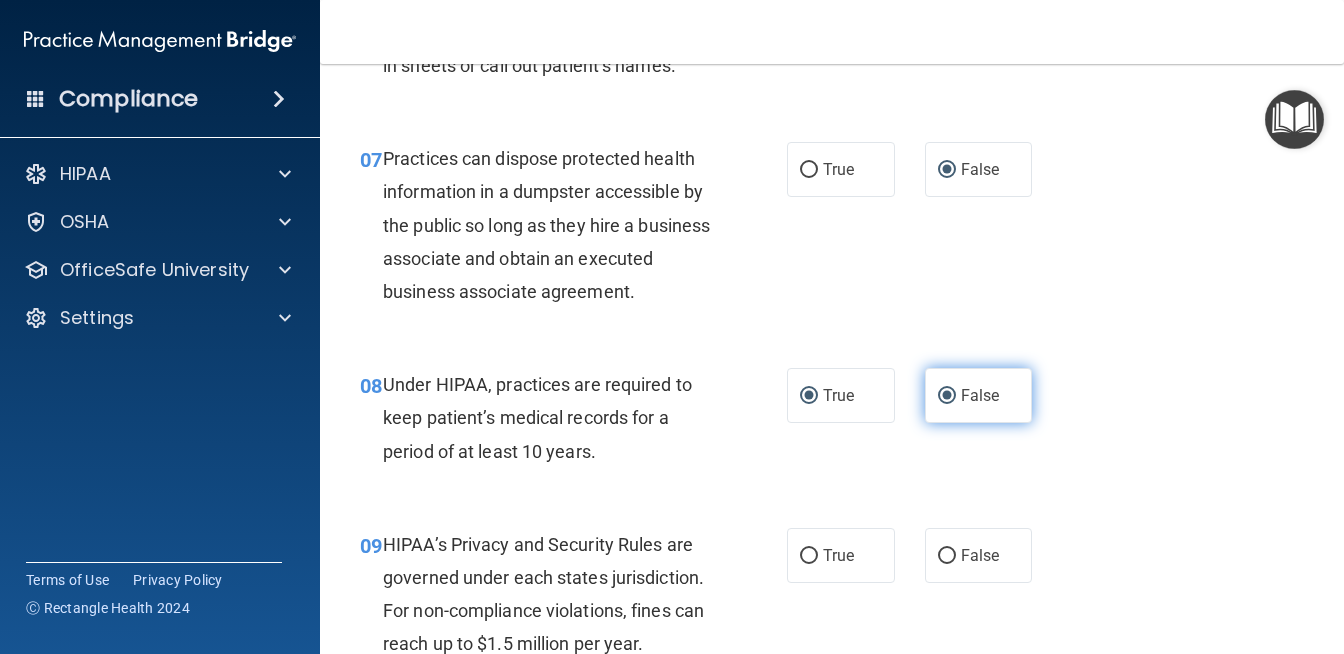 radio on "false" 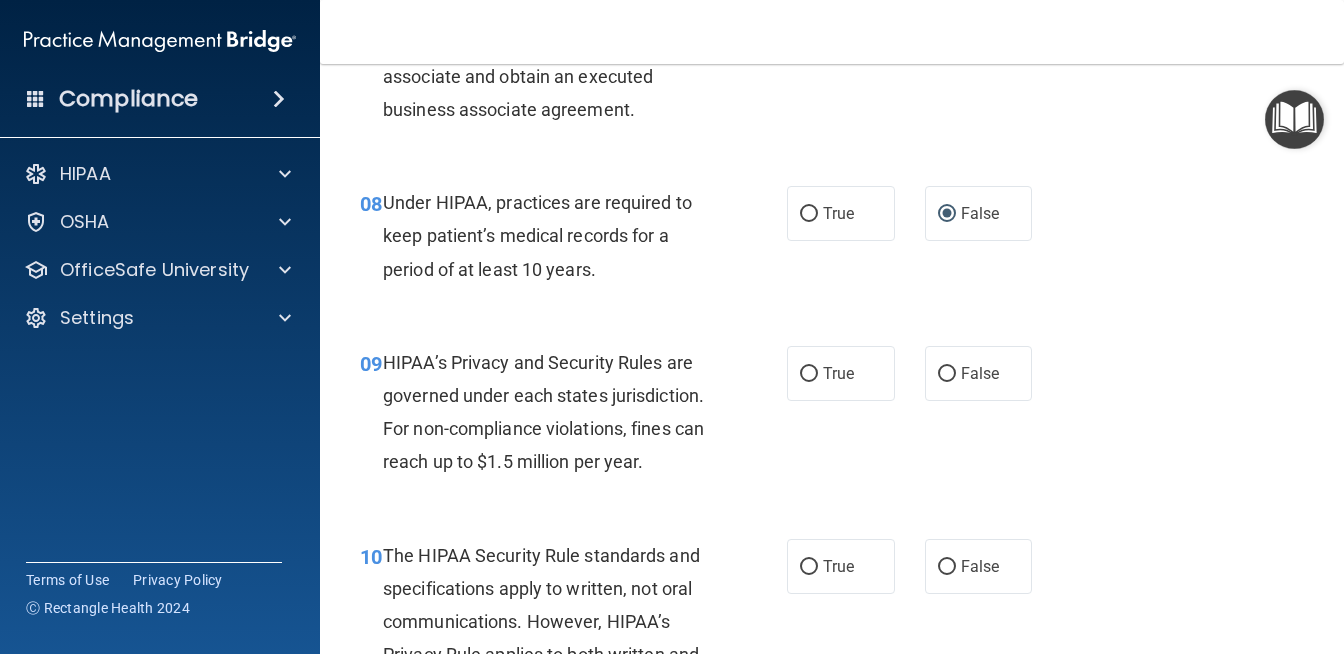 scroll, scrollTop: 1423, scrollLeft: 0, axis: vertical 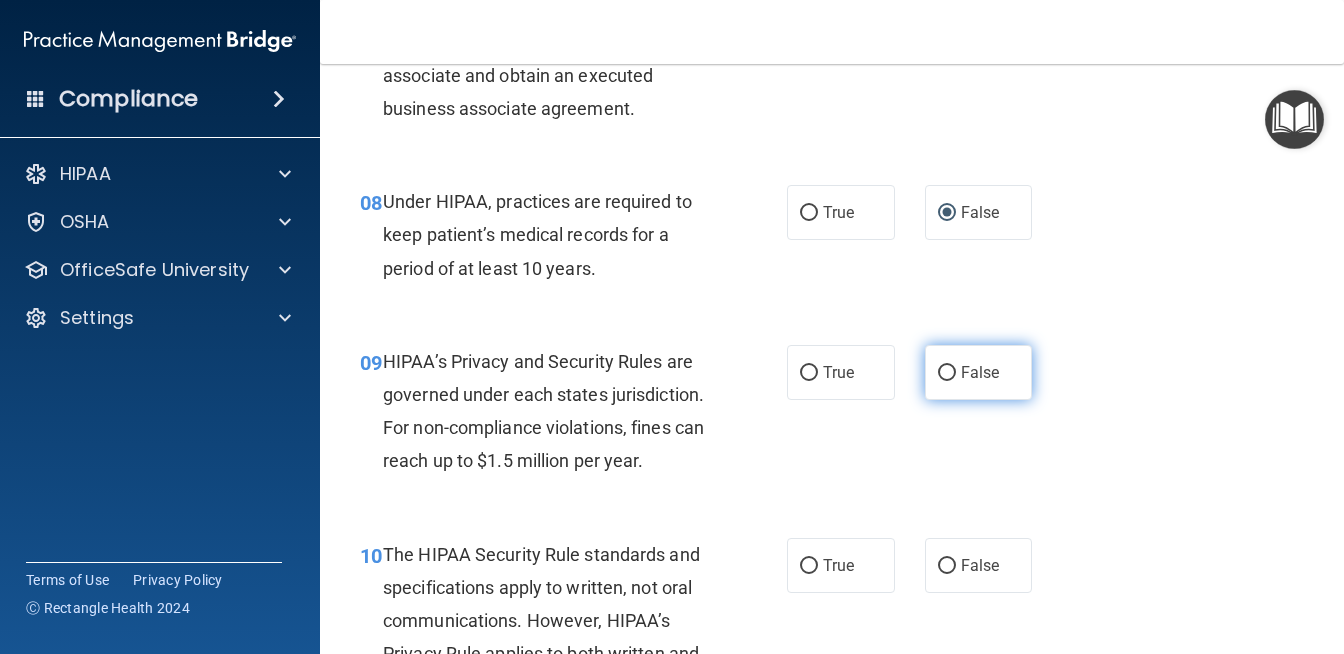 click on "False" at bounding box center (947, 373) 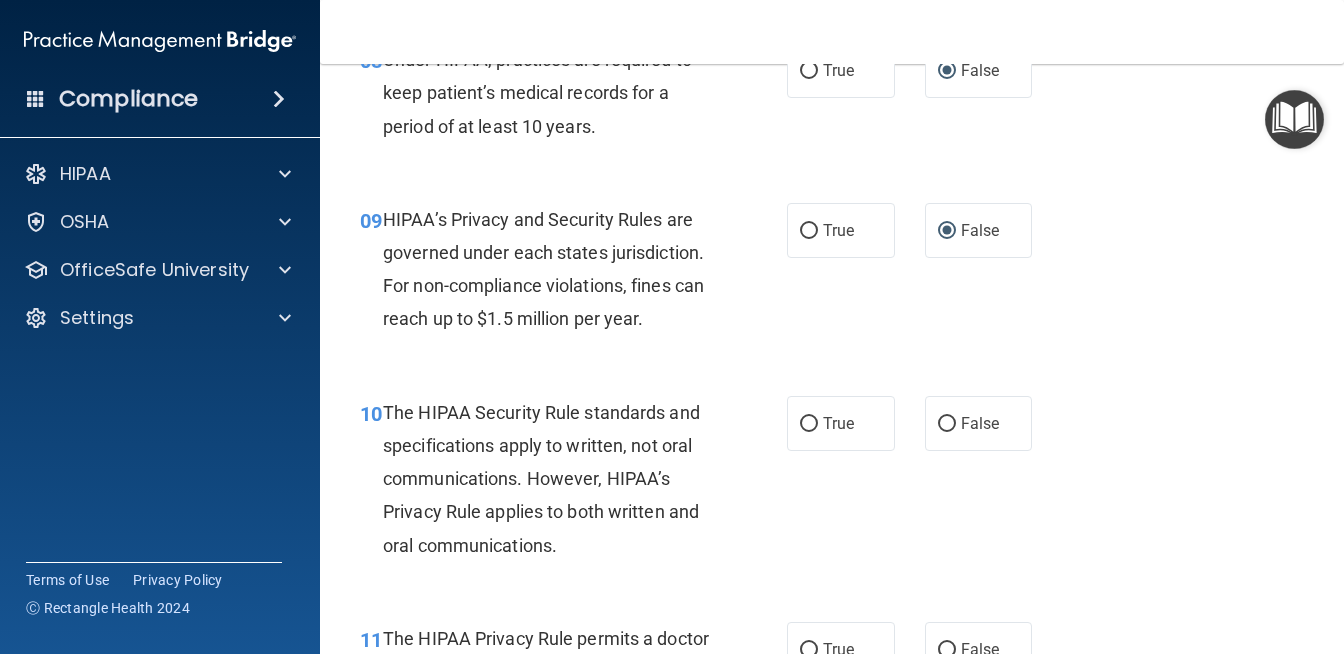 scroll, scrollTop: 1574, scrollLeft: 0, axis: vertical 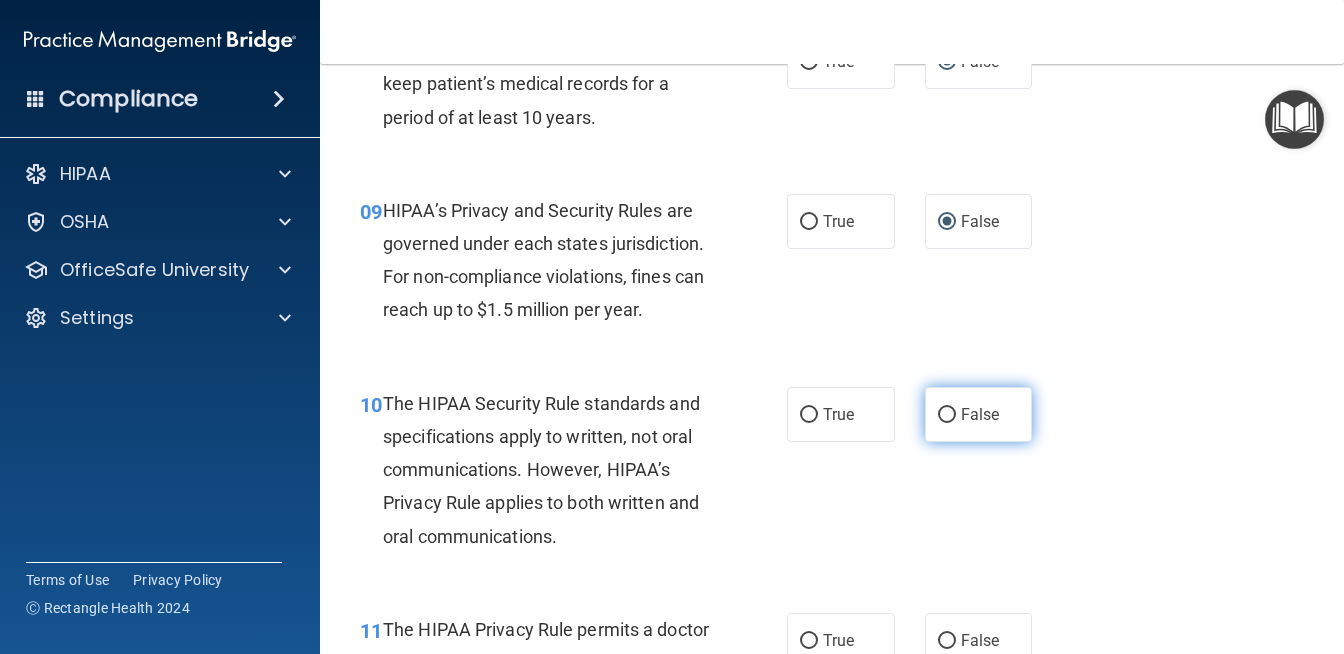 click on "False" at bounding box center [979, 414] 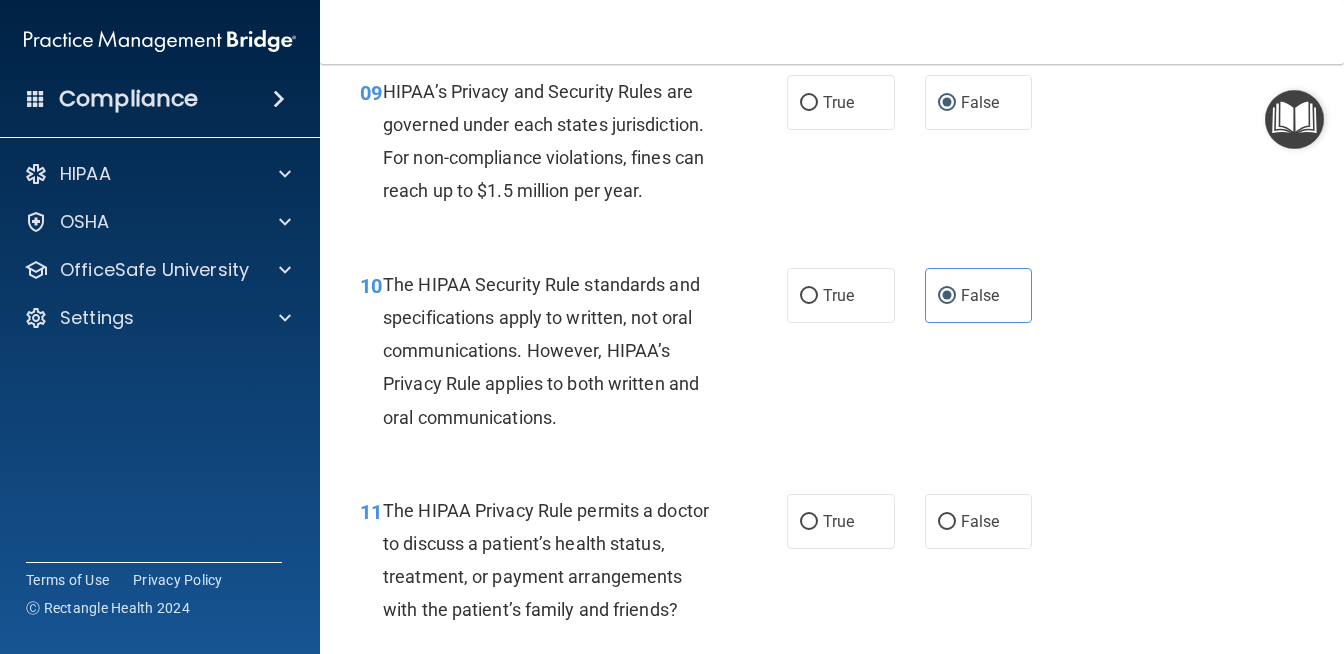 scroll, scrollTop: 1738, scrollLeft: 0, axis: vertical 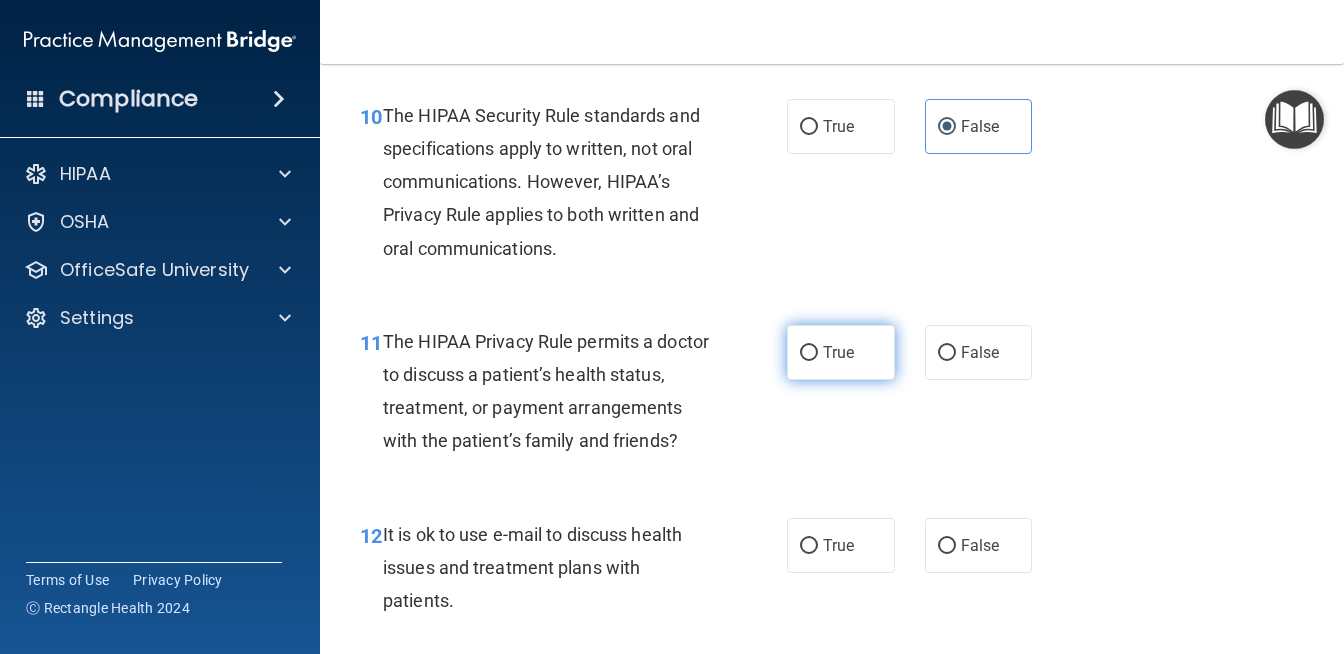 click on "True" at bounding box center (838, 352) 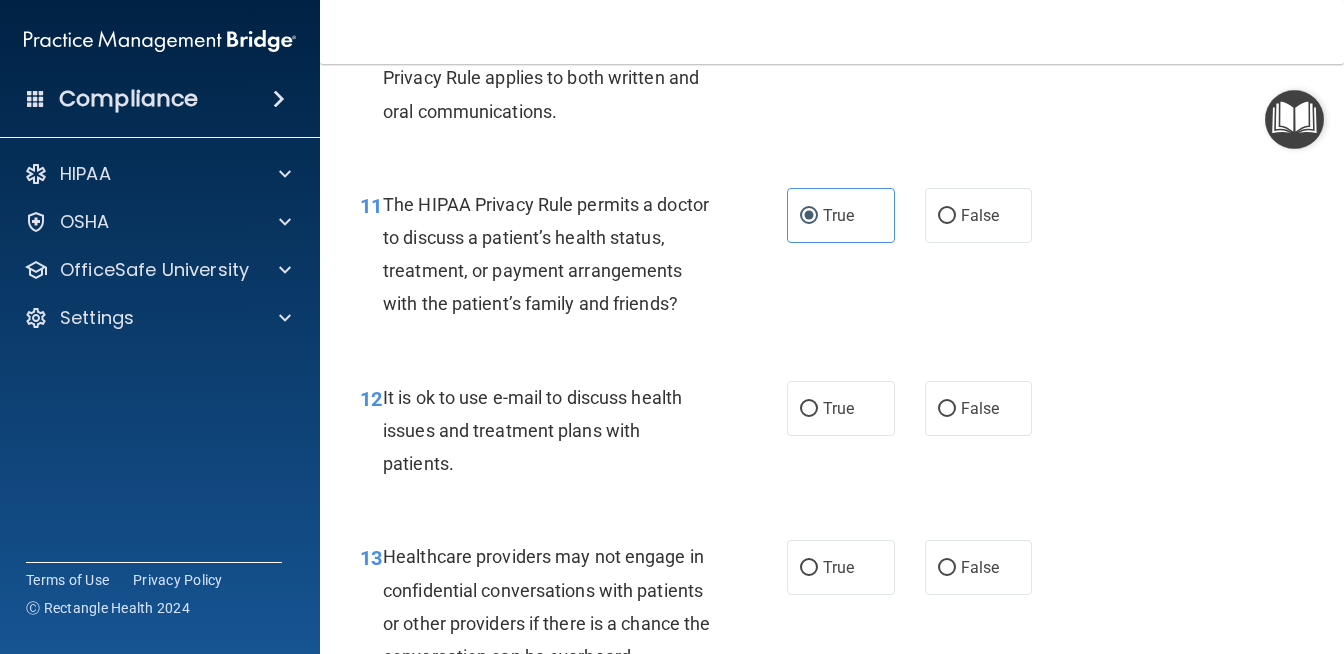 scroll, scrollTop: 2004, scrollLeft: 0, axis: vertical 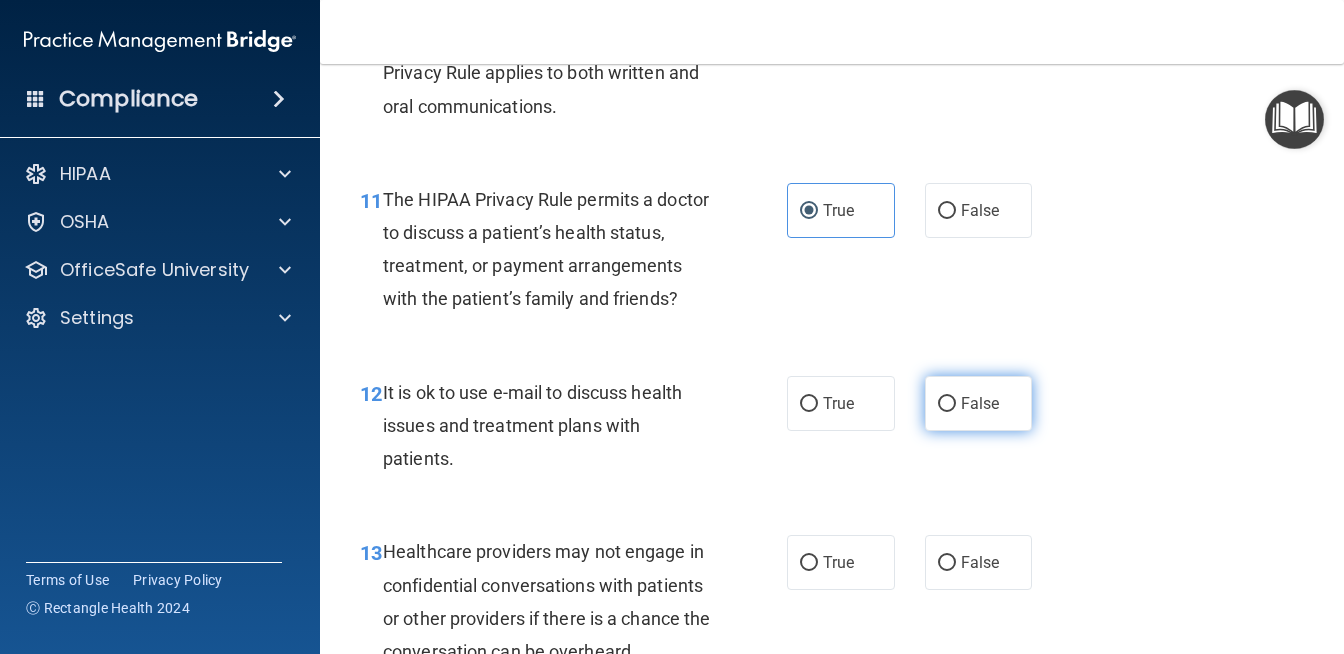 click on "False" at bounding box center [947, 404] 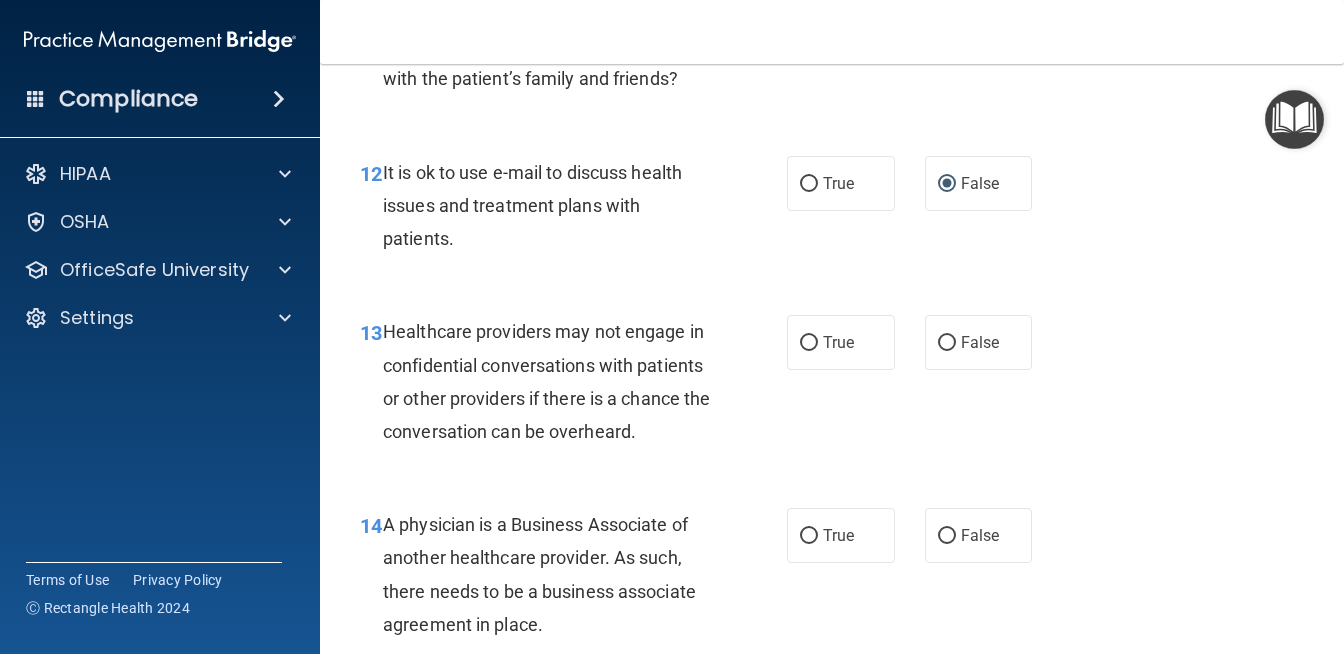 scroll, scrollTop: 2232, scrollLeft: 0, axis: vertical 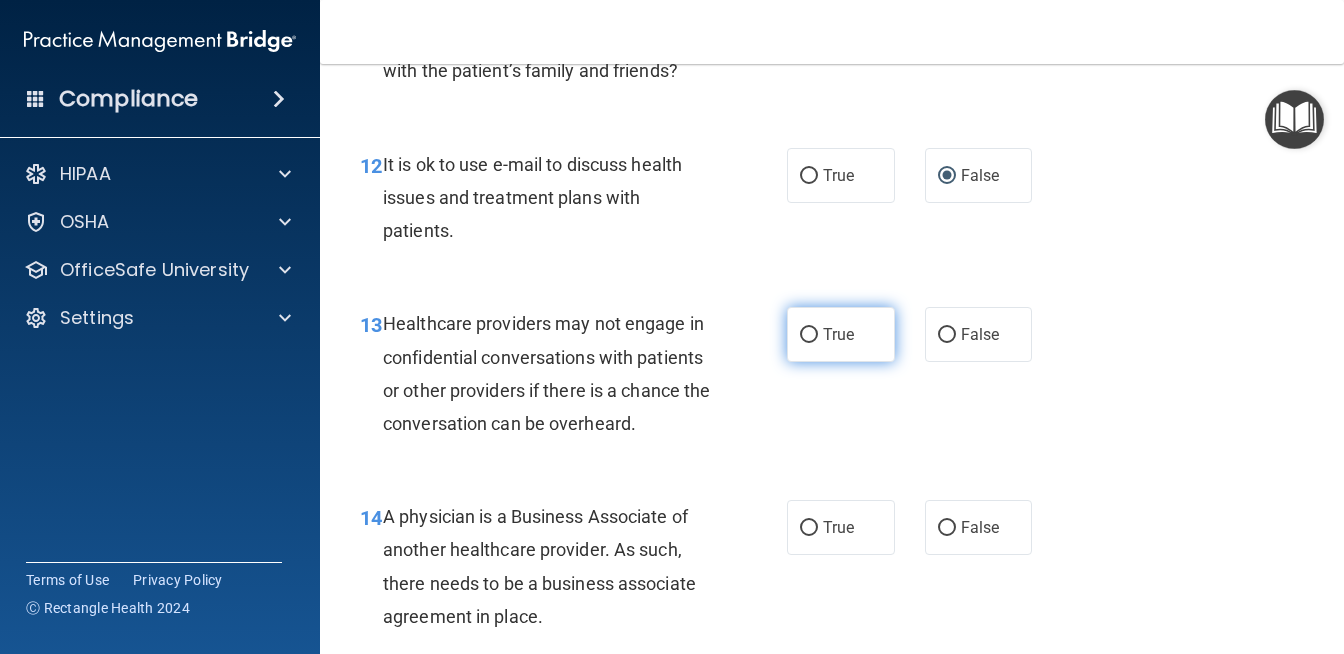 click on "True" at bounding box center [838, 334] 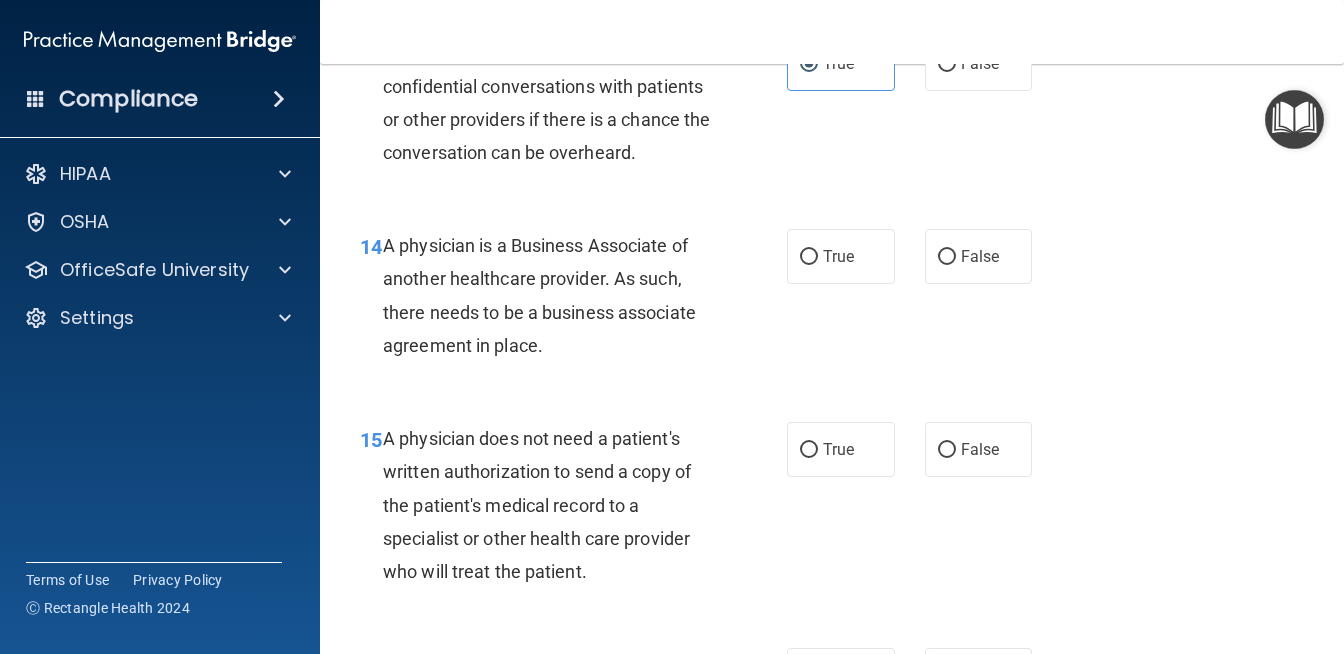 scroll, scrollTop: 2510, scrollLeft: 0, axis: vertical 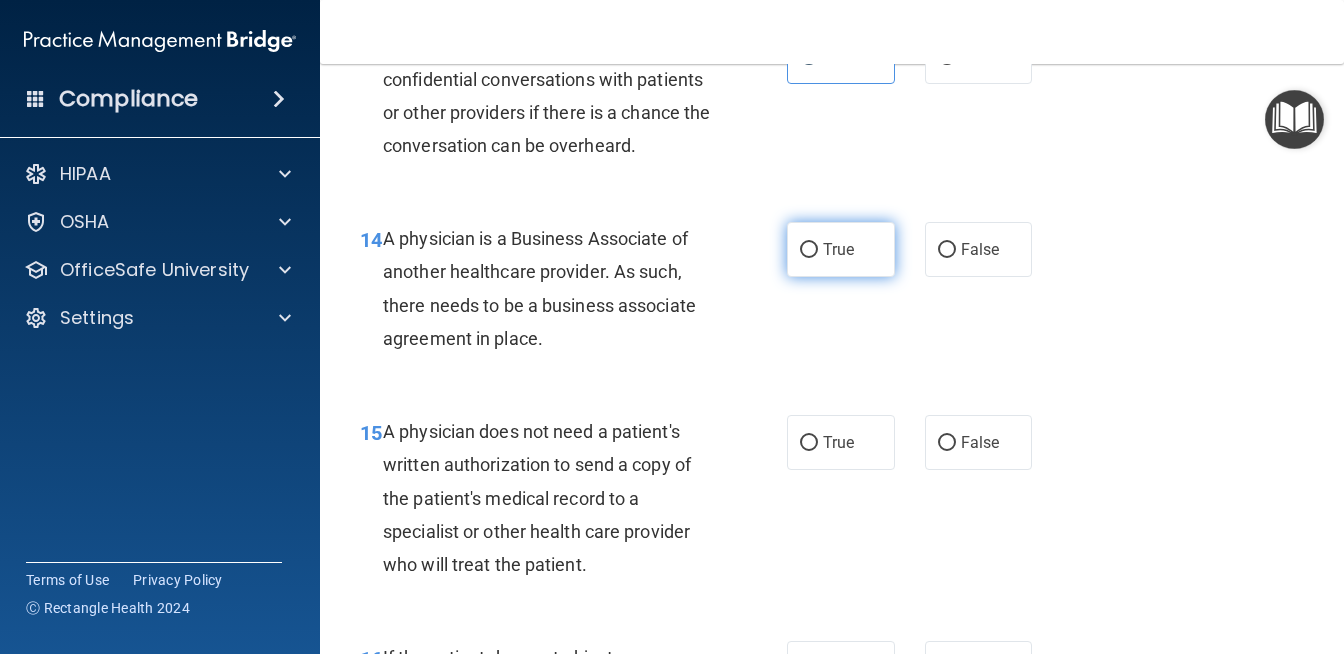 click on "True" at bounding box center (841, 249) 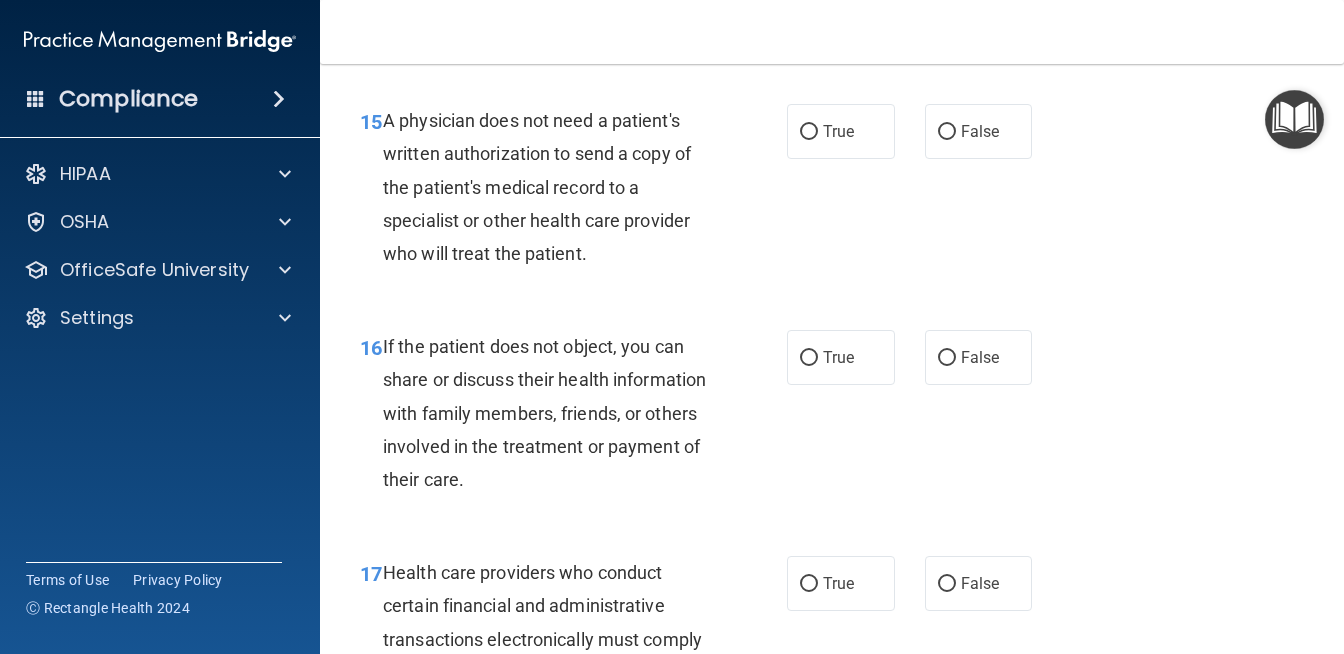 scroll, scrollTop: 2824, scrollLeft: 0, axis: vertical 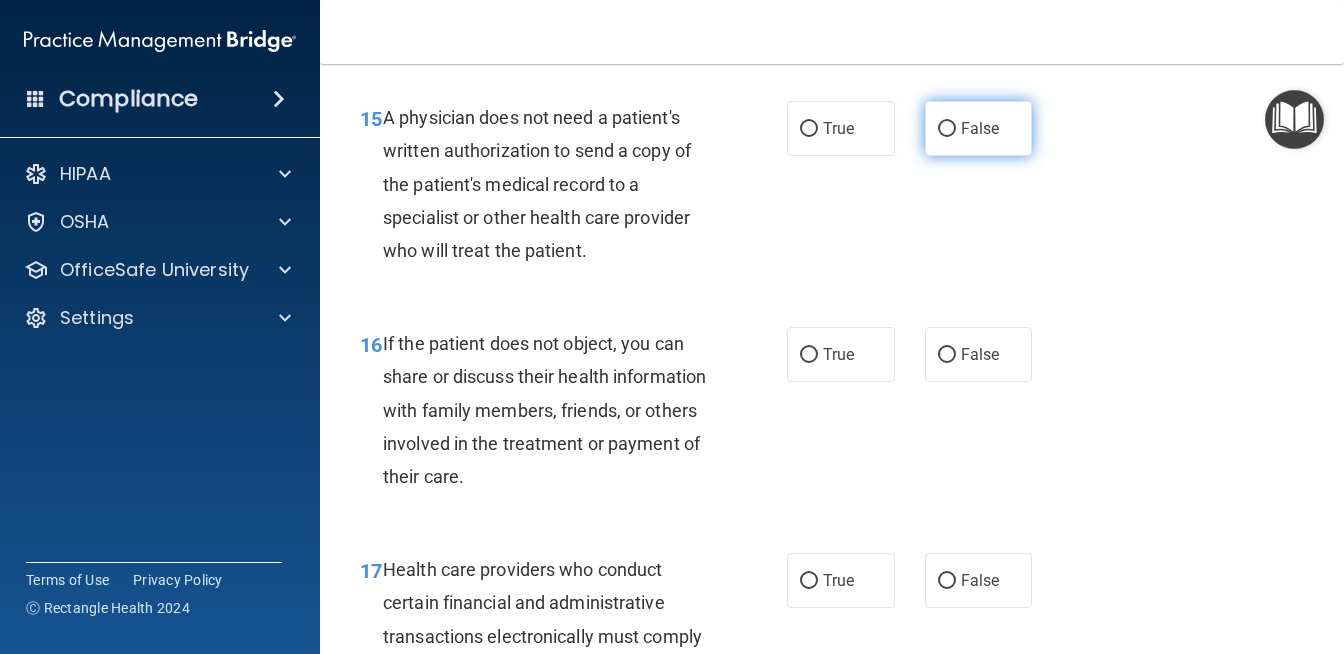 click on "False" at bounding box center (947, 129) 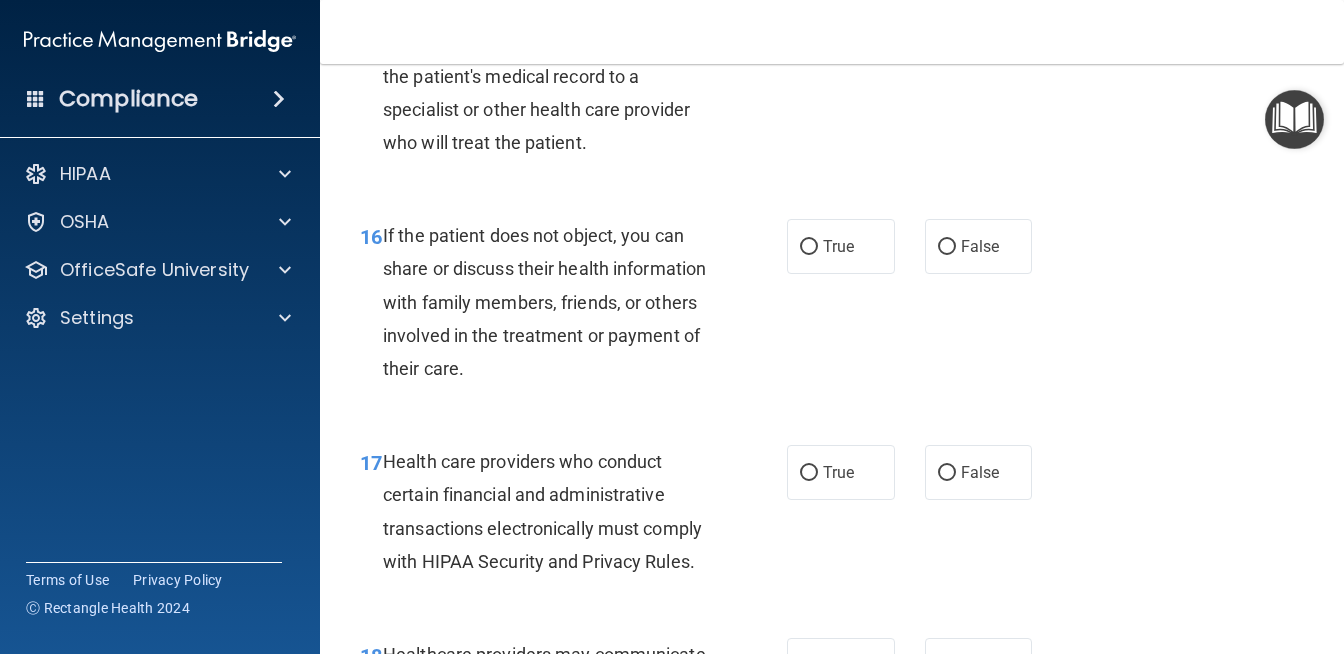 scroll, scrollTop: 2940, scrollLeft: 0, axis: vertical 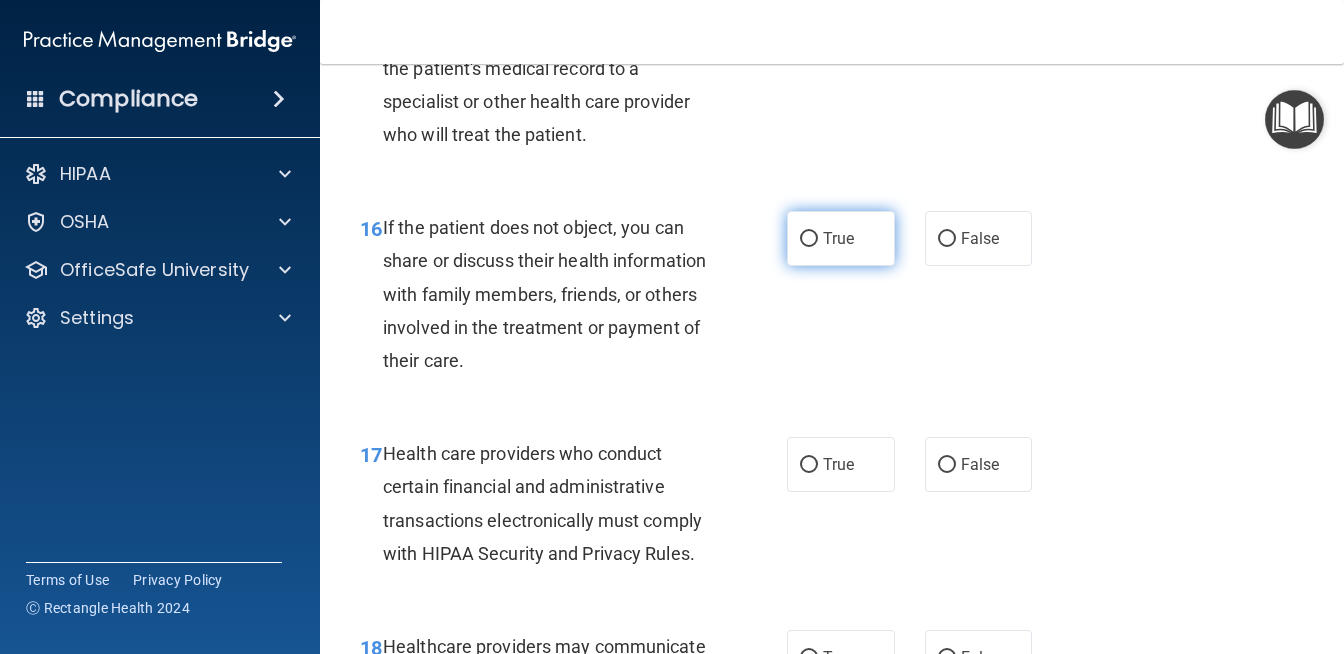 click on "True" at bounding box center (838, 238) 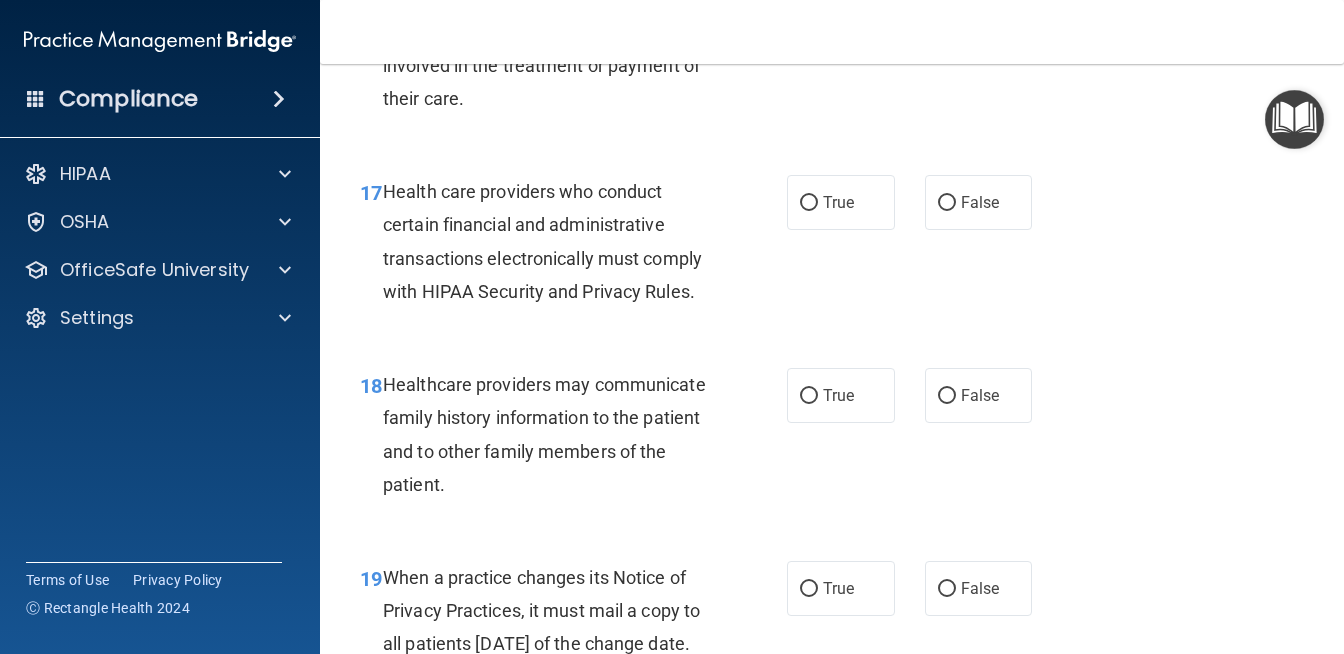 scroll, scrollTop: 3204, scrollLeft: 0, axis: vertical 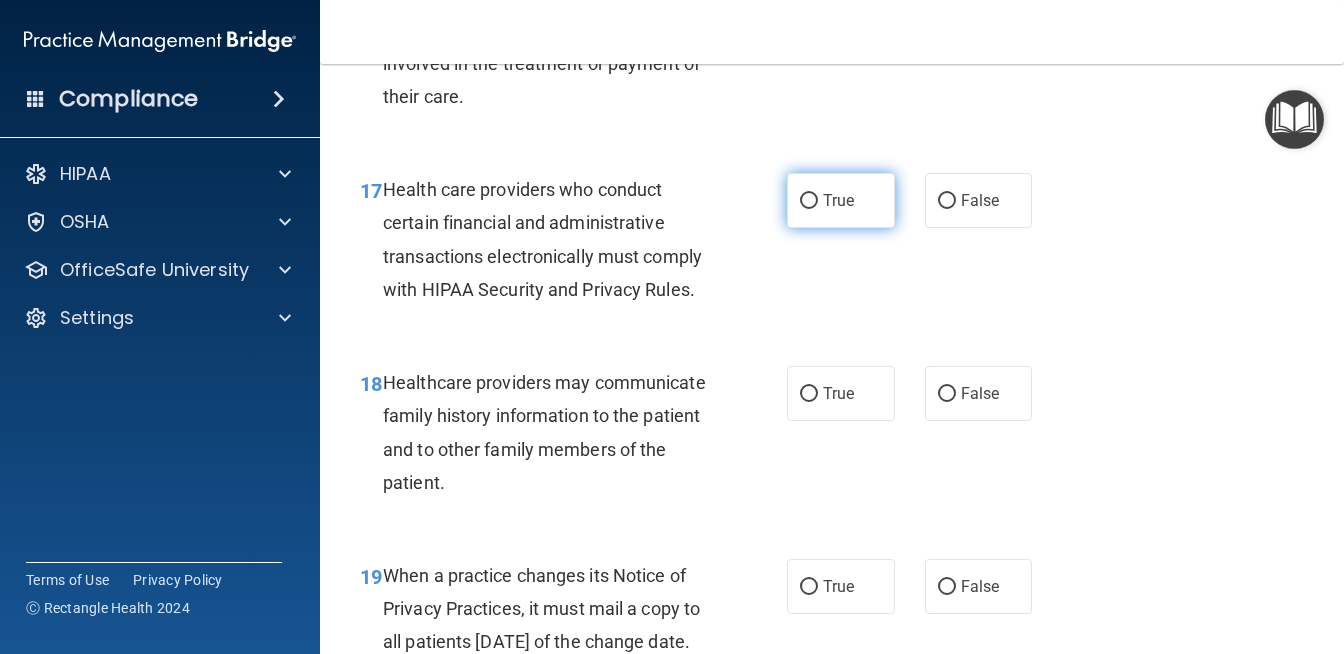 click on "True" at bounding box center (838, 200) 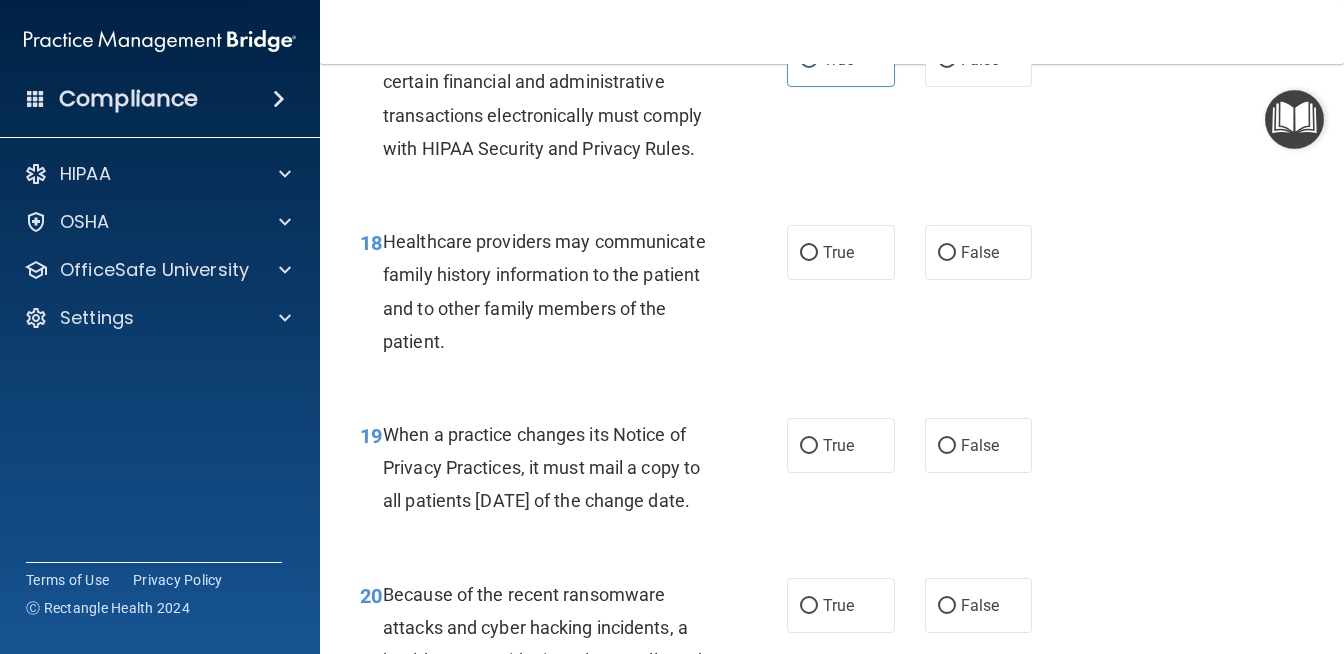 scroll, scrollTop: 3349, scrollLeft: 0, axis: vertical 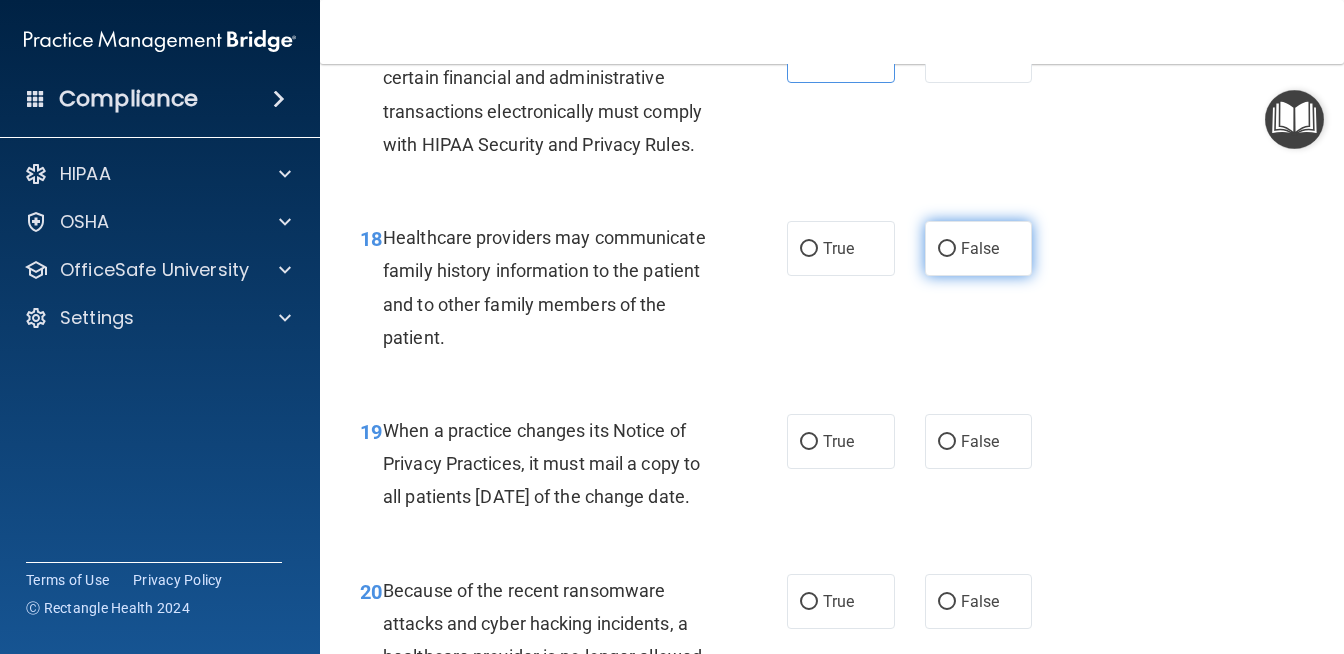 click on "False" at bounding box center [979, 248] 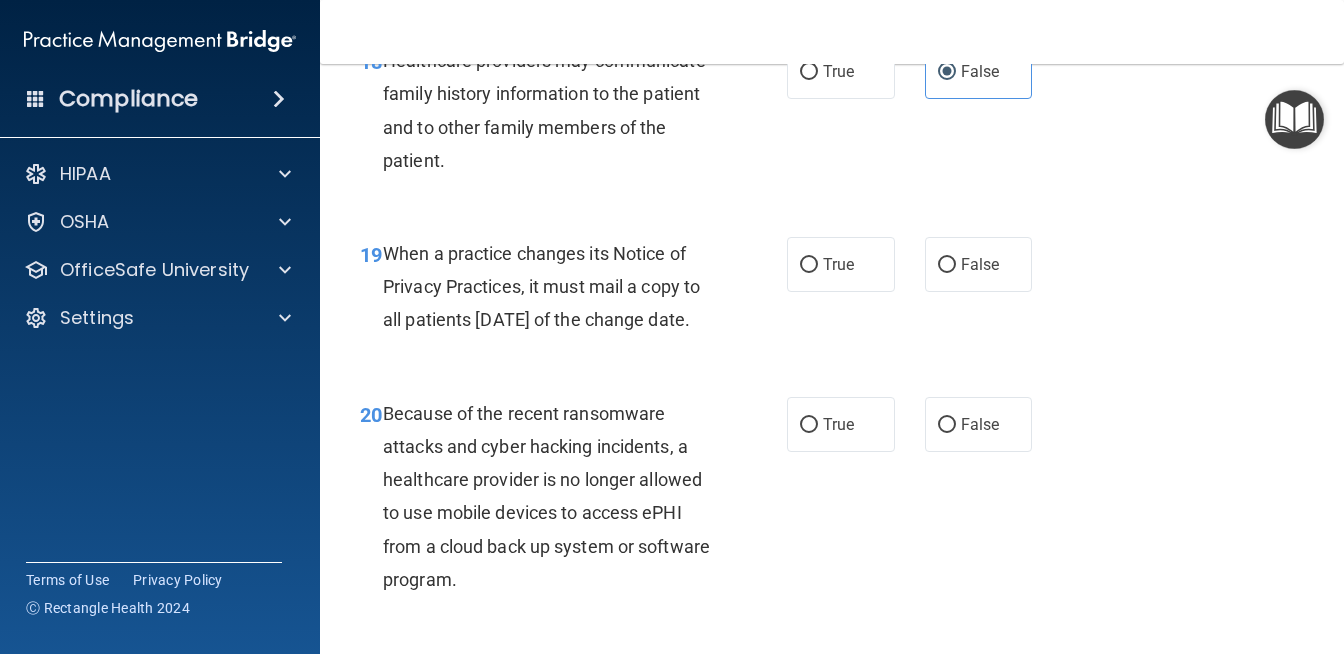 scroll, scrollTop: 3531, scrollLeft: 0, axis: vertical 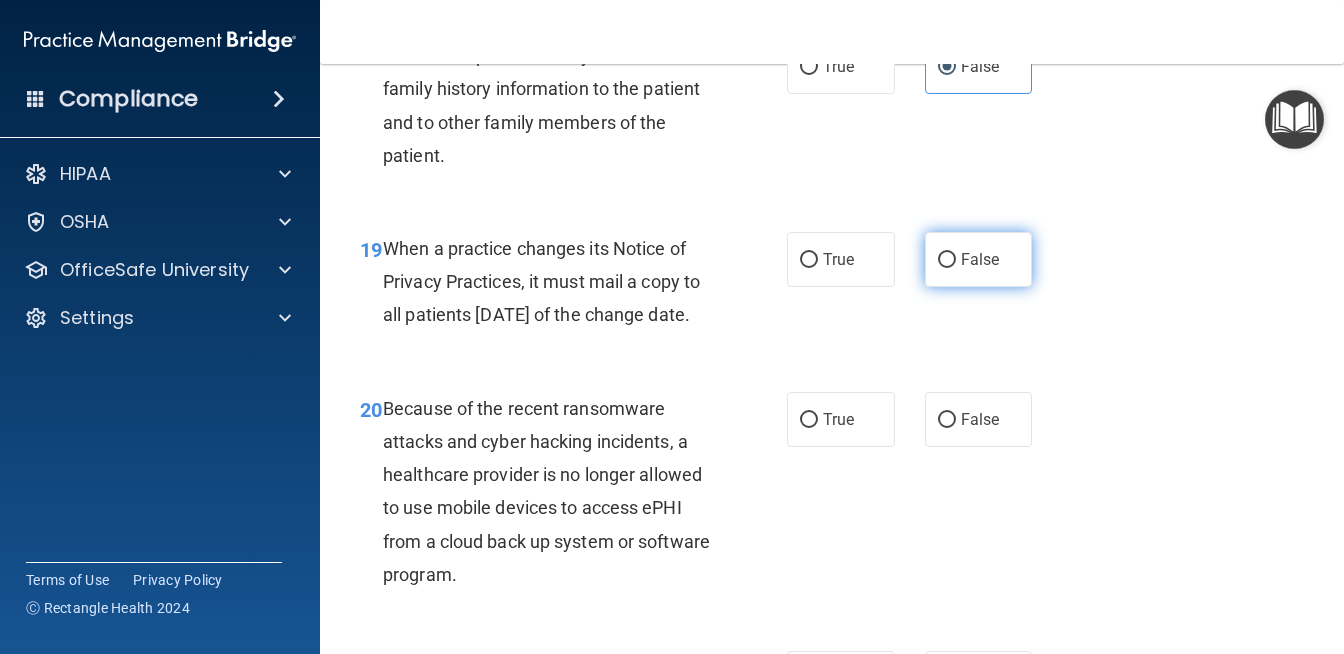 click on "False" at bounding box center [947, 260] 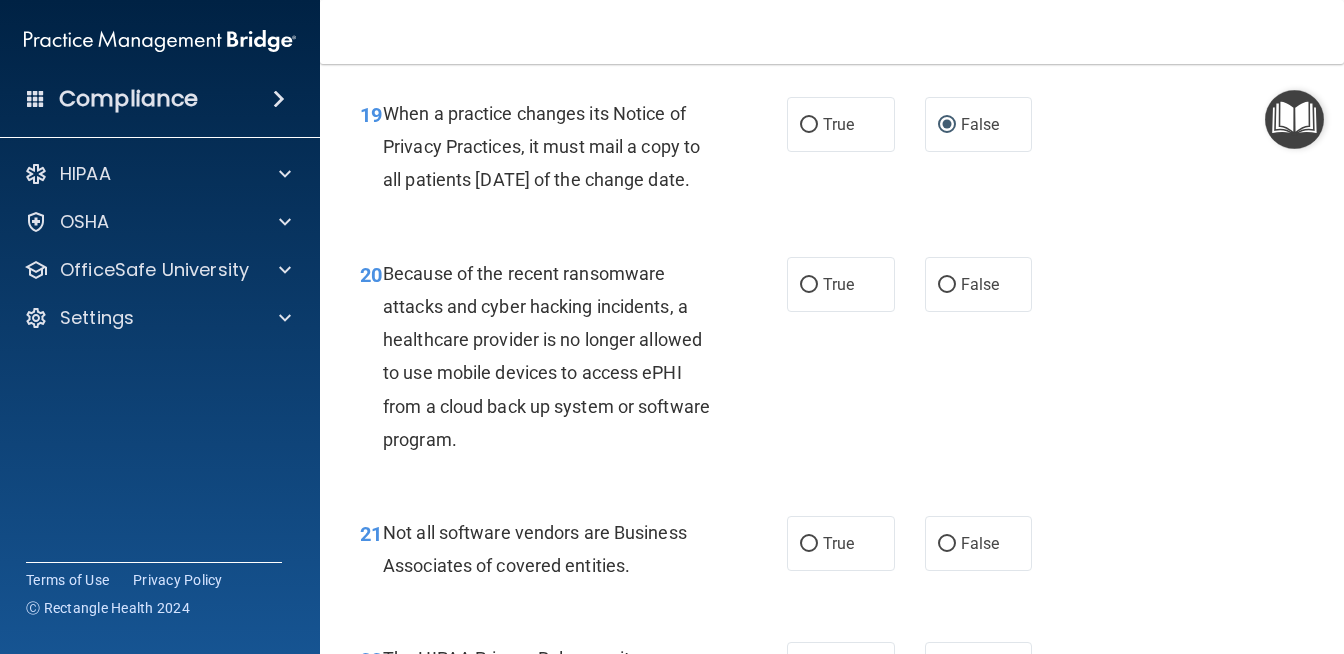 scroll, scrollTop: 3680, scrollLeft: 0, axis: vertical 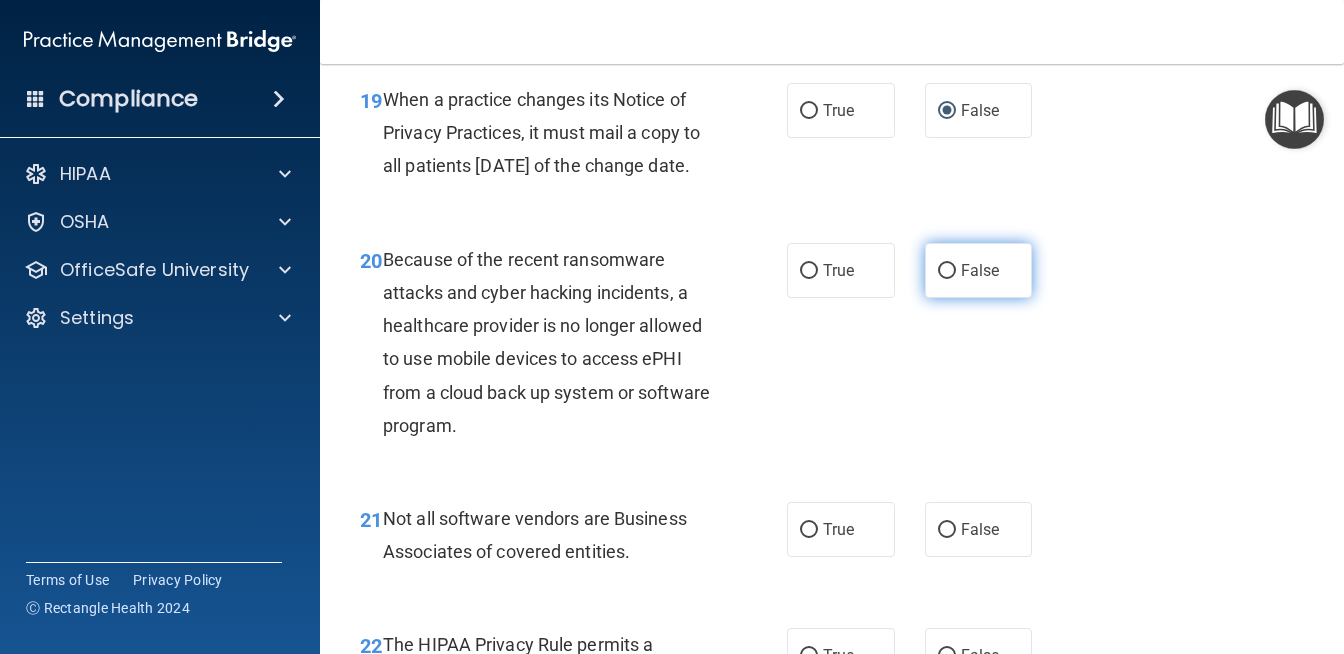 click on "False" at bounding box center [979, 270] 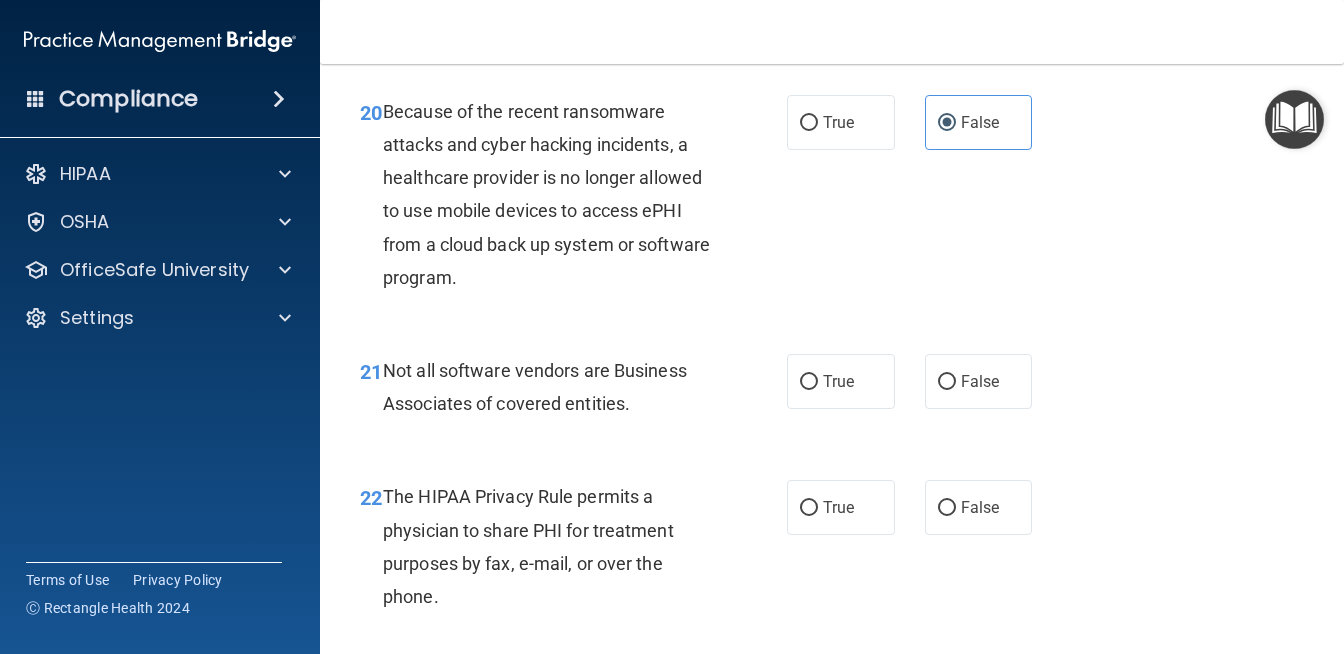scroll, scrollTop: 3831, scrollLeft: 0, axis: vertical 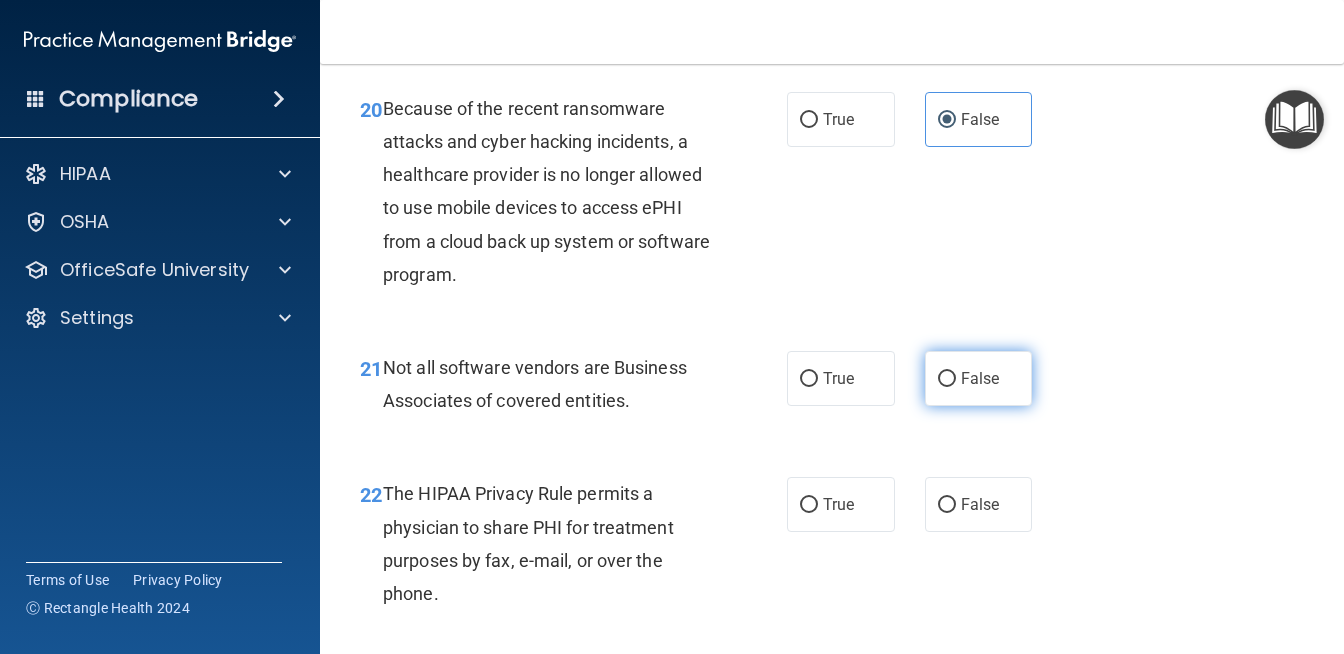 click on "False" at bounding box center [947, 379] 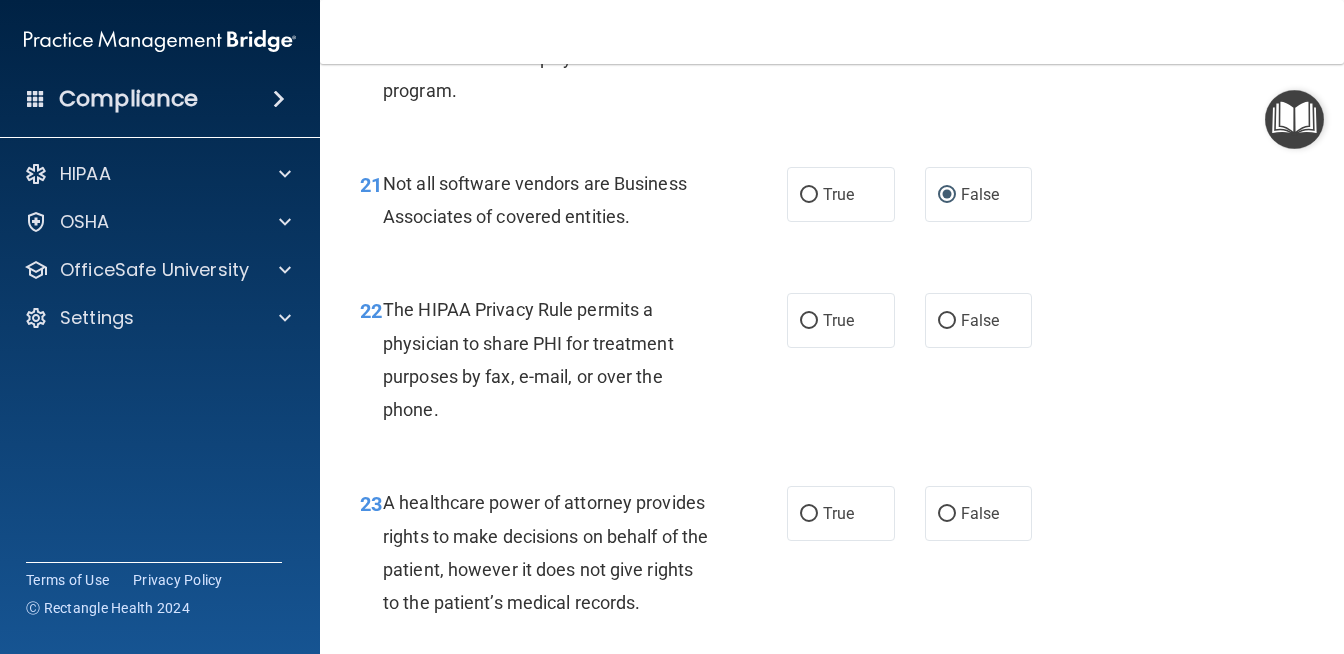 scroll, scrollTop: 4029, scrollLeft: 0, axis: vertical 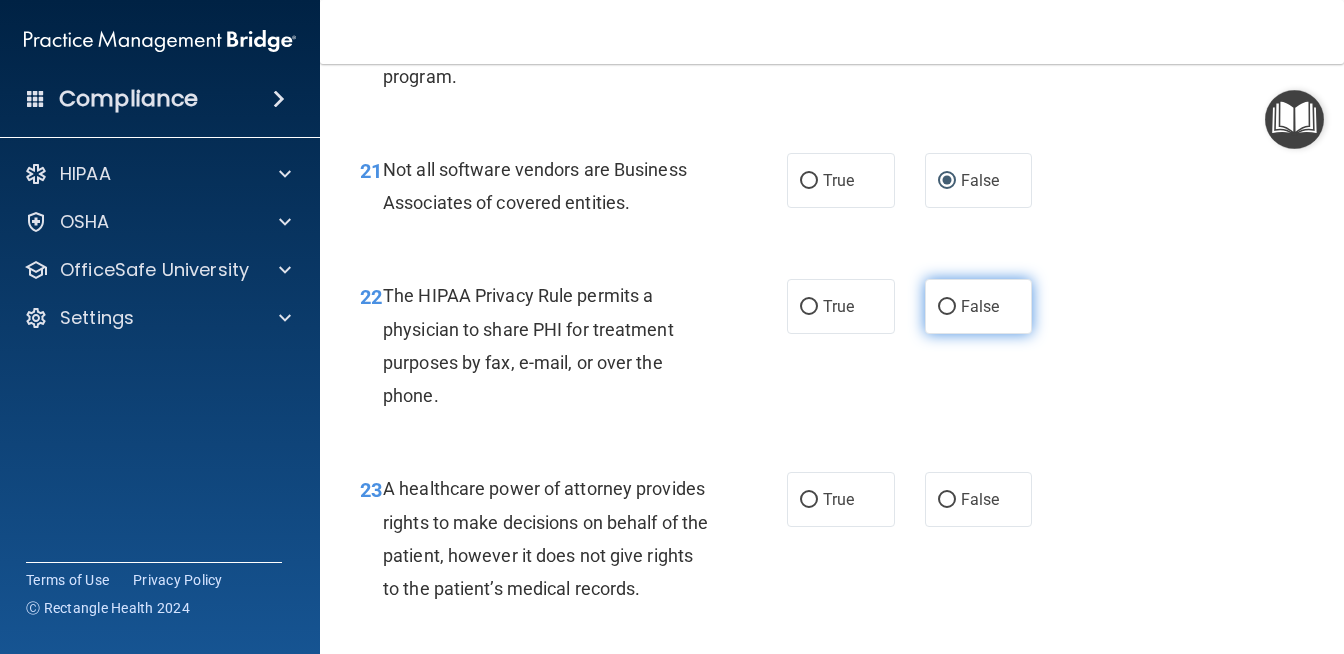 click on "False" at bounding box center (947, 307) 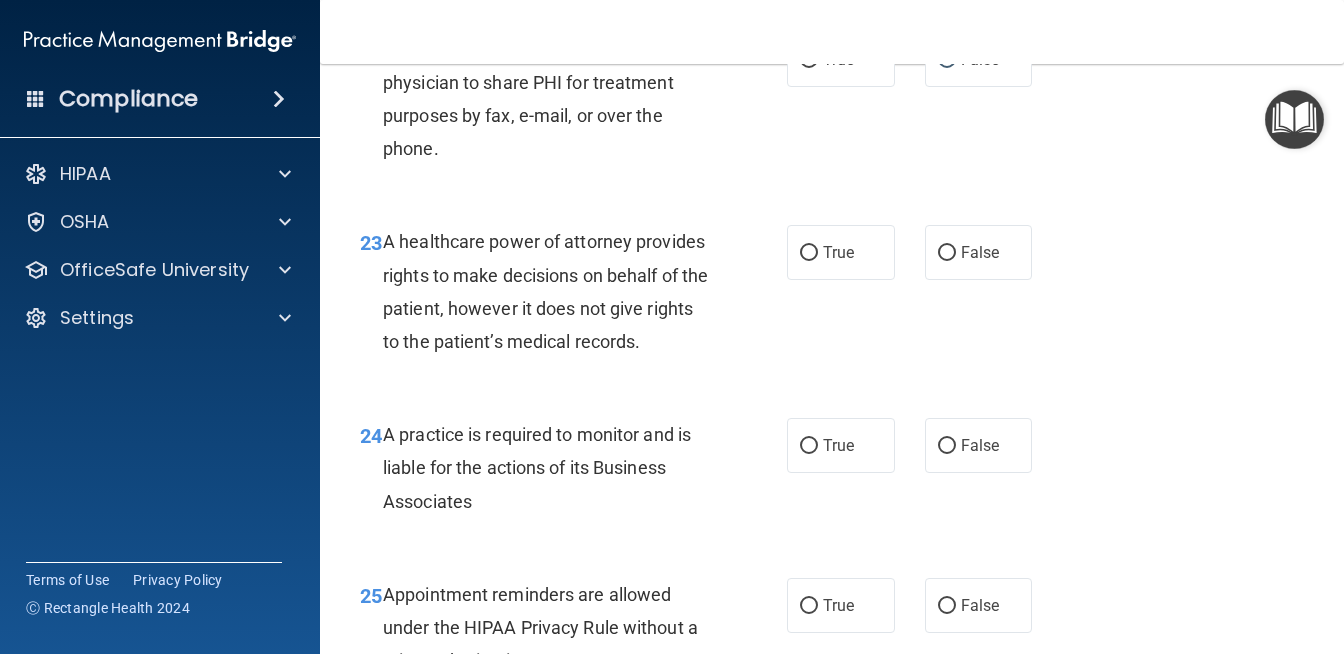 scroll, scrollTop: 4279, scrollLeft: 0, axis: vertical 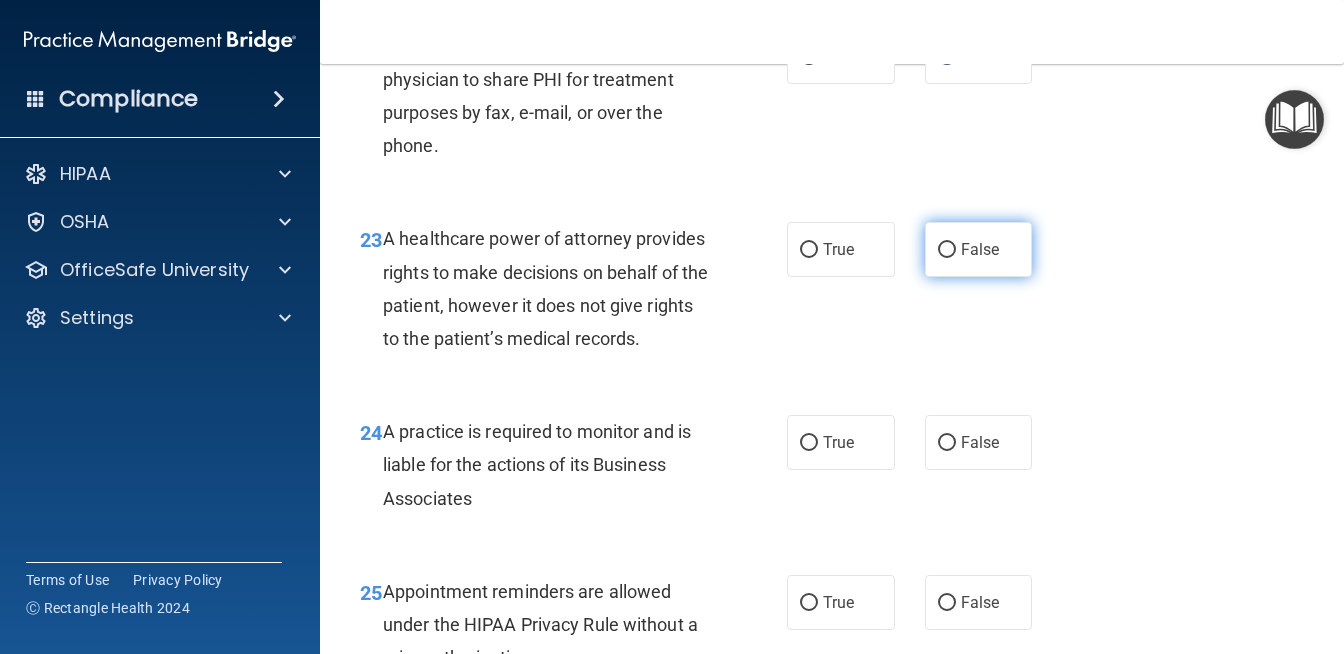 click on "False" at bounding box center (979, 249) 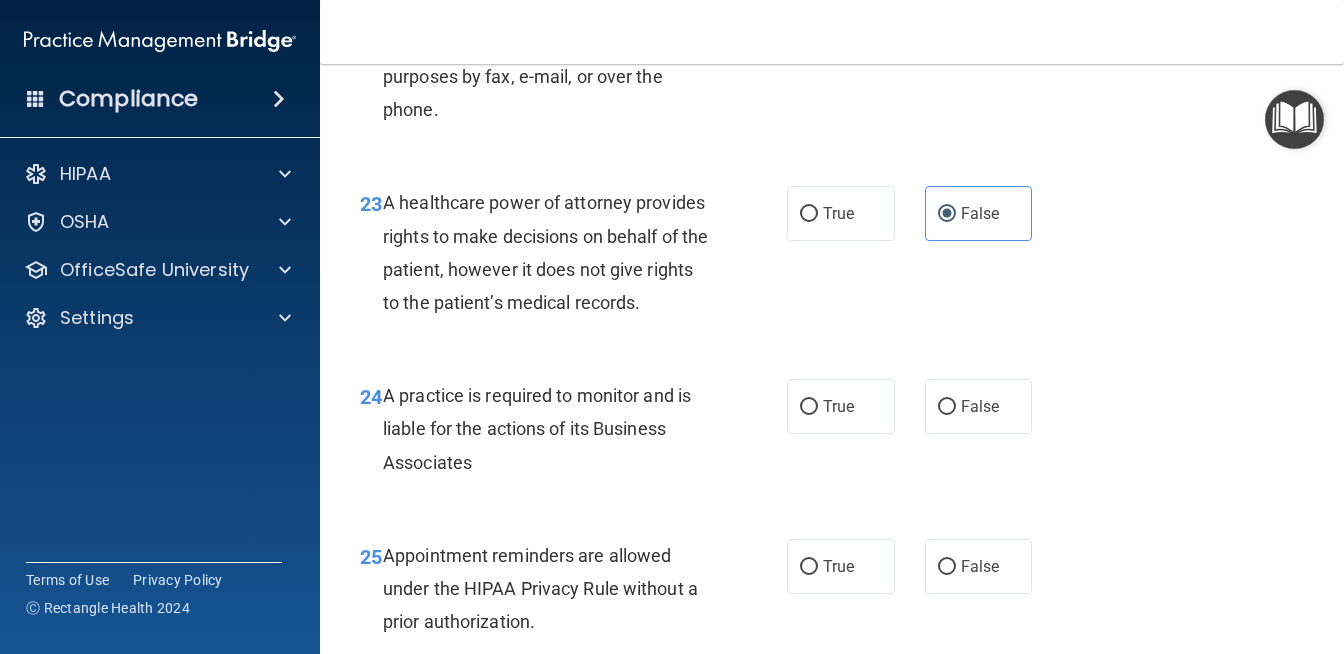 scroll, scrollTop: 4355, scrollLeft: 0, axis: vertical 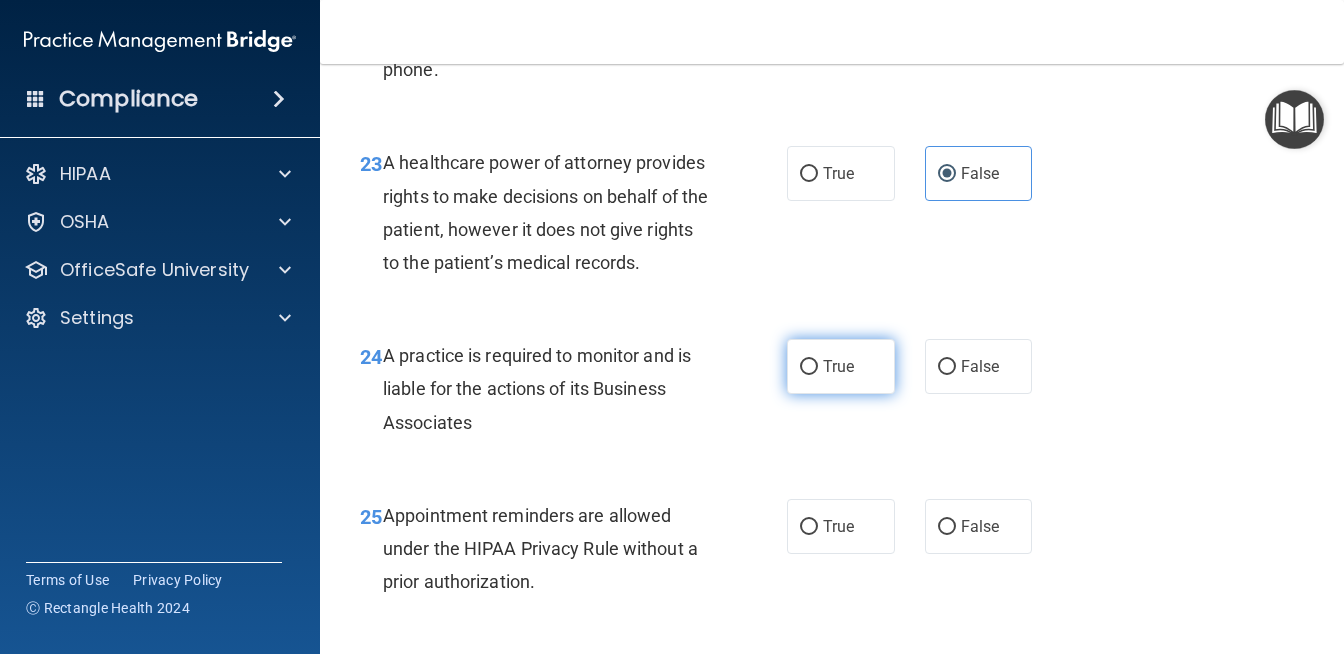 click on "True" at bounding box center [838, 366] 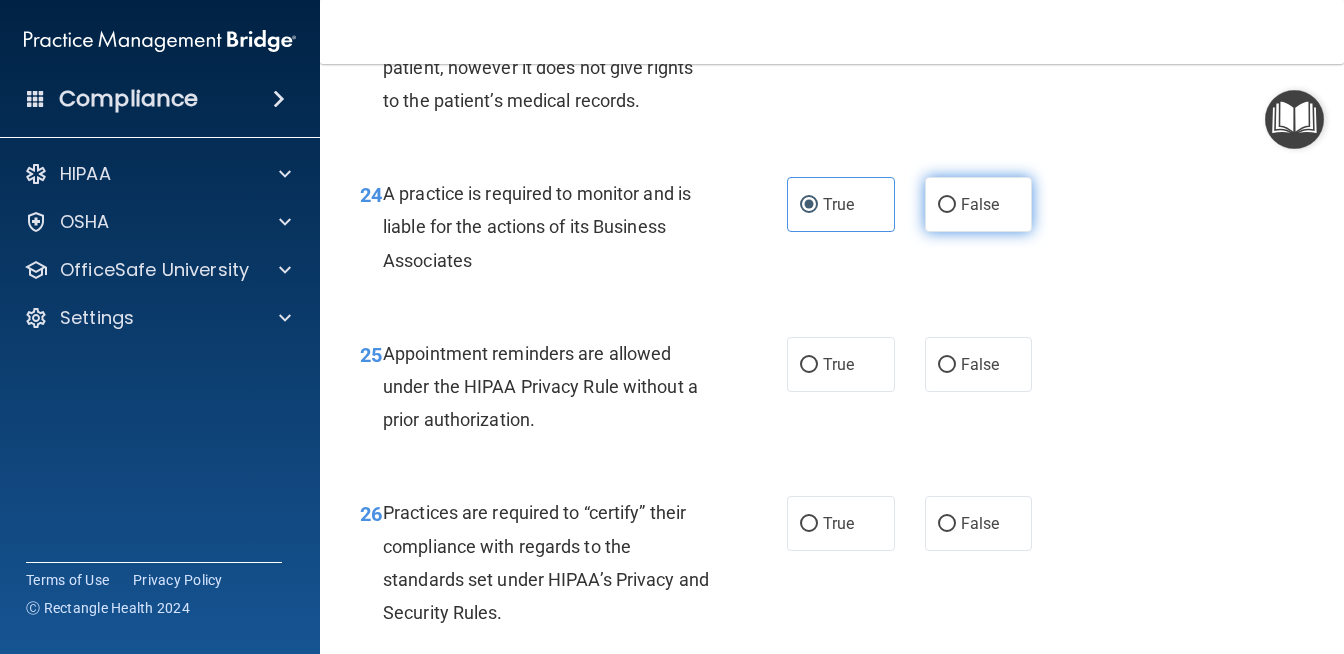 scroll, scrollTop: 4521, scrollLeft: 0, axis: vertical 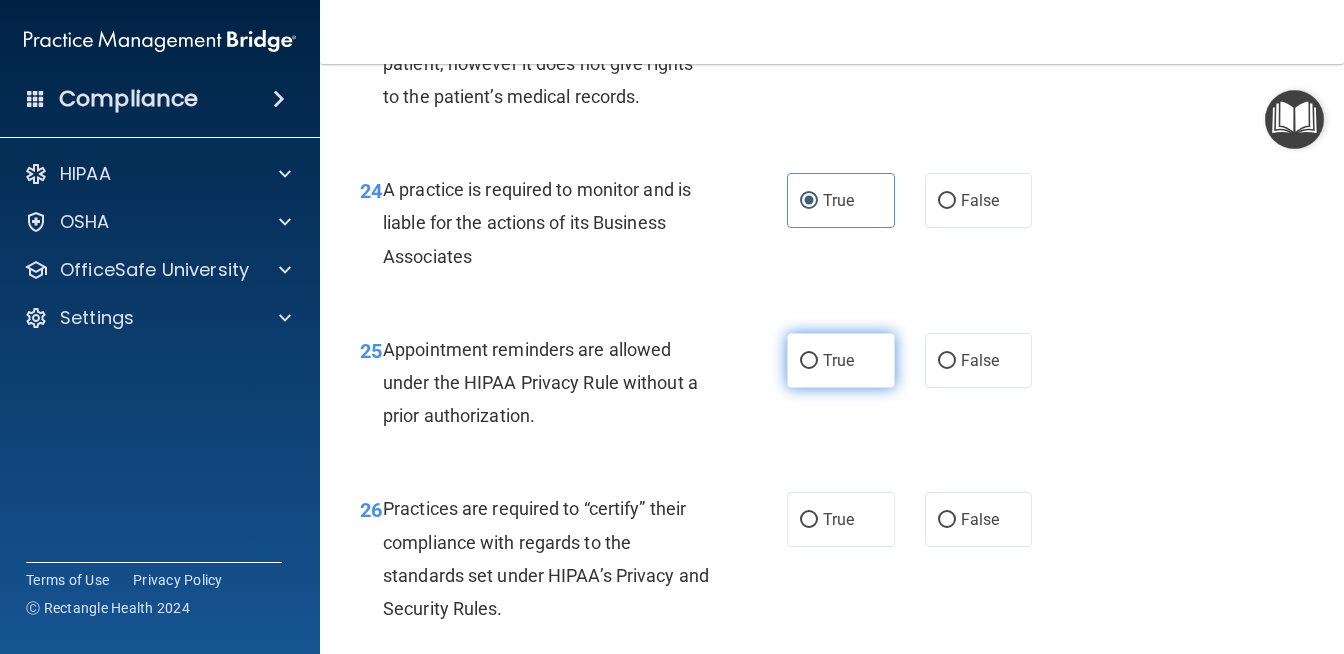 click on "True" at bounding box center [838, 360] 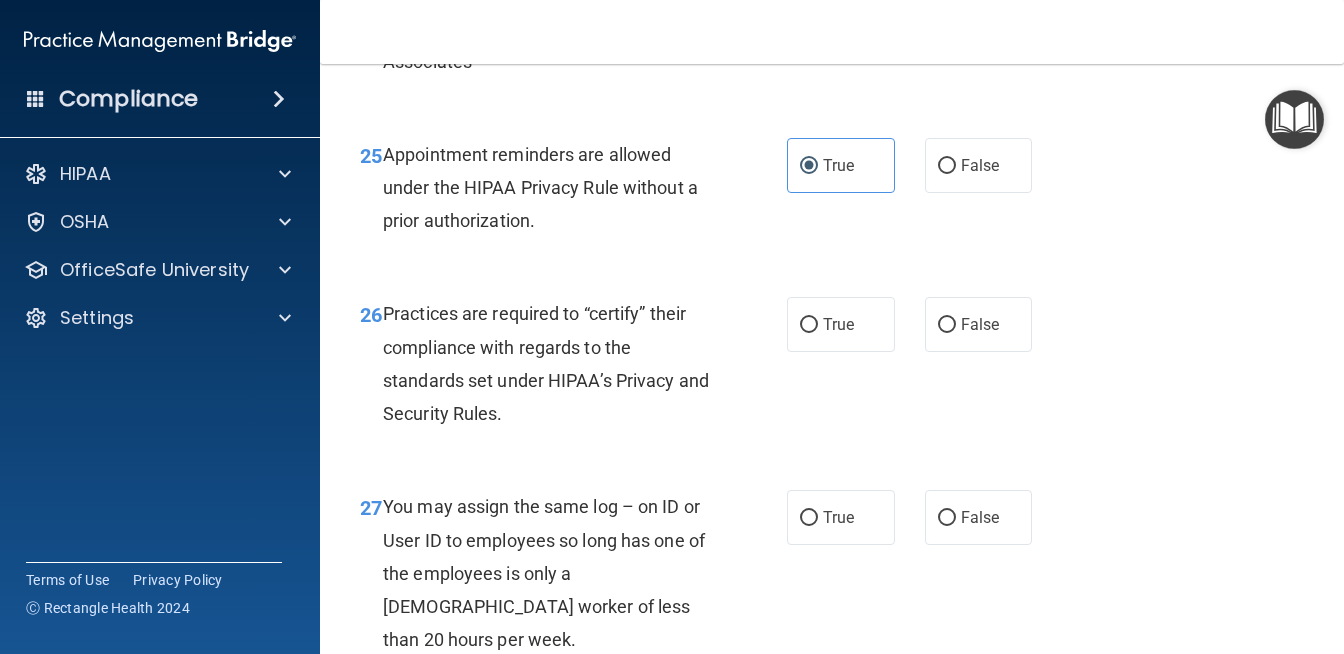scroll, scrollTop: 4724, scrollLeft: 0, axis: vertical 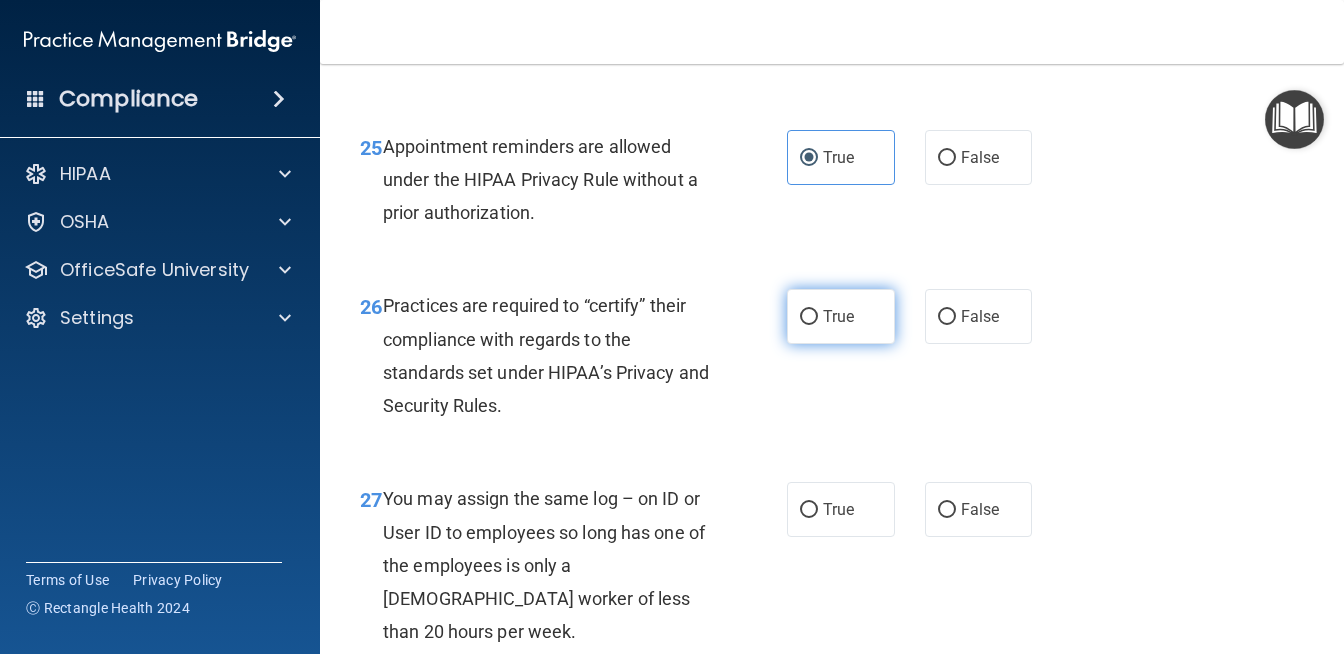 click on "True" at bounding box center (838, 316) 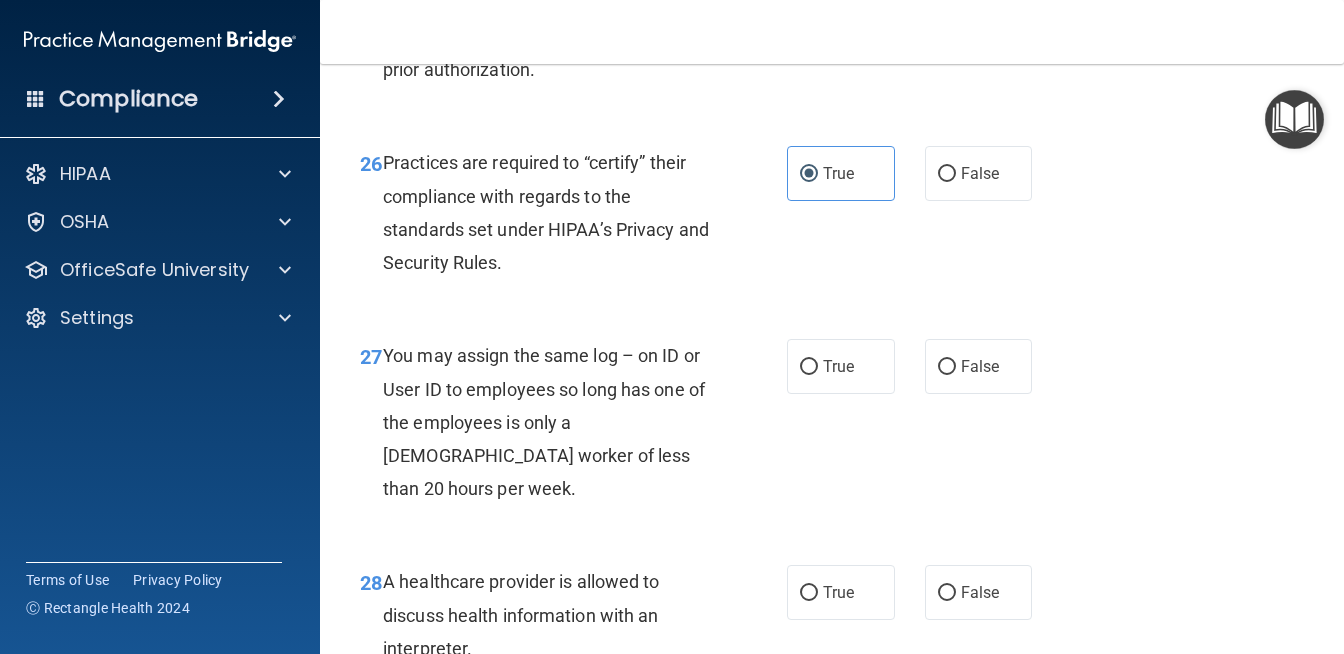 scroll, scrollTop: 4874, scrollLeft: 0, axis: vertical 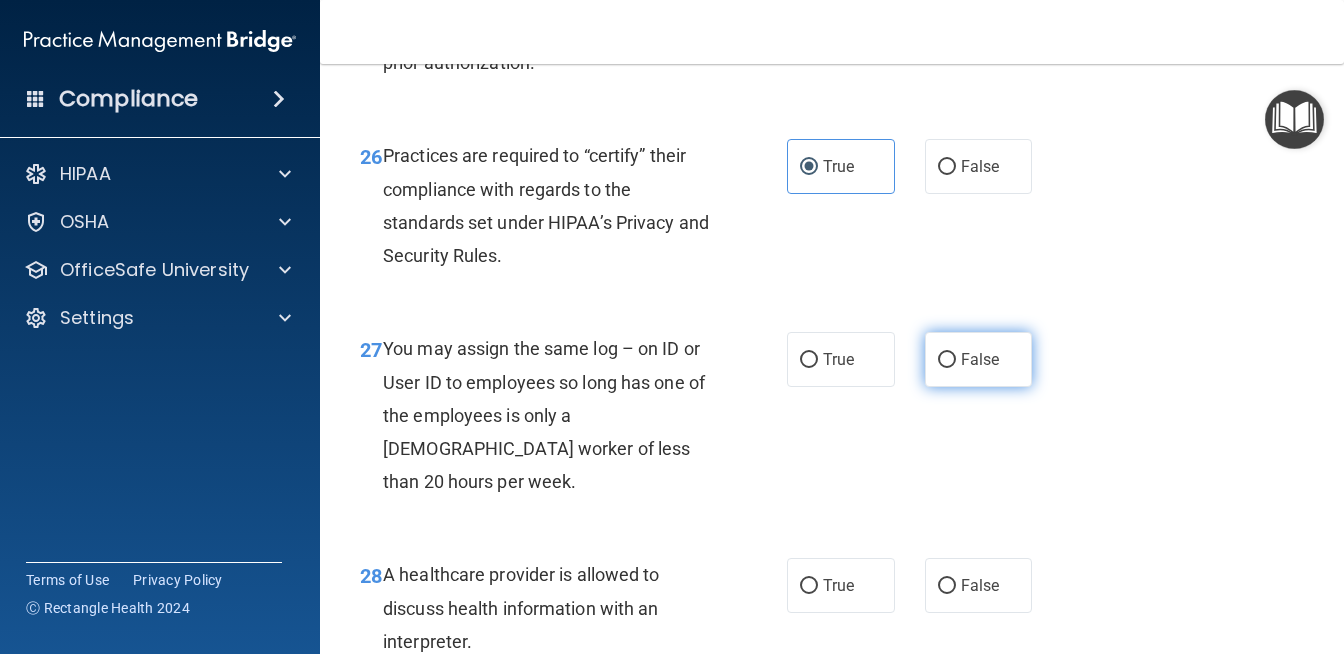 click on "False" at bounding box center [947, 360] 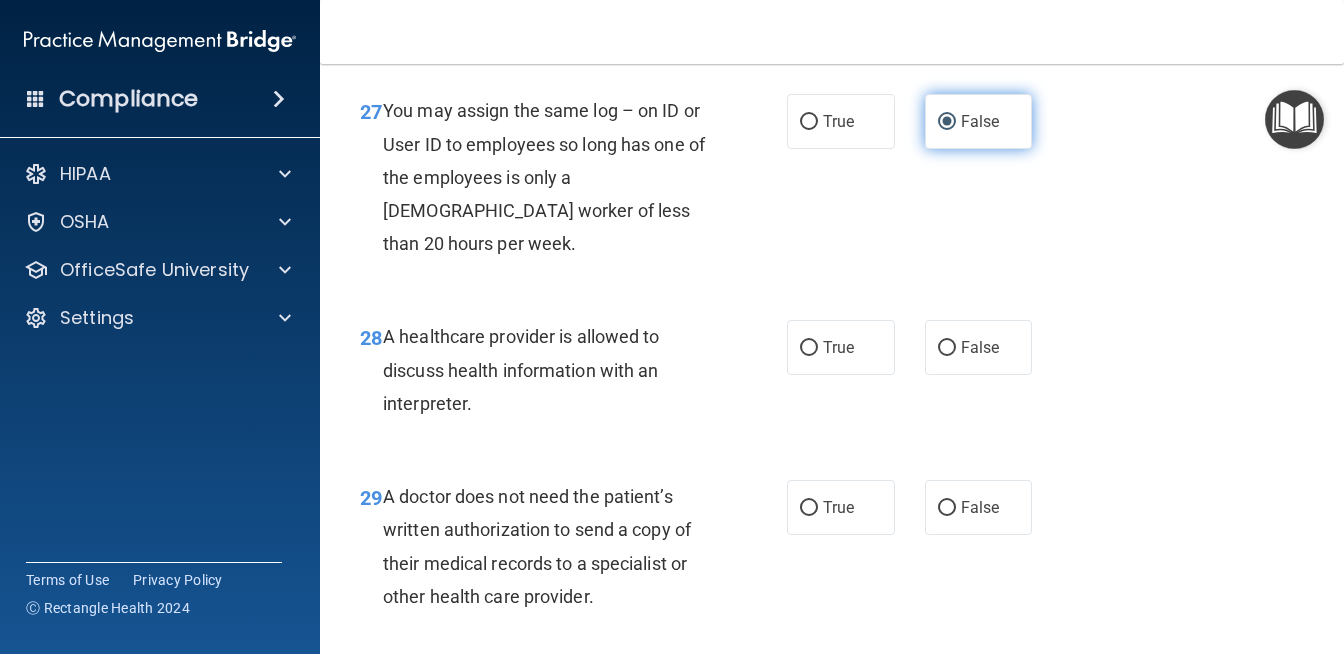 scroll, scrollTop: 5114, scrollLeft: 0, axis: vertical 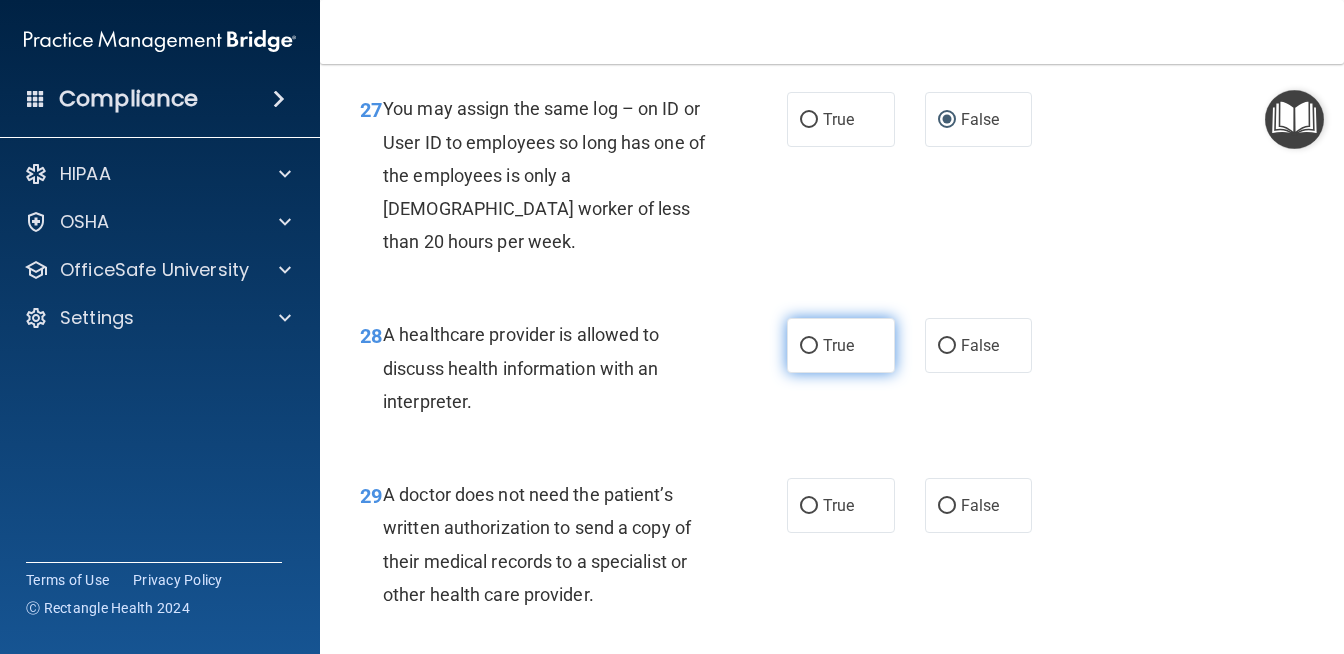 click on "True" at bounding box center [841, 345] 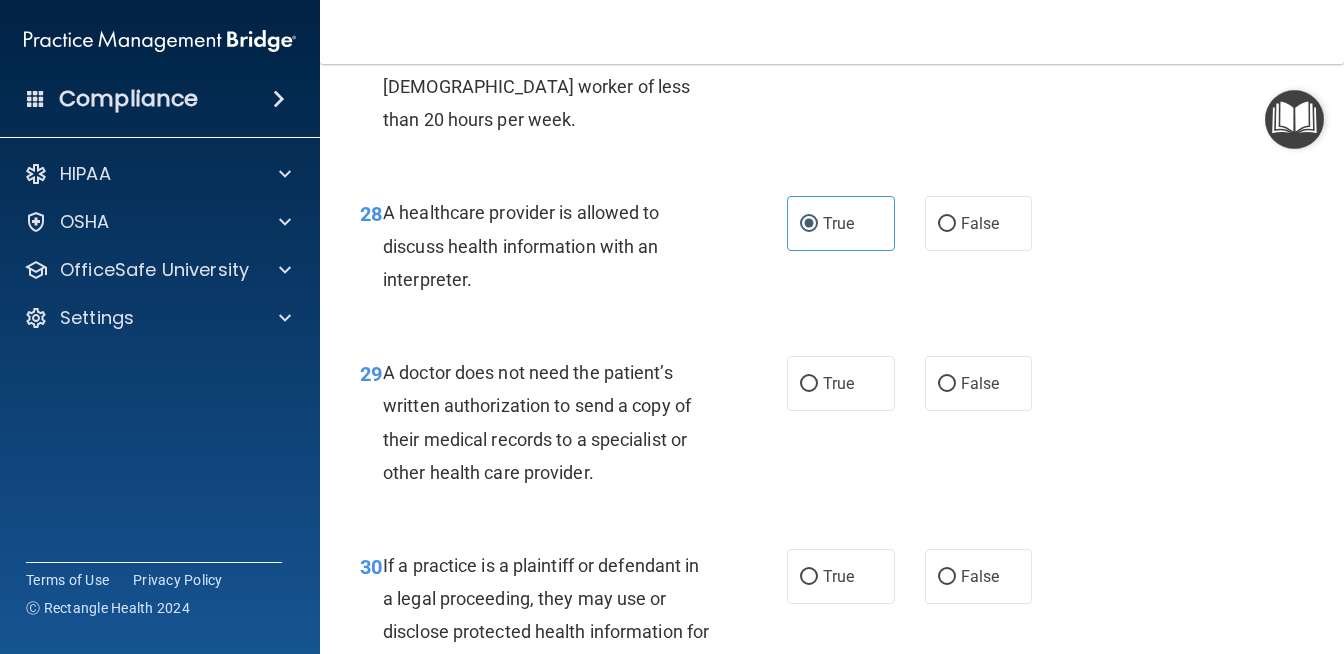 scroll, scrollTop: 5243, scrollLeft: 0, axis: vertical 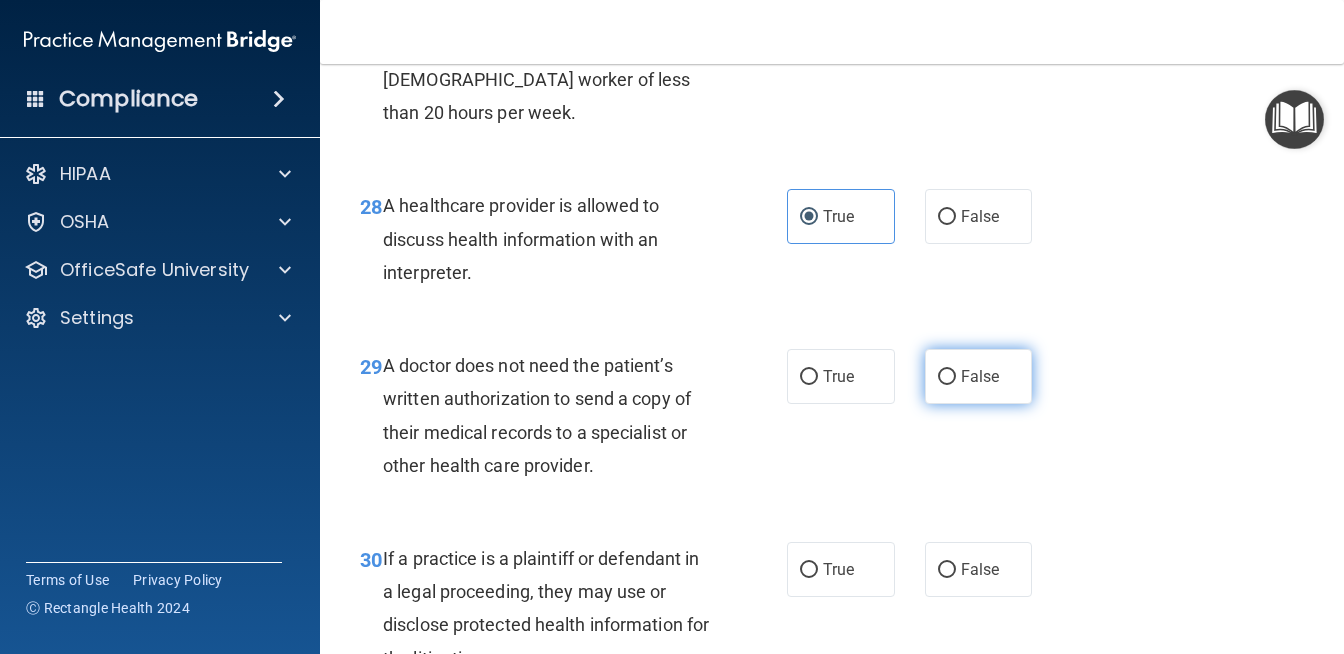 click on "False" at bounding box center (979, 376) 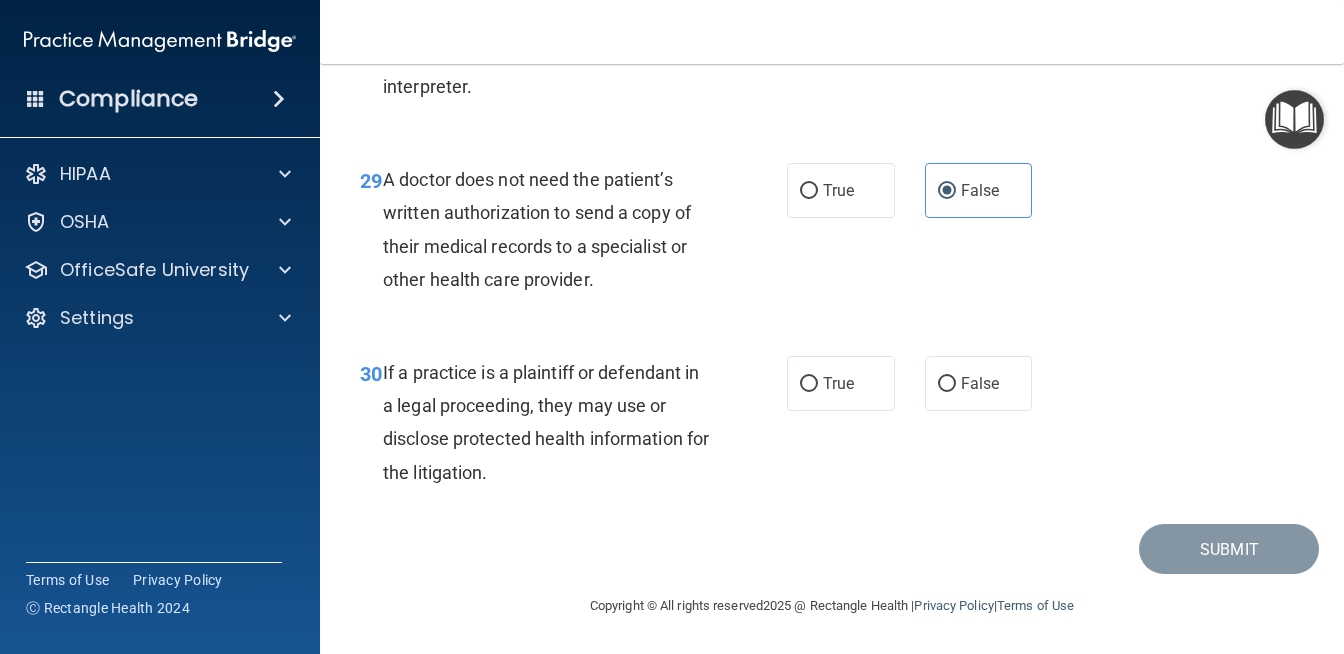 scroll, scrollTop: 5441, scrollLeft: 0, axis: vertical 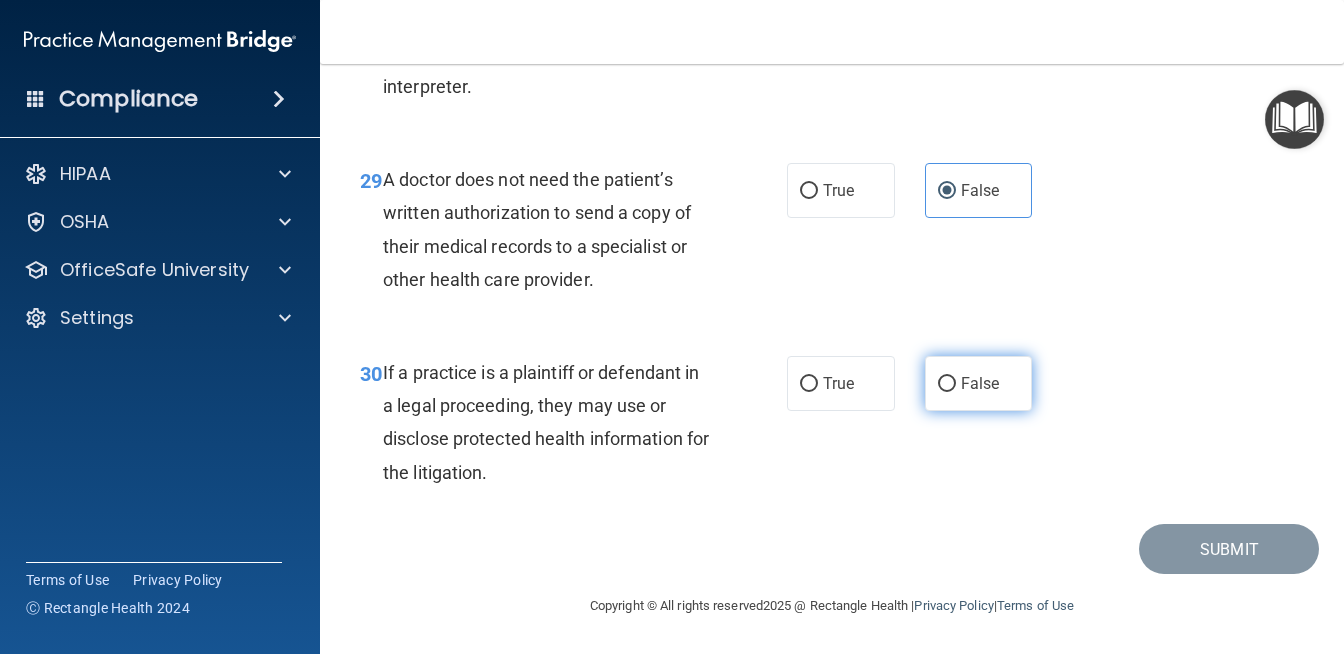 click on "False" at bounding box center [979, 383] 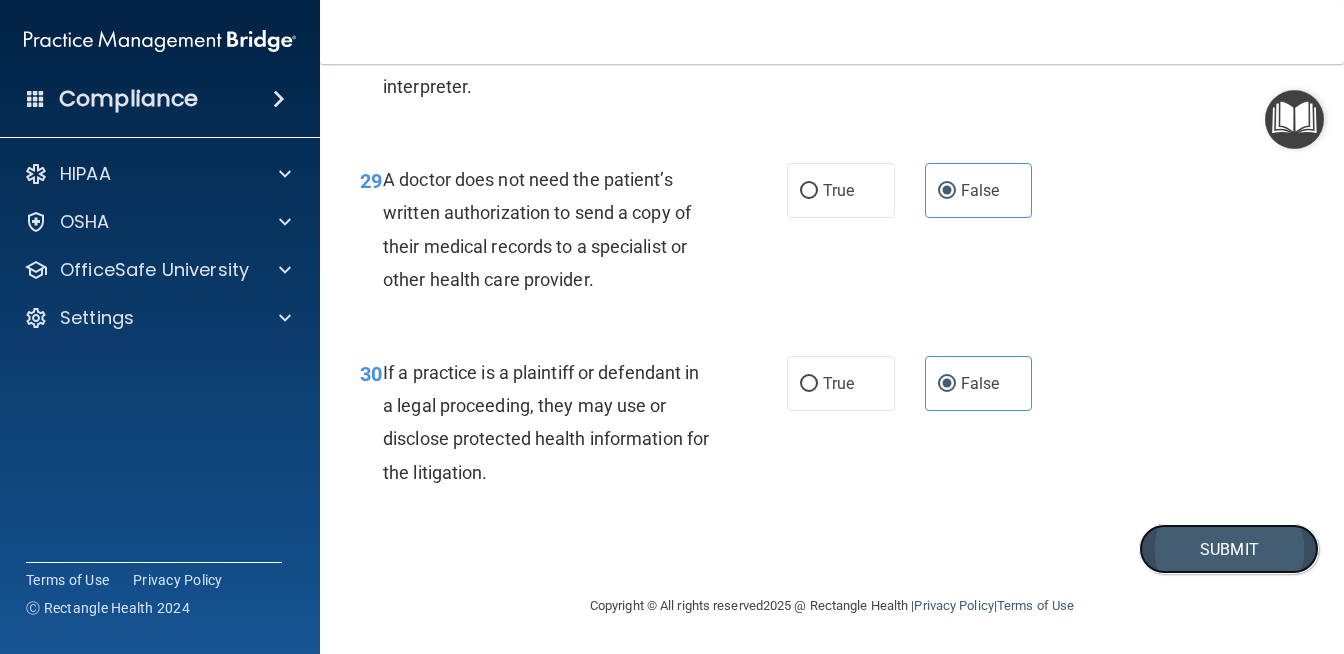 click on "Submit" at bounding box center (1229, 549) 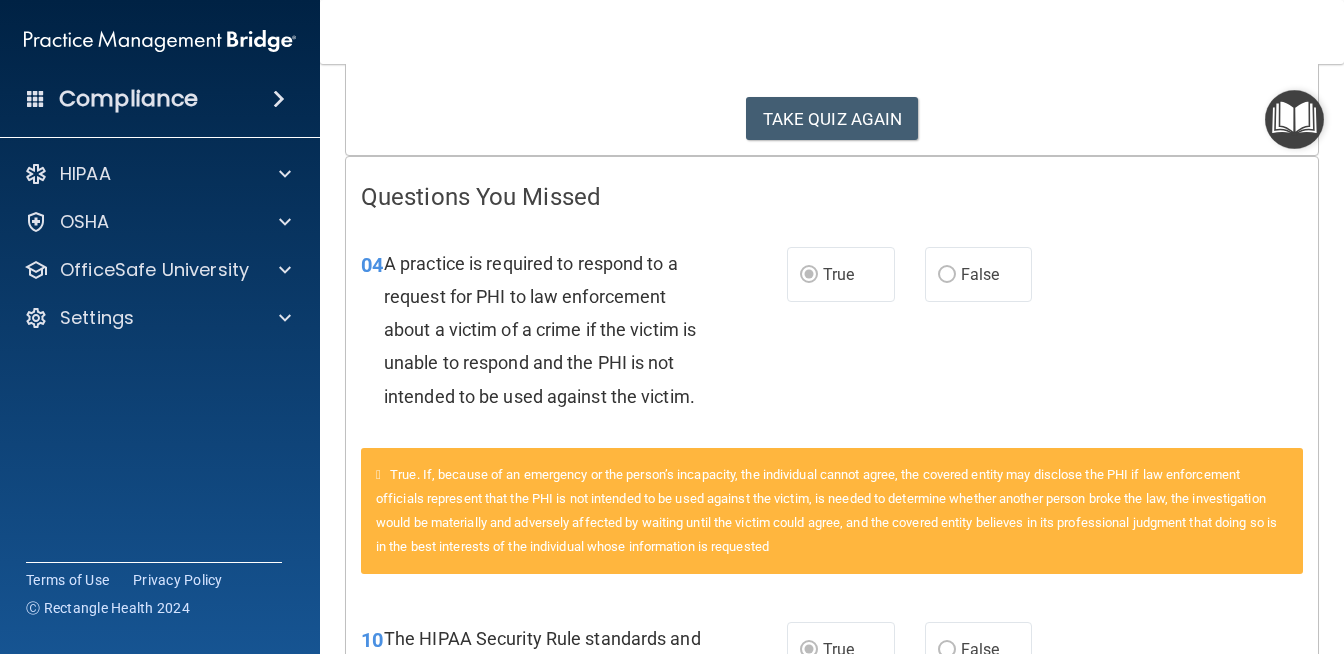 scroll, scrollTop: 0, scrollLeft: 0, axis: both 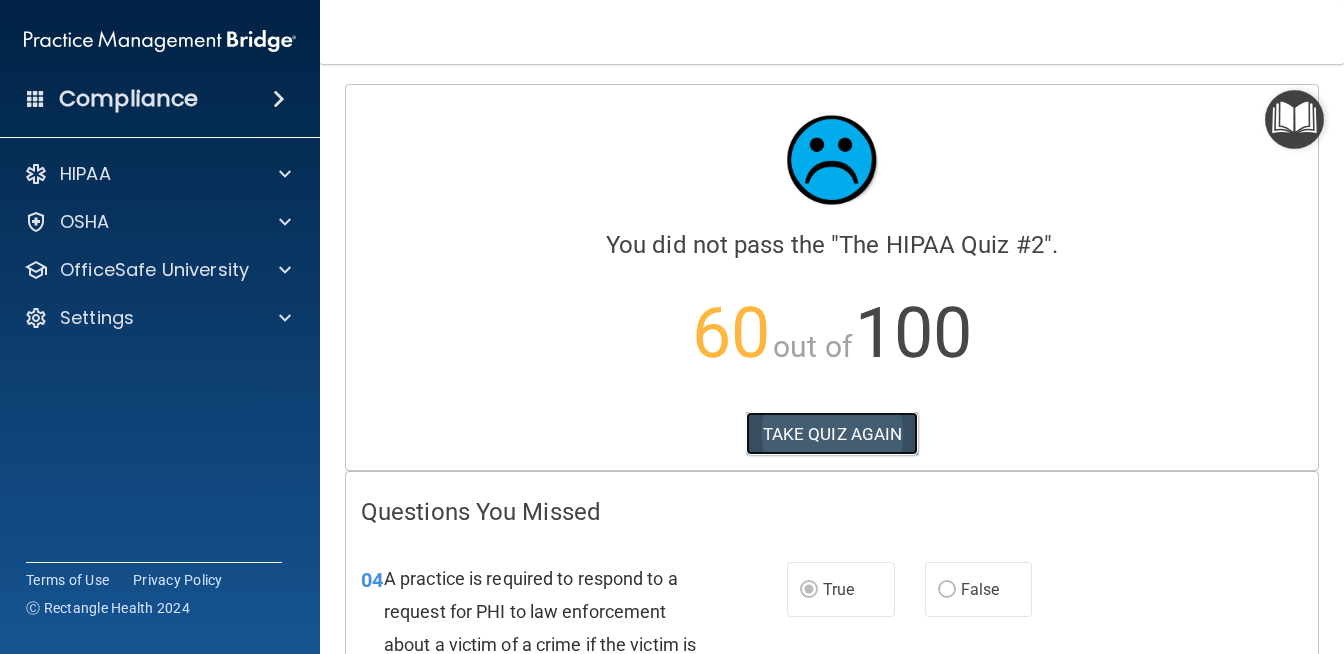 click on "TAKE QUIZ AGAIN" at bounding box center (832, 434) 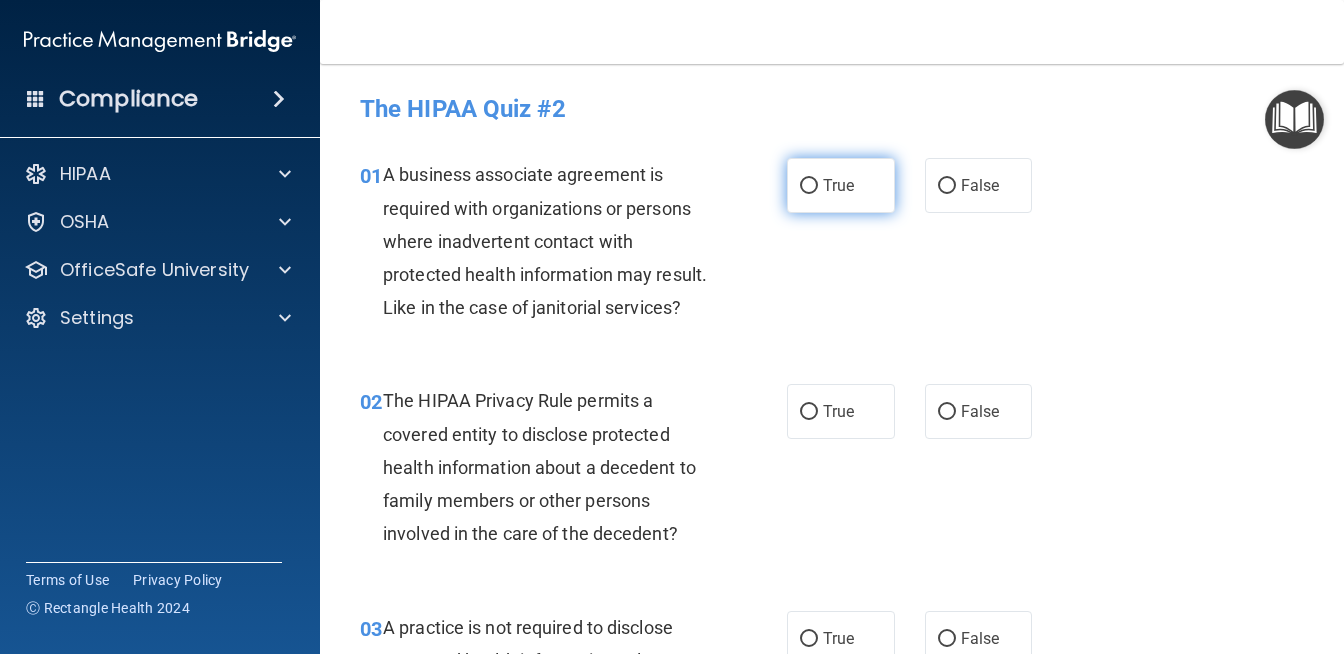 click on "True" at bounding box center (841, 185) 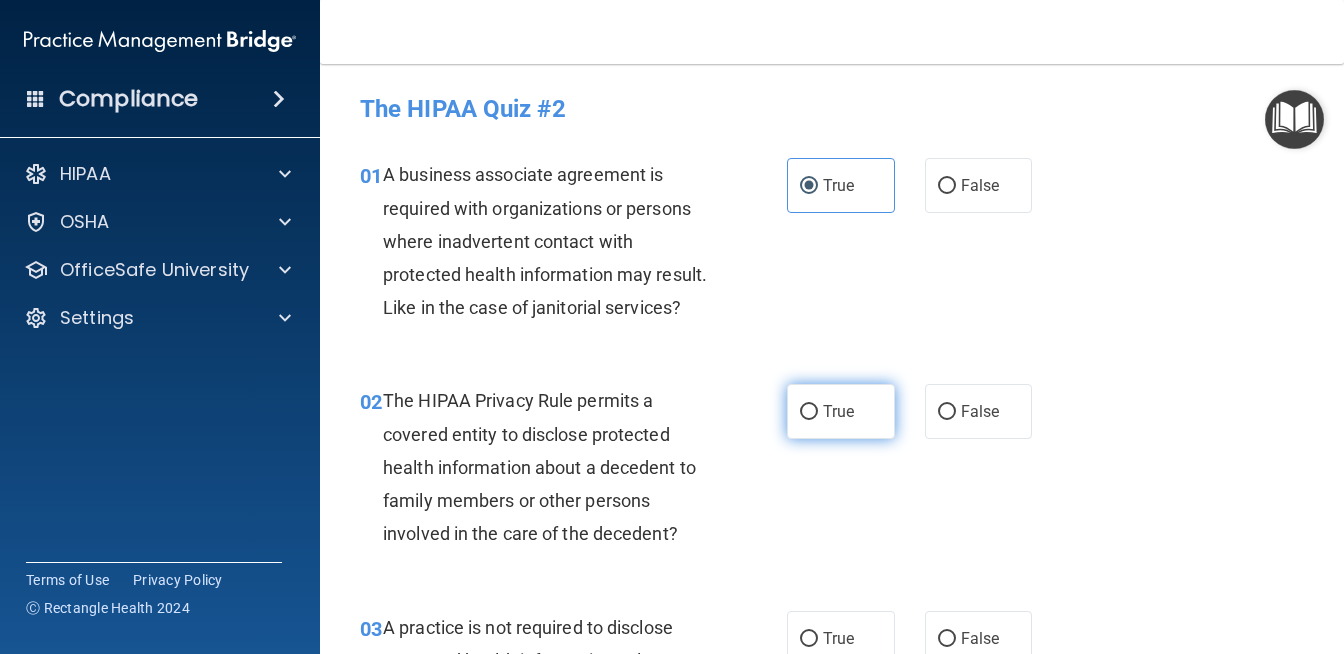 click on "True" at bounding box center (809, 412) 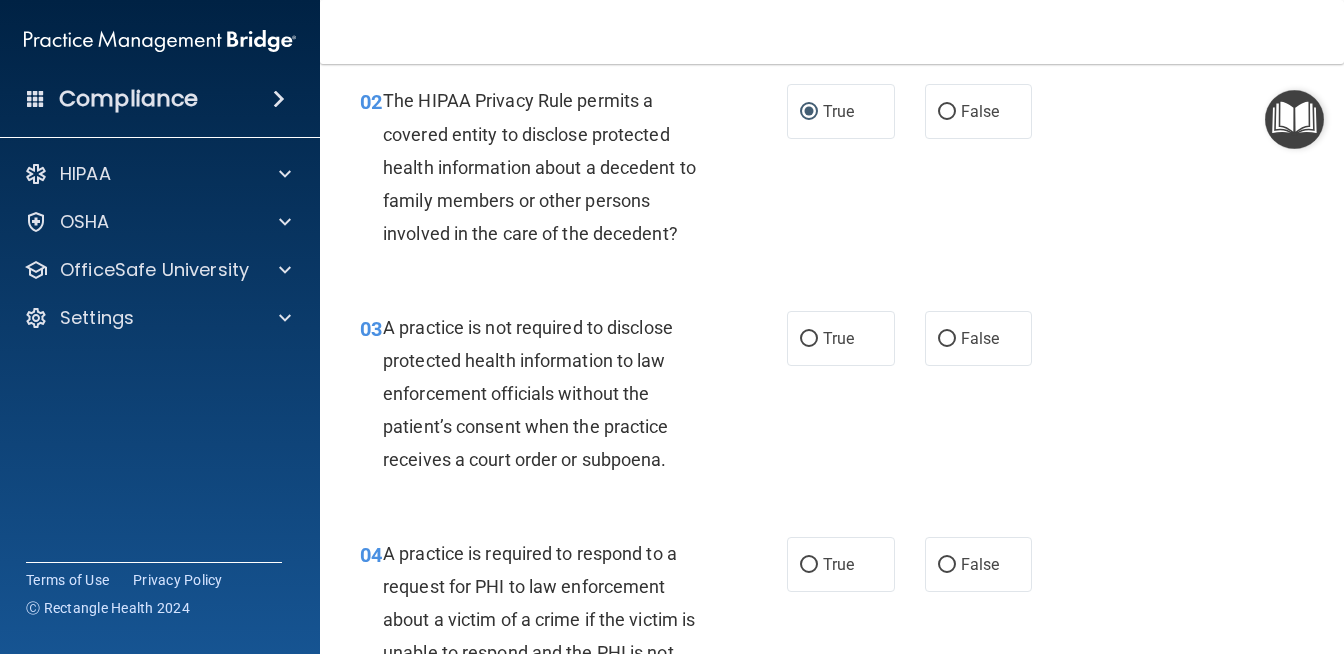 scroll, scrollTop: 306, scrollLeft: 0, axis: vertical 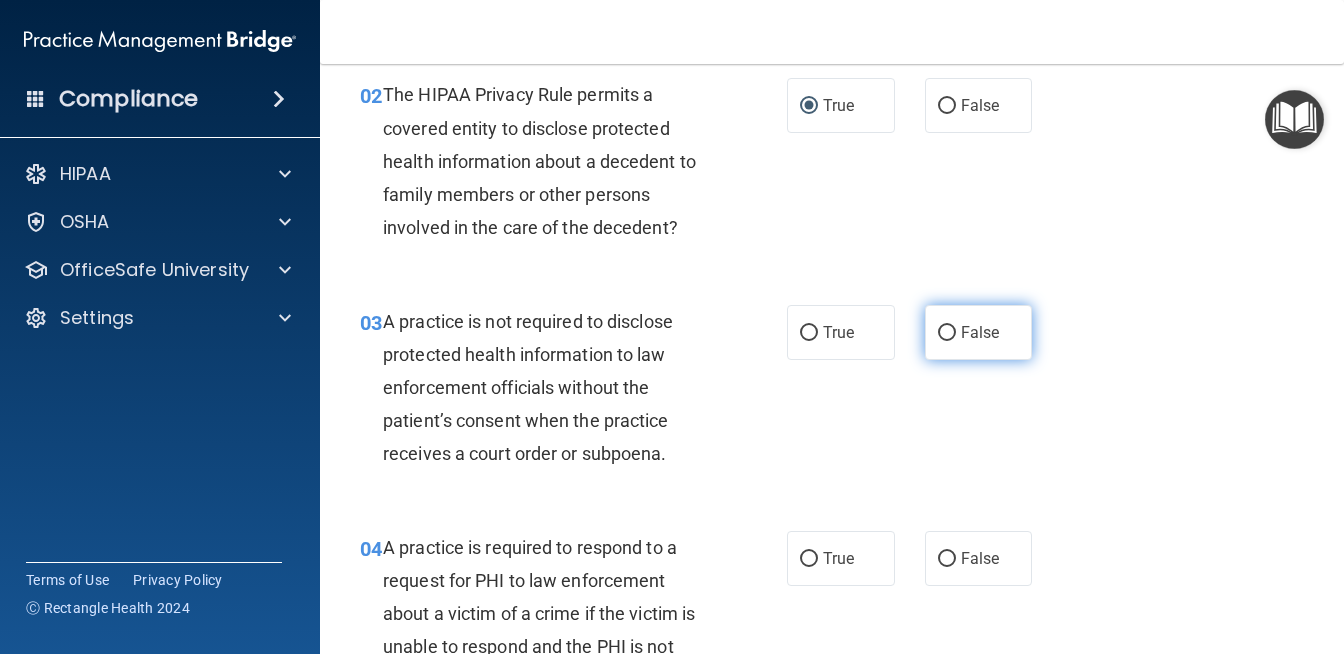click on "False" at bounding box center (979, 332) 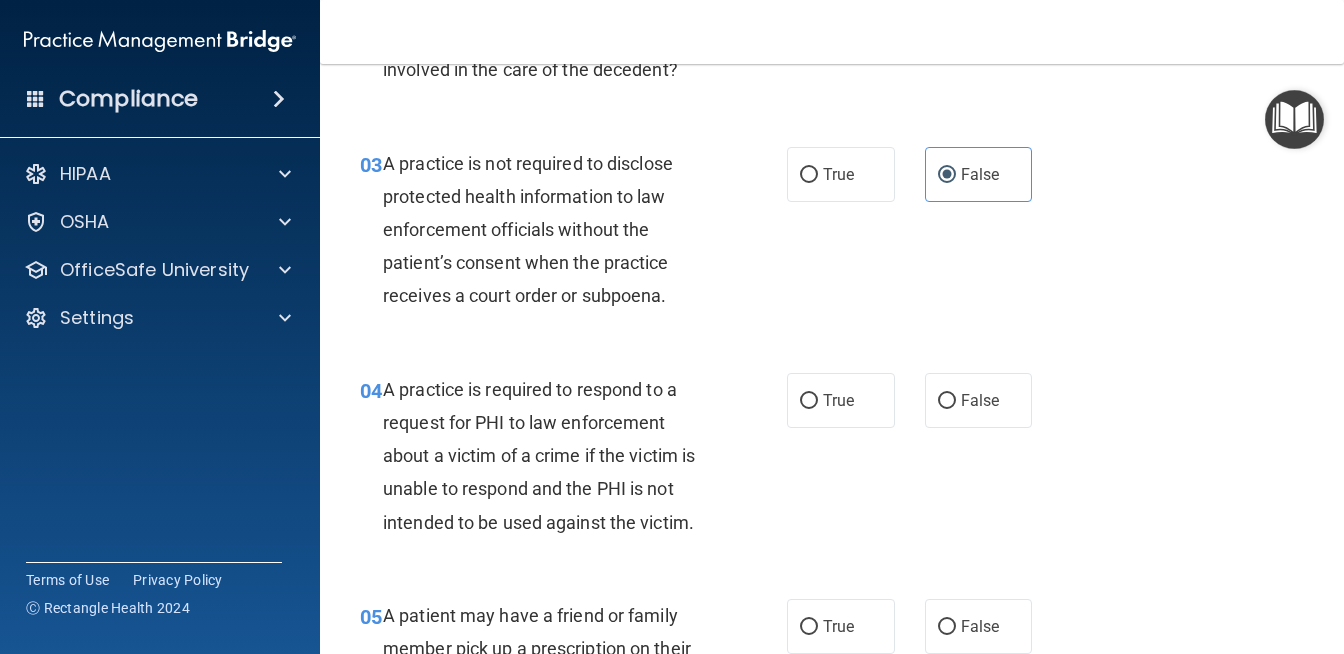 scroll, scrollTop: 466, scrollLeft: 0, axis: vertical 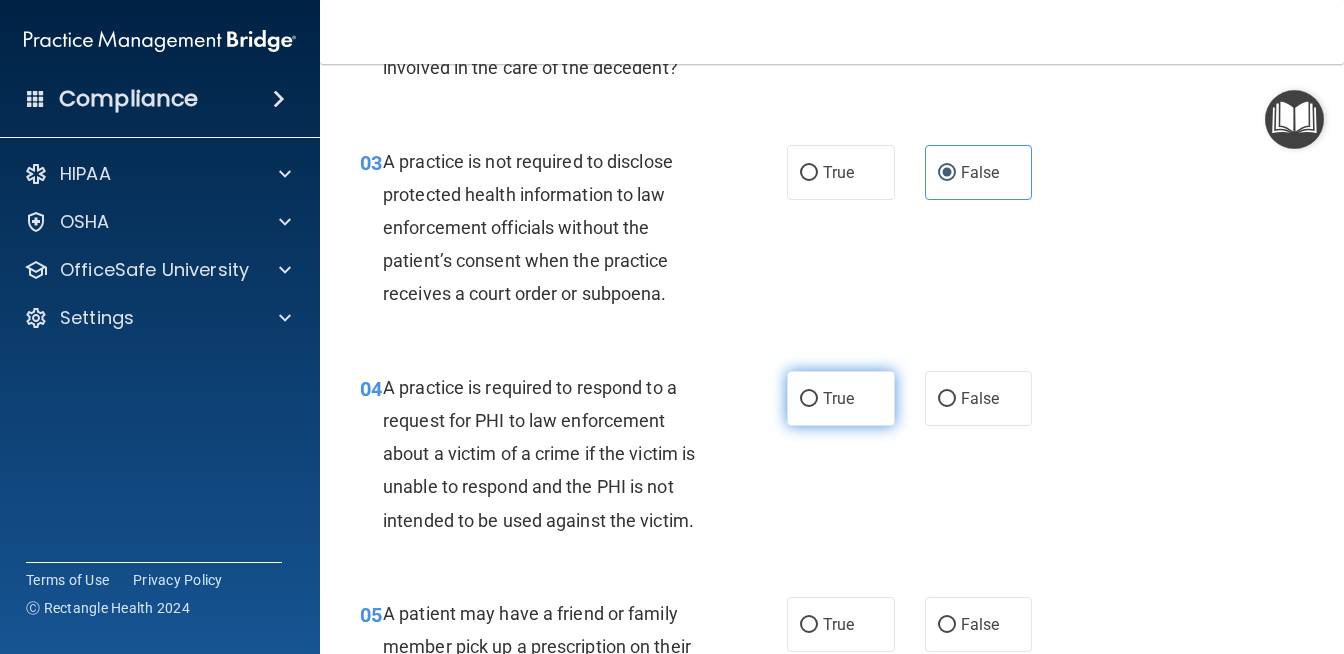 click on "True" at bounding box center (838, 398) 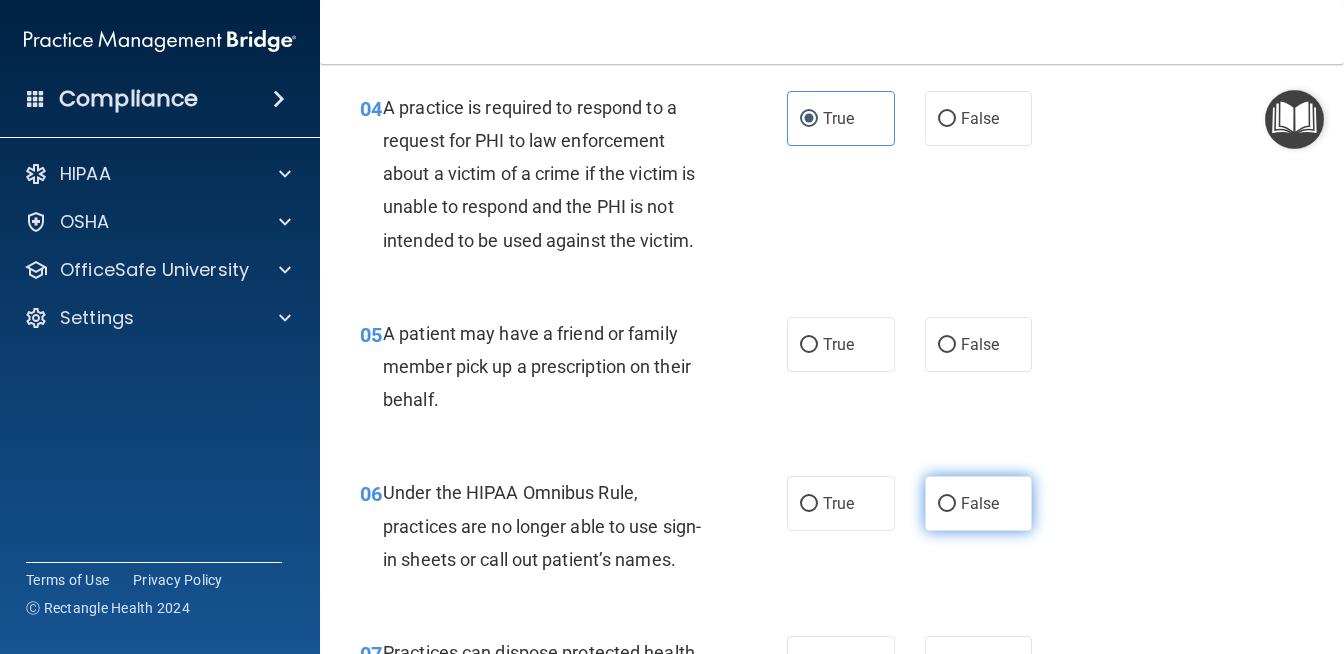 scroll, scrollTop: 751, scrollLeft: 0, axis: vertical 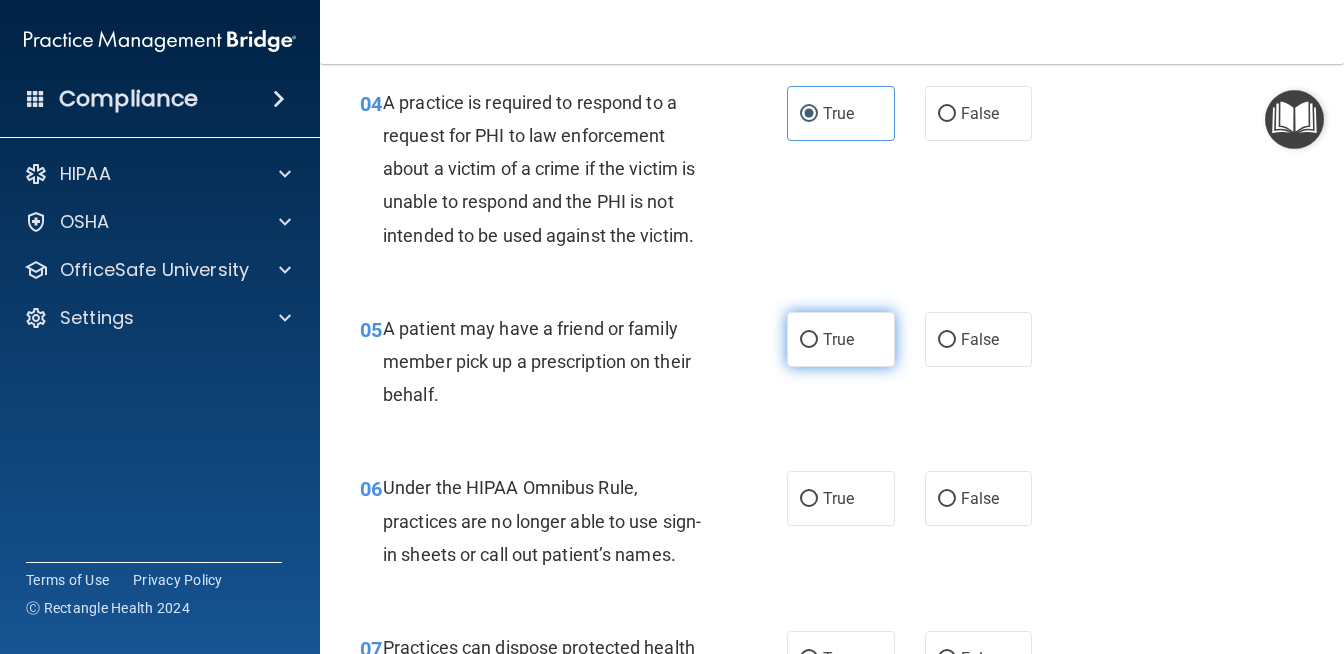 click on "True" at bounding box center (841, 339) 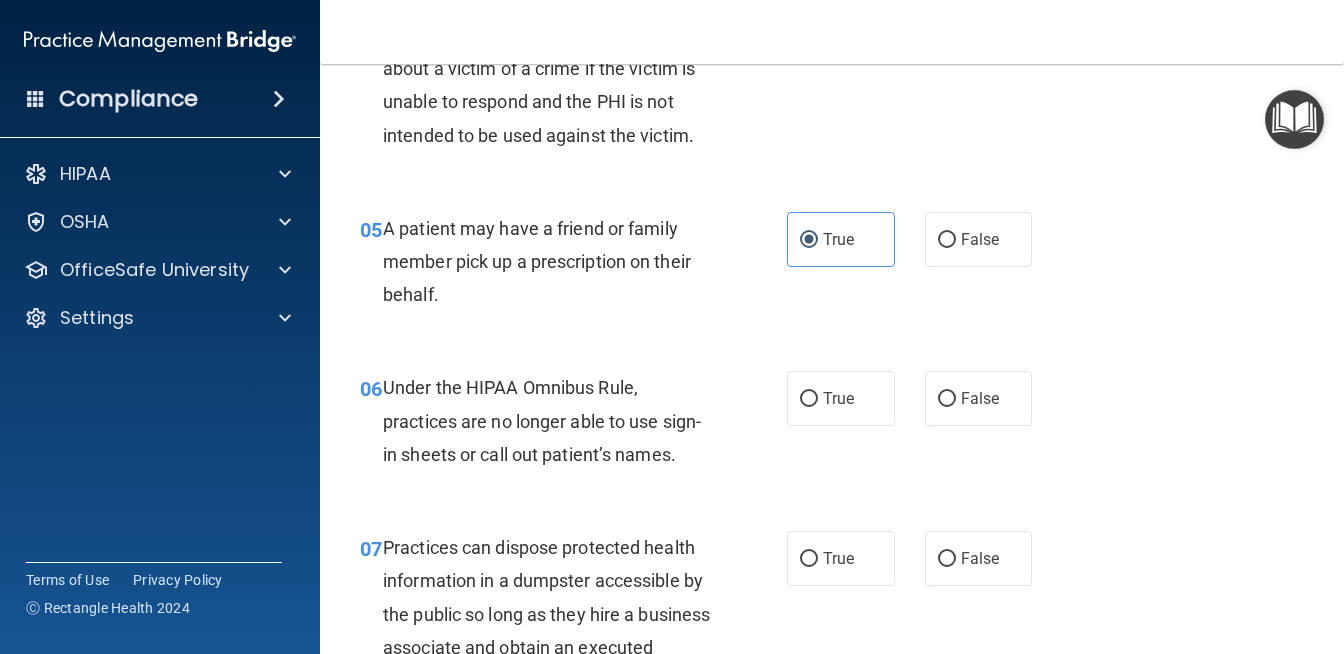 scroll, scrollTop: 871, scrollLeft: 0, axis: vertical 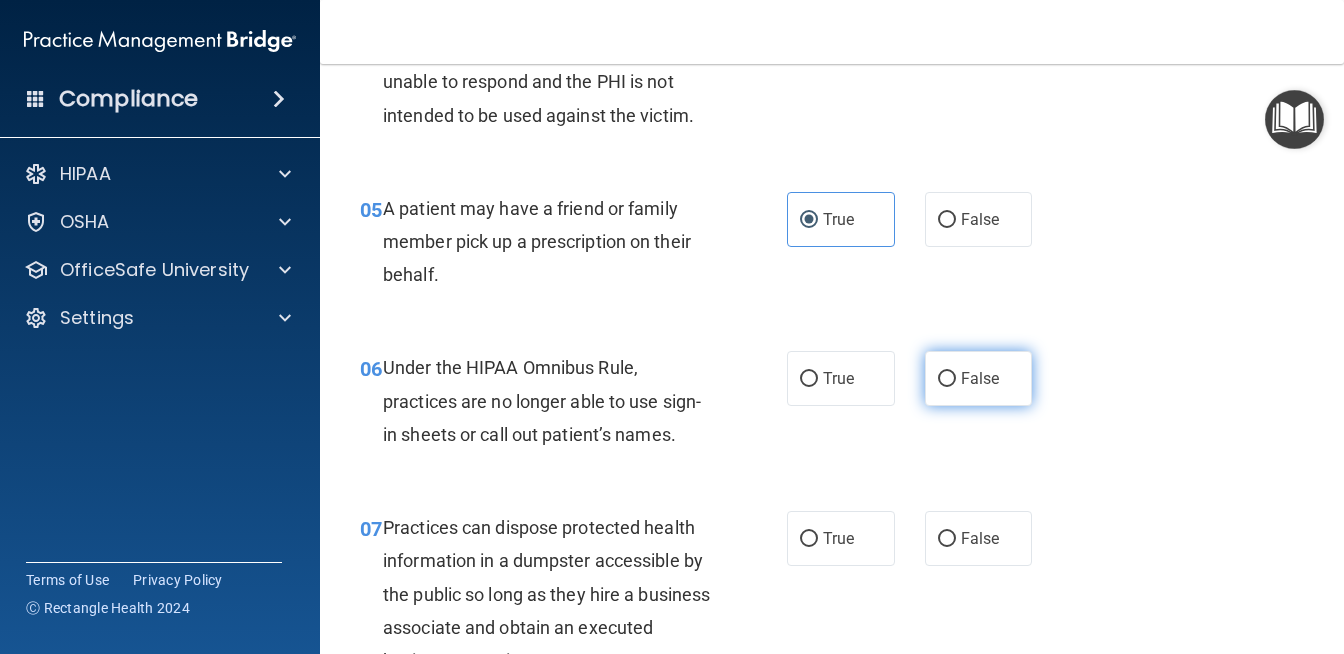 click on "False" at bounding box center [947, 379] 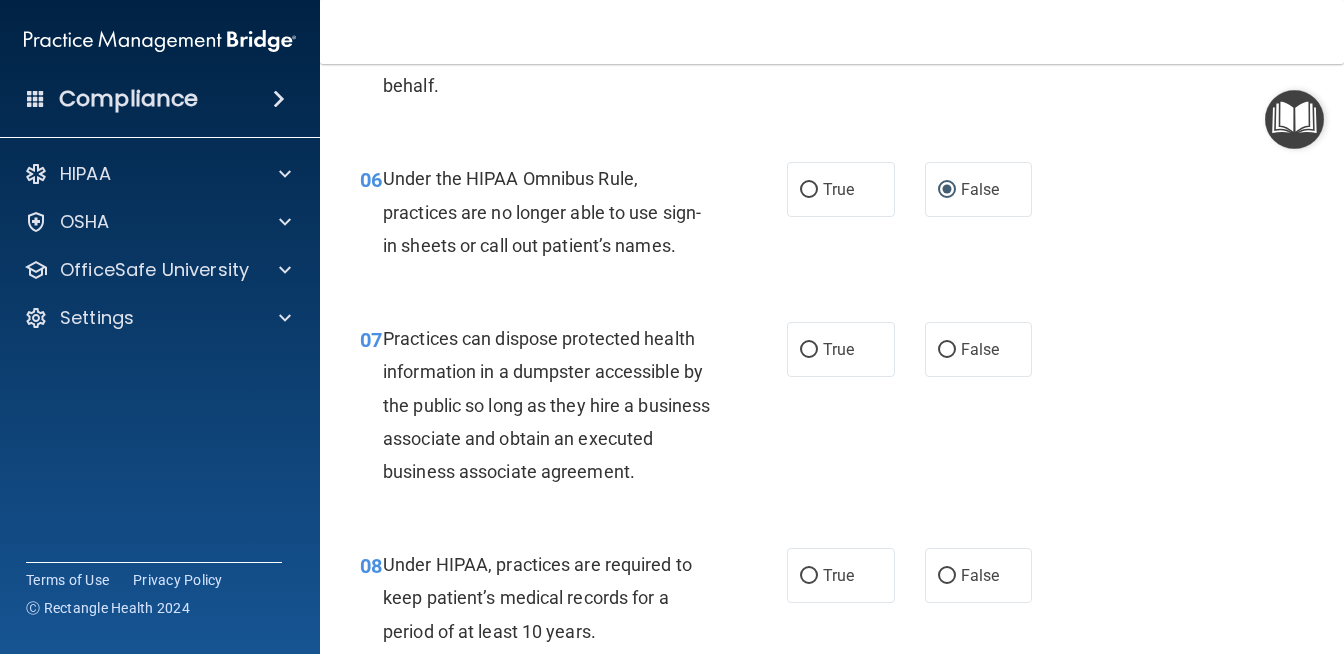 scroll, scrollTop: 1070, scrollLeft: 0, axis: vertical 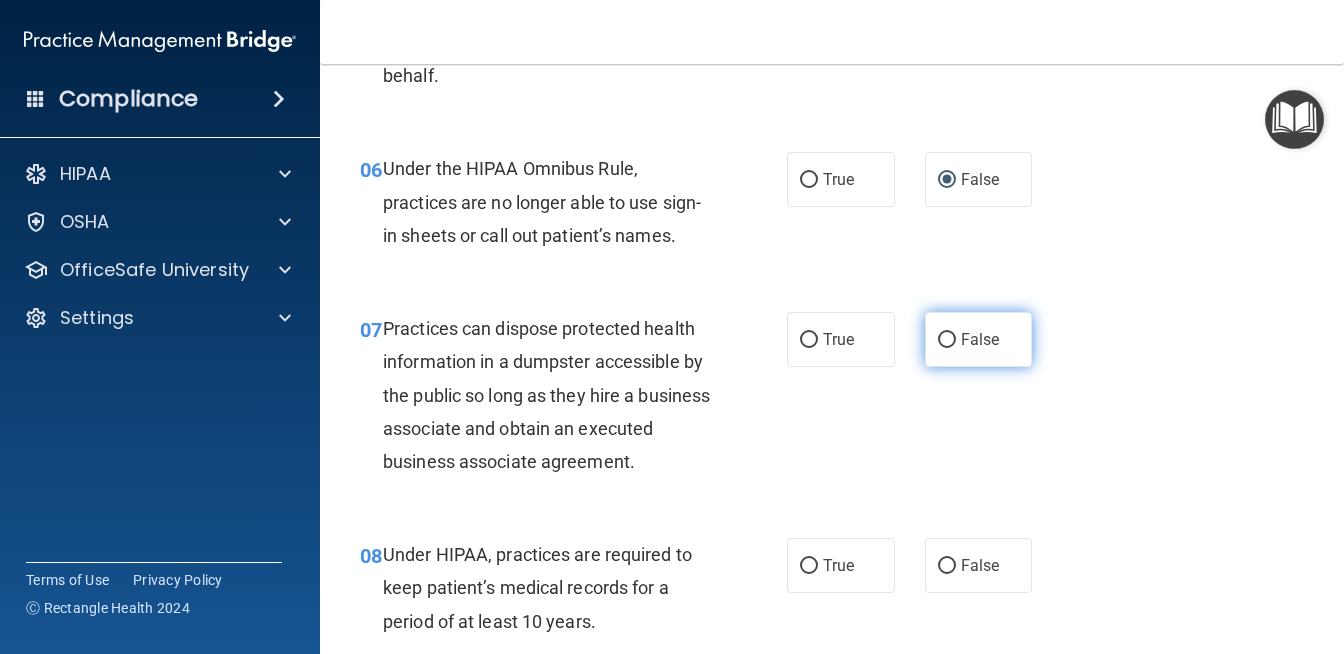 click on "False" at bounding box center [947, 340] 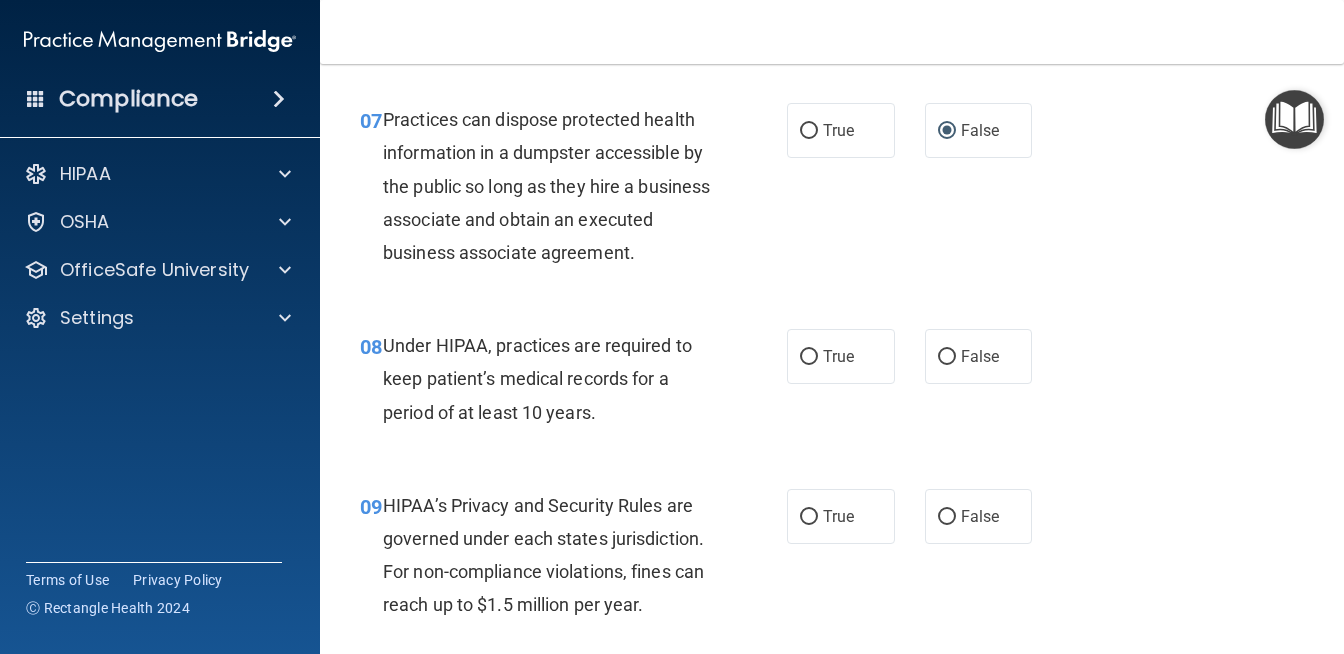 scroll, scrollTop: 1292, scrollLeft: 0, axis: vertical 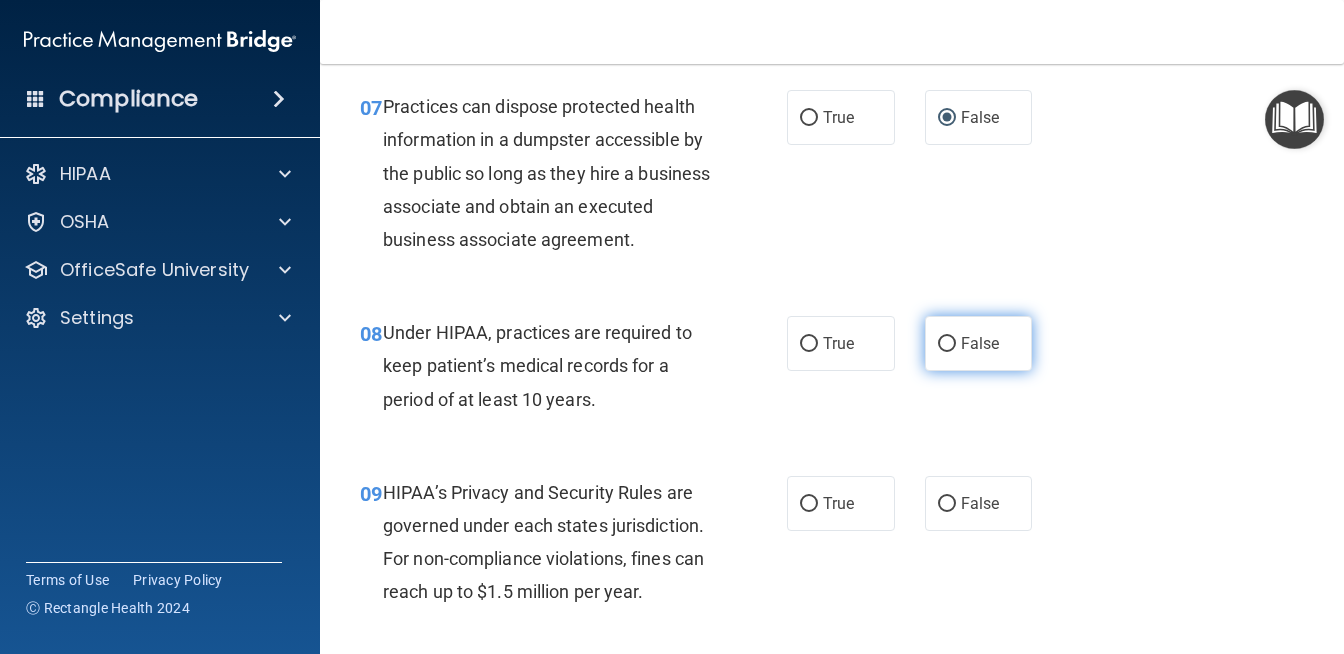click on "False" at bounding box center [947, 344] 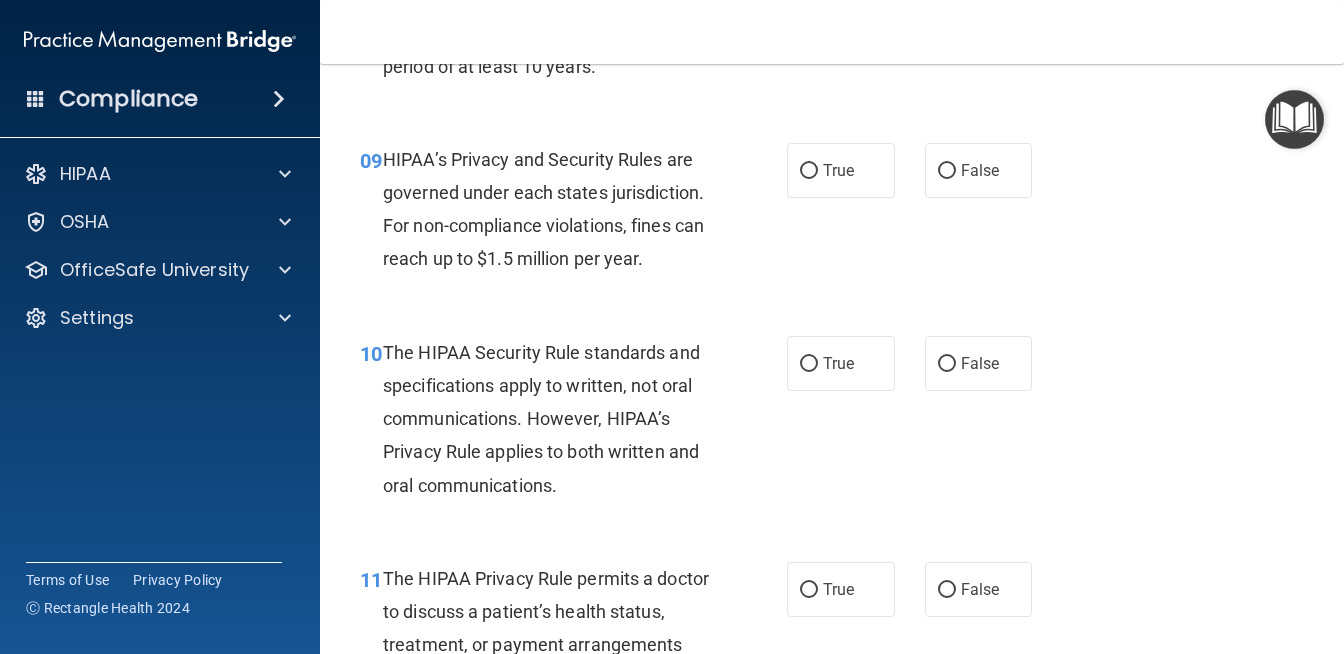 scroll, scrollTop: 1636, scrollLeft: 0, axis: vertical 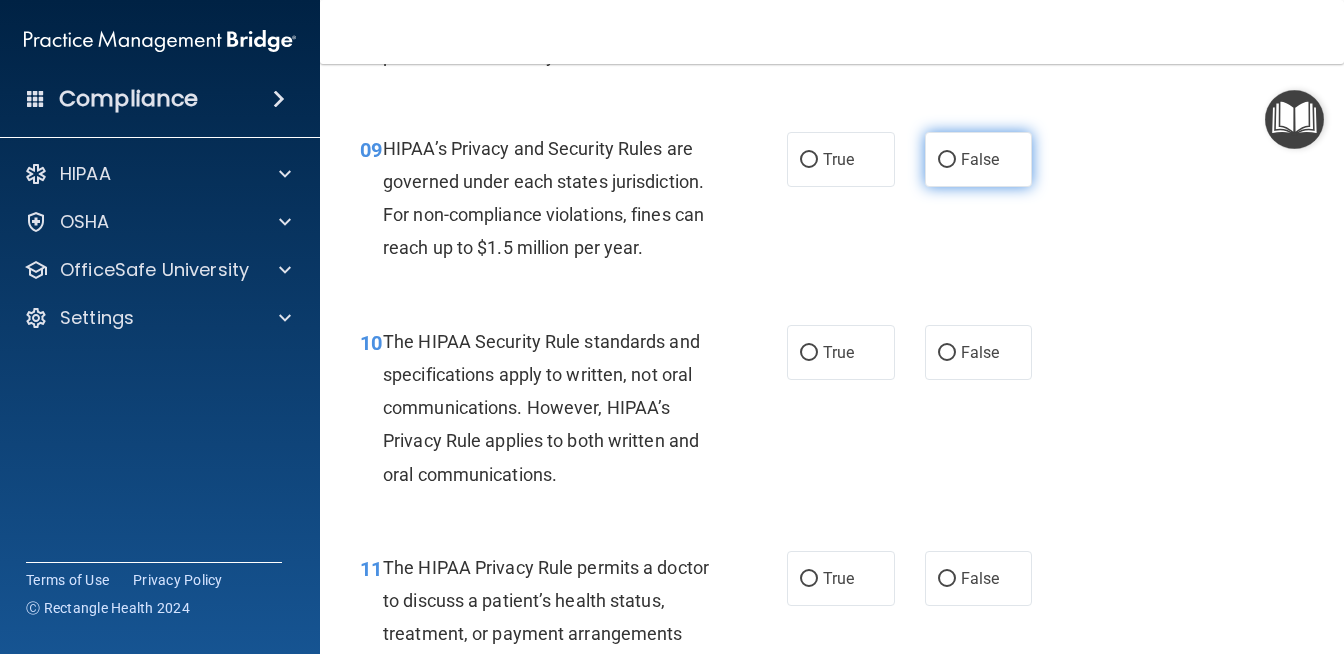 click on "False" at bounding box center (947, 160) 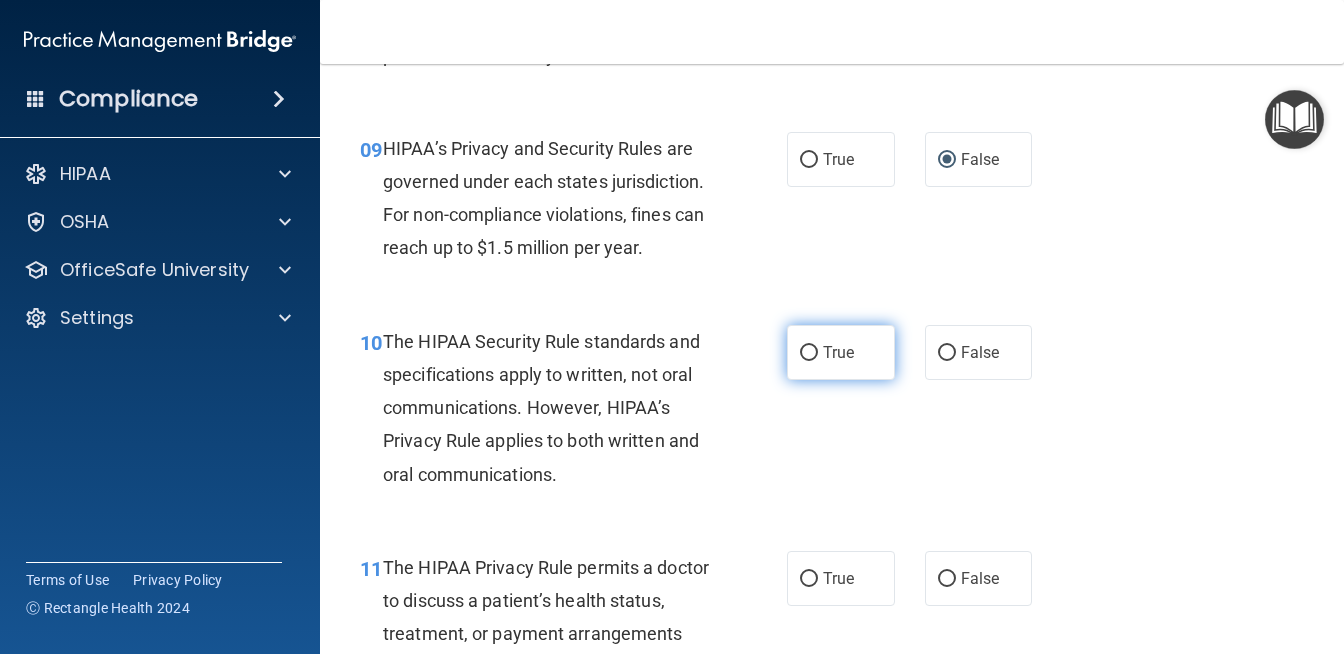 click on "True" at bounding box center (838, 352) 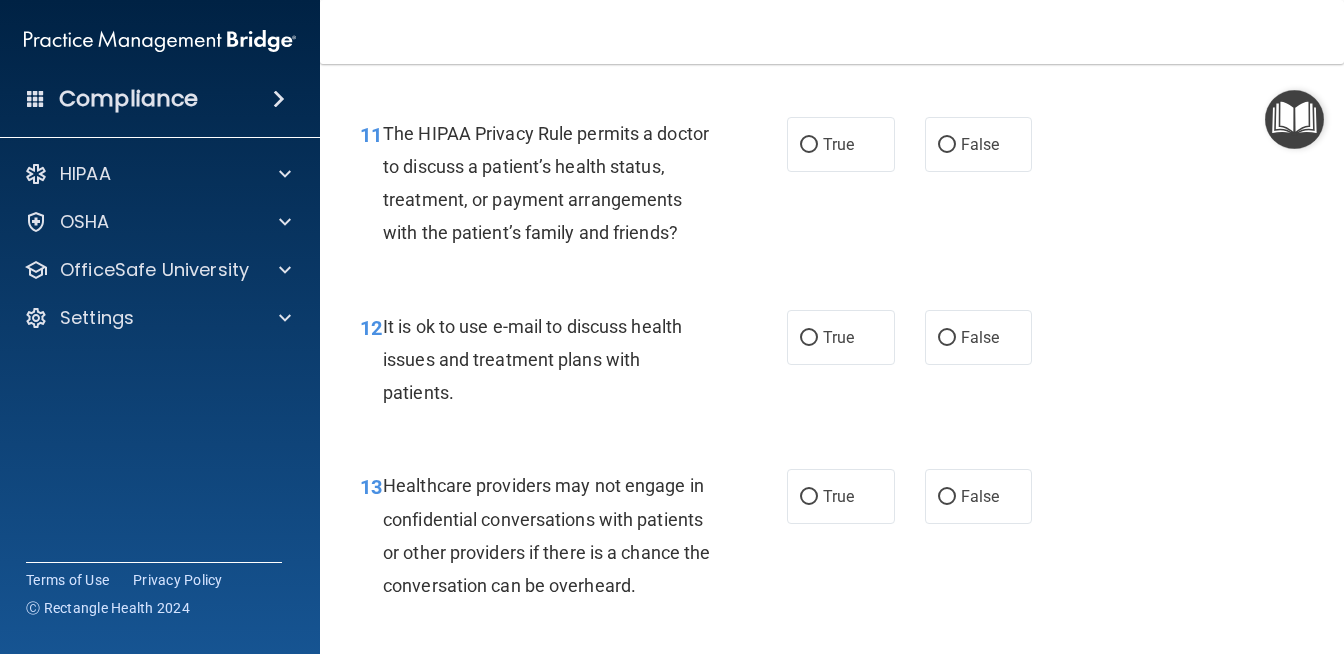scroll, scrollTop: 2071, scrollLeft: 0, axis: vertical 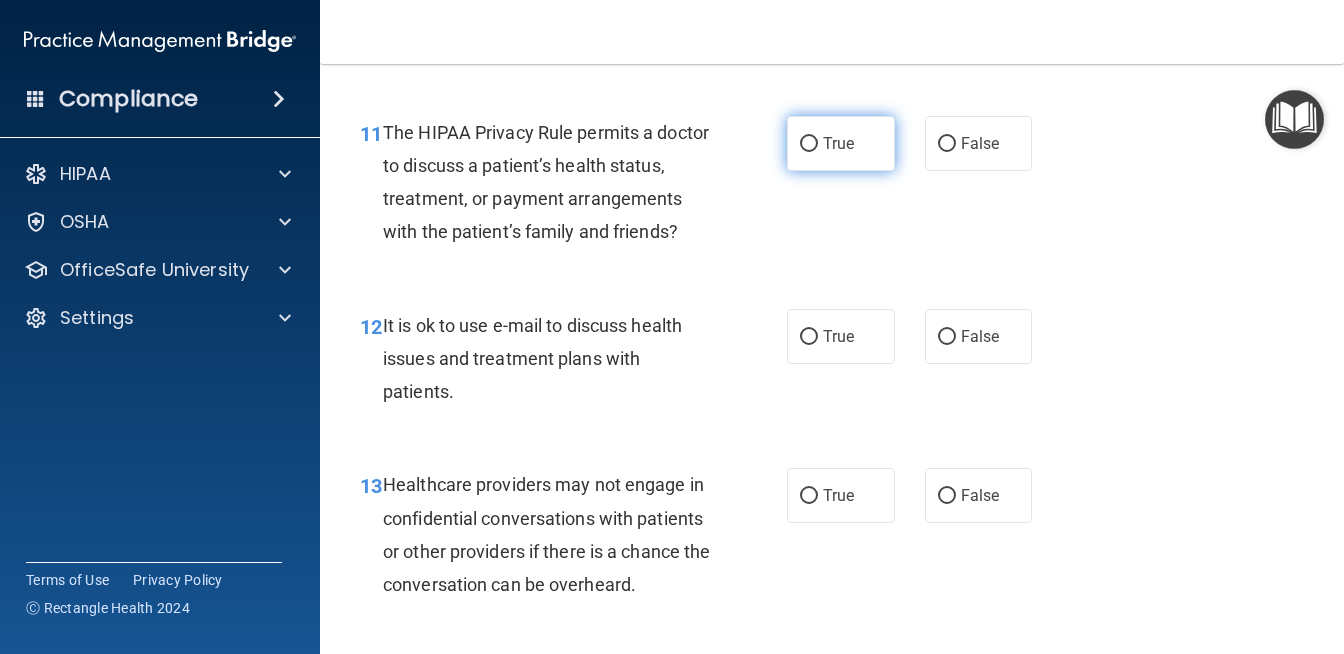 click on "True" at bounding box center (841, 143) 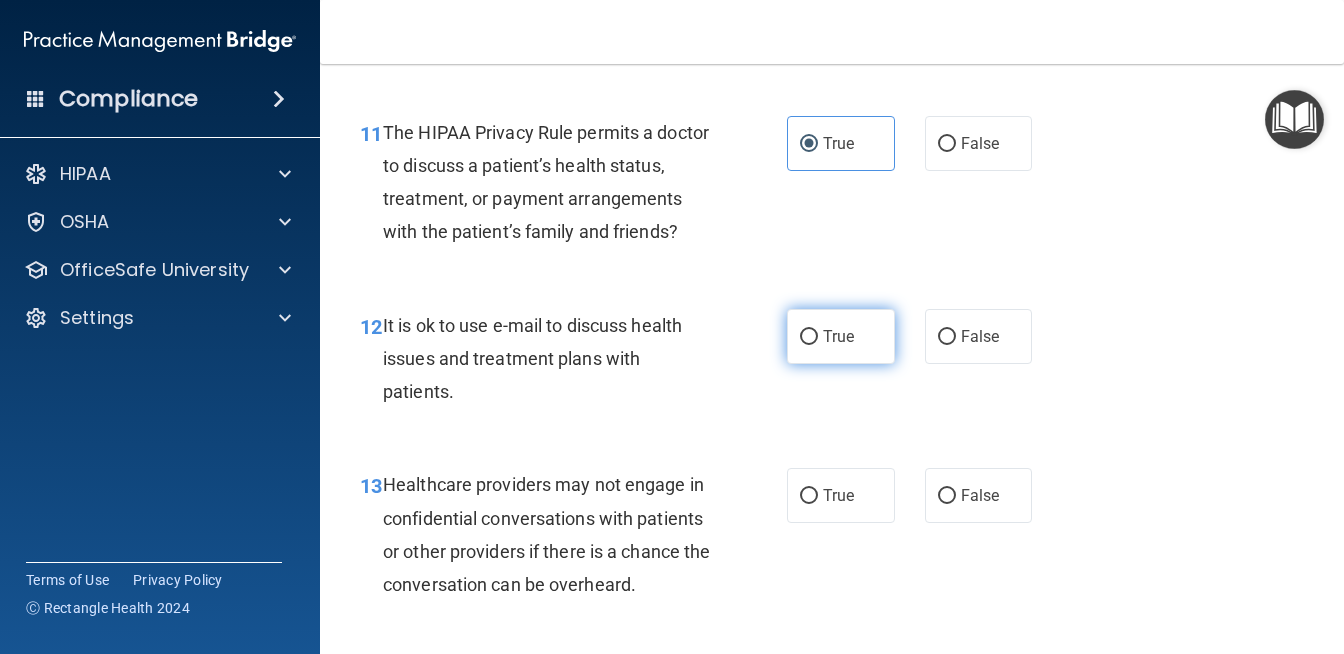 click on "True" at bounding box center [838, 336] 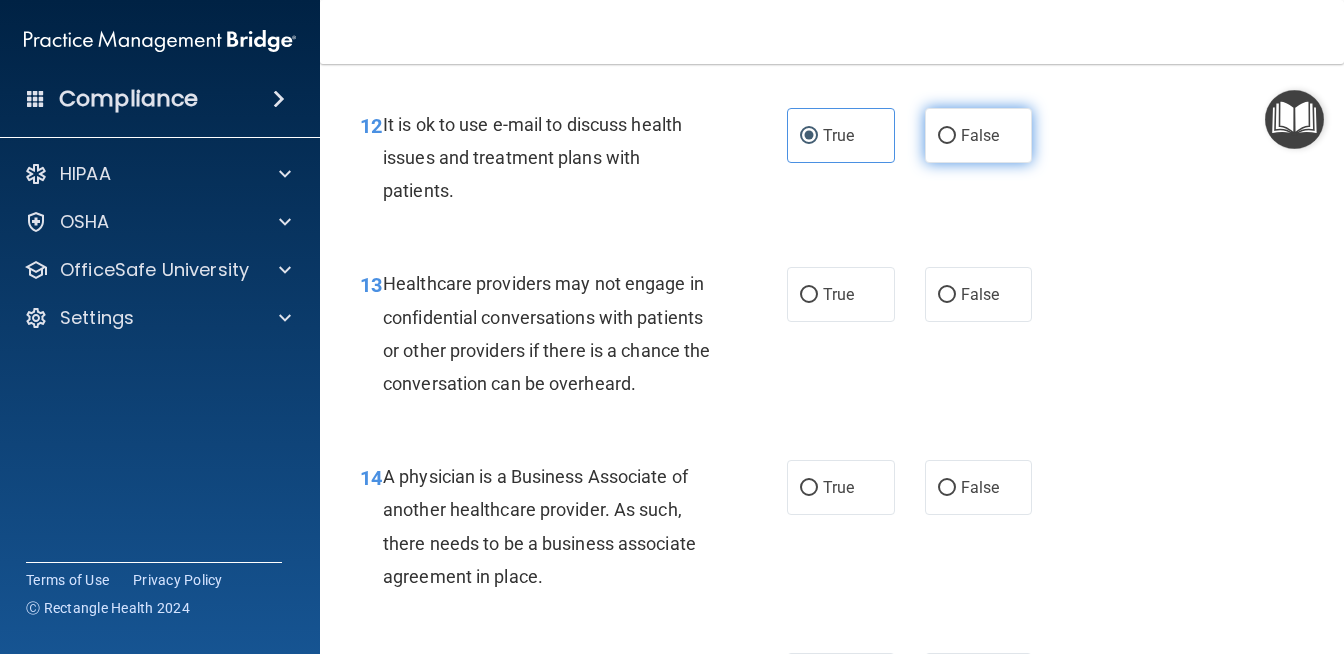 scroll, scrollTop: 2281, scrollLeft: 0, axis: vertical 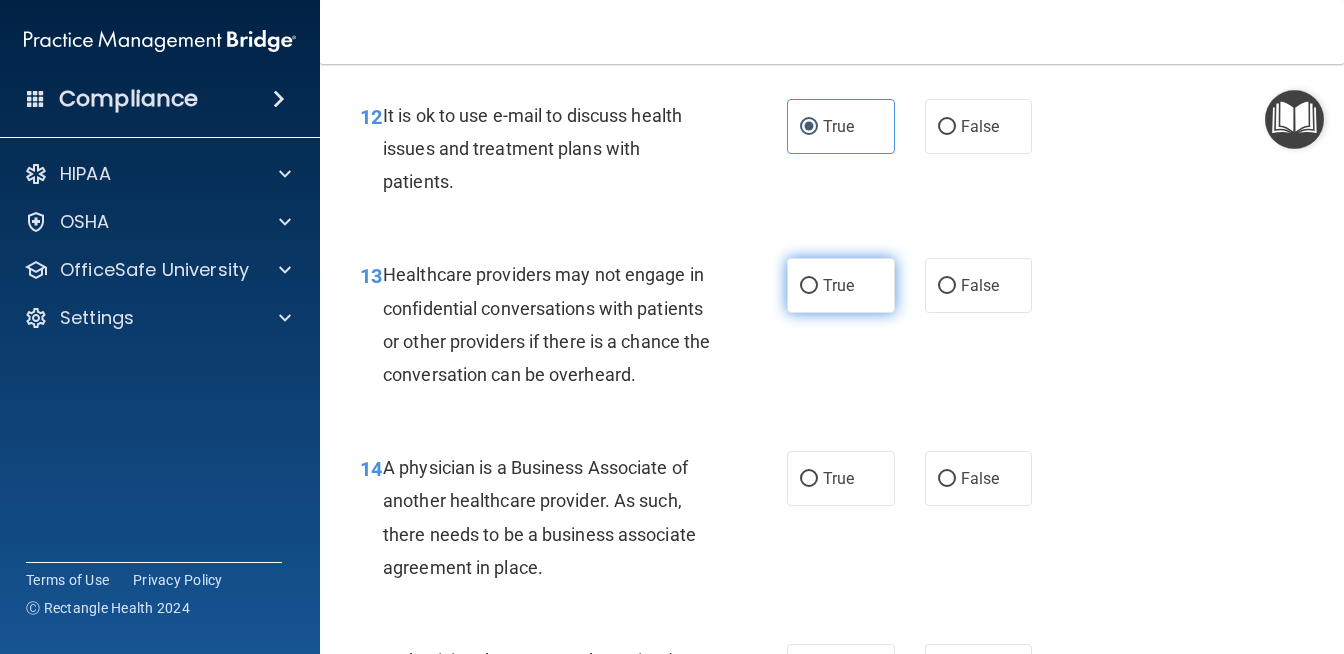 click on "True" at bounding box center (841, 285) 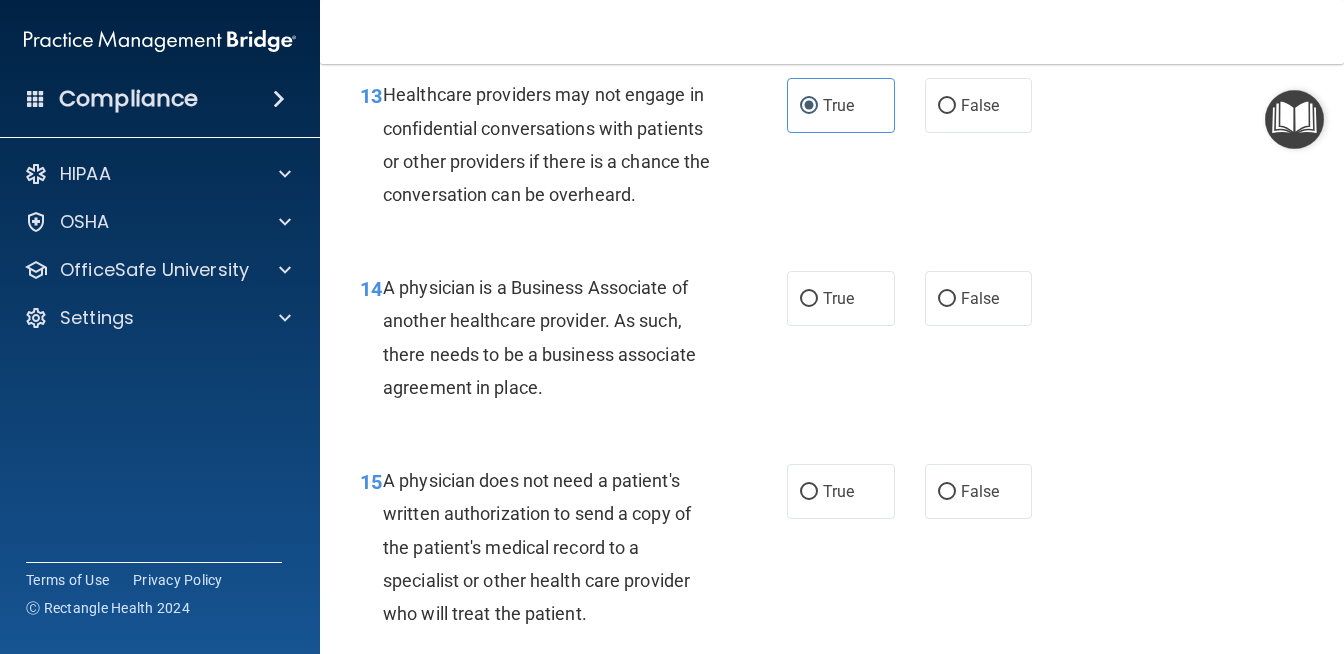 scroll, scrollTop: 2464, scrollLeft: 0, axis: vertical 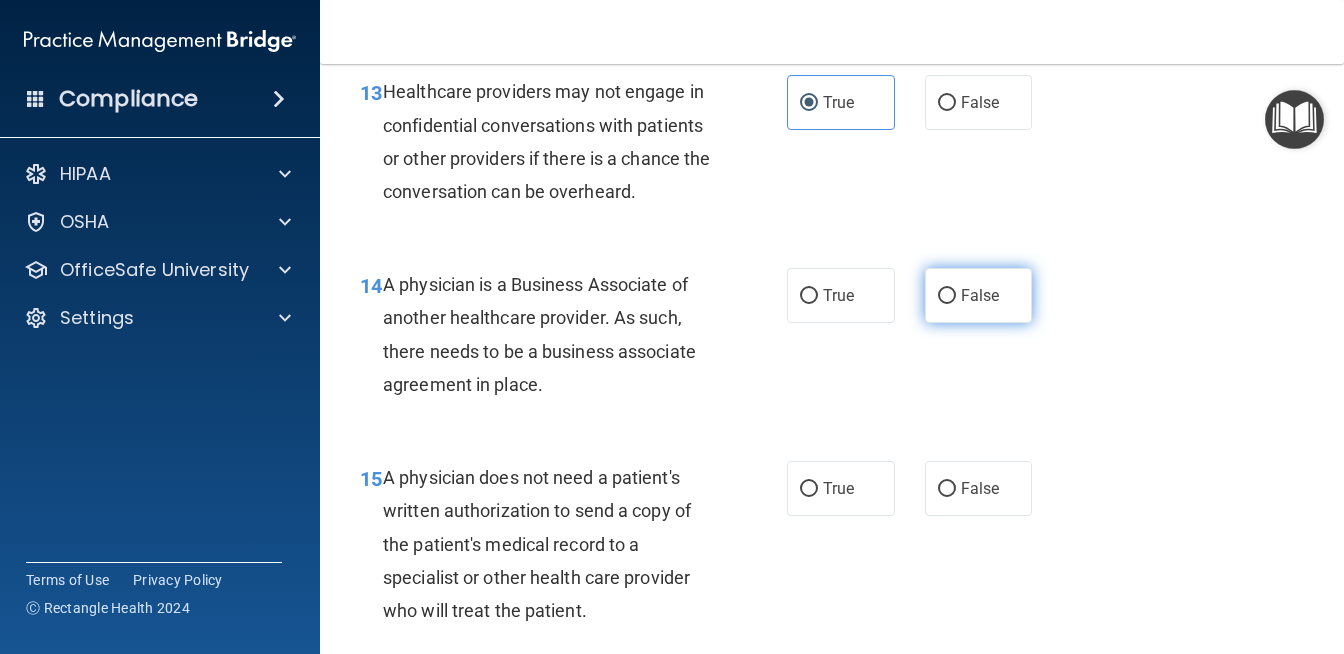 click on "False" at bounding box center [947, 296] 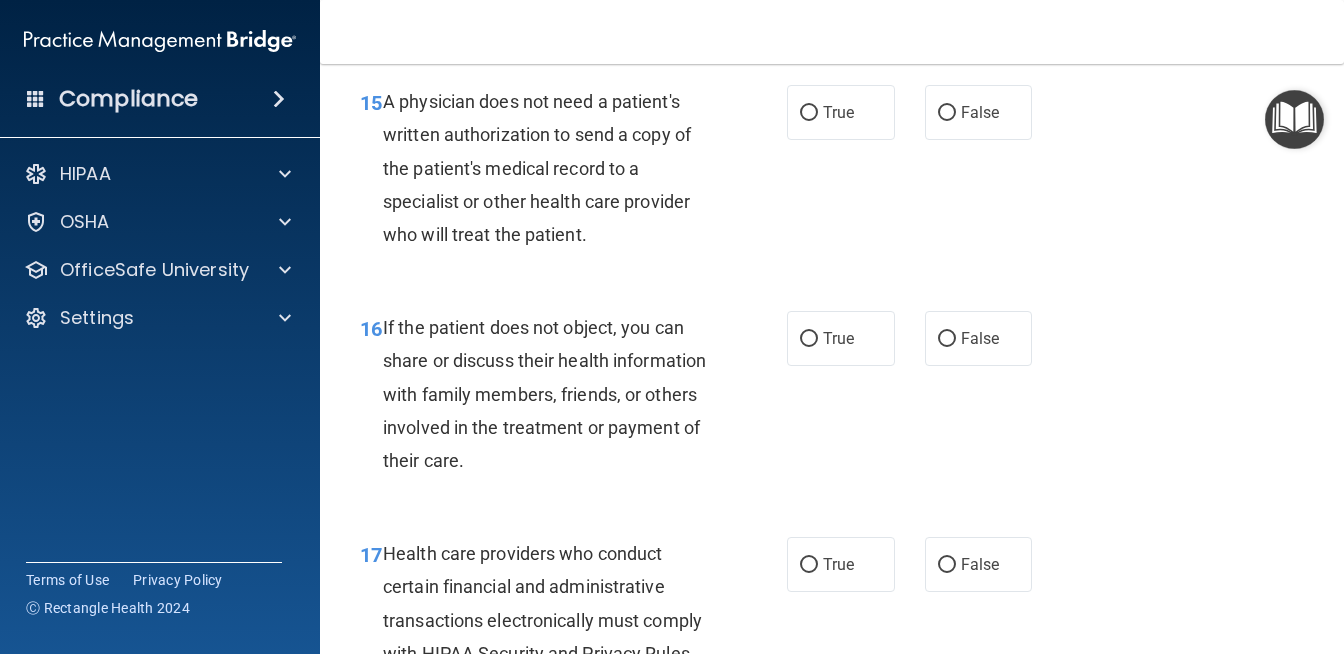 scroll, scrollTop: 2841, scrollLeft: 0, axis: vertical 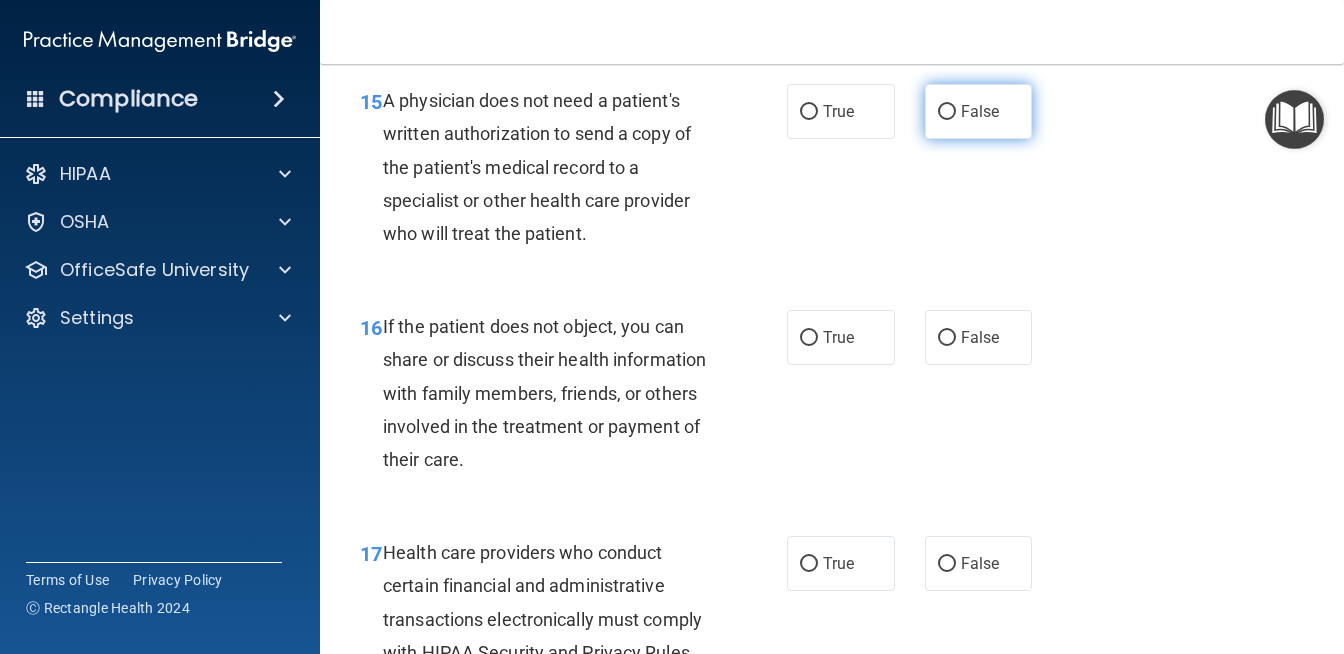 click on "False" at bounding box center [947, 112] 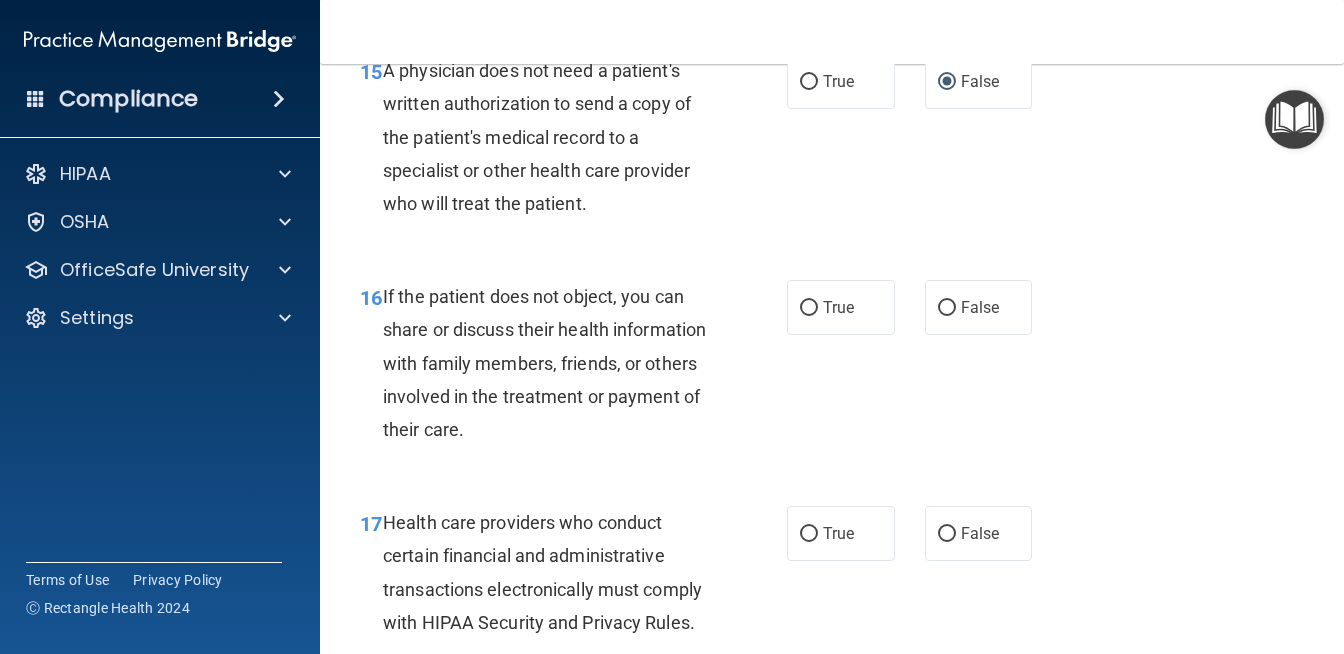 scroll, scrollTop: 2874, scrollLeft: 0, axis: vertical 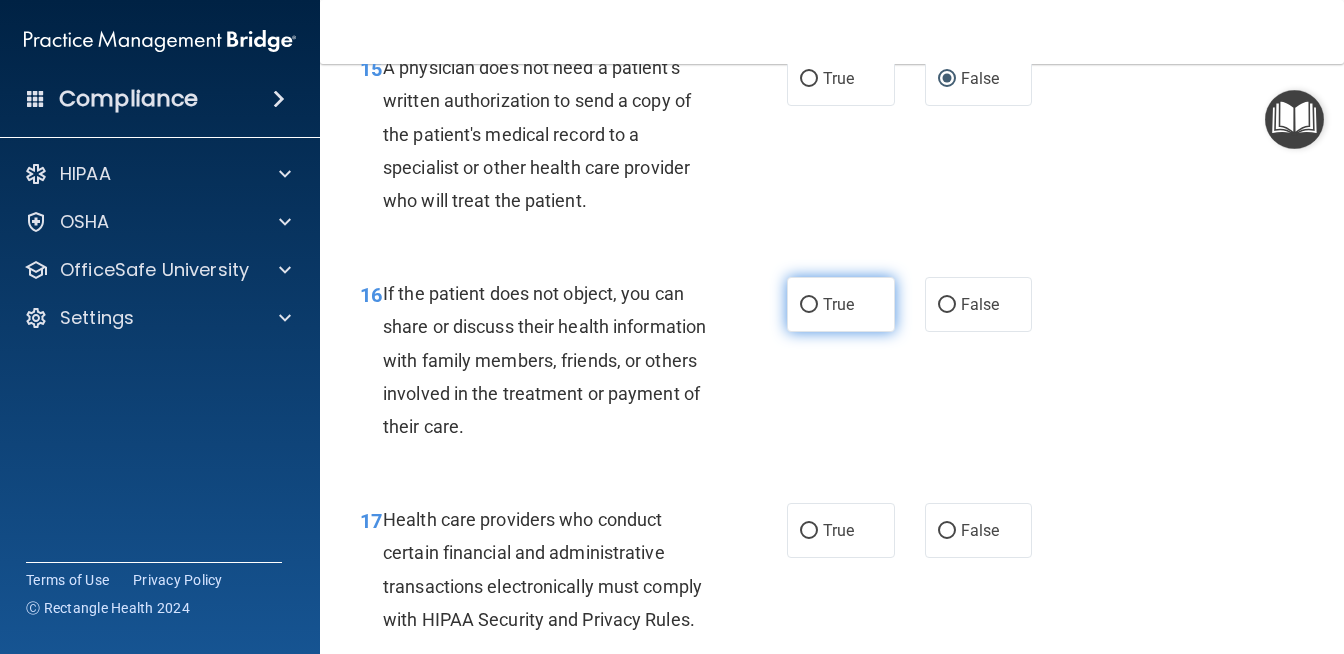click on "True" at bounding box center (841, 304) 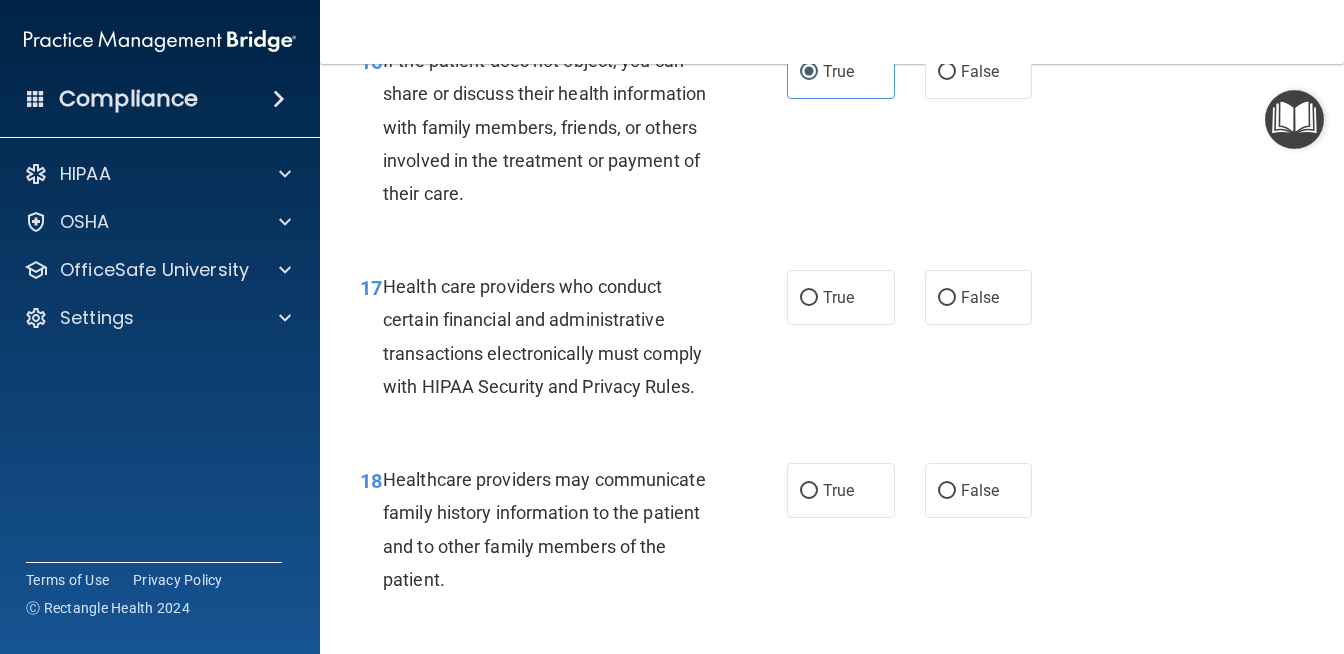 scroll, scrollTop: 3109, scrollLeft: 0, axis: vertical 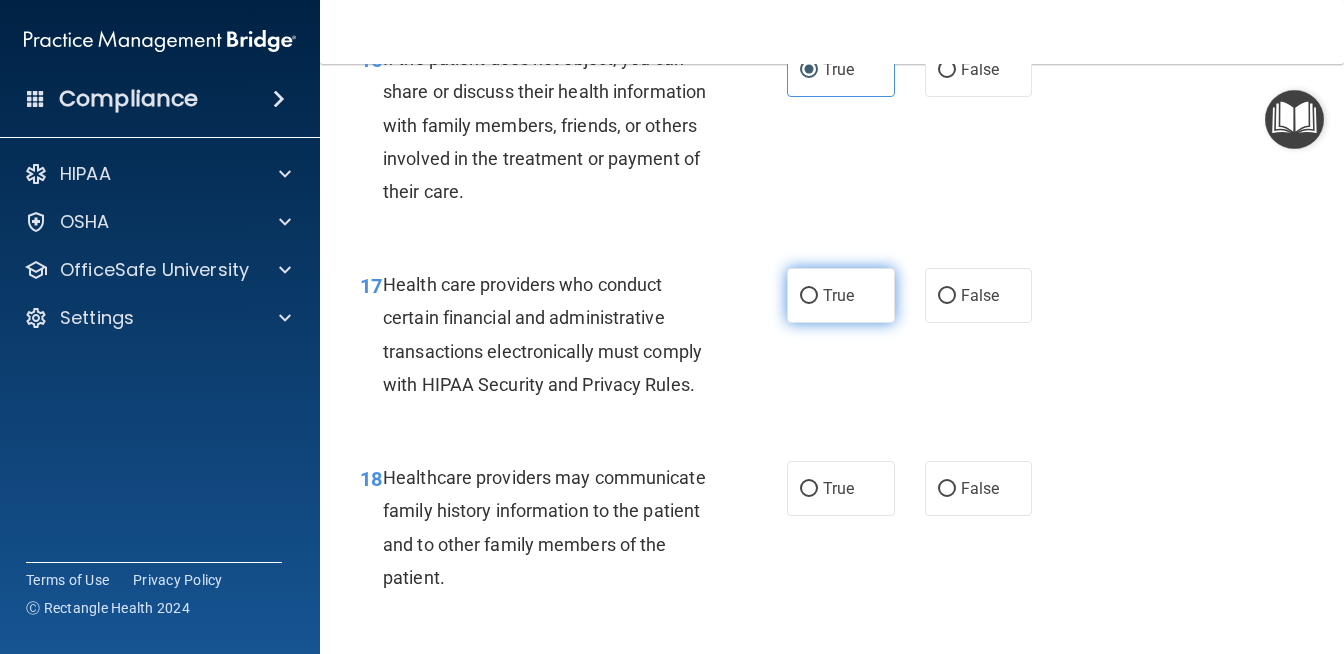 click on "True" at bounding box center [838, 295] 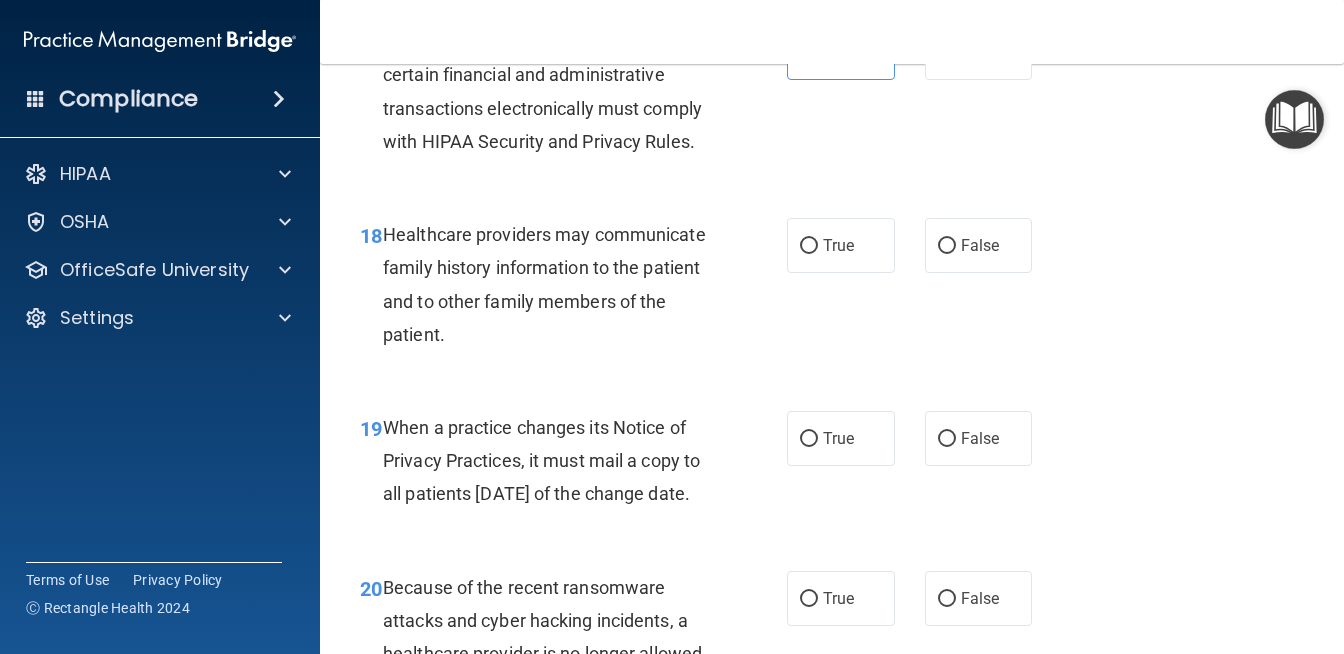 scroll, scrollTop: 3356, scrollLeft: 0, axis: vertical 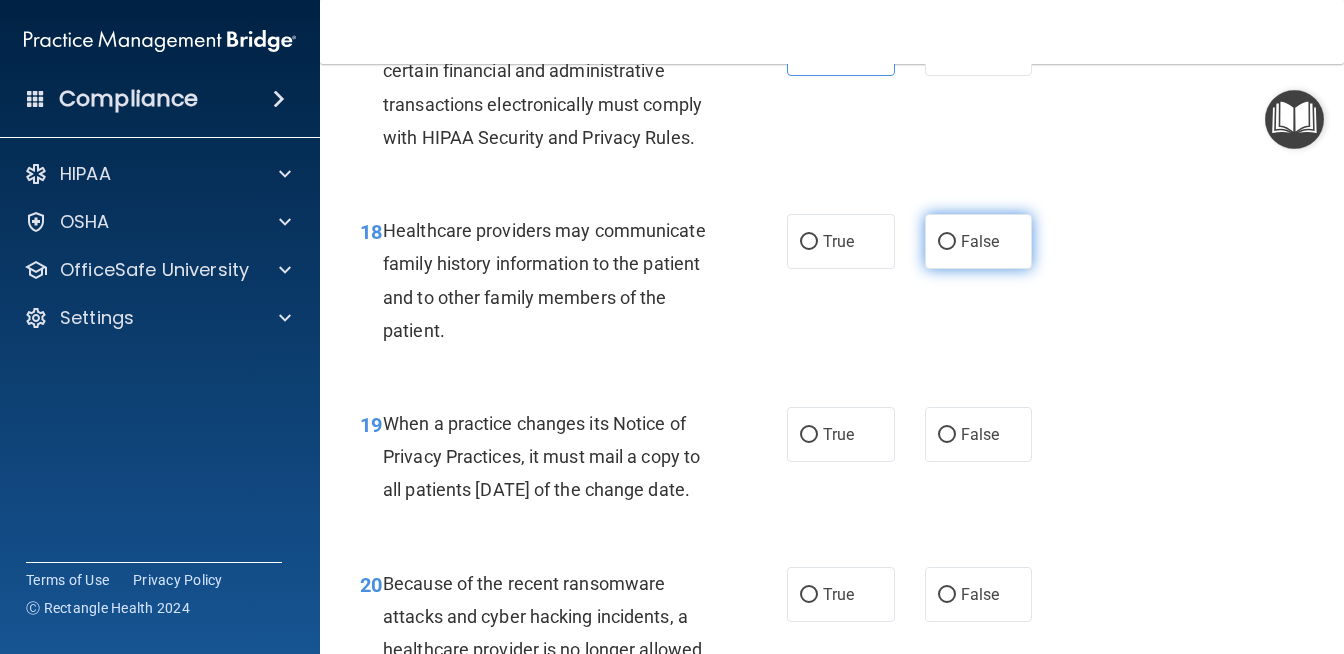 click on "False" at bounding box center [980, 241] 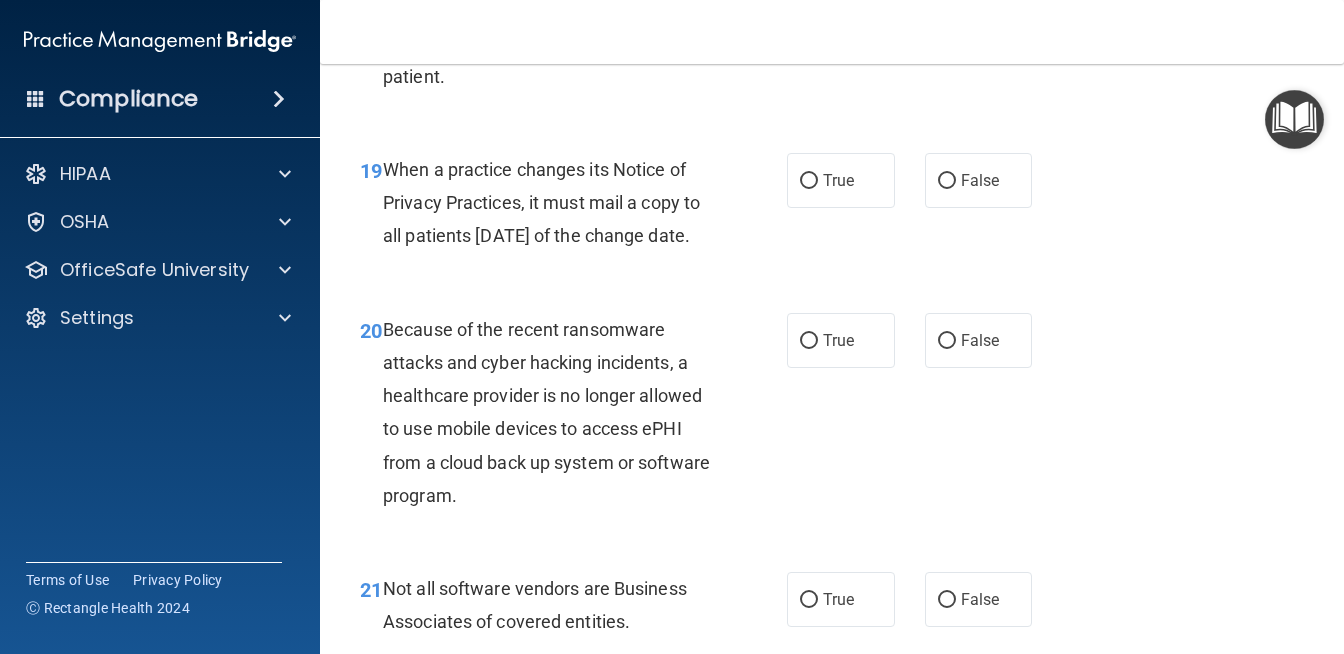 scroll, scrollTop: 3620, scrollLeft: 0, axis: vertical 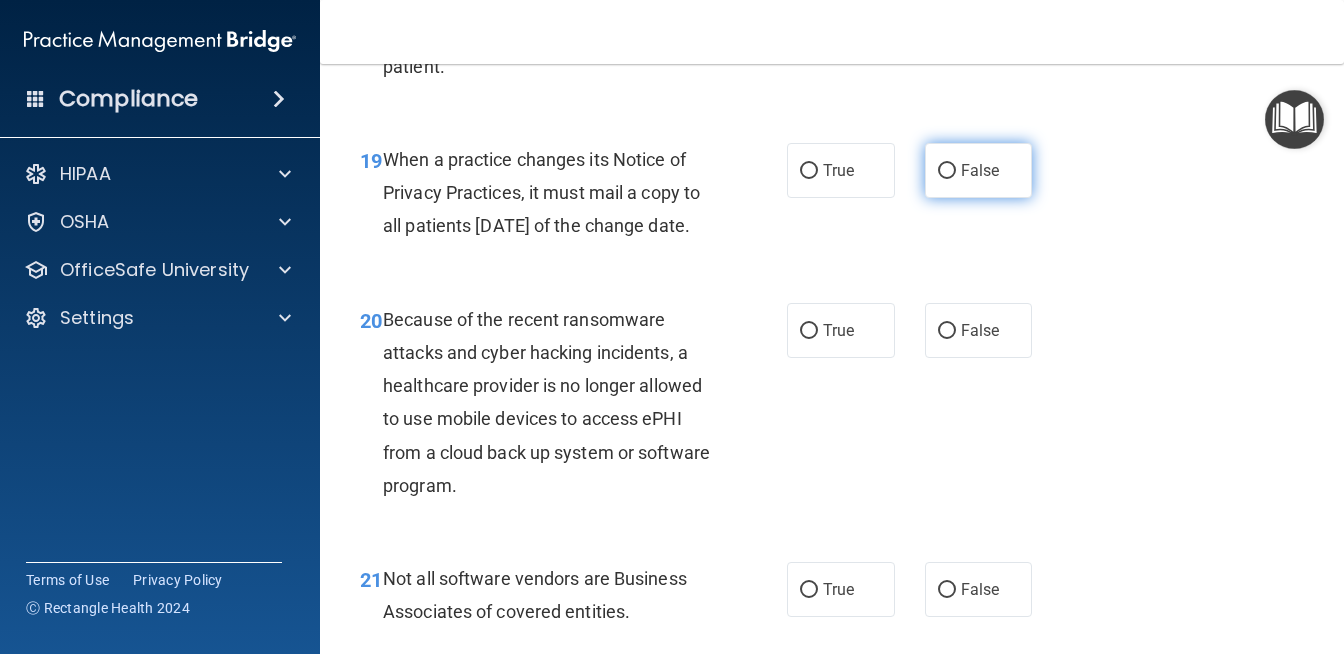 click on "False" at bounding box center [947, 171] 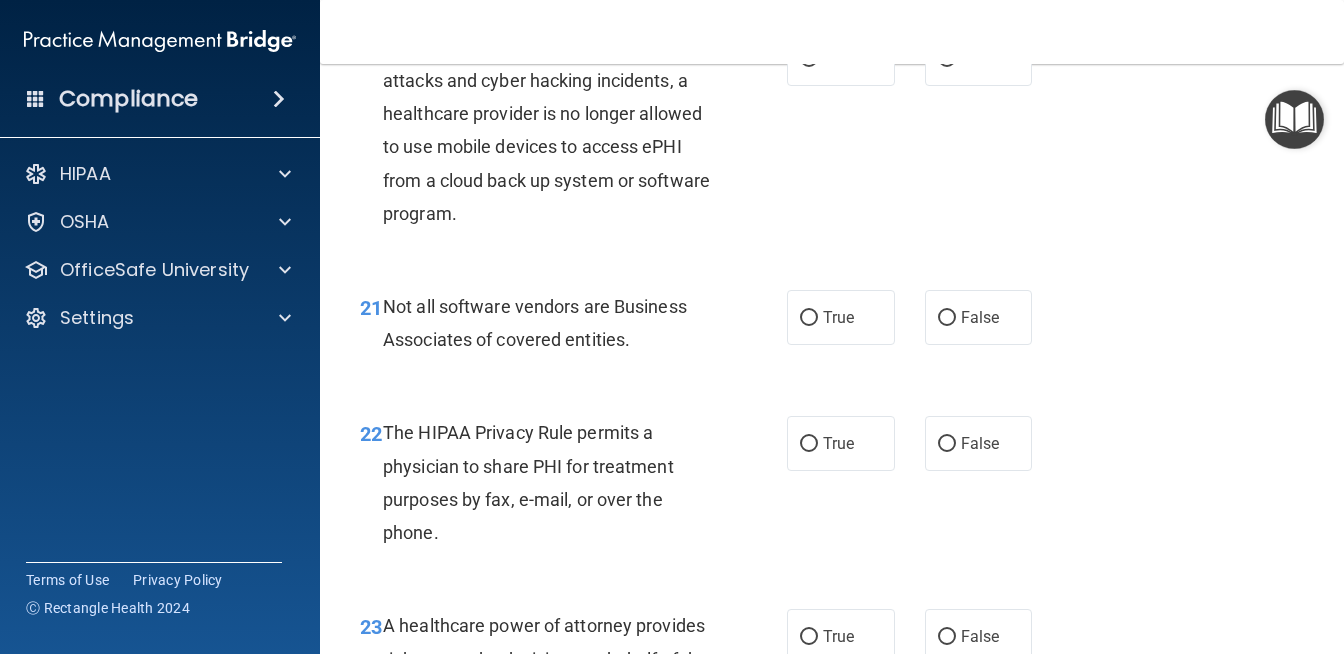 scroll, scrollTop: 3893, scrollLeft: 0, axis: vertical 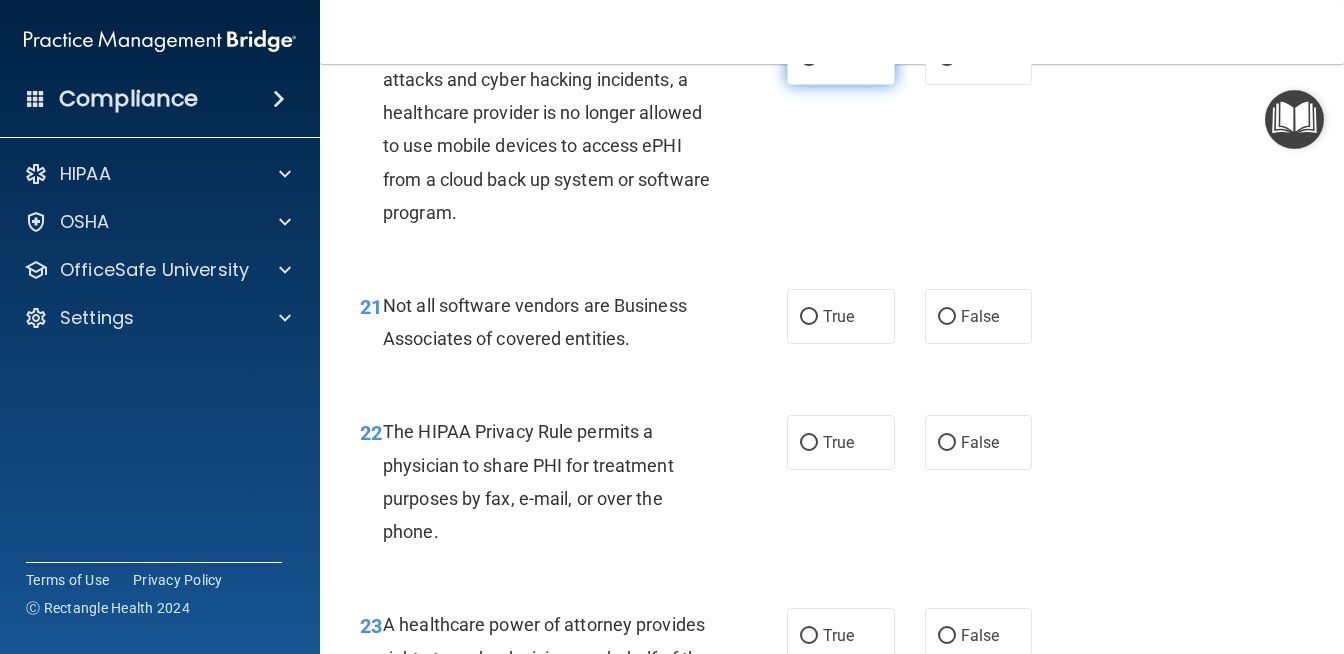 click on "True" at bounding box center [809, 58] 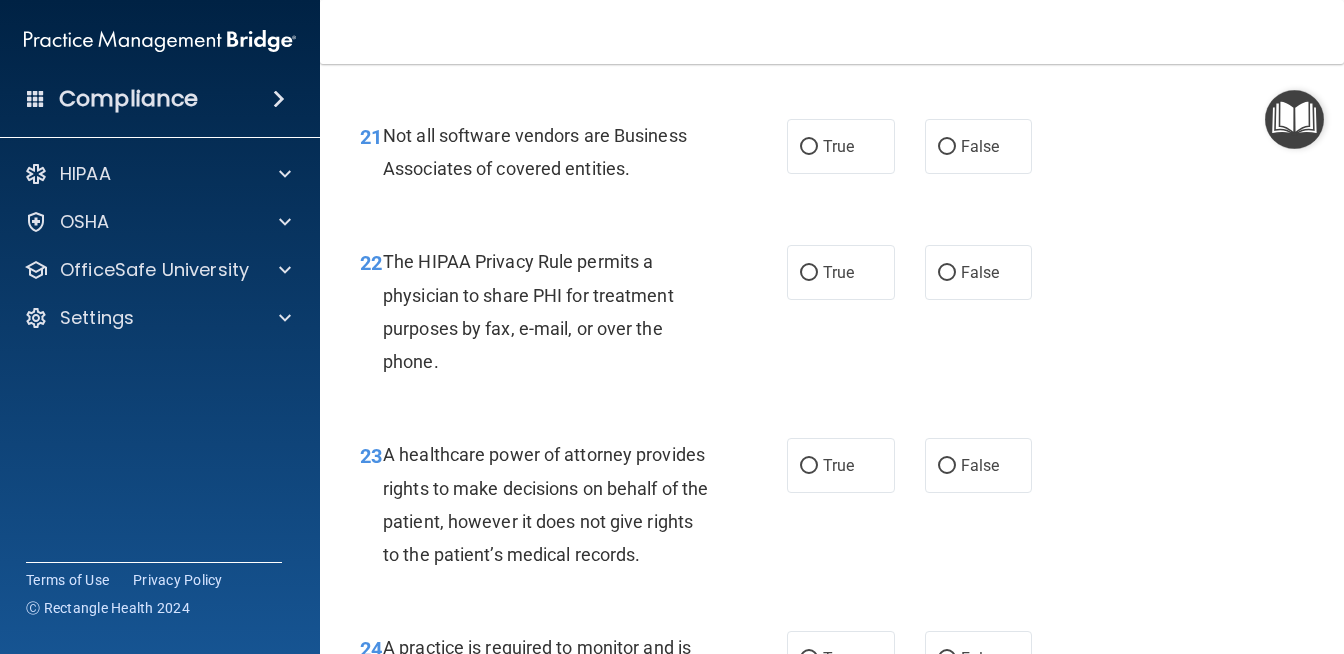 scroll, scrollTop: 4065, scrollLeft: 0, axis: vertical 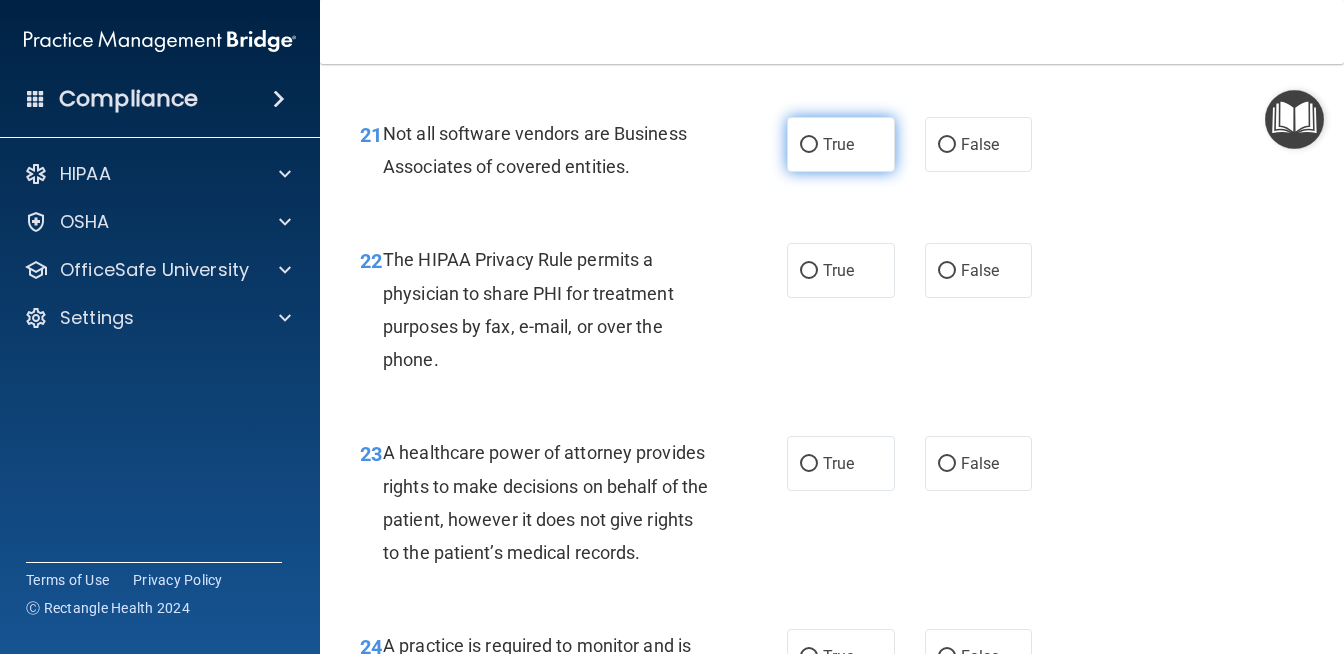 click on "True" at bounding box center [838, 144] 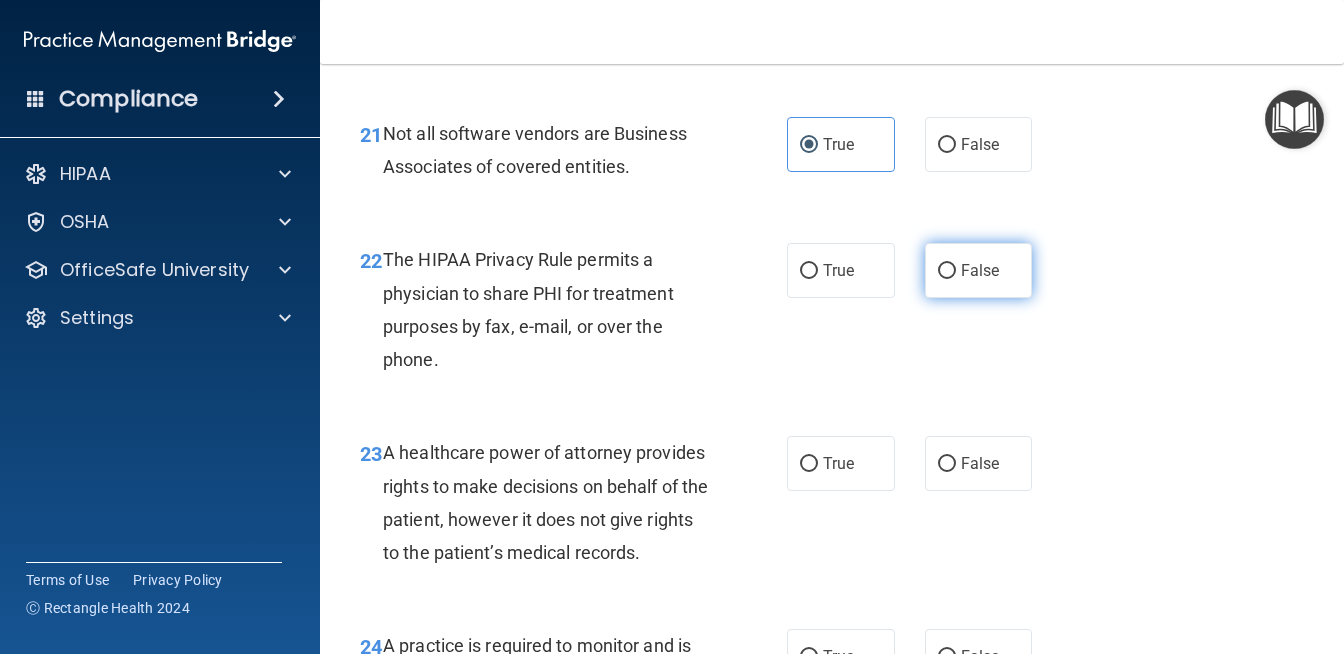 click on "False" at bounding box center [947, 271] 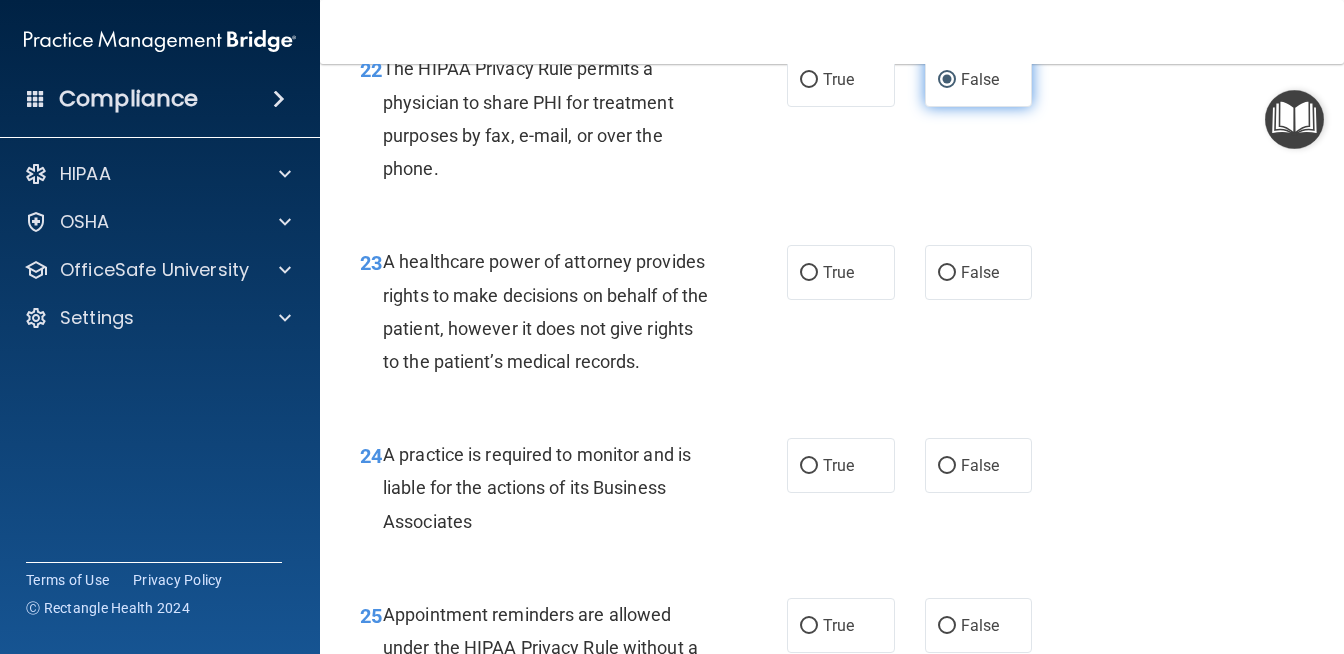 scroll, scrollTop: 4261, scrollLeft: 0, axis: vertical 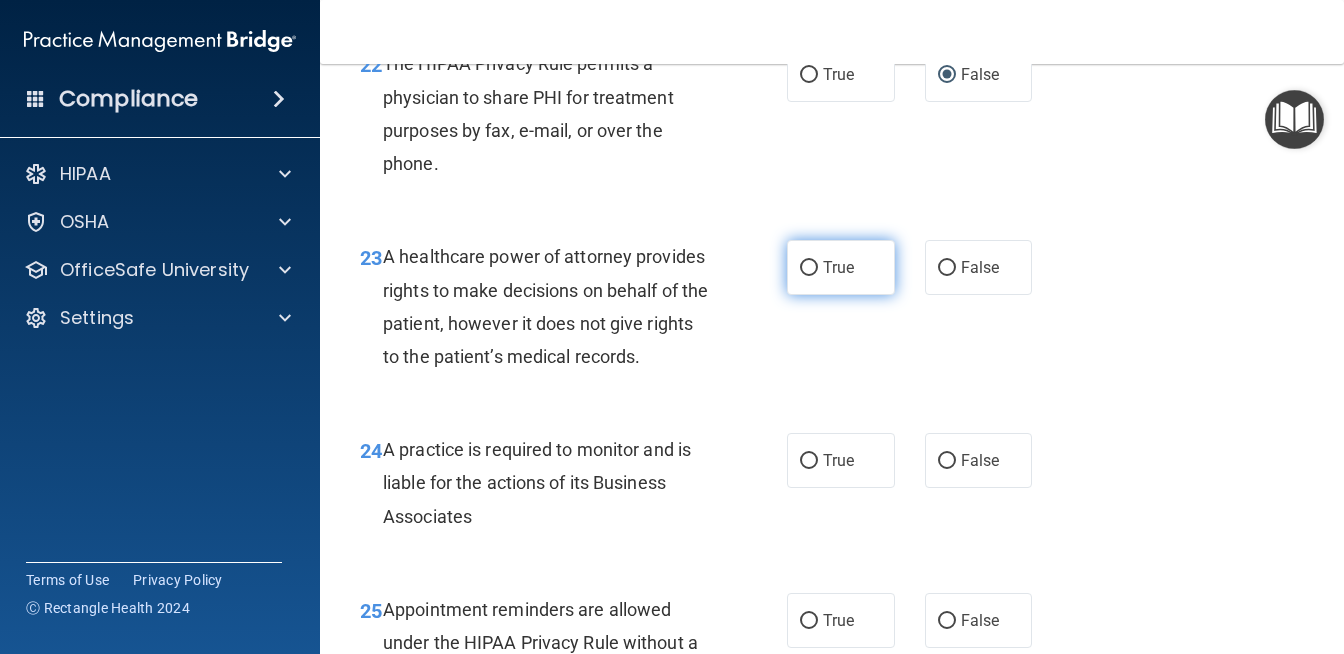 click on "True" at bounding box center [841, 267] 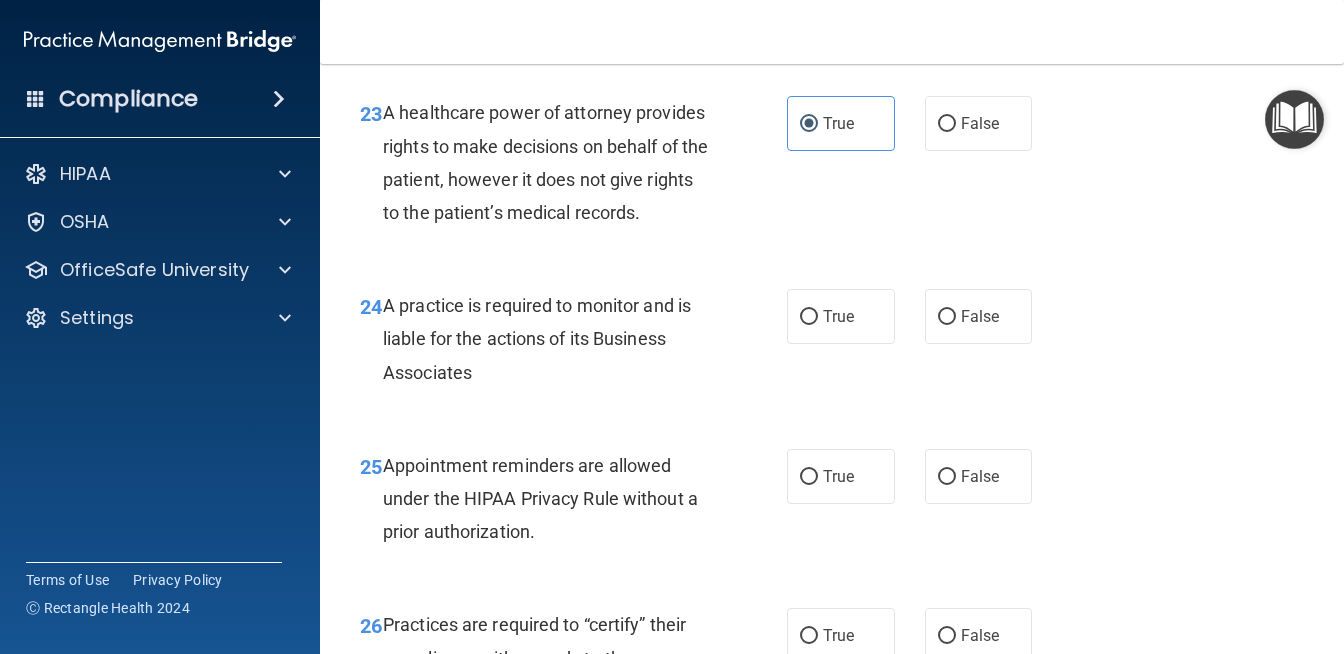 scroll, scrollTop: 4426, scrollLeft: 0, axis: vertical 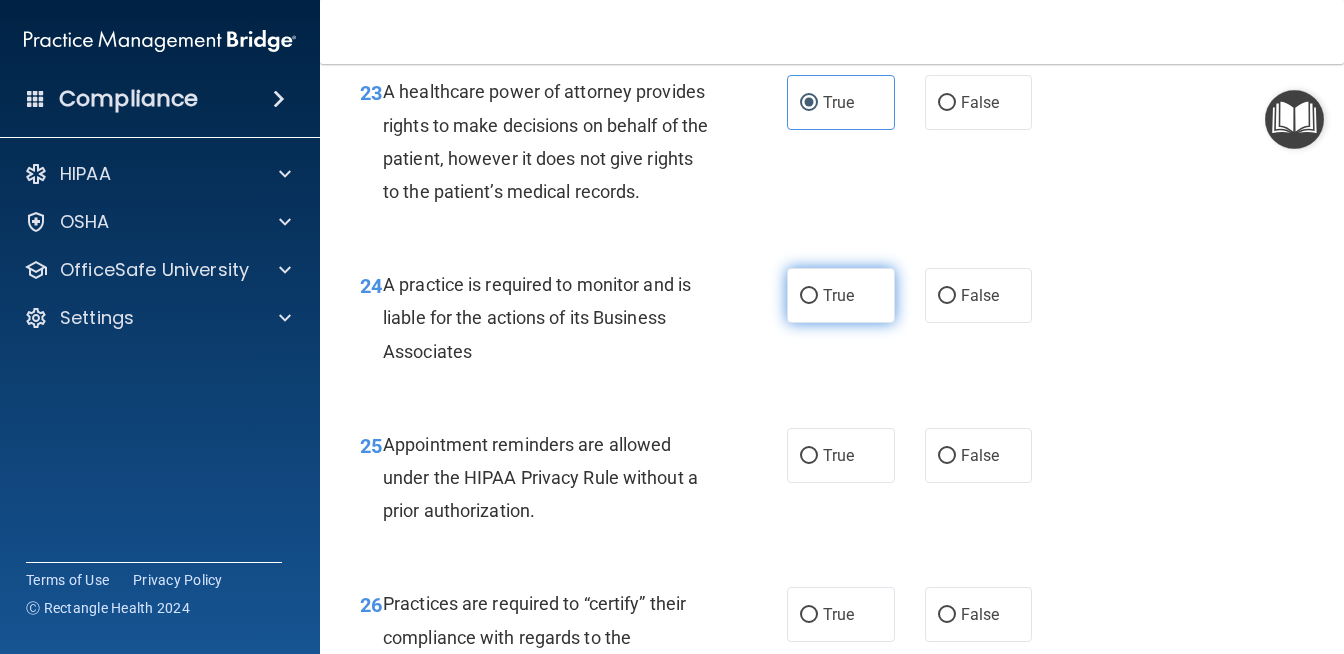 click on "True" at bounding box center (838, 295) 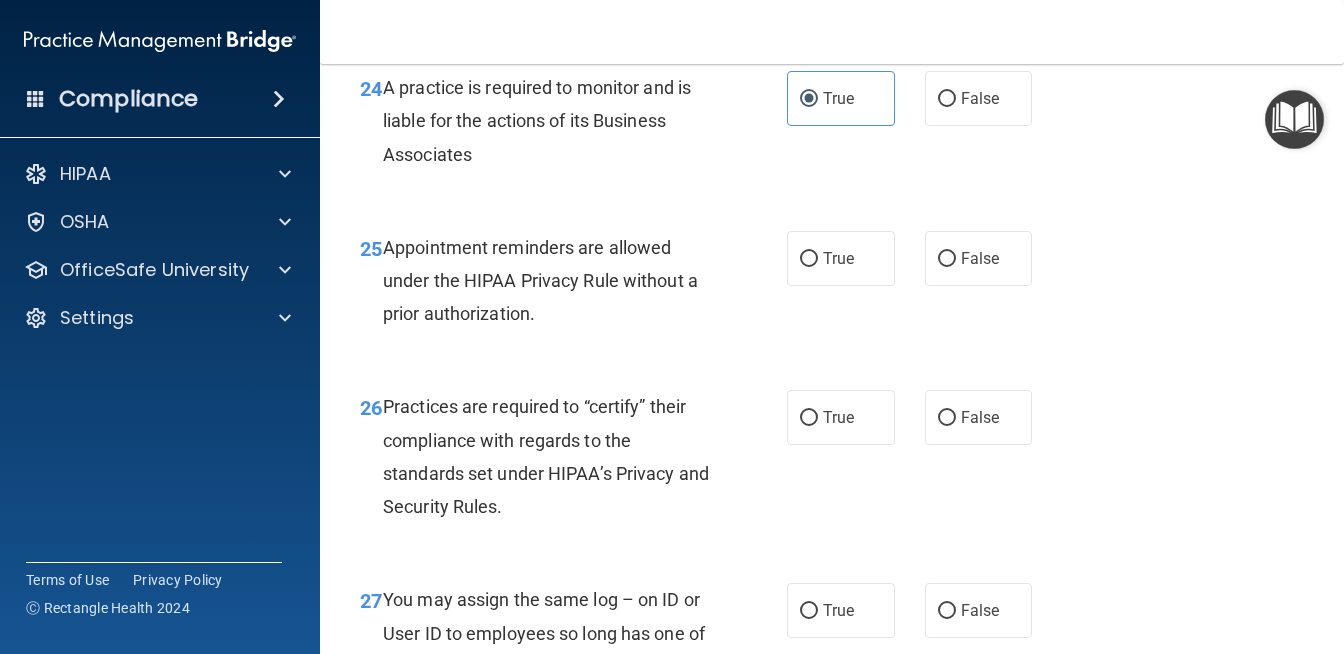 scroll, scrollTop: 4629, scrollLeft: 0, axis: vertical 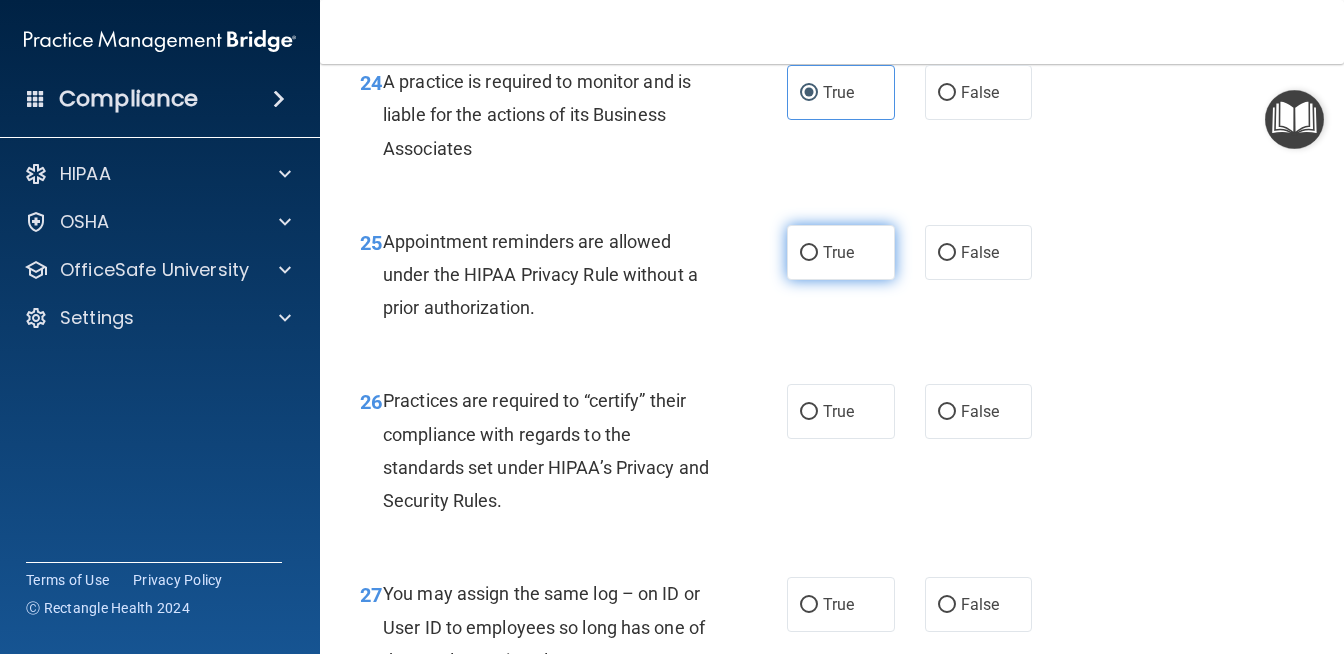 click on "True" at bounding box center [841, 252] 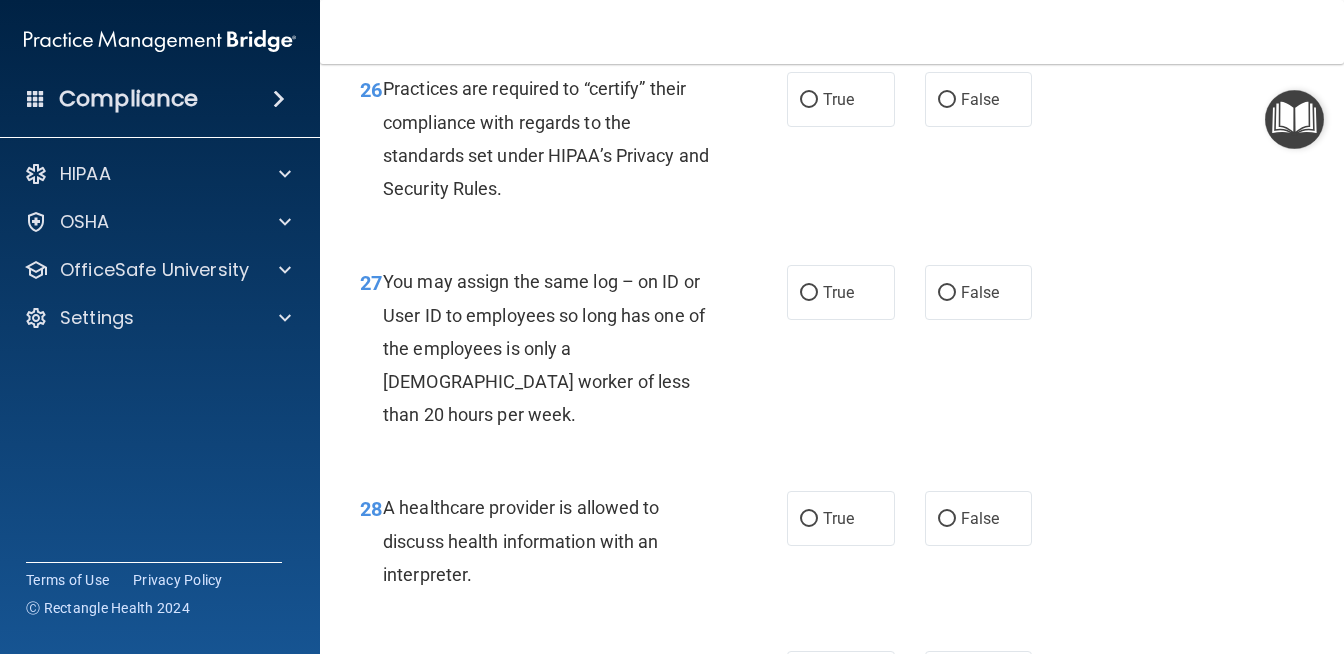 scroll, scrollTop: 4943, scrollLeft: 0, axis: vertical 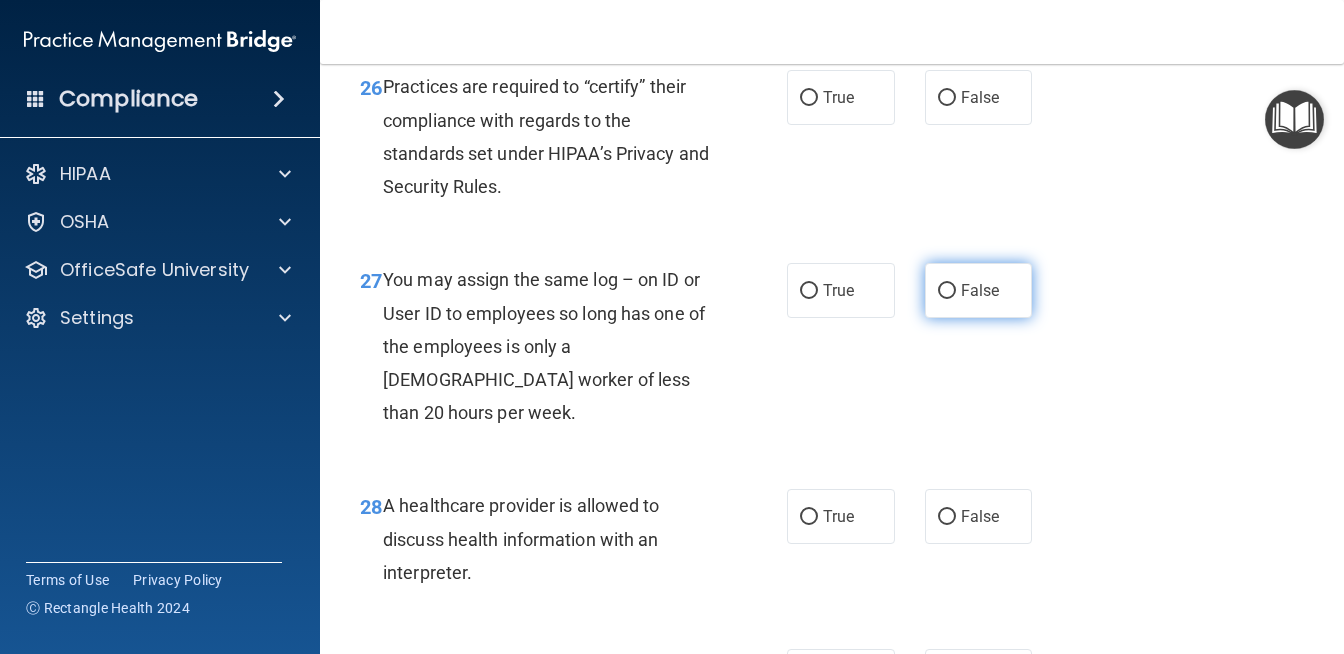 click on "False" at bounding box center (980, 290) 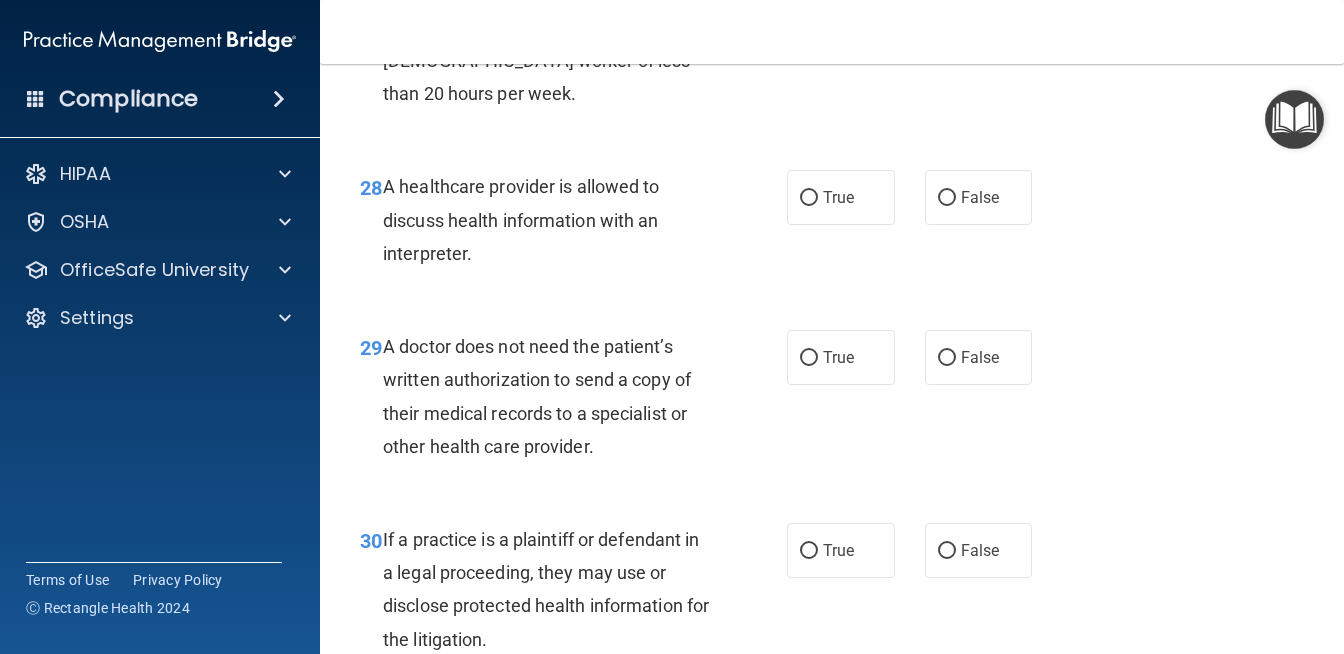 scroll, scrollTop: 5263, scrollLeft: 0, axis: vertical 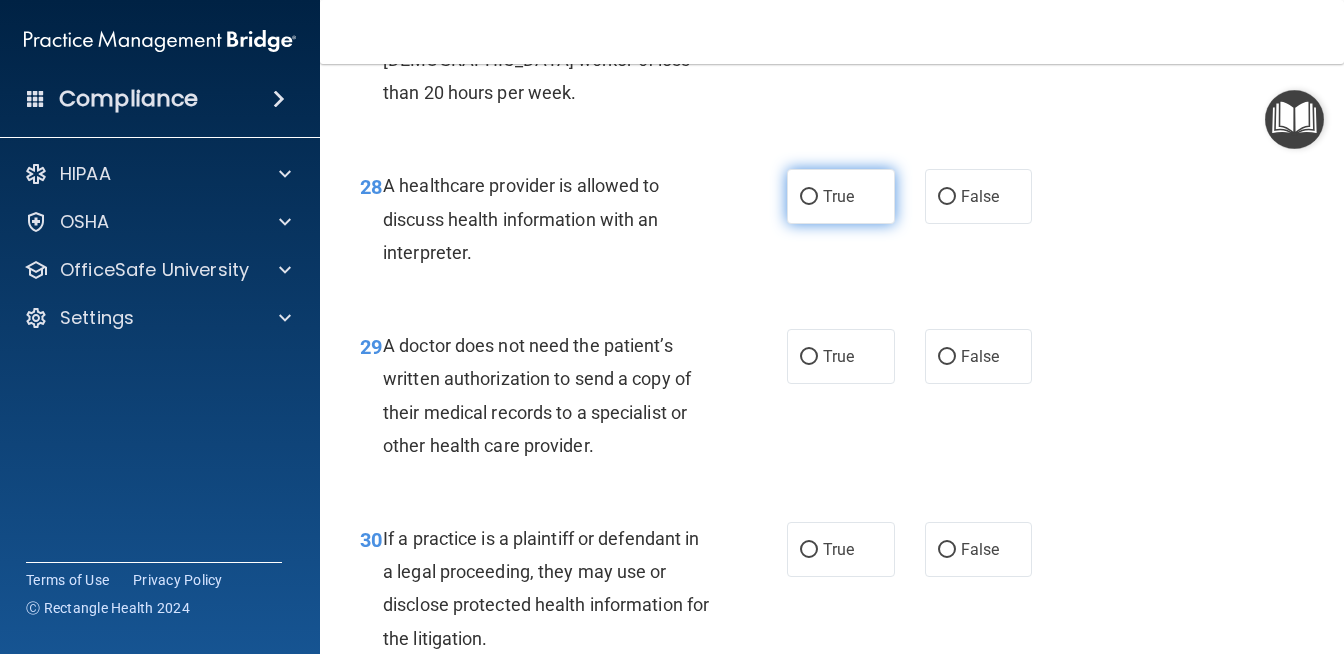 click on "True" at bounding box center [841, 196] 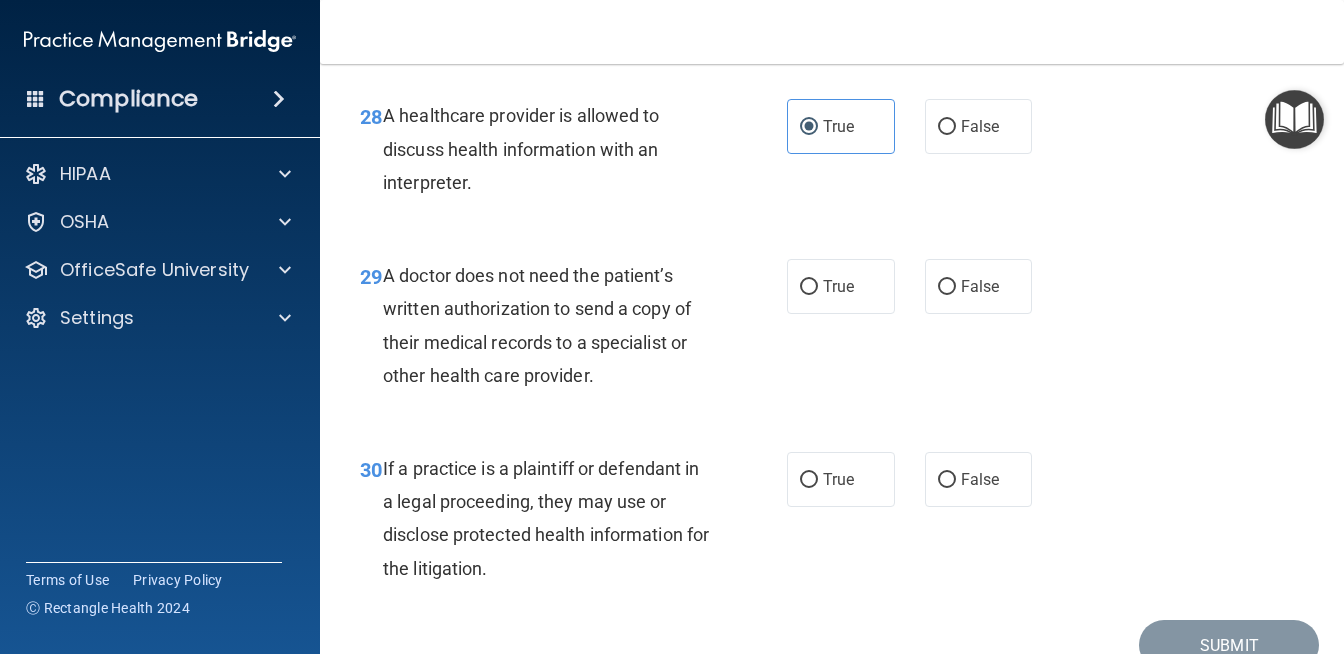 scroll, scrollTop: 5336, scrollLeft: 0, axis: vertical 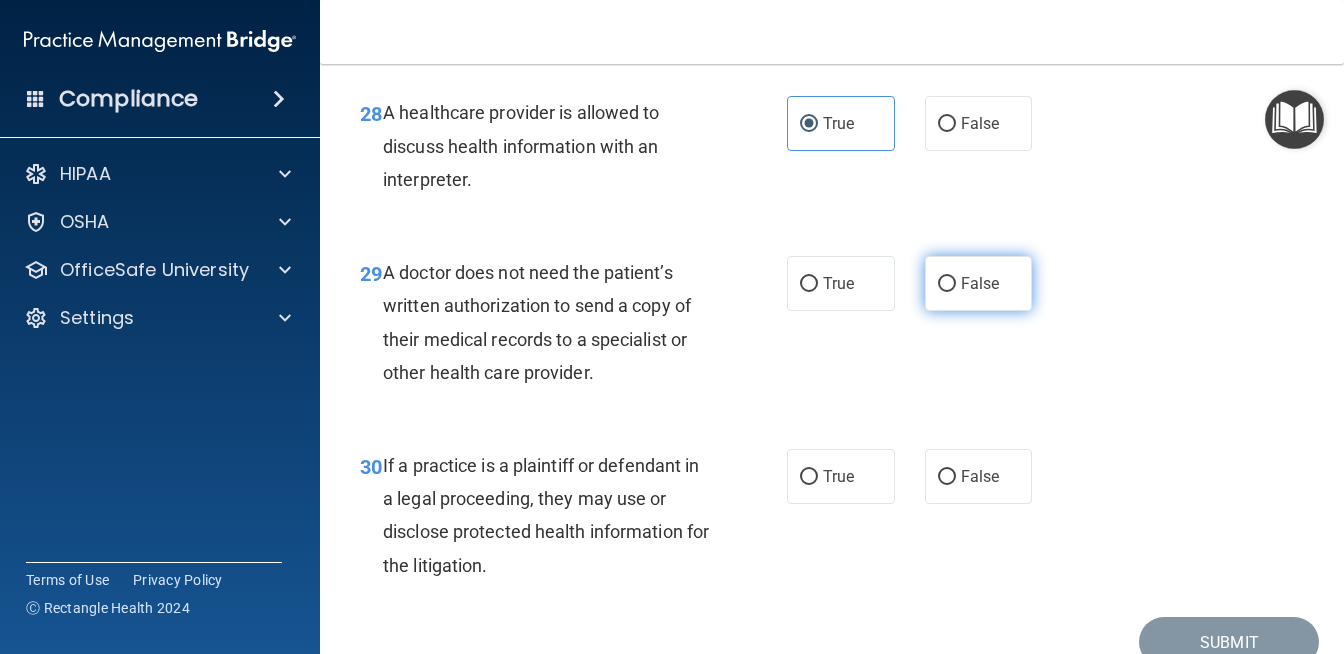 click on "False" at bounding box center [980, 283] 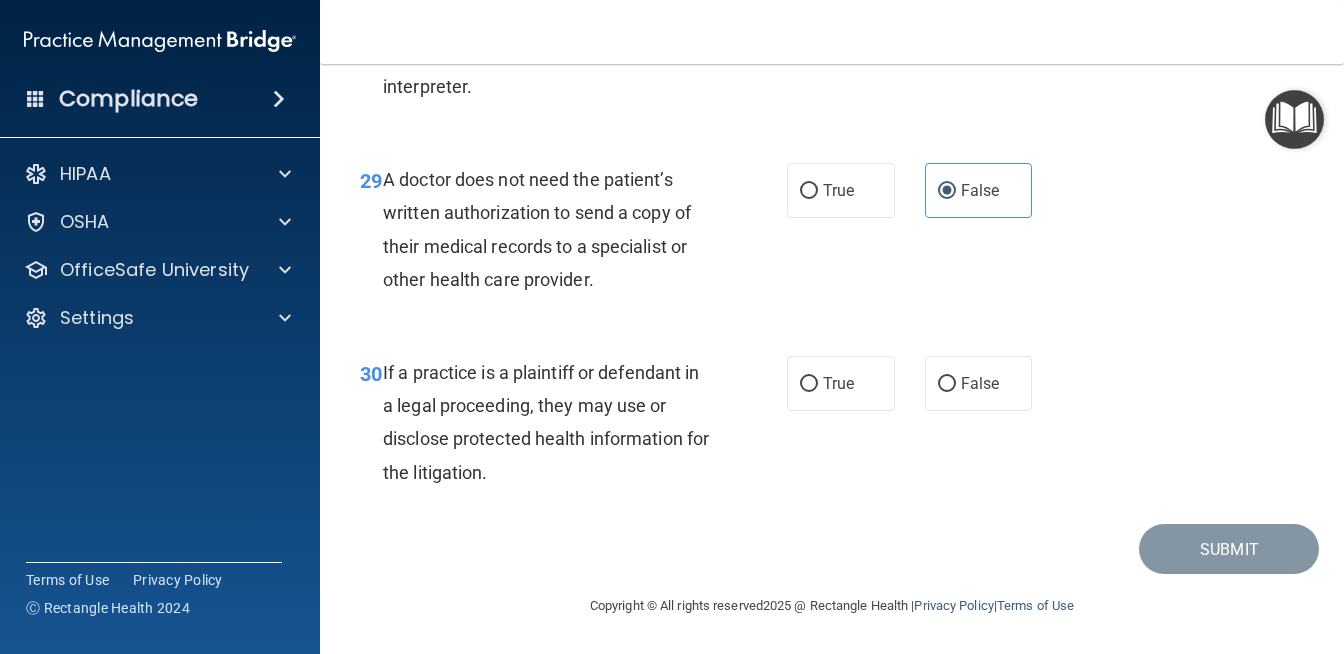 scroll, scrollTop: 5454, scrollLeft: 0, axis: vertical 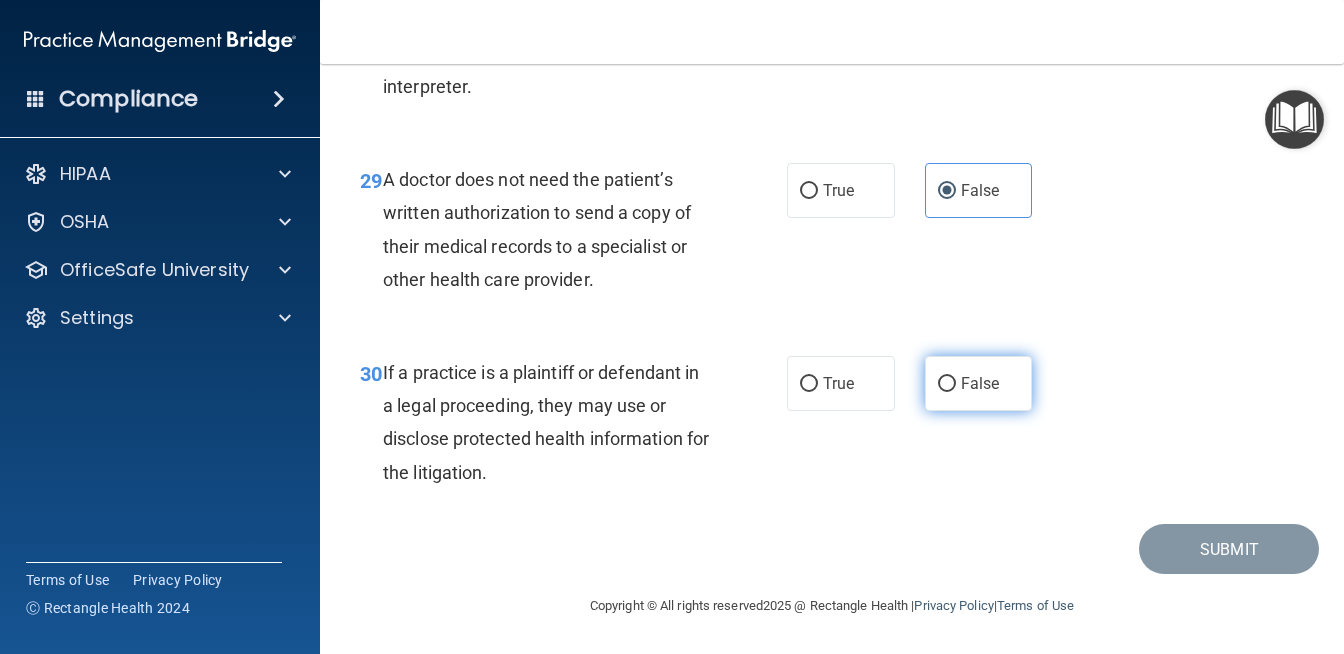 click on "False" at bounding box center [979, 383] 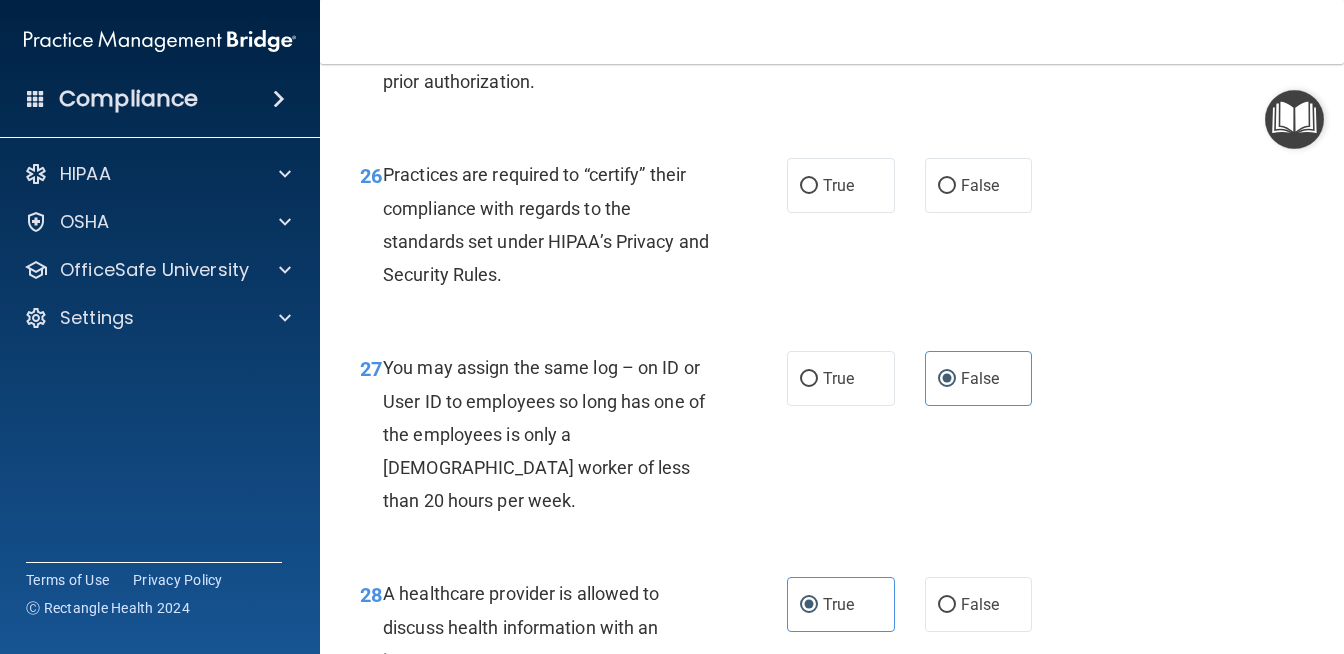 scroll, scrollTop: 4819, scrollLeft: 0, axis: vertical 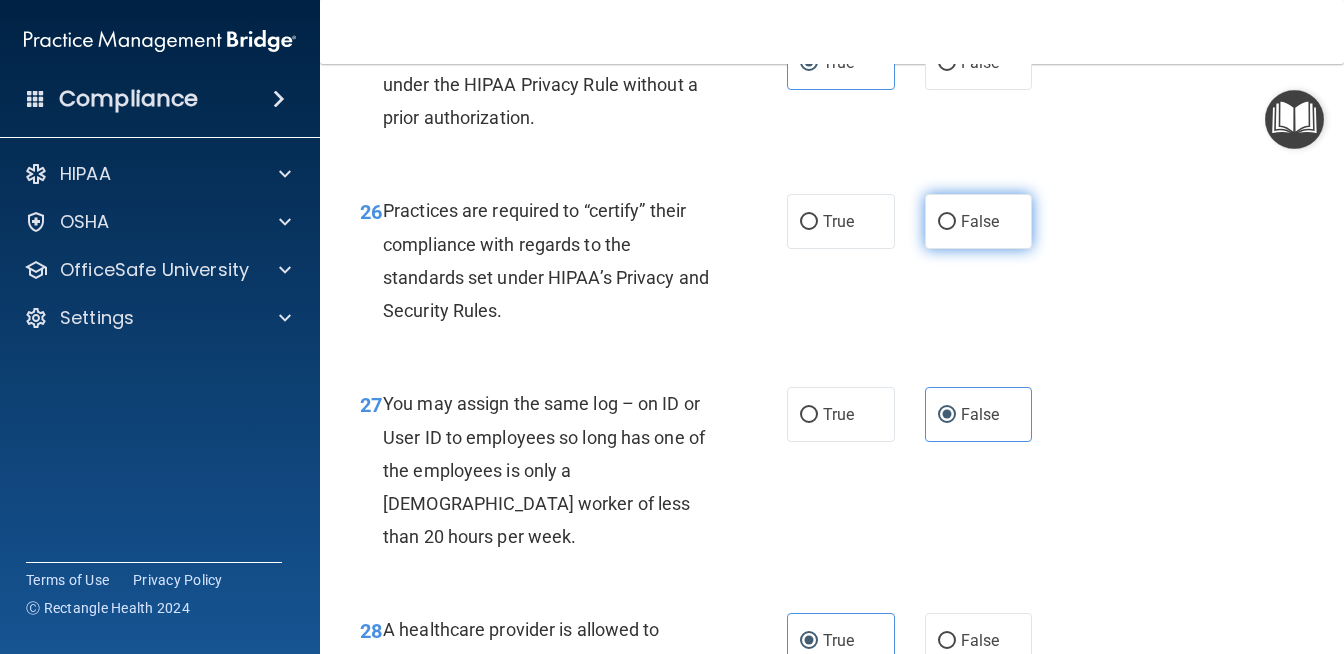 click on "False" at bounding box center [947, 222] 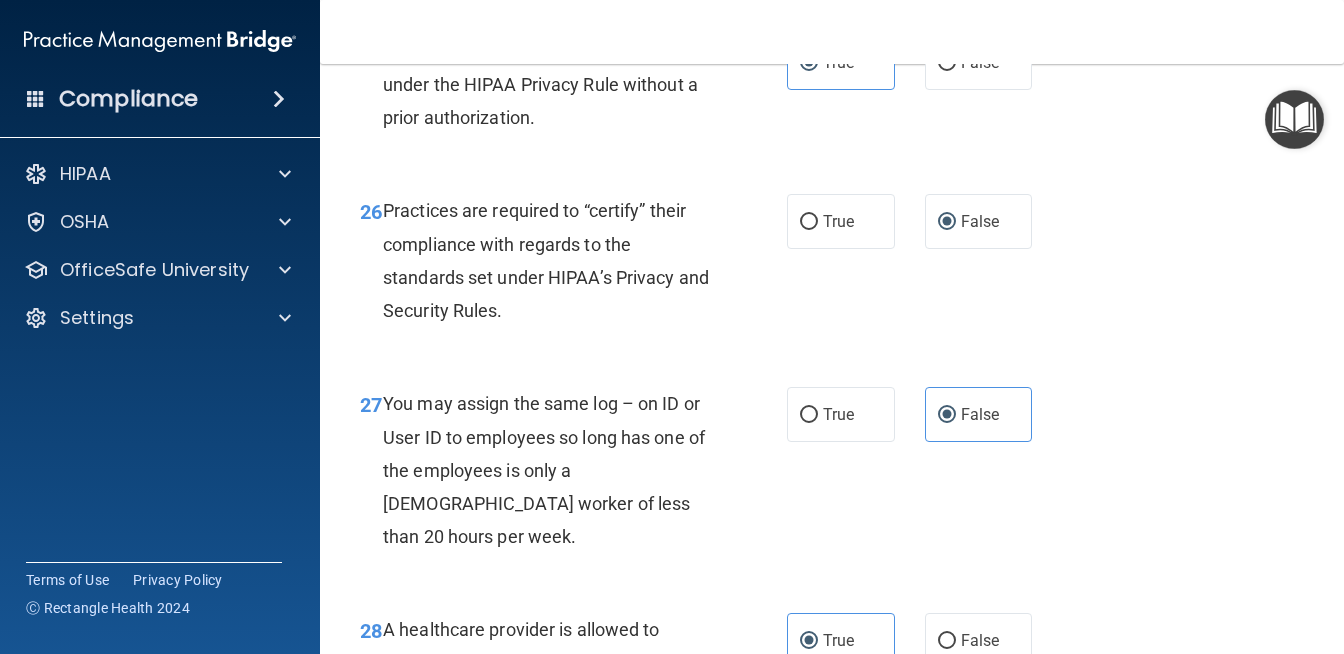 scroll, scrollTop: 5497, scrollLeft: 0, axis: vertical 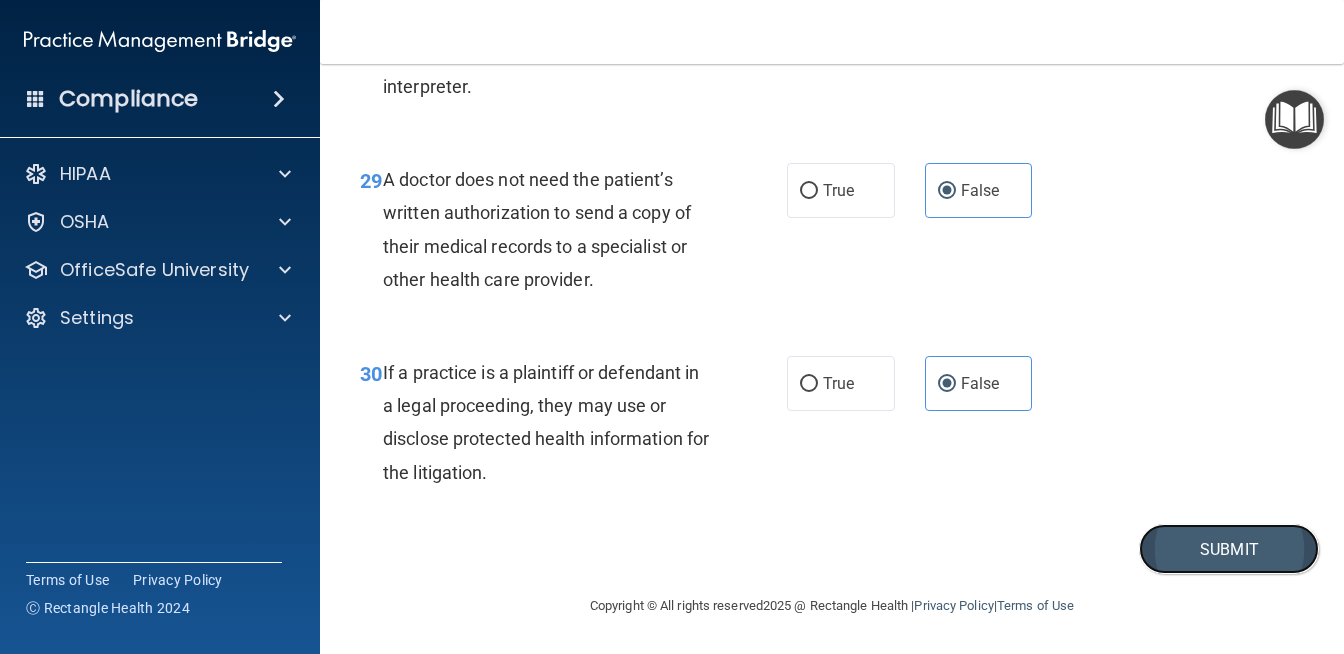 click on "Submit" at bounding box center (1229, 549) 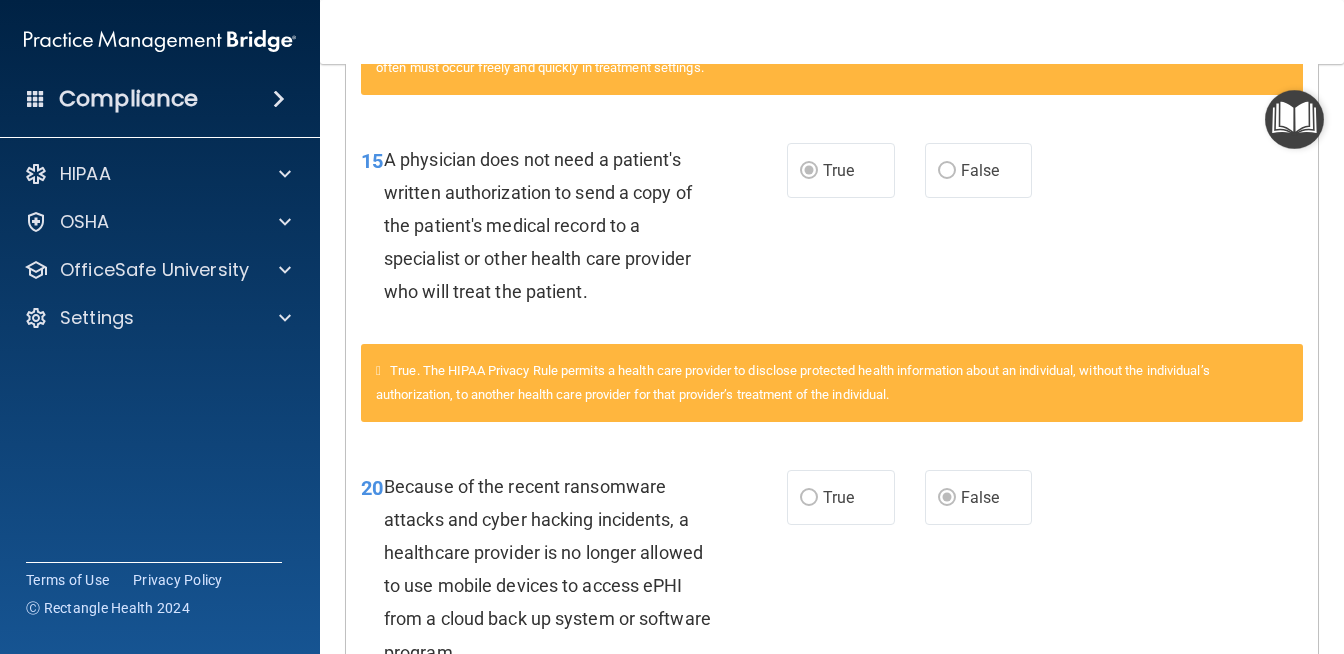 scroll, scrollTop: 0, scrollLeft: 0, axis: both 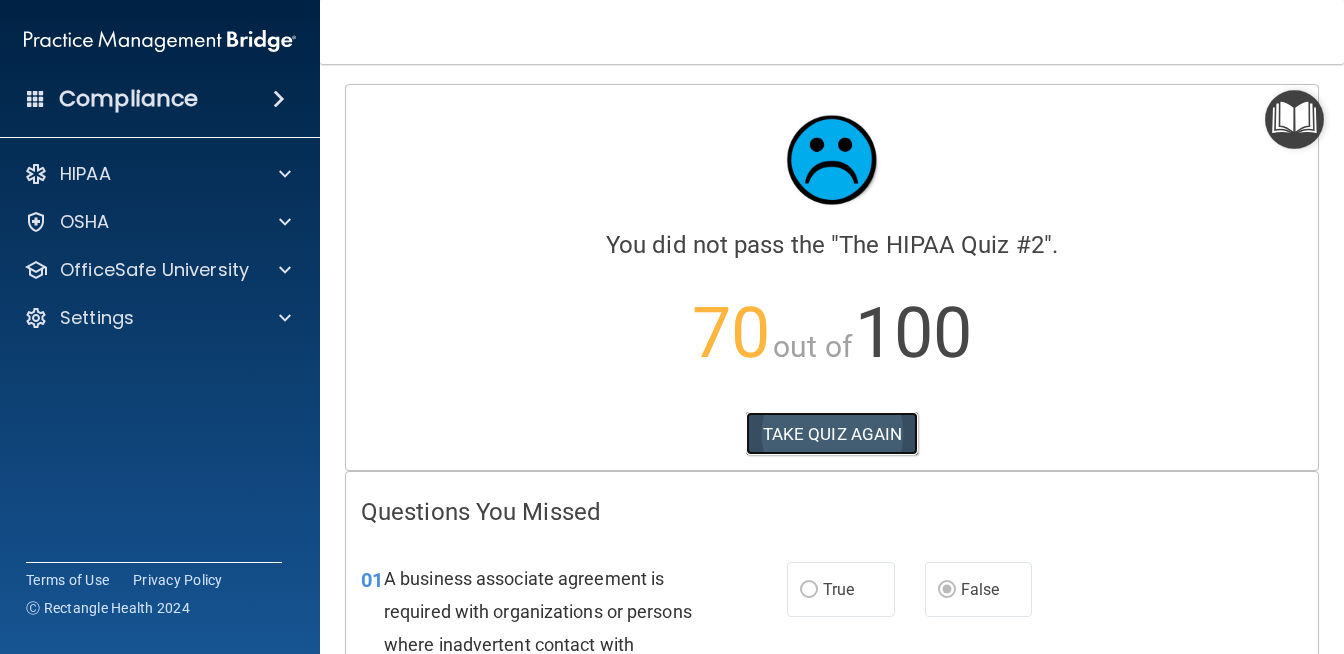 click on "TAKE QUIZ AGAIN" at bounding box center [832, 434] 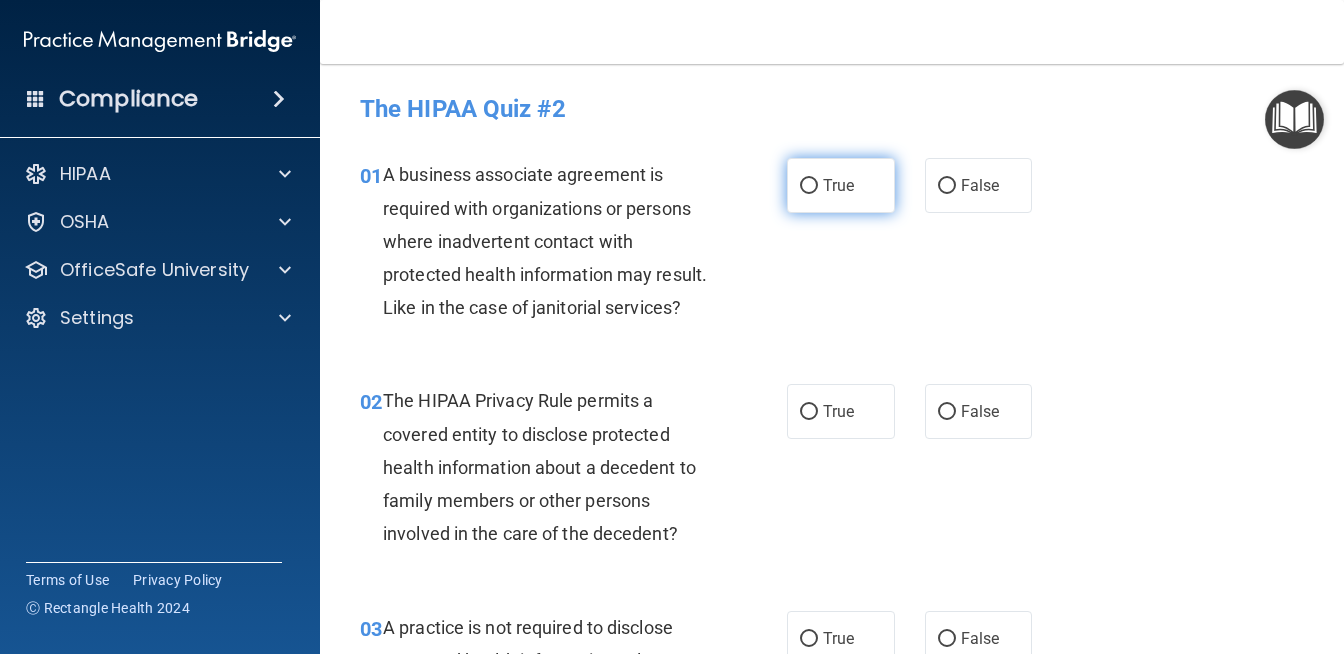 click on "True" at bounding box center [809, 186] 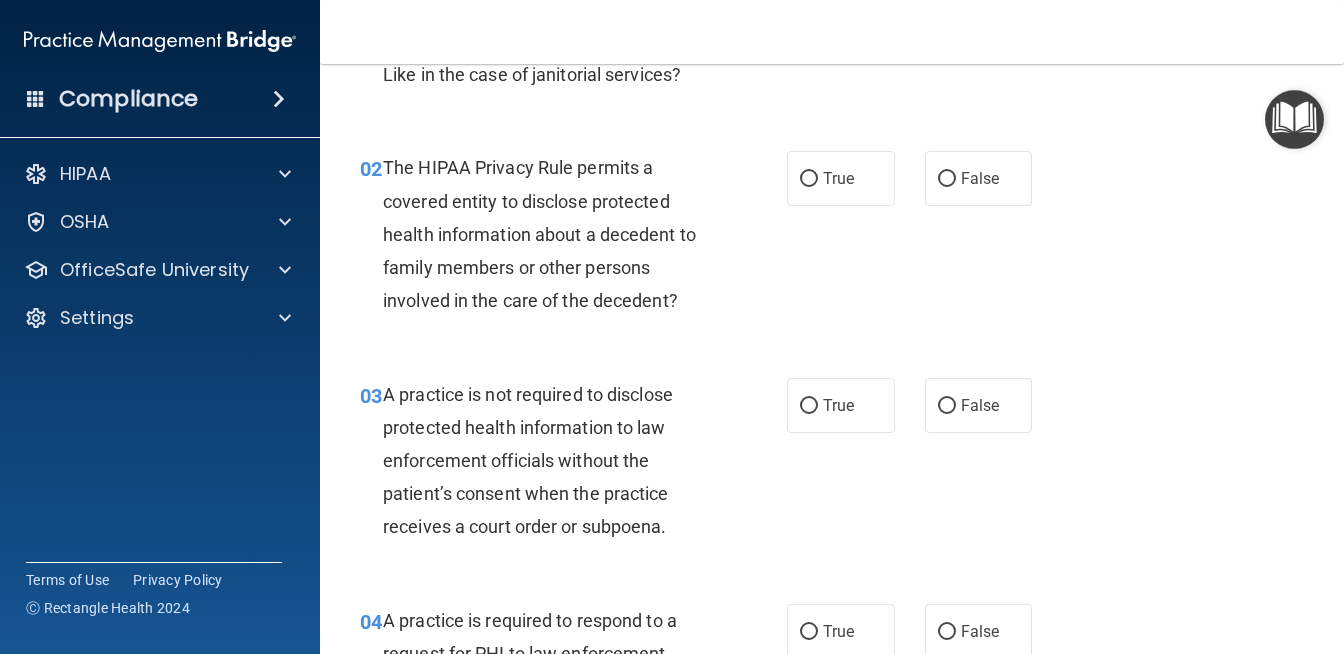 scroll, scrollTop: 237, scrollLeft: 0, axis: vertical 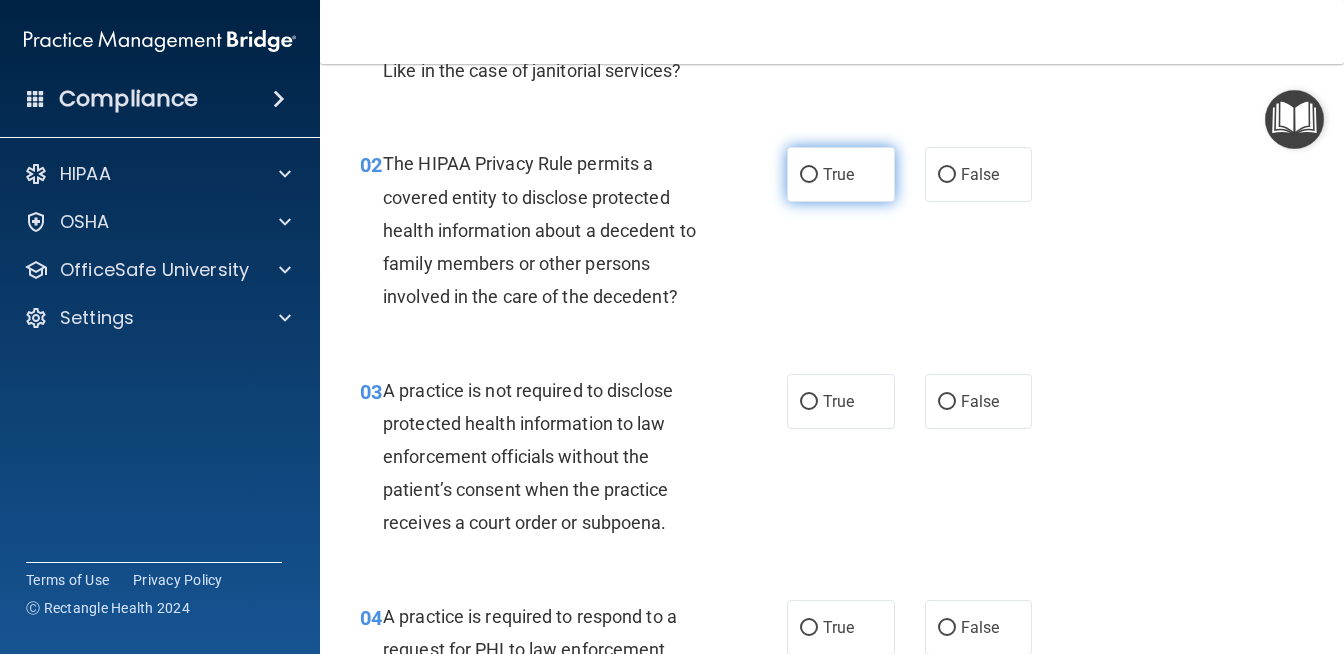 click on "True" at bounding box center [838, 174] 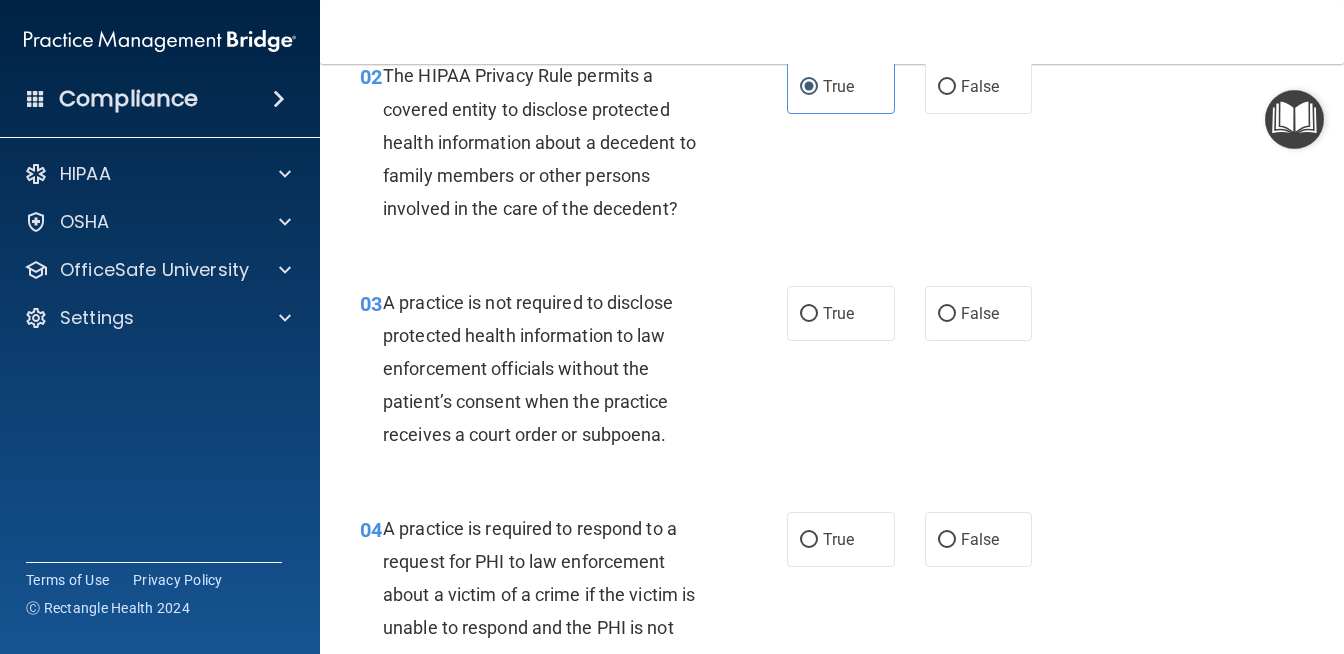 scroll, scrollTop: 333, scrollLeft: 0, axis: vertical 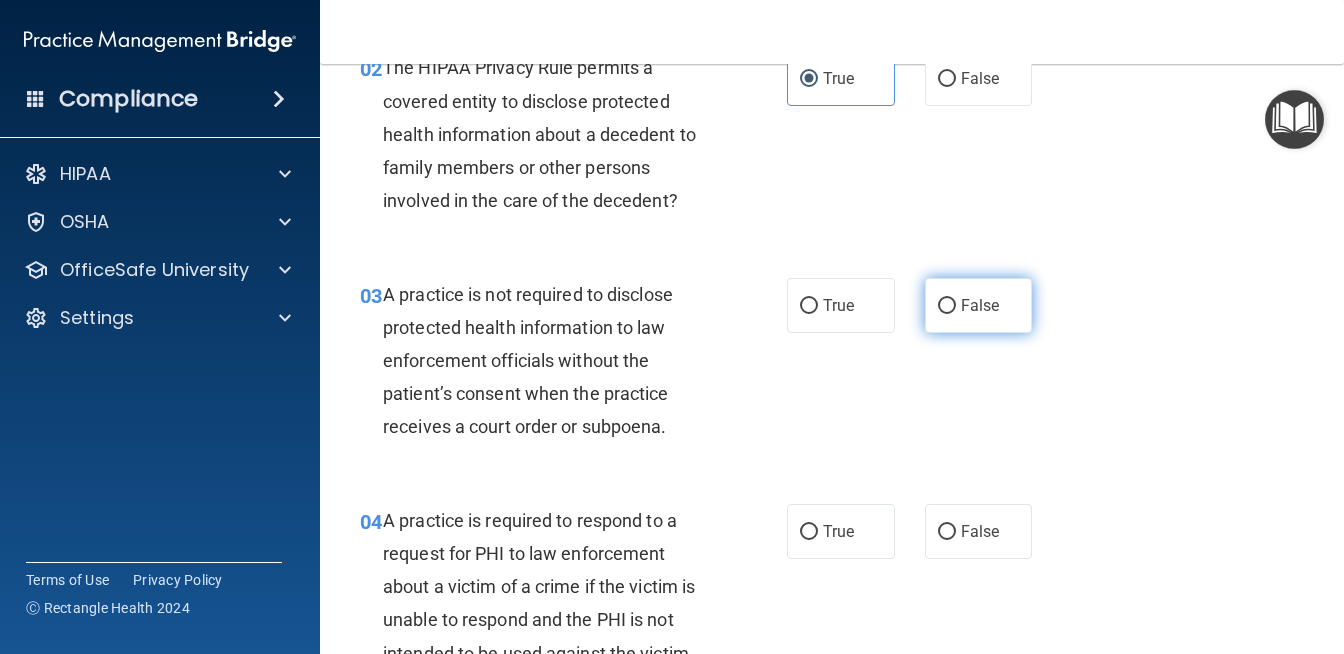 click on "False" at bounding box center [980, 305] 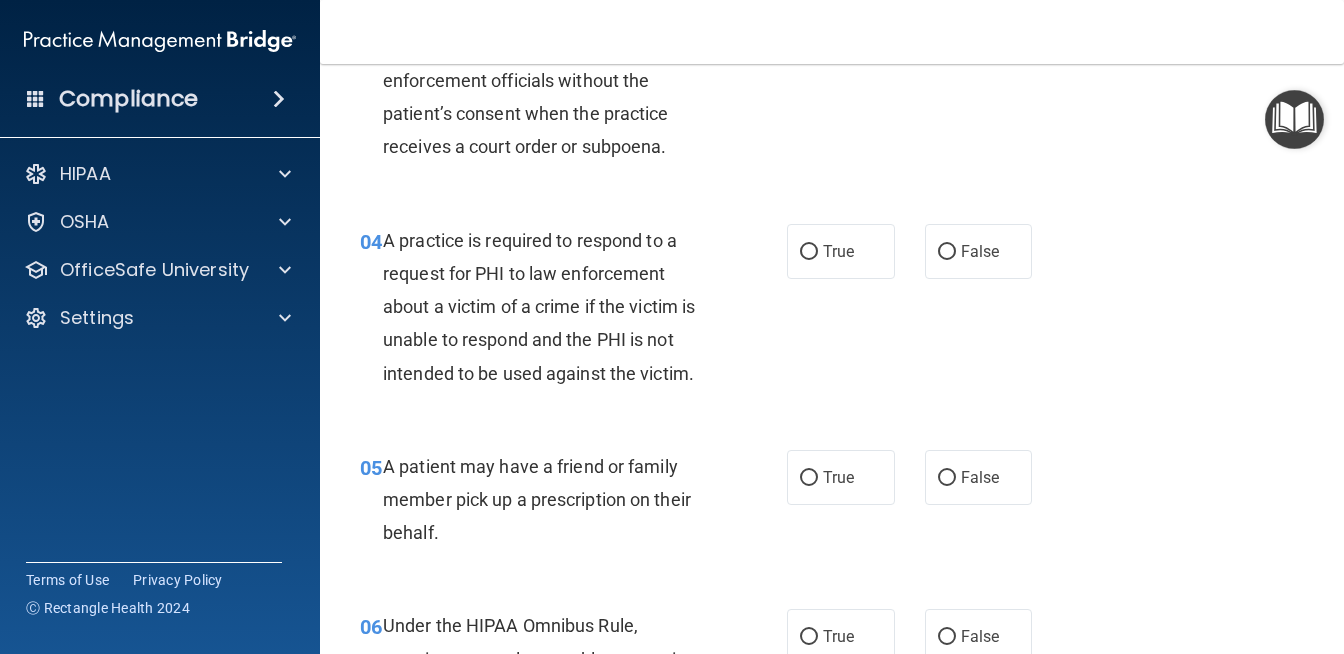 scroll, scrollTop: 615, scrollLeft: 0, axis: vertical 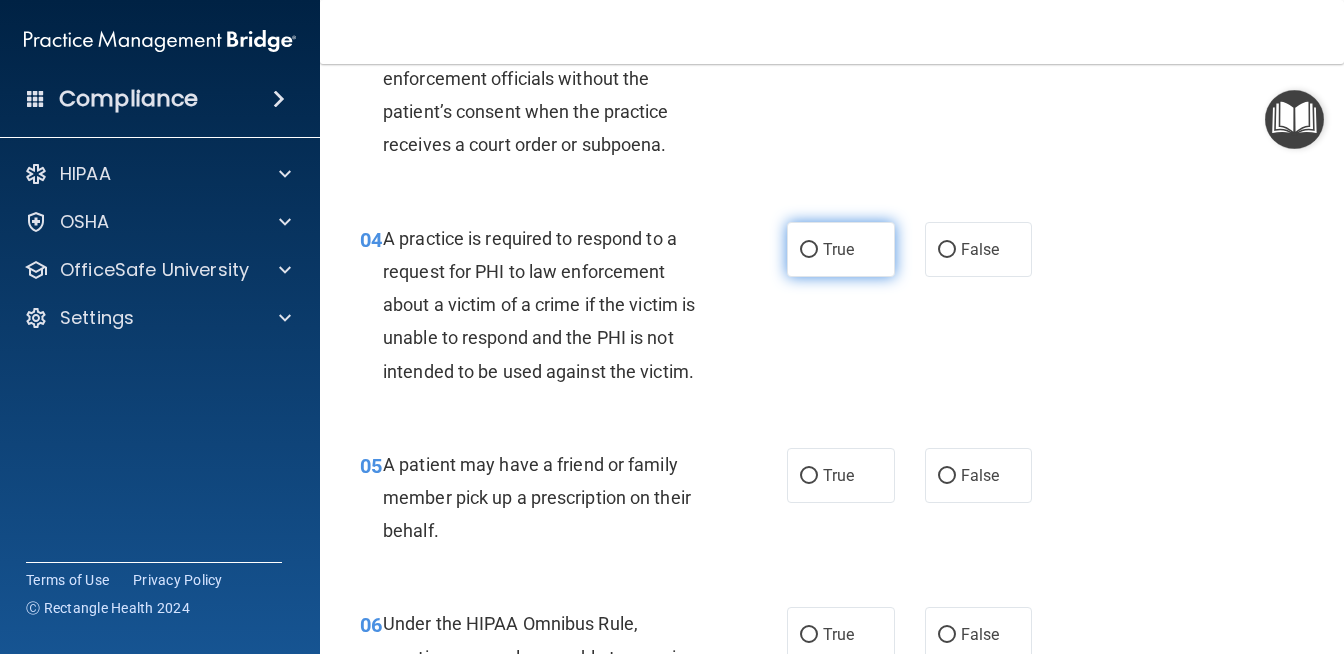 click on "True" at bounding box center (841, 249) 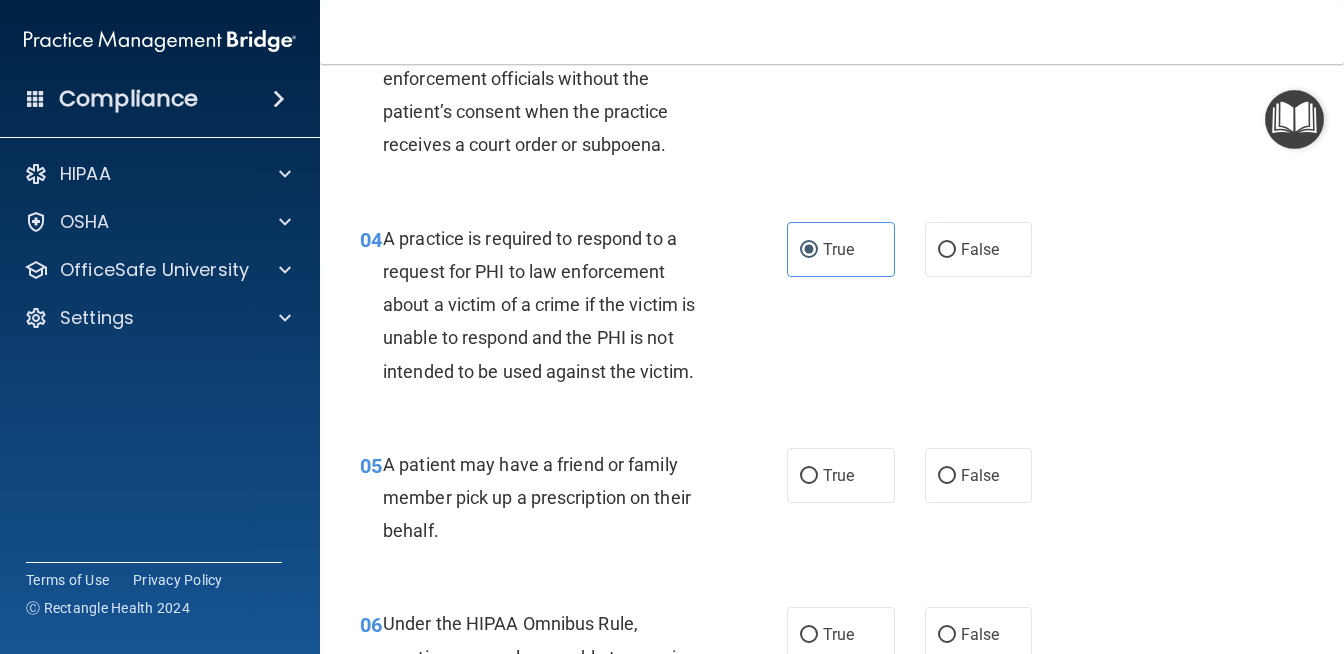 click on "04       A practice is required to respond to a request for PHI to law enforcement about a victim of a crime if the victim is unable to respond and the PHI is not intended to be used against the victim.                 True           False" at bounding box center (832, 310) 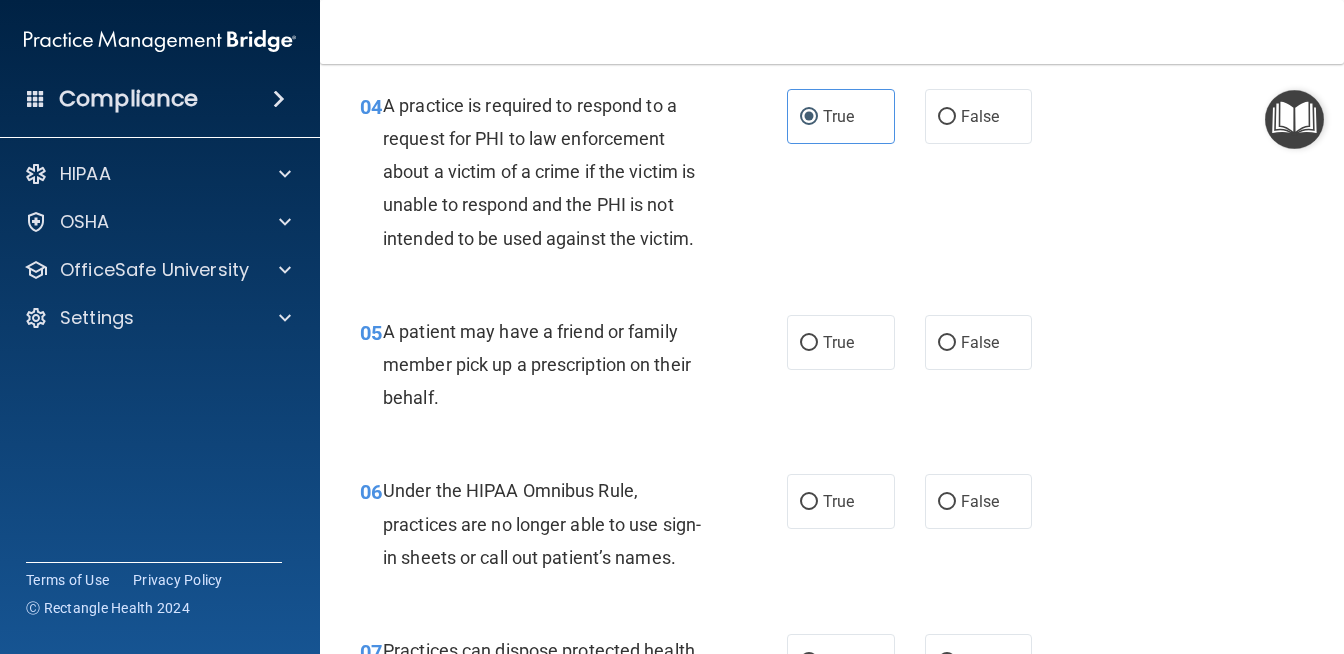 scroll, scrollTop: 774, scrollLeft: 0, axis: vertical 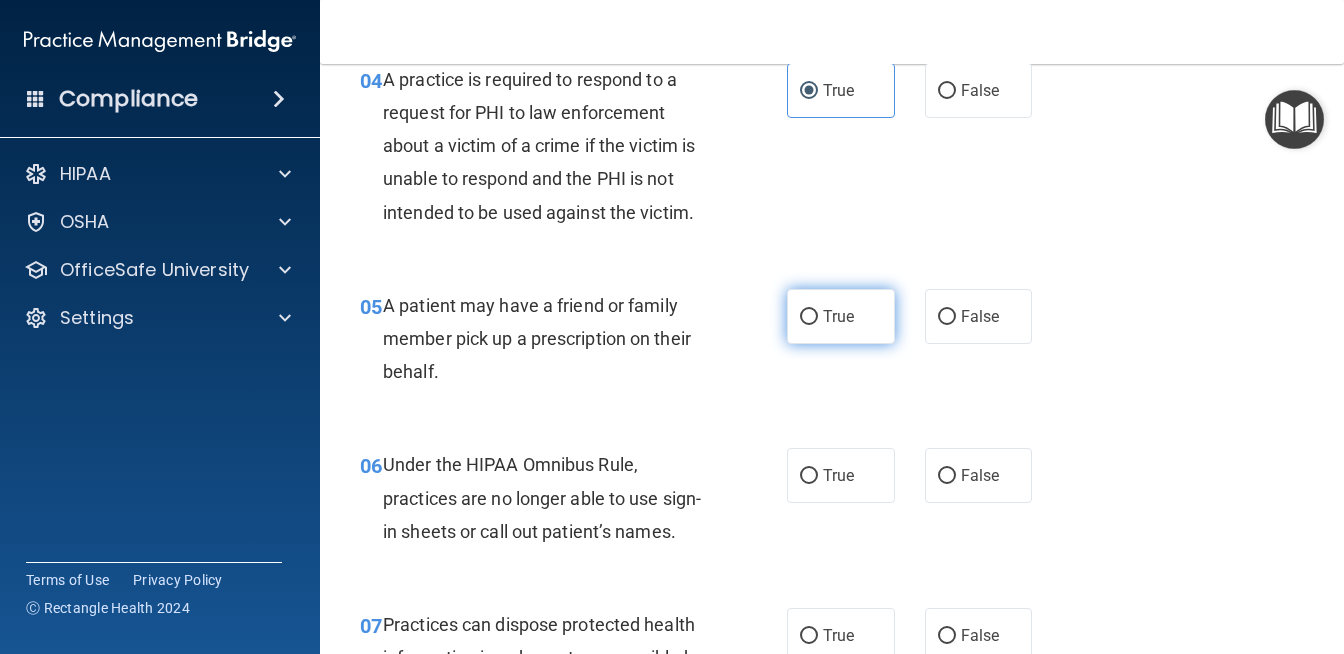 click on "True" at bounding box center [838, 316] 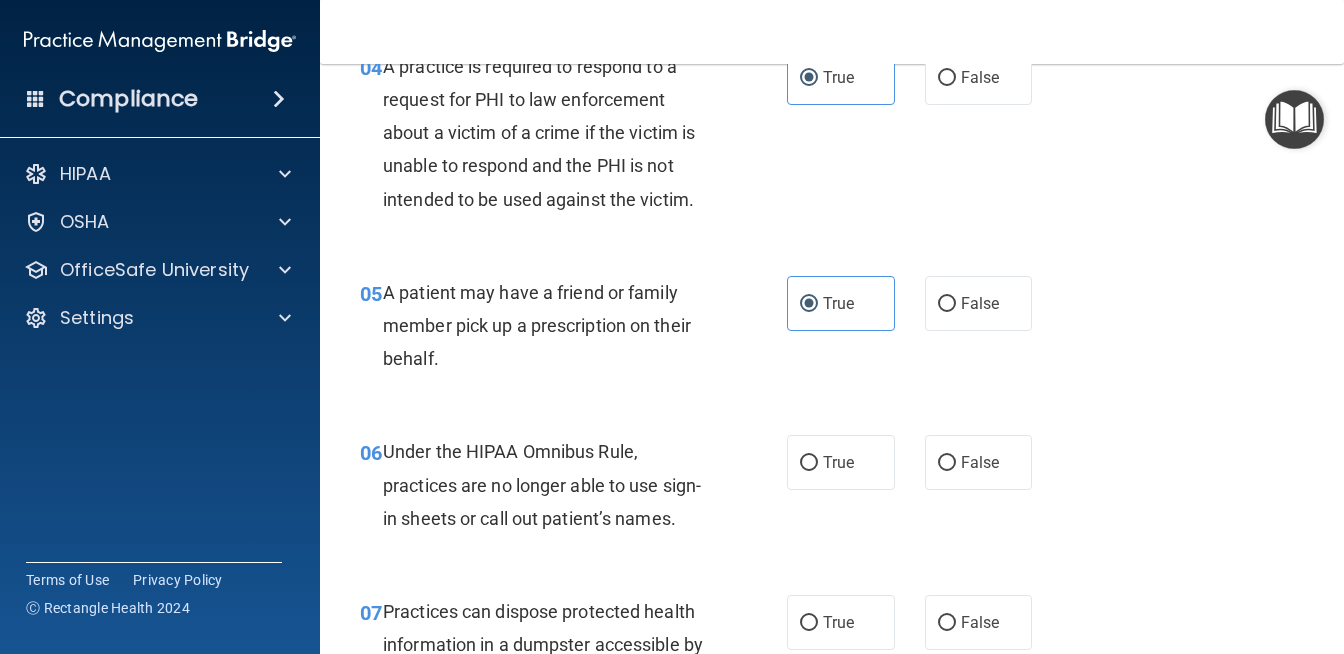 scroll, scrollTop: 791, scrollLeft: 0, axis: vertical 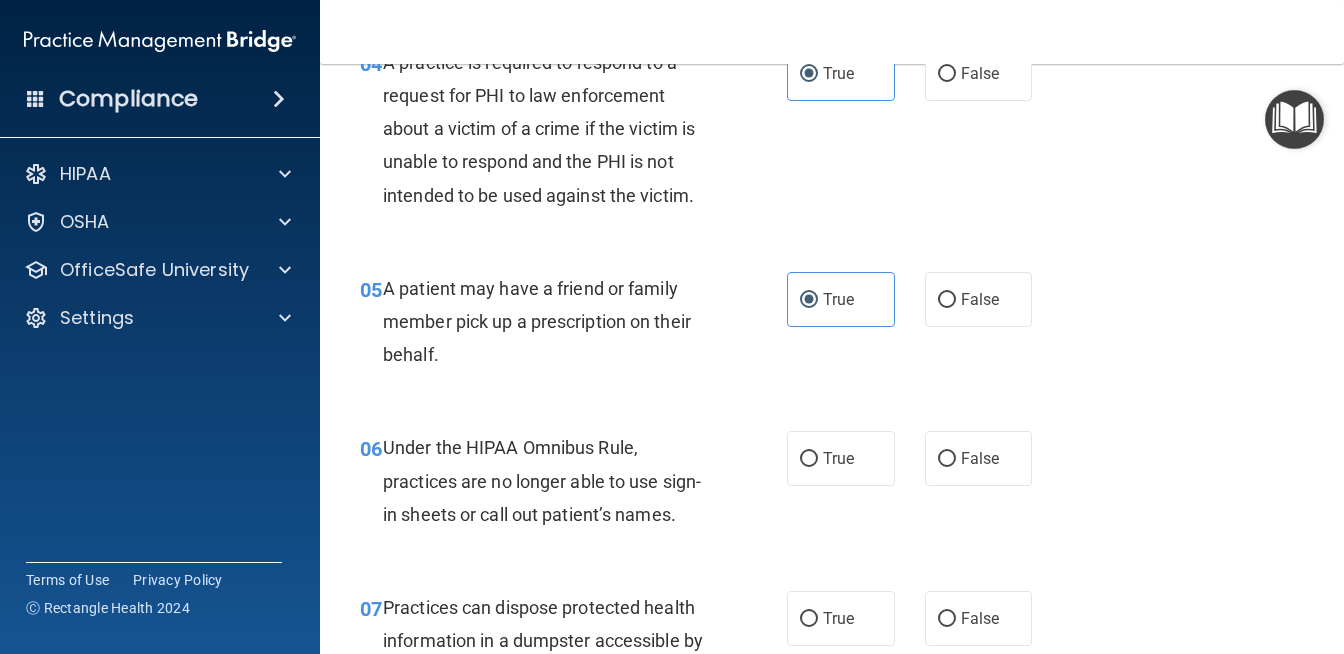 click on "05       A patient may have a friend or family member pick up a prescription on their behalf.                 True           False" at bounding box center [832, 327] 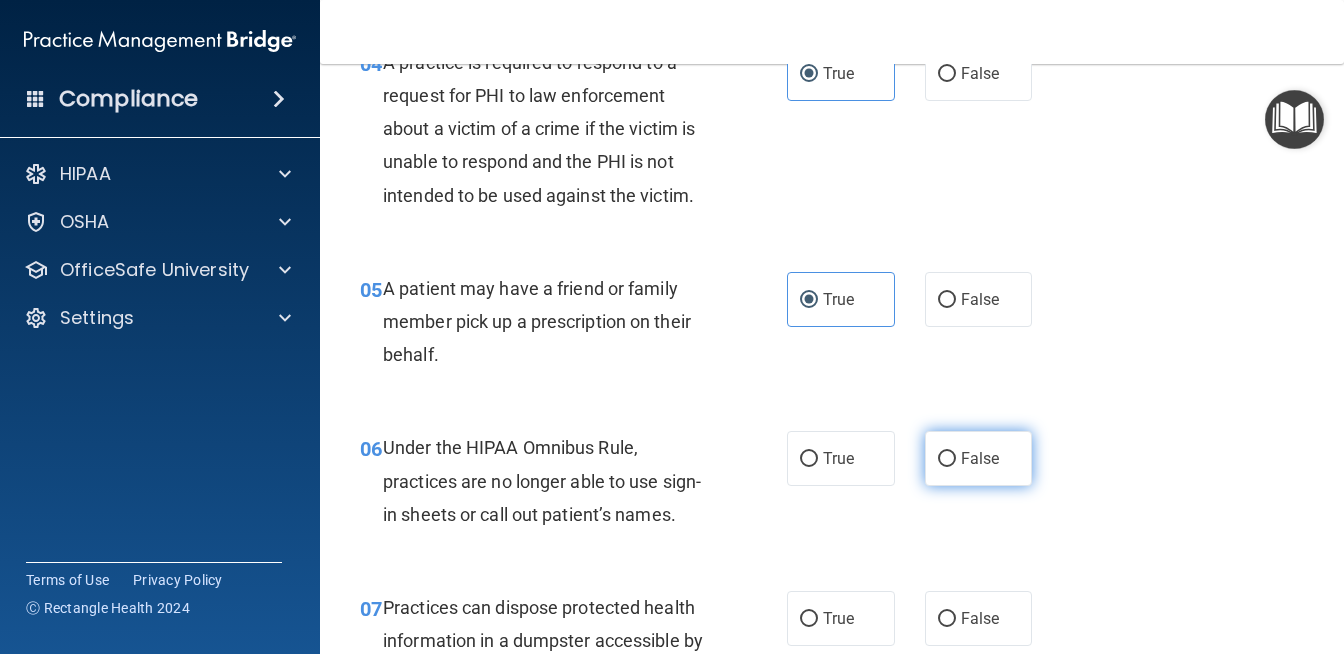 click on "False" at bounding box center (947, 459) 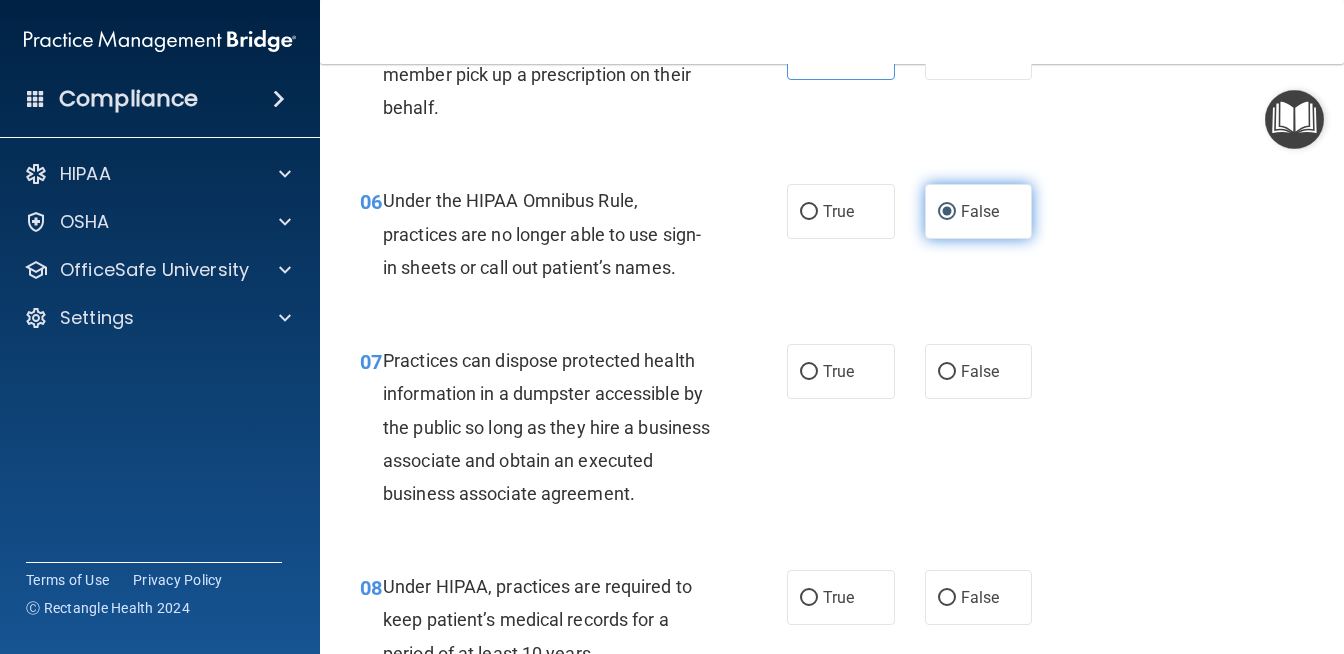 scroll, scrollTop: 1045, scrollLeft: 0, axis: vertical 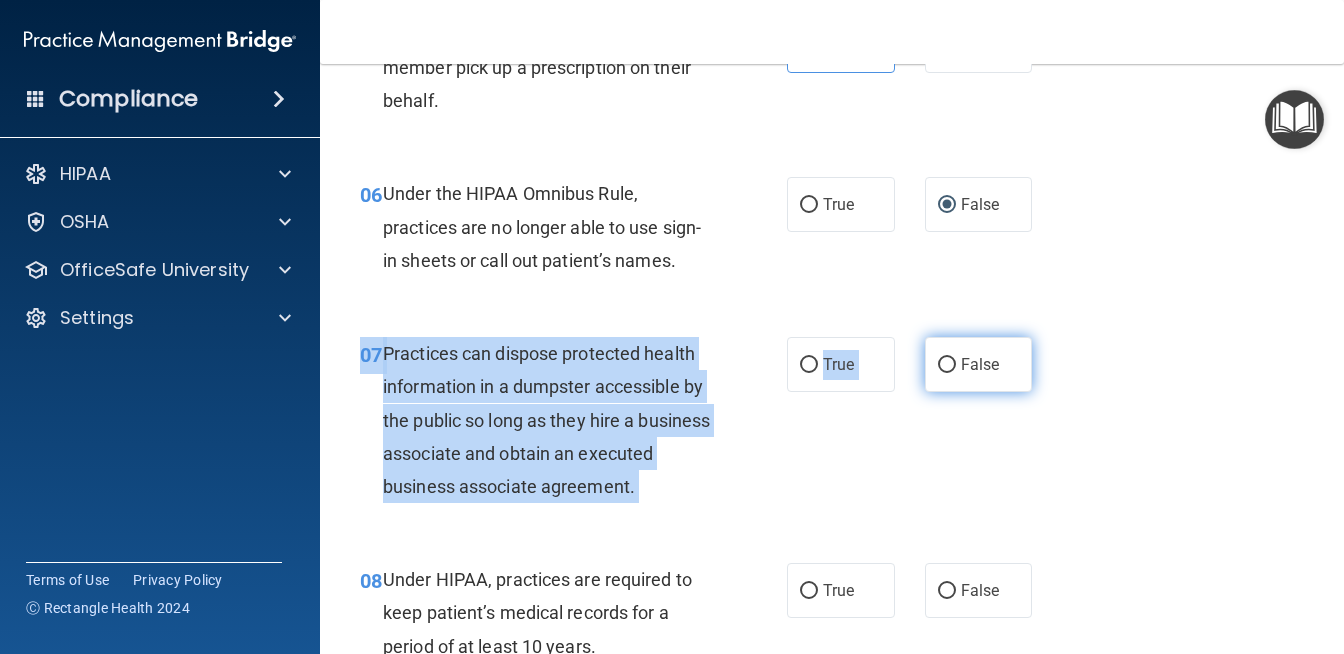 drag, startPoint x: 1028, startPoint y: 457, endPoint x: 943, endPoint y: 374, distance: 118.80236 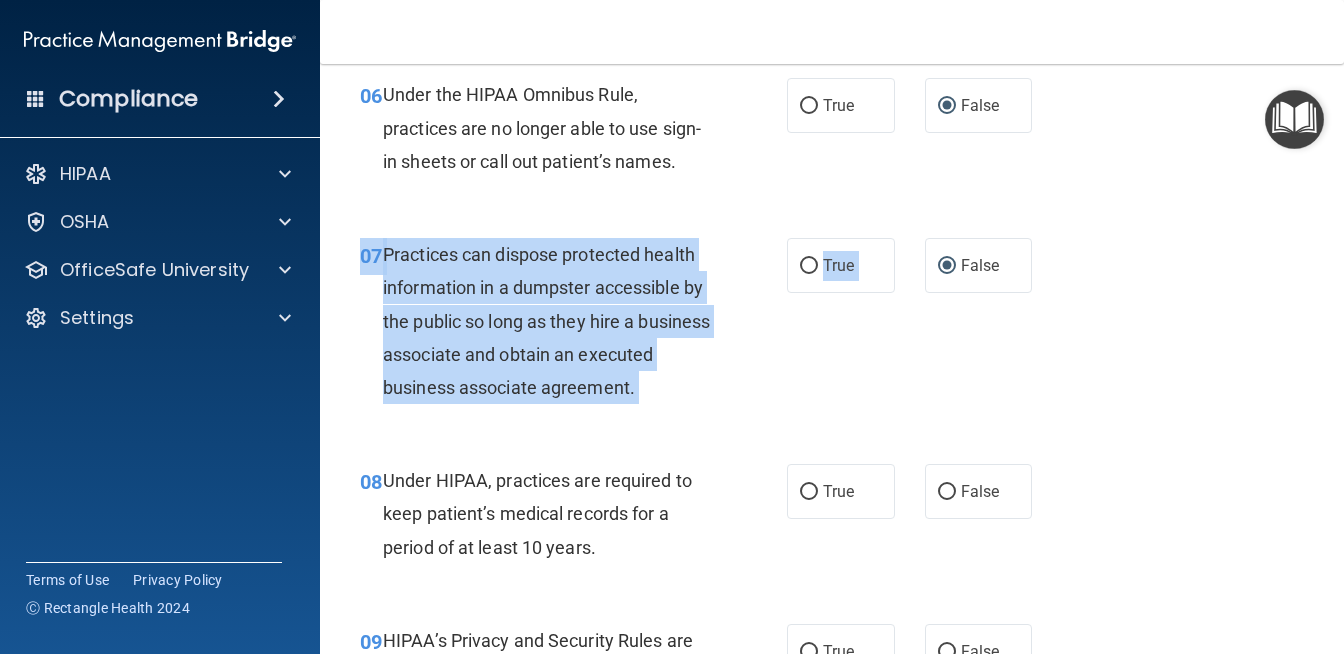 scroll, scrollTop: 1198, scrollLeft: 0, axis: vertical 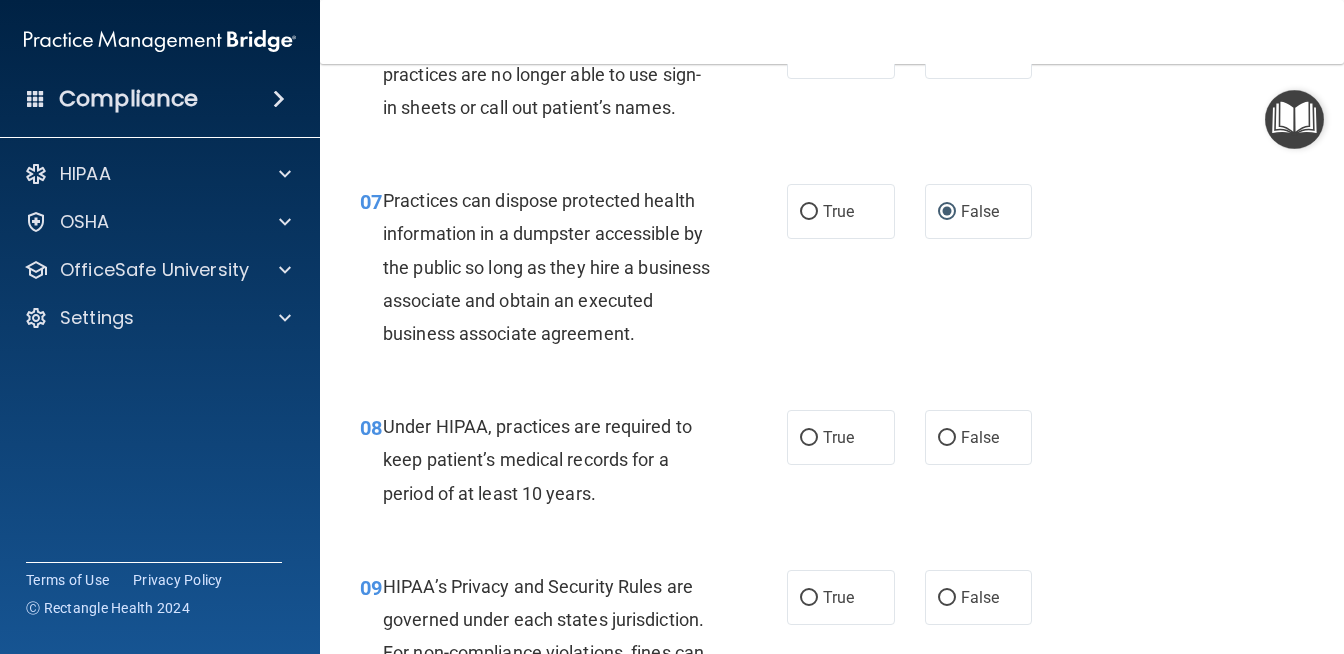 click on "08       Under HIPAA, practices are required to keep patient’s medical records for a period of at least 10 years.                 True           False" at bounding box center [832, 465] 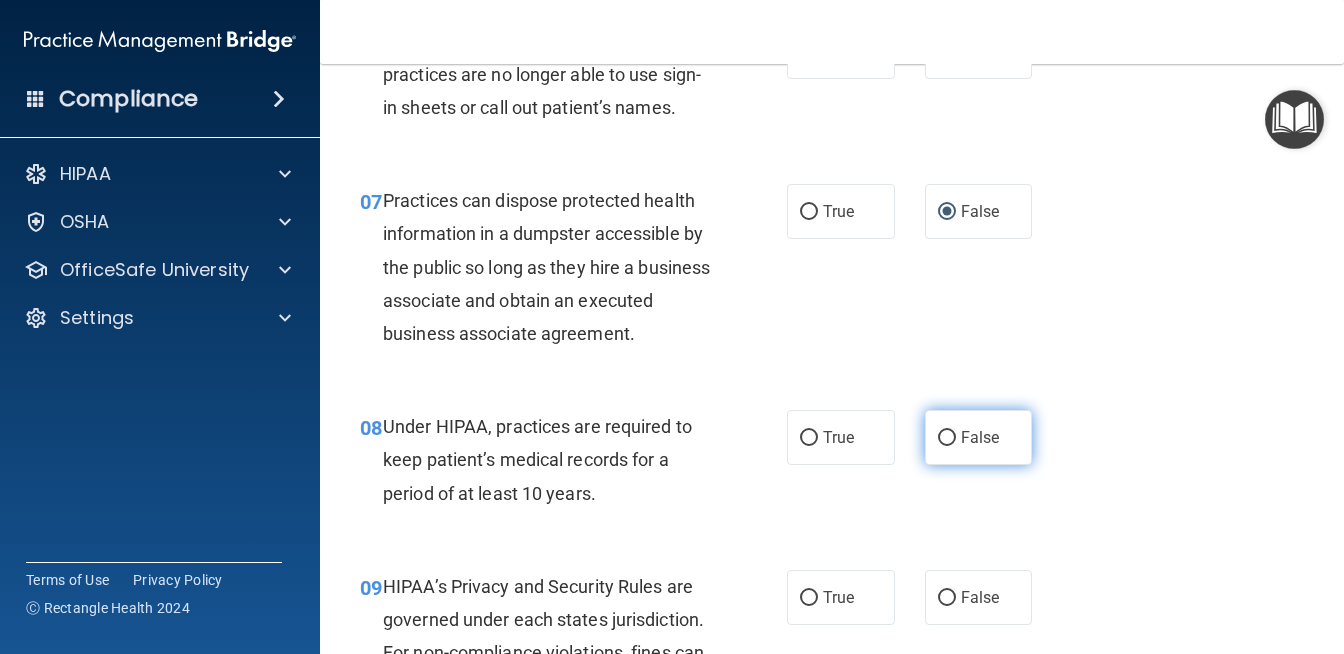 click on "False" at bounding box center [947, 438] 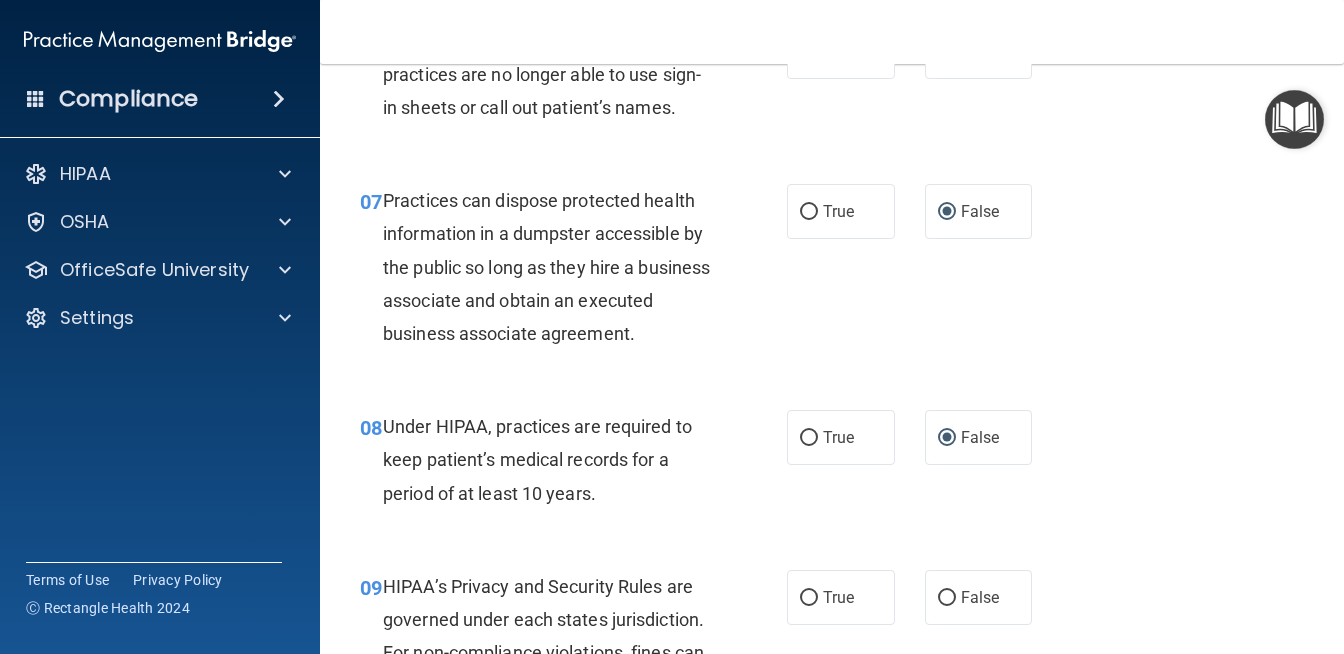 click on "08       Under HIPAA, practices are required to keep patient’s medical records for a period of at least 10 years.                 True           False" at bounding box center [832, 465] 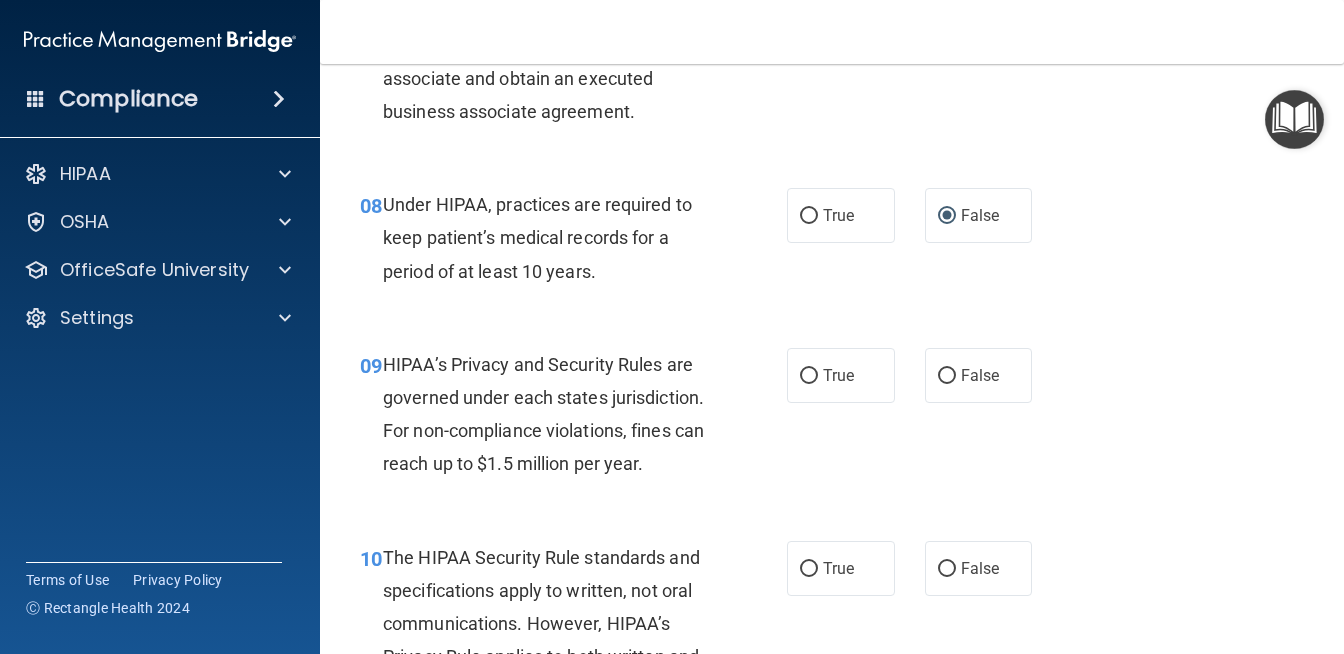 scroll, scrollTop: 1425, scrollLeft: 0, axis: vertical 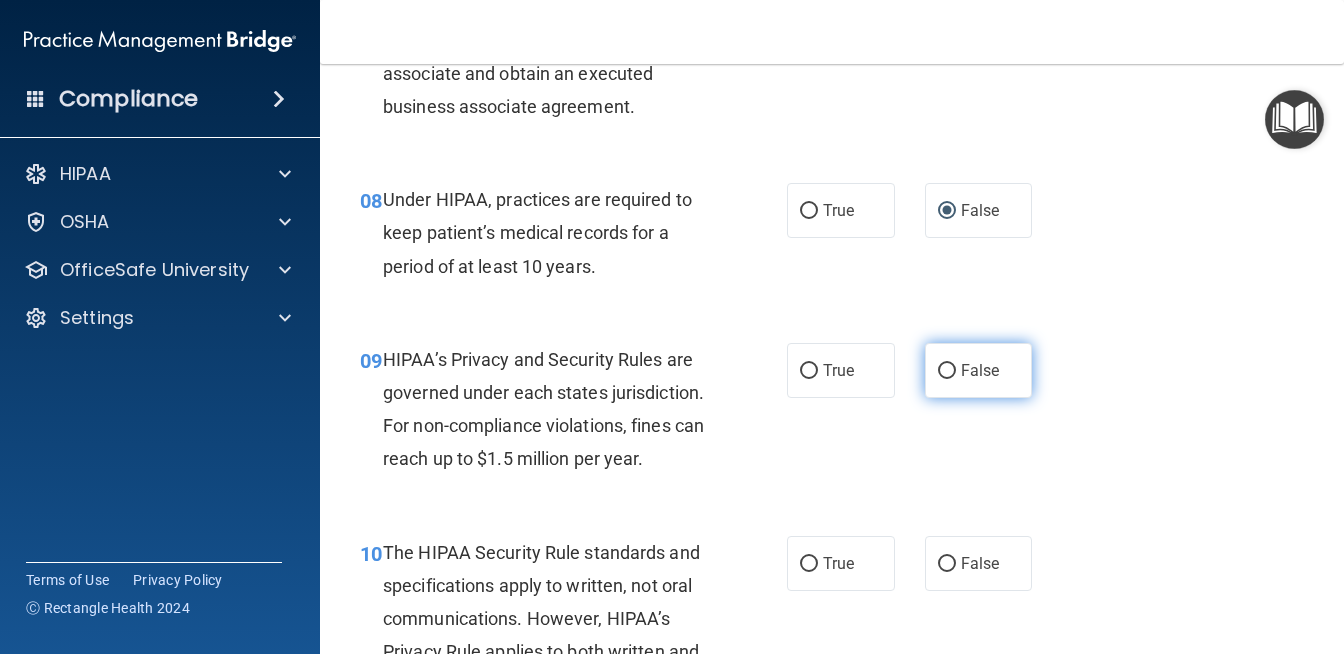 click on "False" at bounding box center (980, 370) 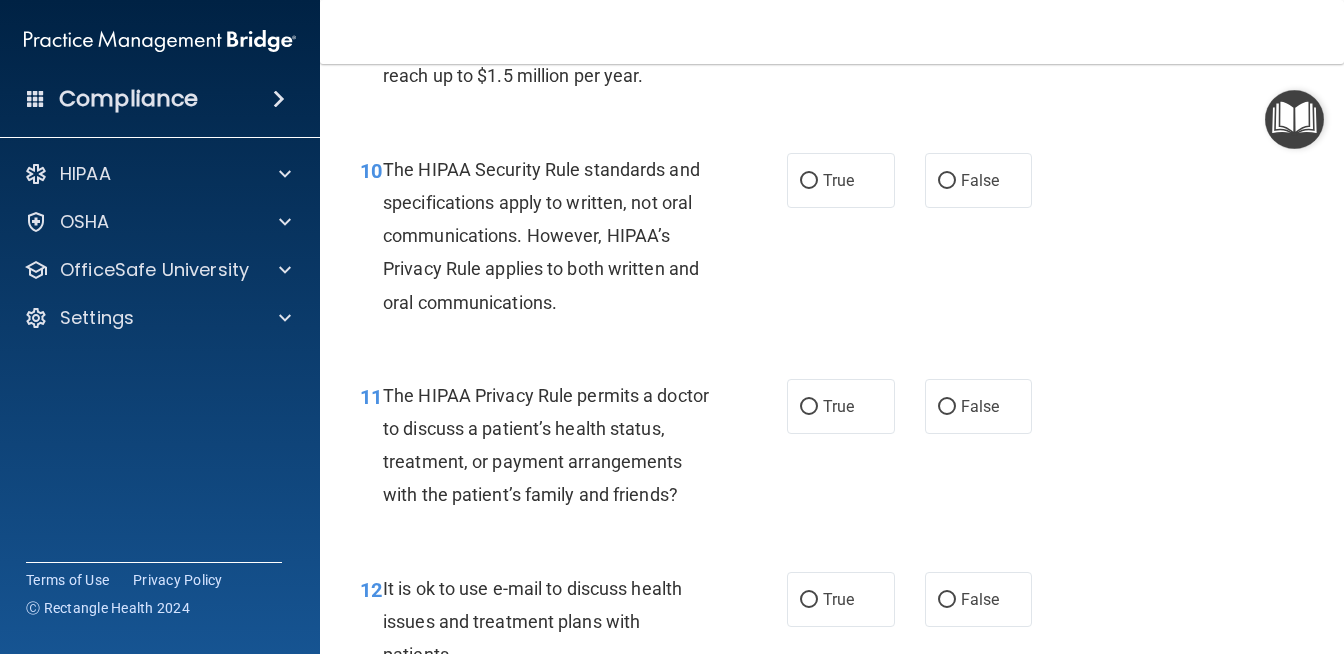 scroll, scrollTop: 1815, scrollLeft: 0, axis: vertical 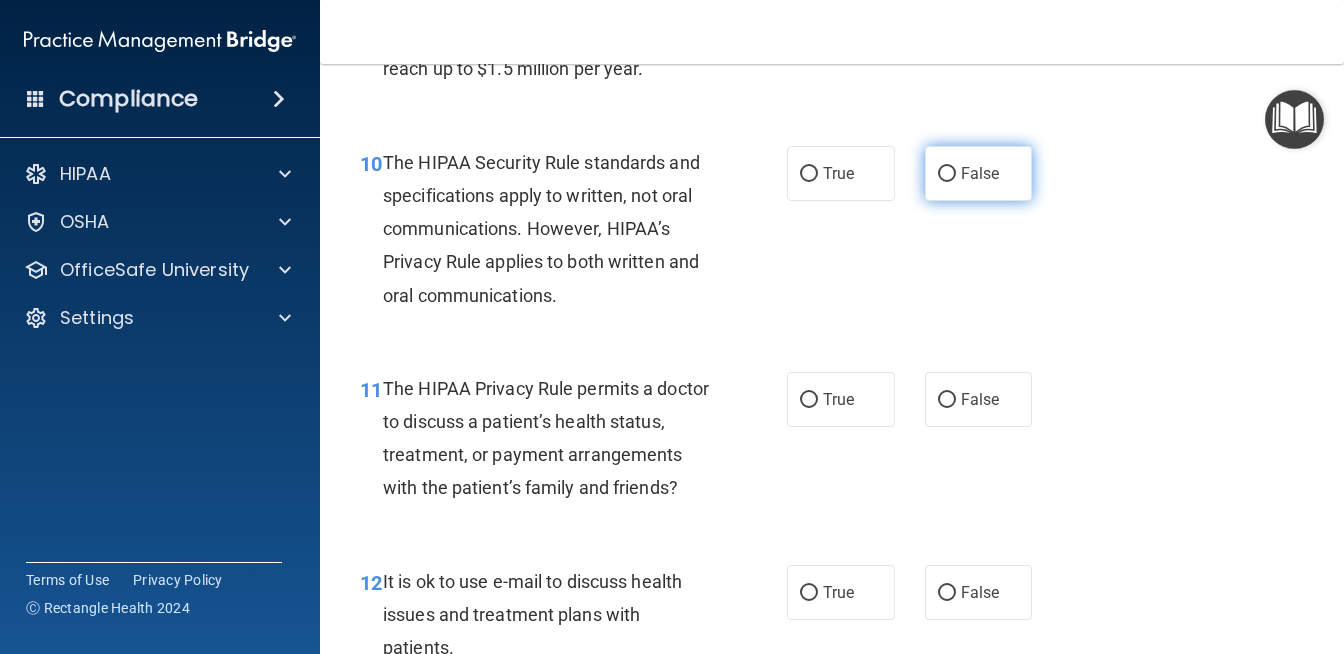 click on "False" at bounding box center (947, 174) 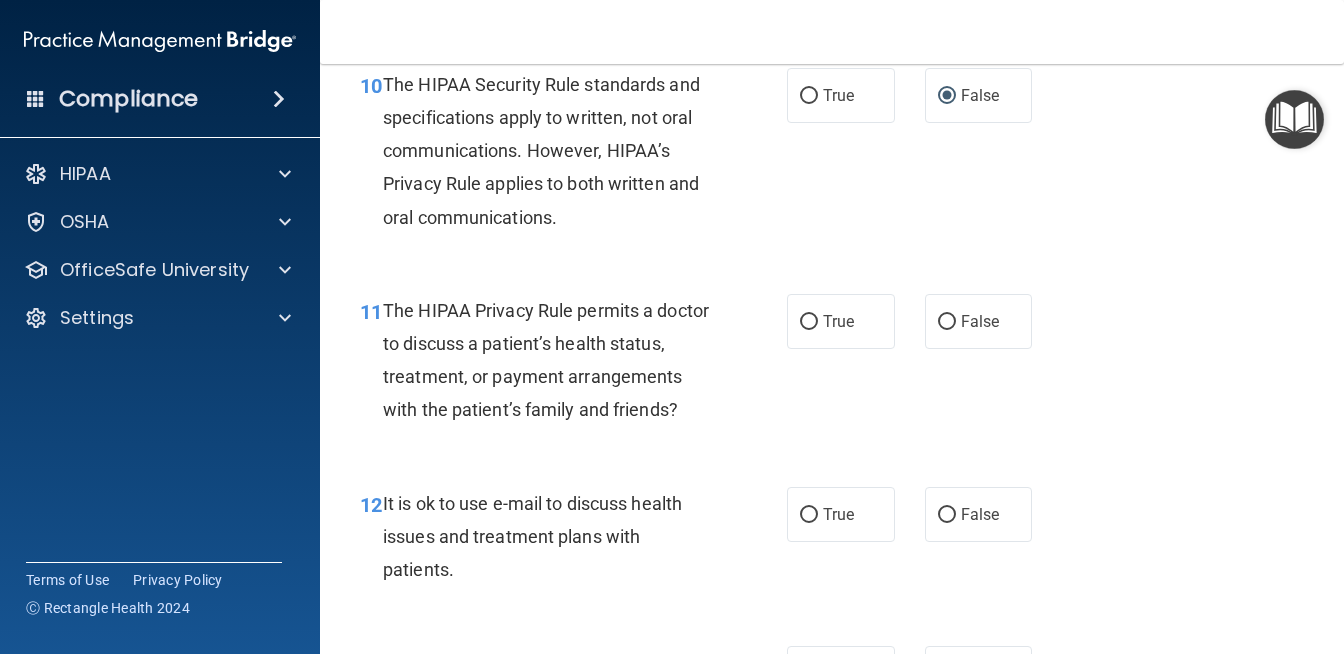 scroll, scrollTop: 1898, scrollLeft: 0, axis: vertical 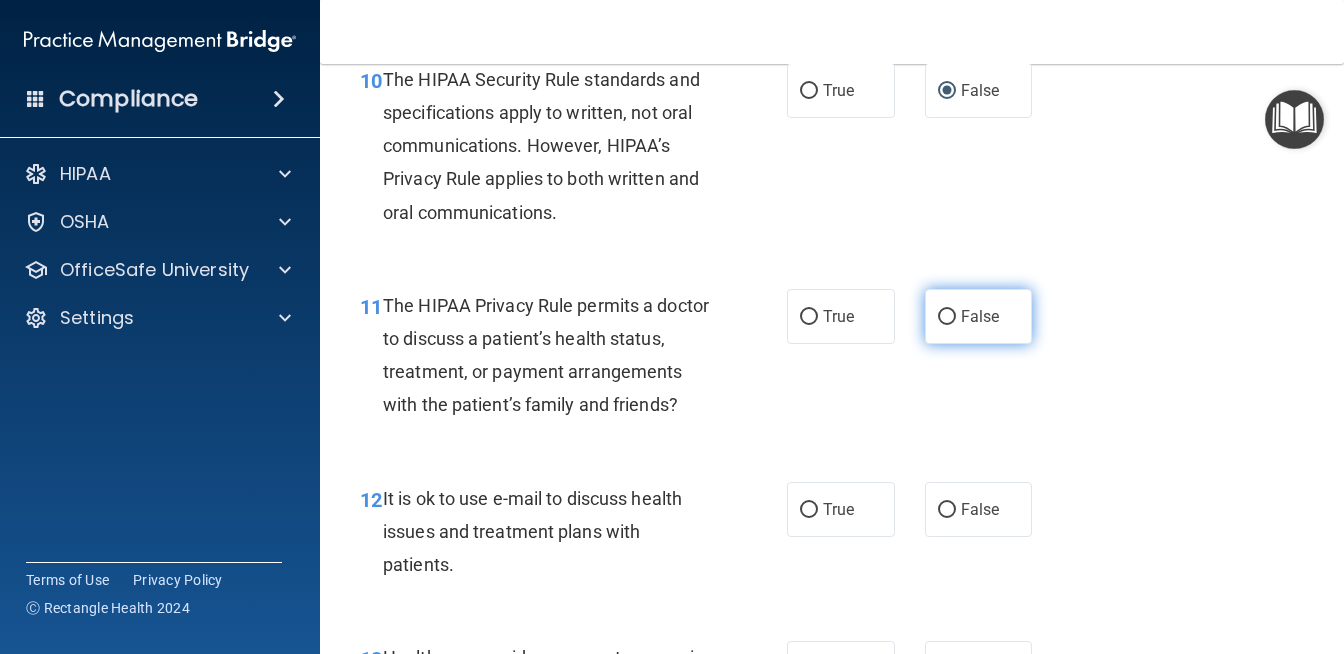 click on "False" at bounding box center [947, 317] 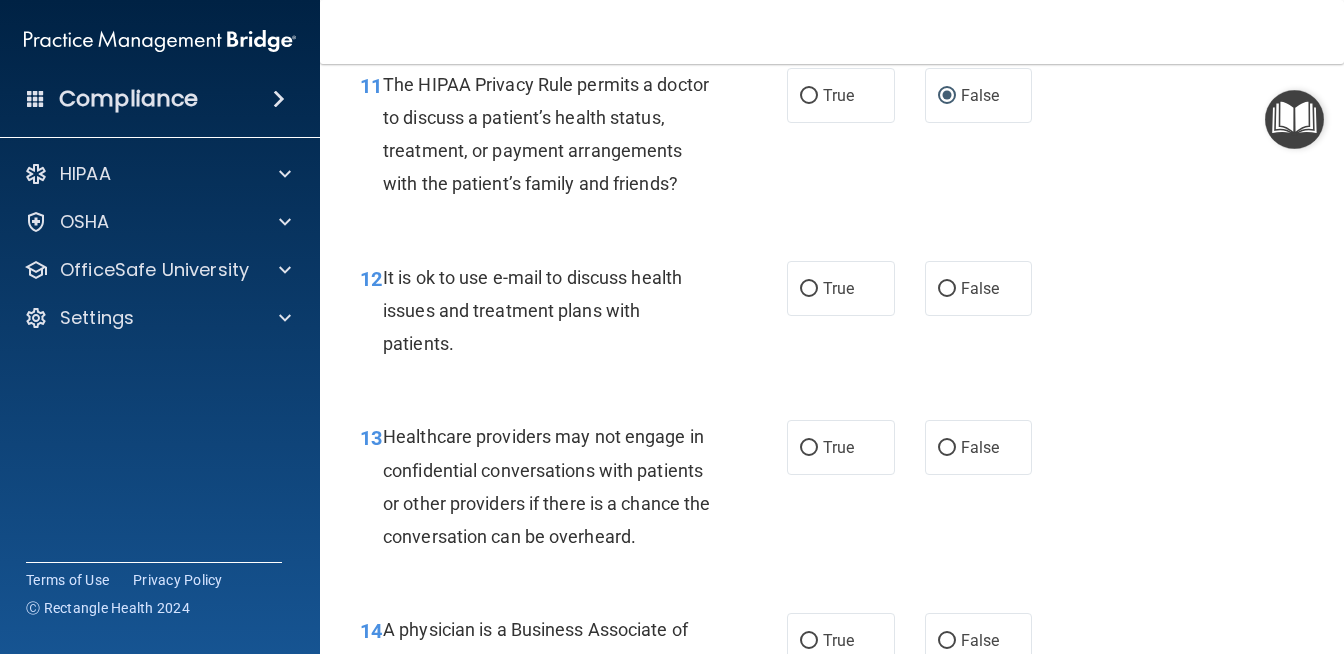 scroll, scrollTop: 2121, scrollLeft: 0, axis: vertical 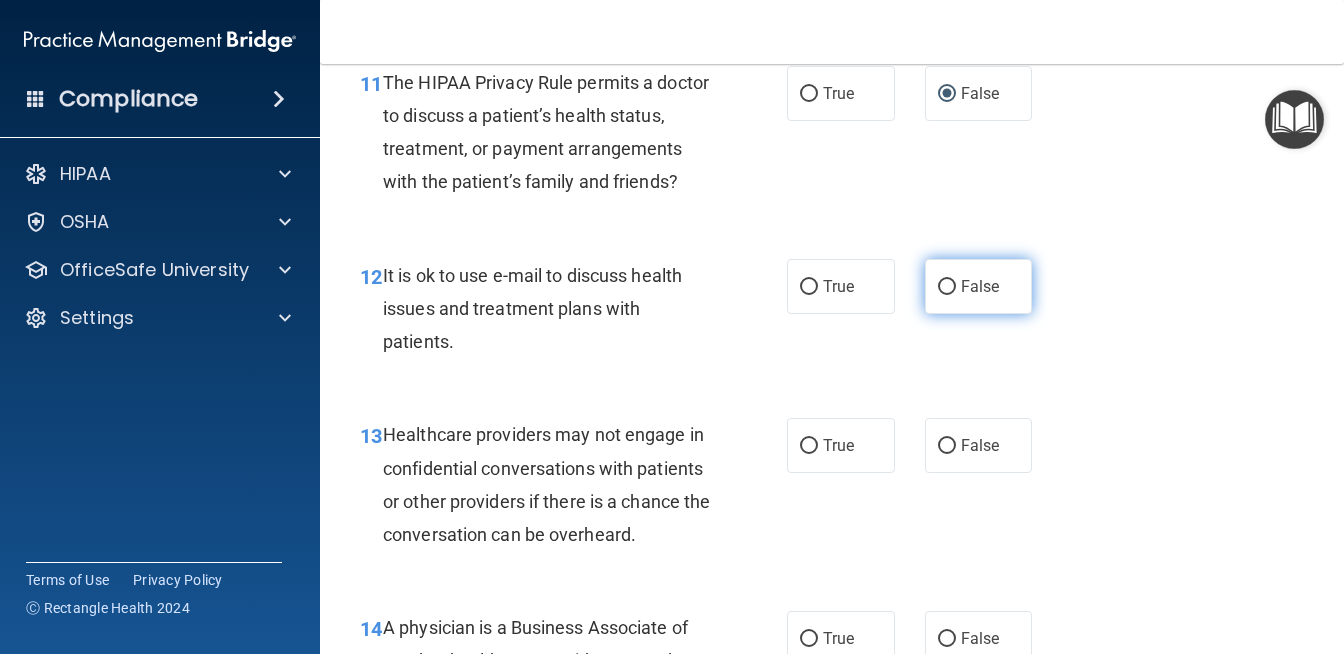 click on "False" at bounding box center (947, 287) 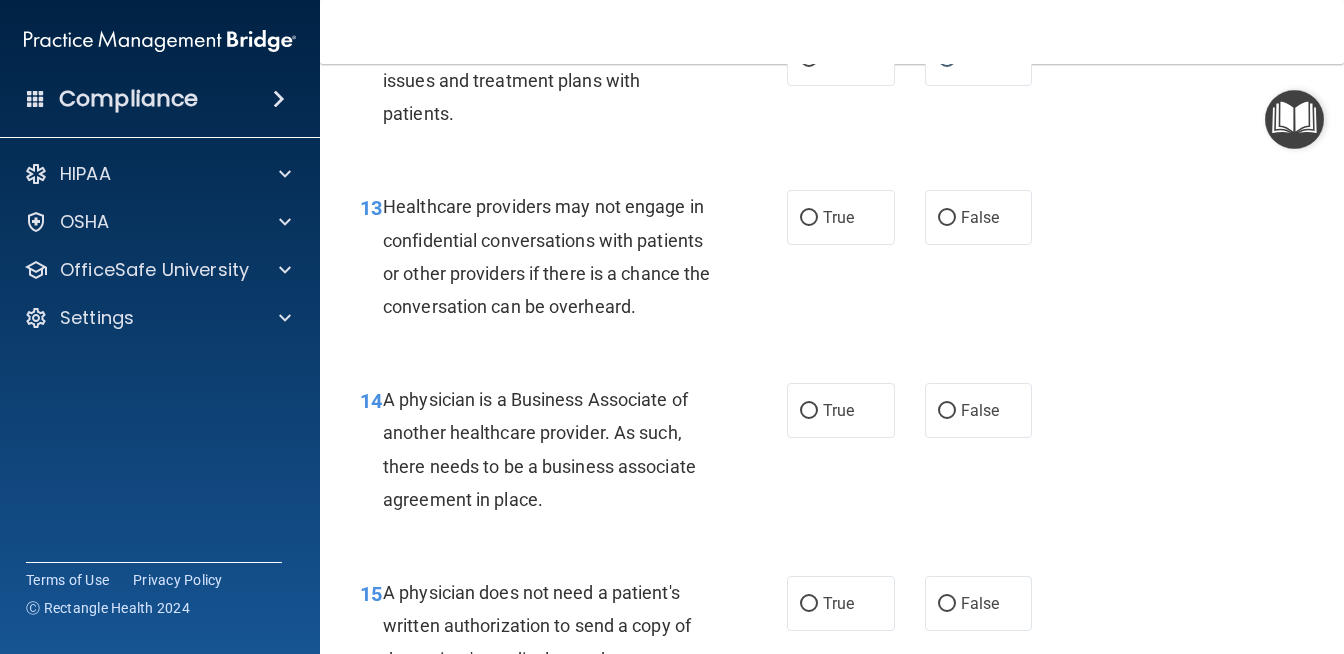 scroll, scrollTop: 2351, scrollLeft: 0, axis: vertical 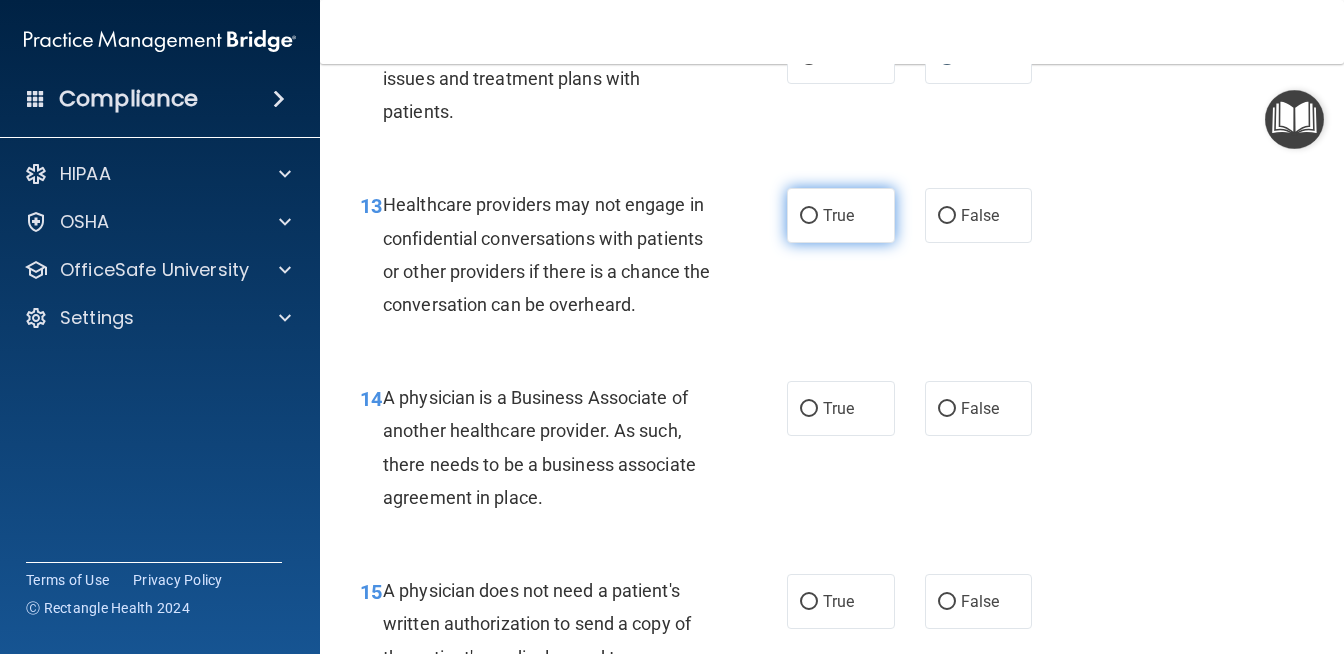 click on "True" at bounding box center (838, 215) 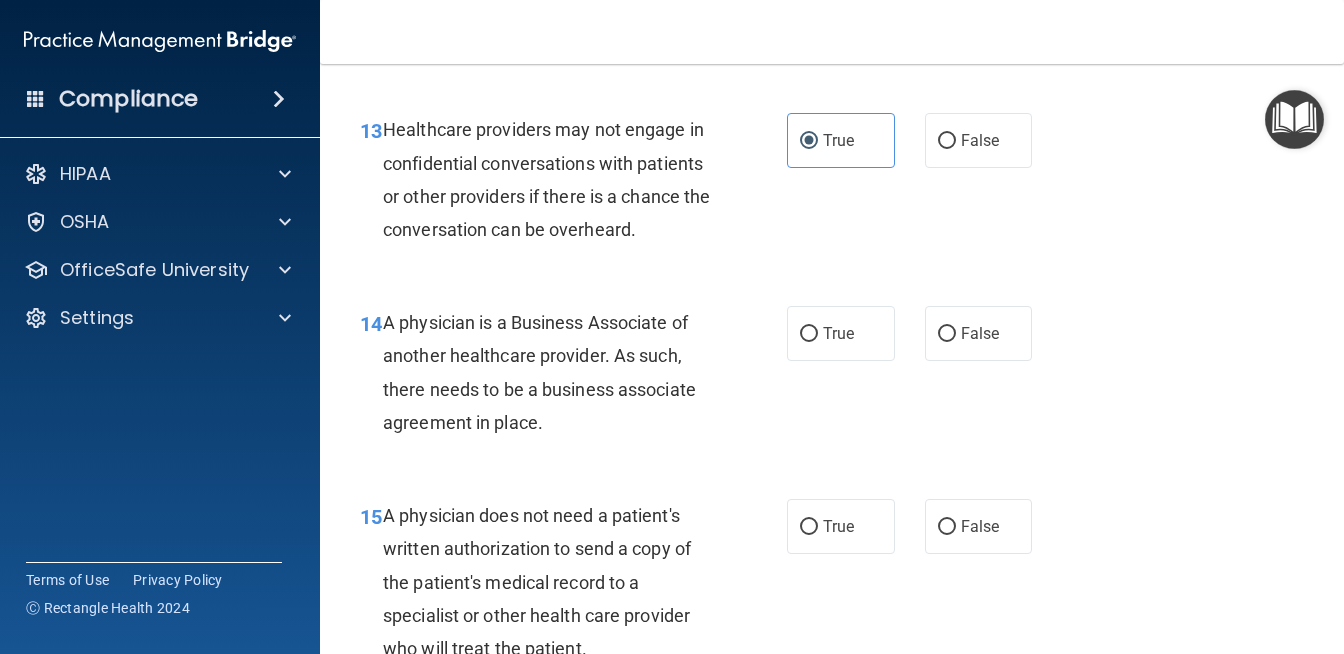scroll, scrollTop: 2470, scrollLeft: 0, axis: vertical 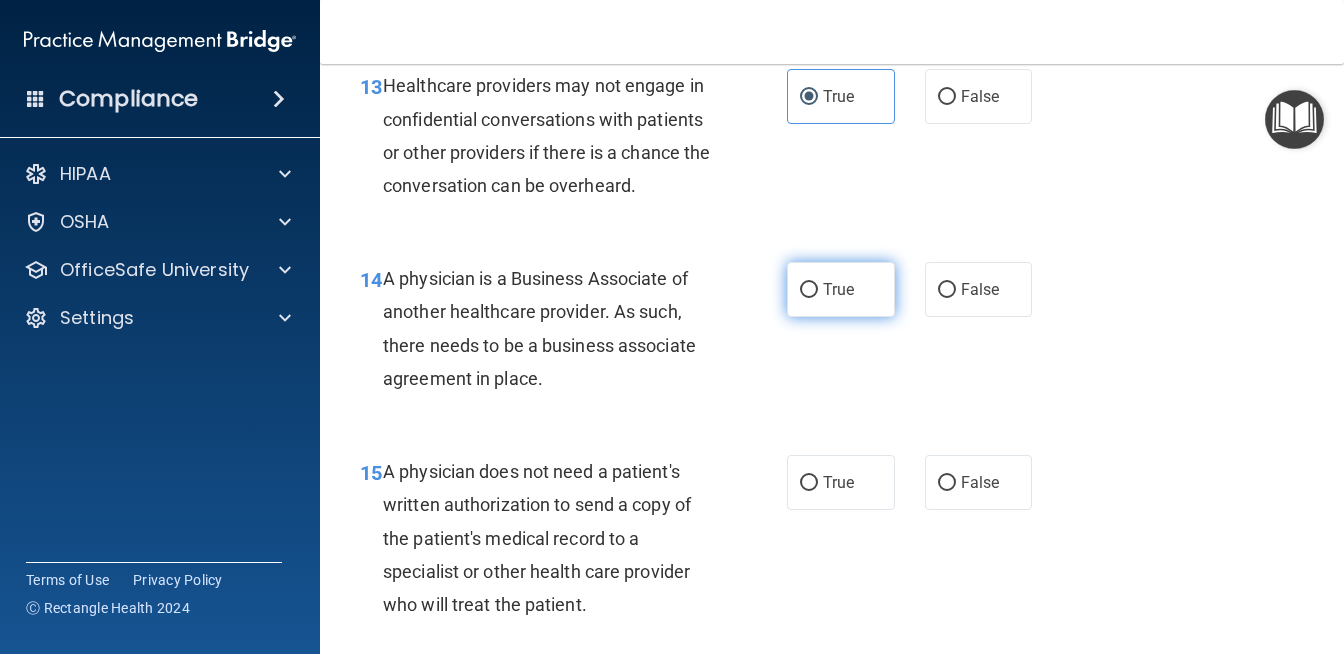 click on "True" at bounding box center (841, 289) 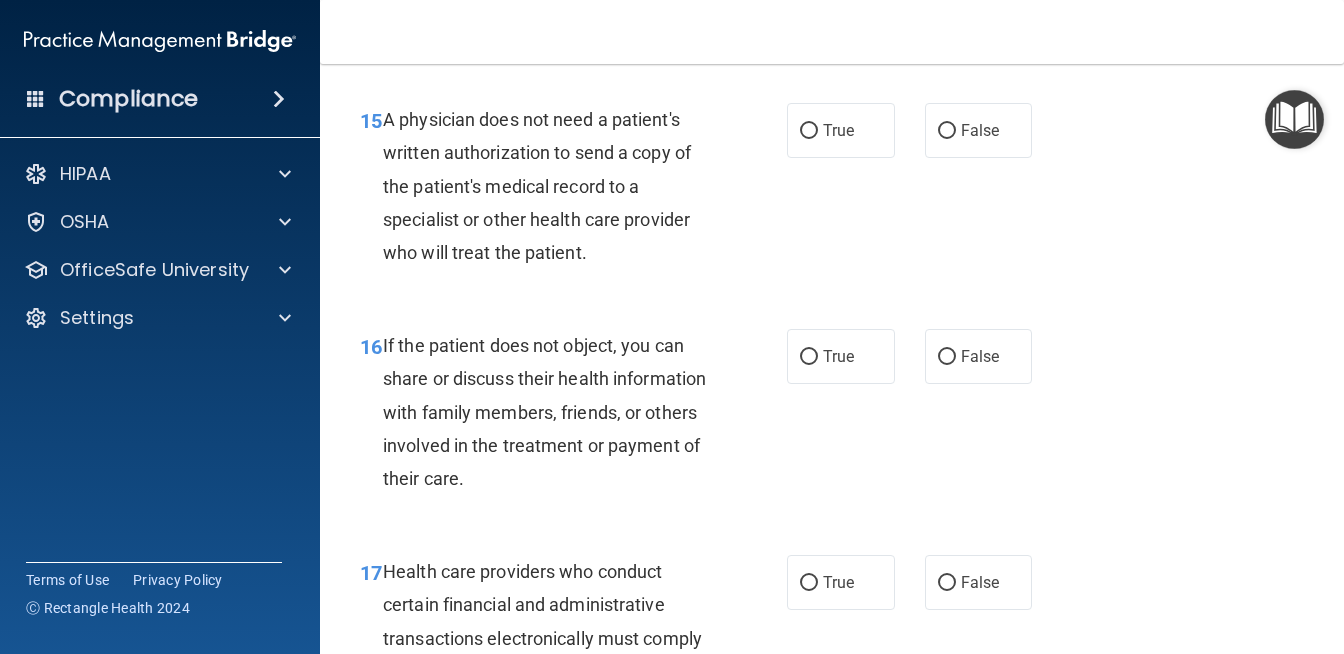 scroll, scrollTop: 2826, scrollLeft: 0, axis: vertical 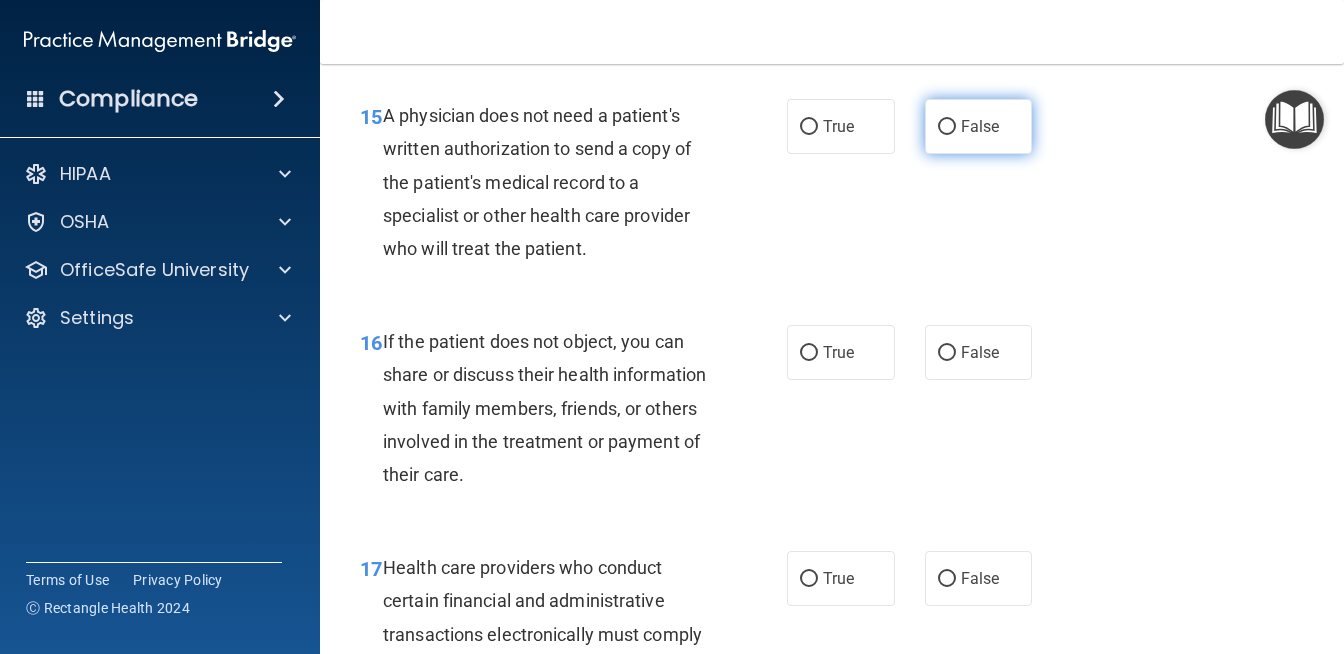 click on "False" at bounding box center (947, 127) 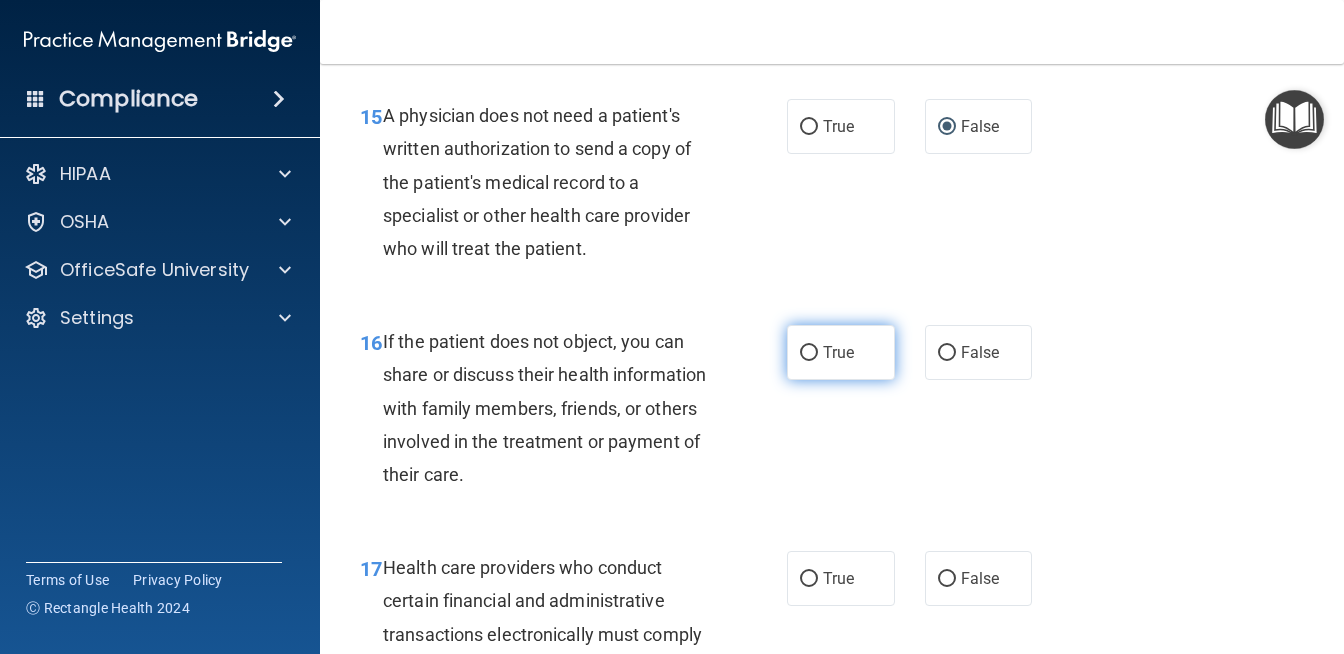 click on "True" at bounding box center (838, 352) 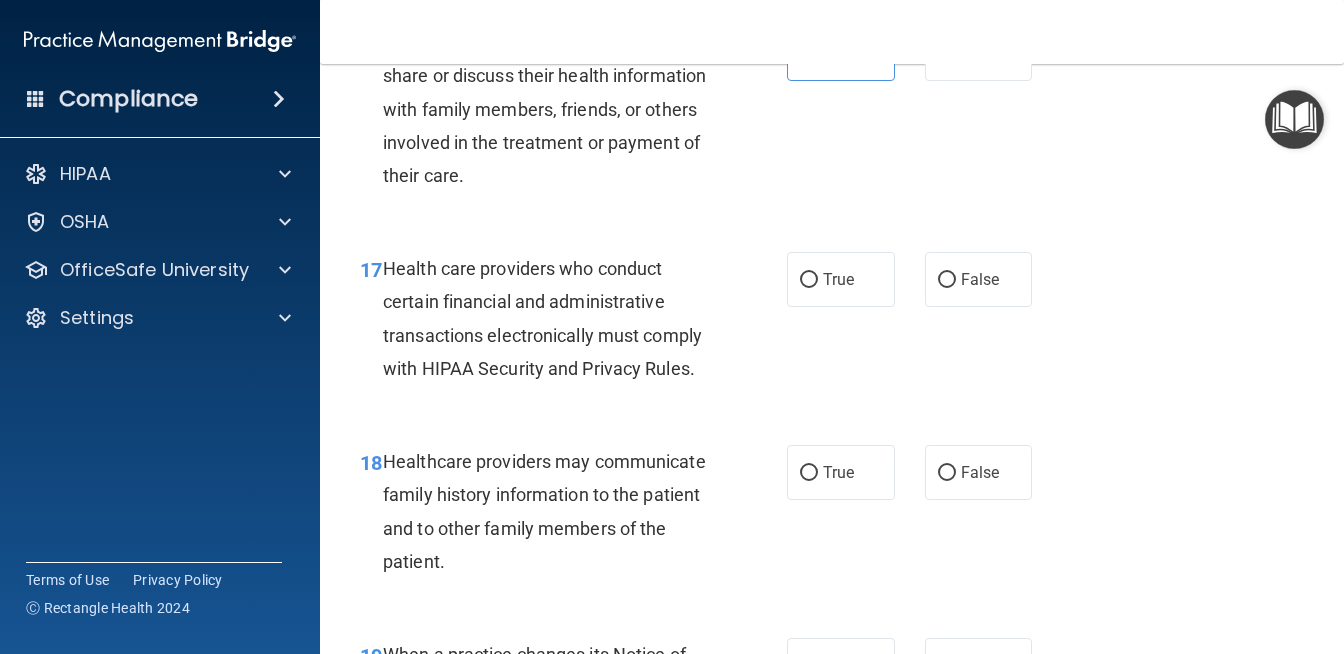 scroll, scrollTop: 3133, scrollLeft: 0, axis: vertical 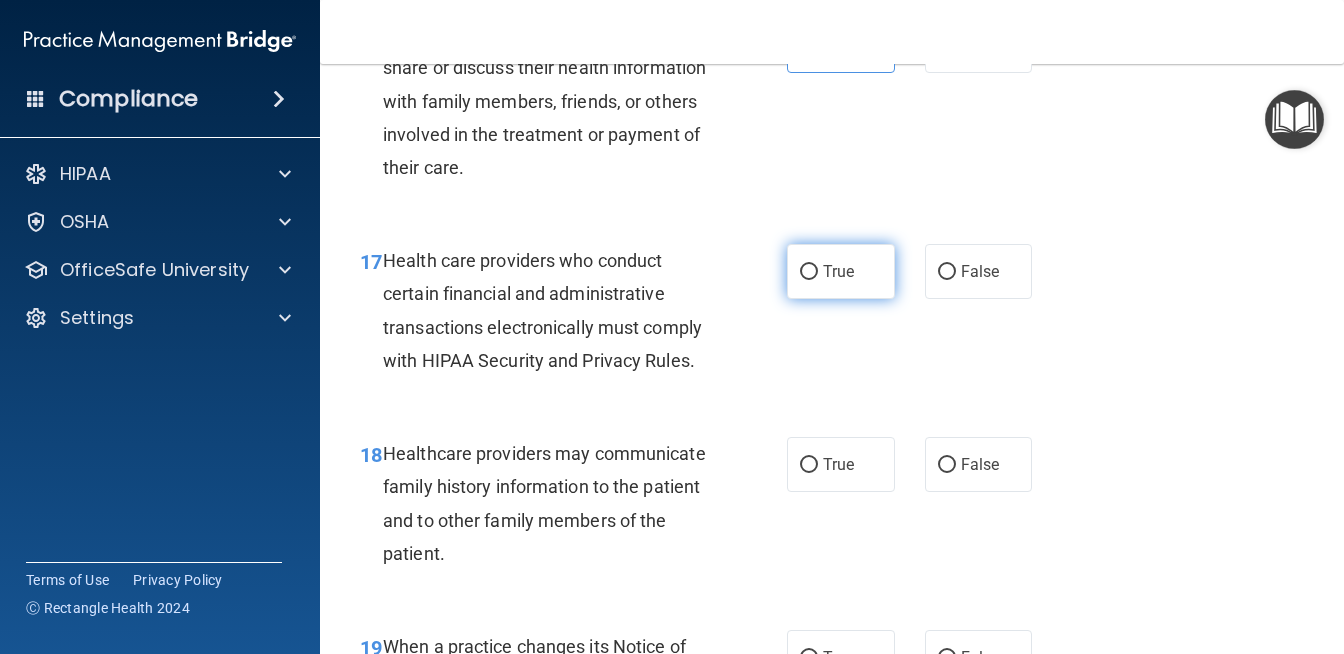 click on "True" at bounding box center (838, 271) 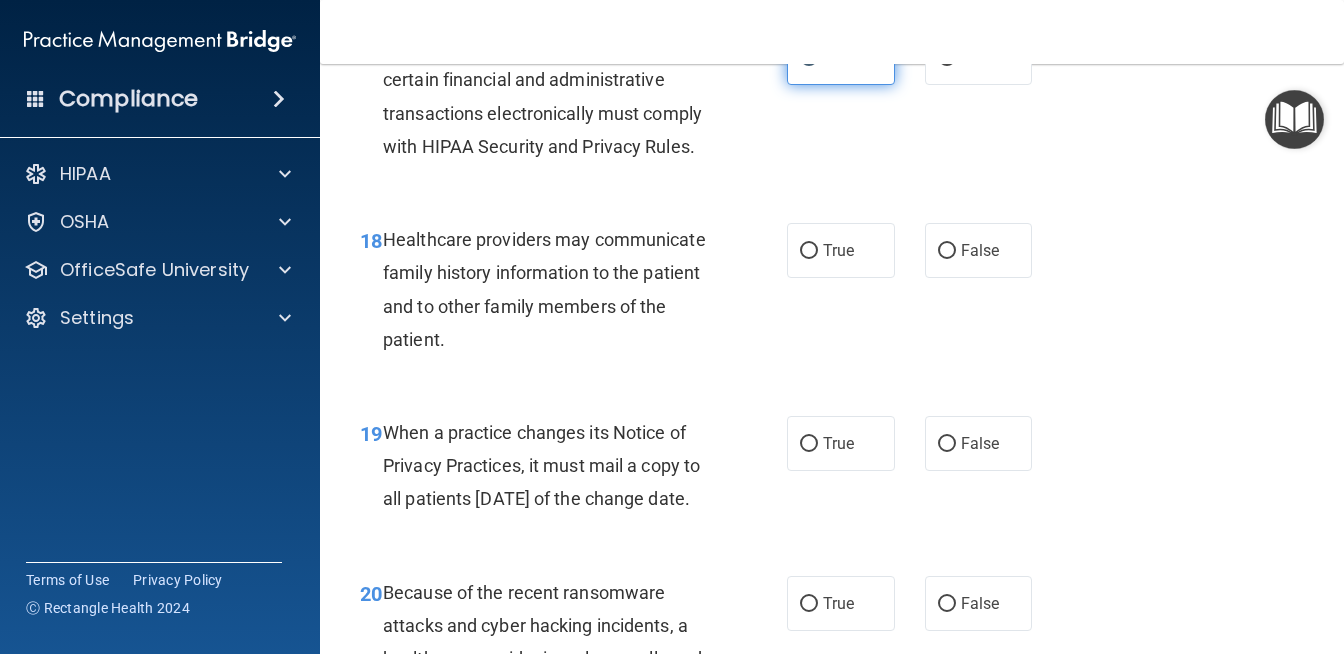 scroll, scrollTop: 3381, scrollLeft: 0, axis: vertical 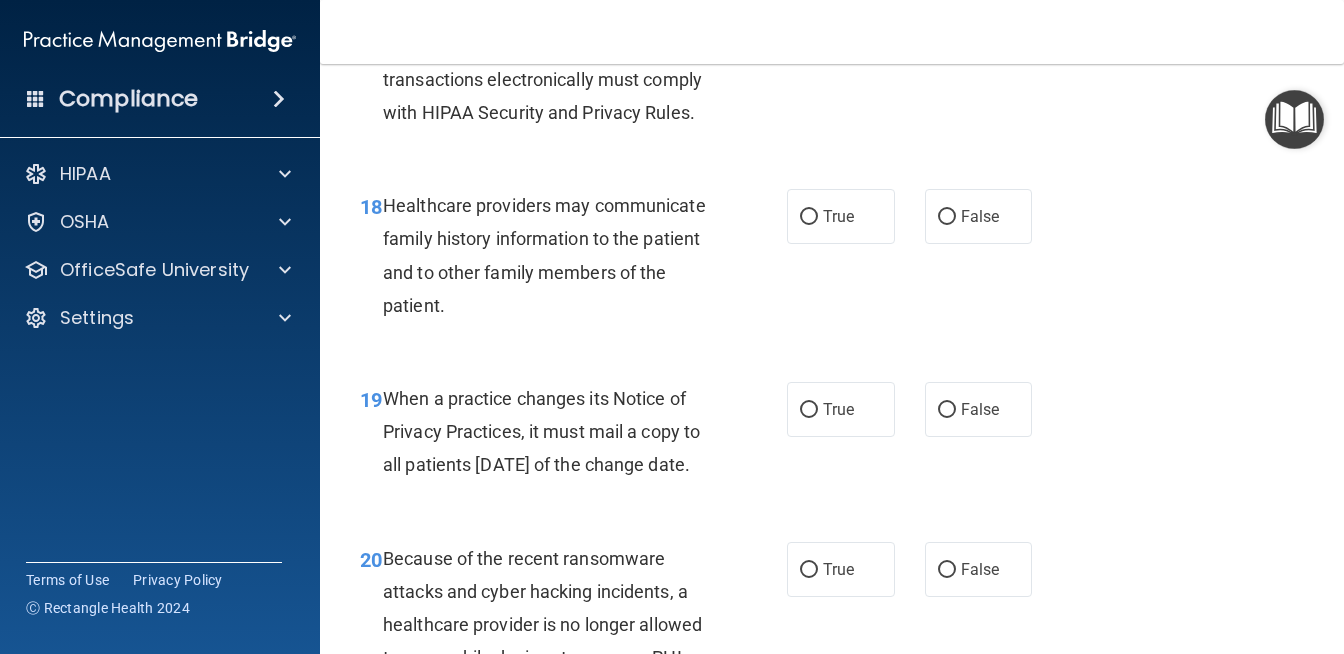 click on "18       Healthcare providers may communicate family history information to the patient and to other family members of the patient.                 True           False" at bounding box center [832, 260] 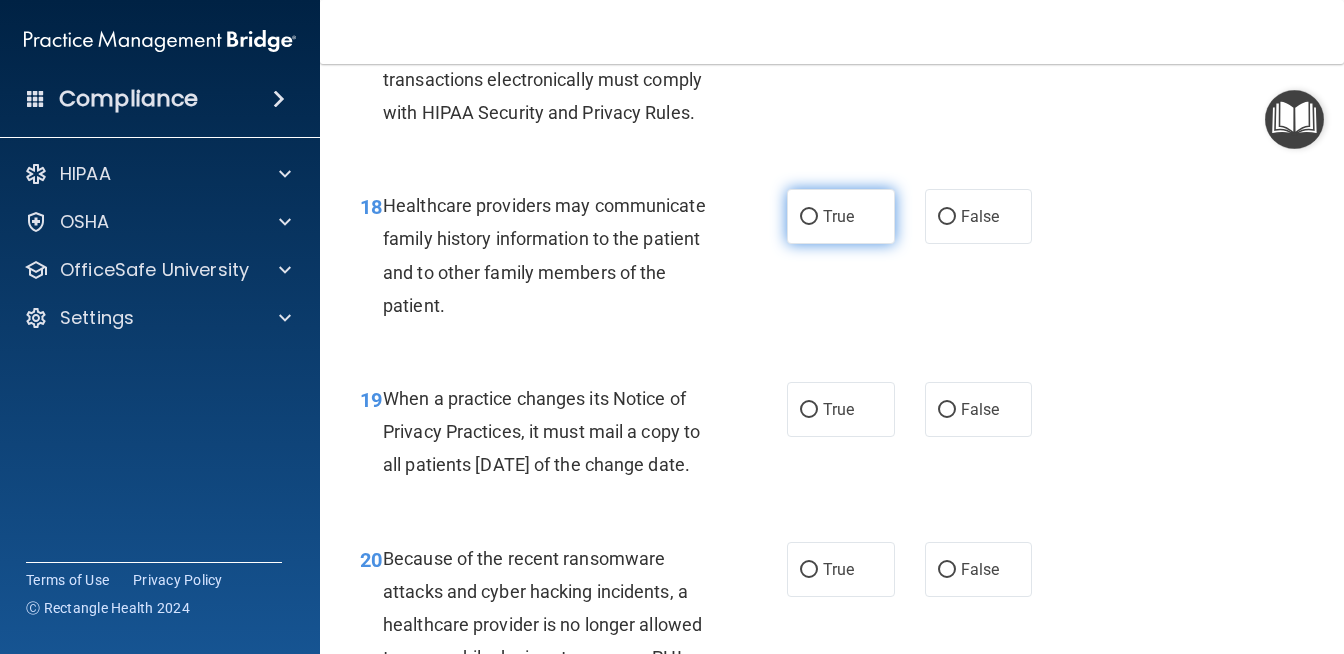 click on "True" at bounding box center [838, 216] 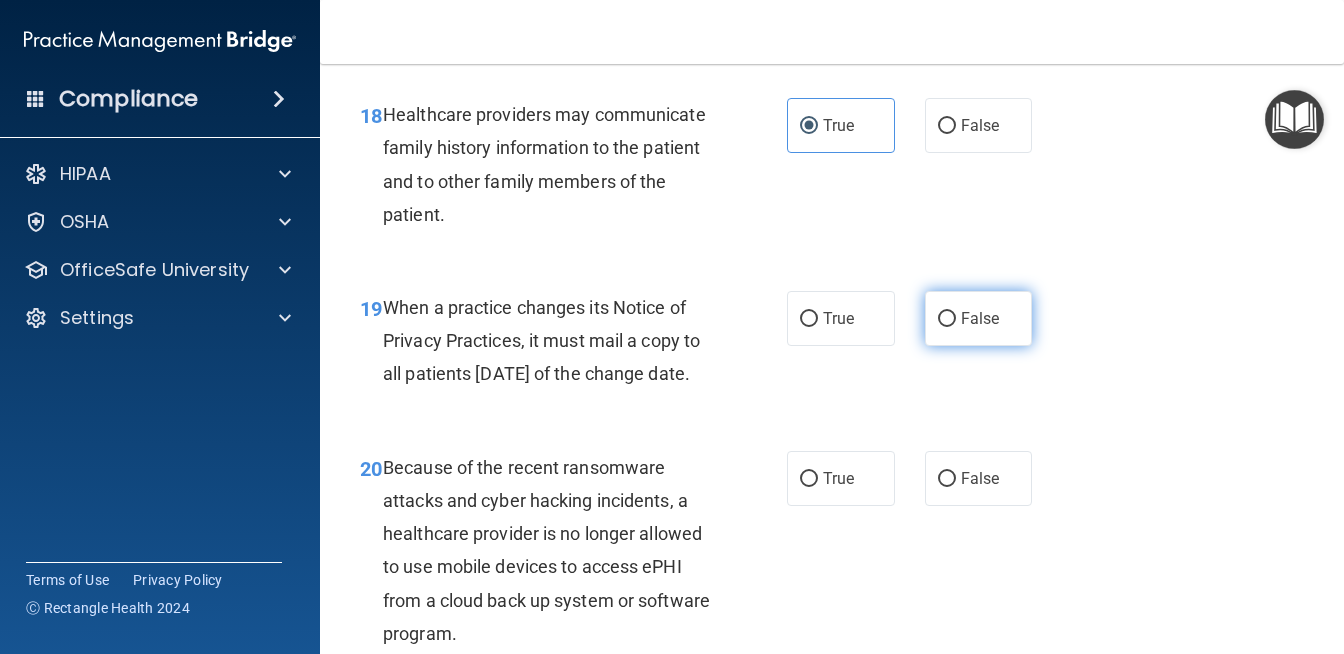 scroll, scrollTop: 3528, scrollLeft: 0, axis: vertical 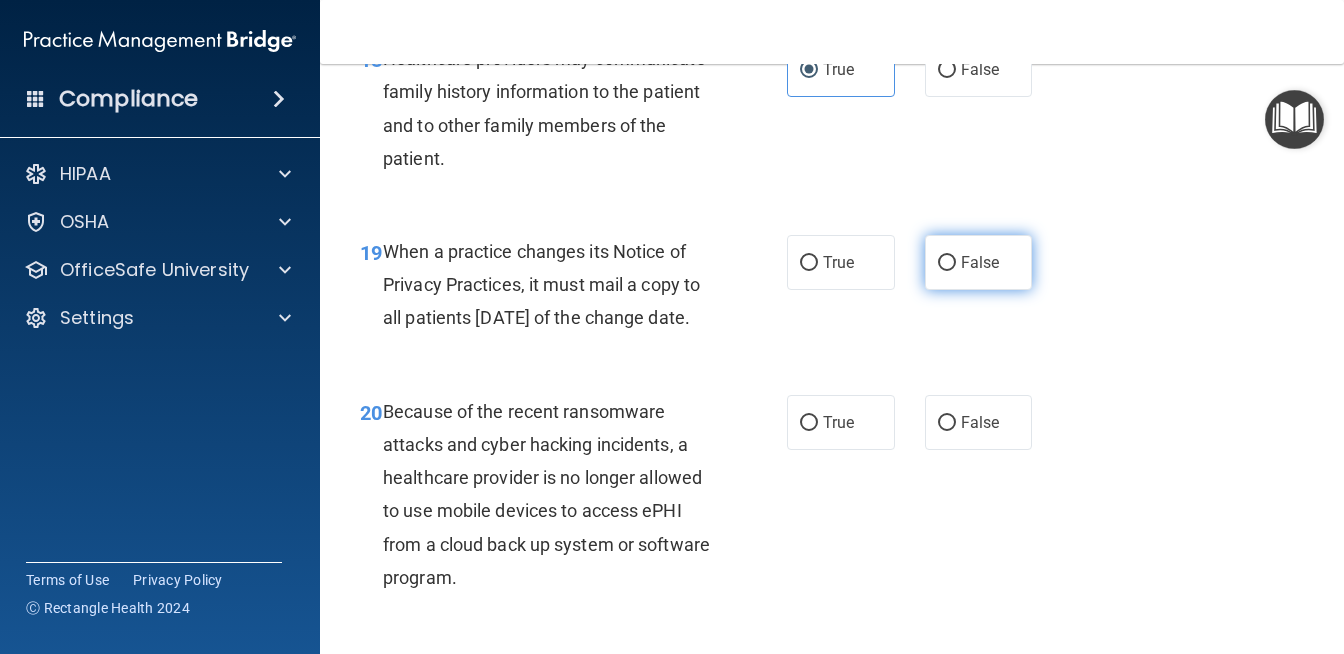 click on "False" at bounding box center [947, 263] 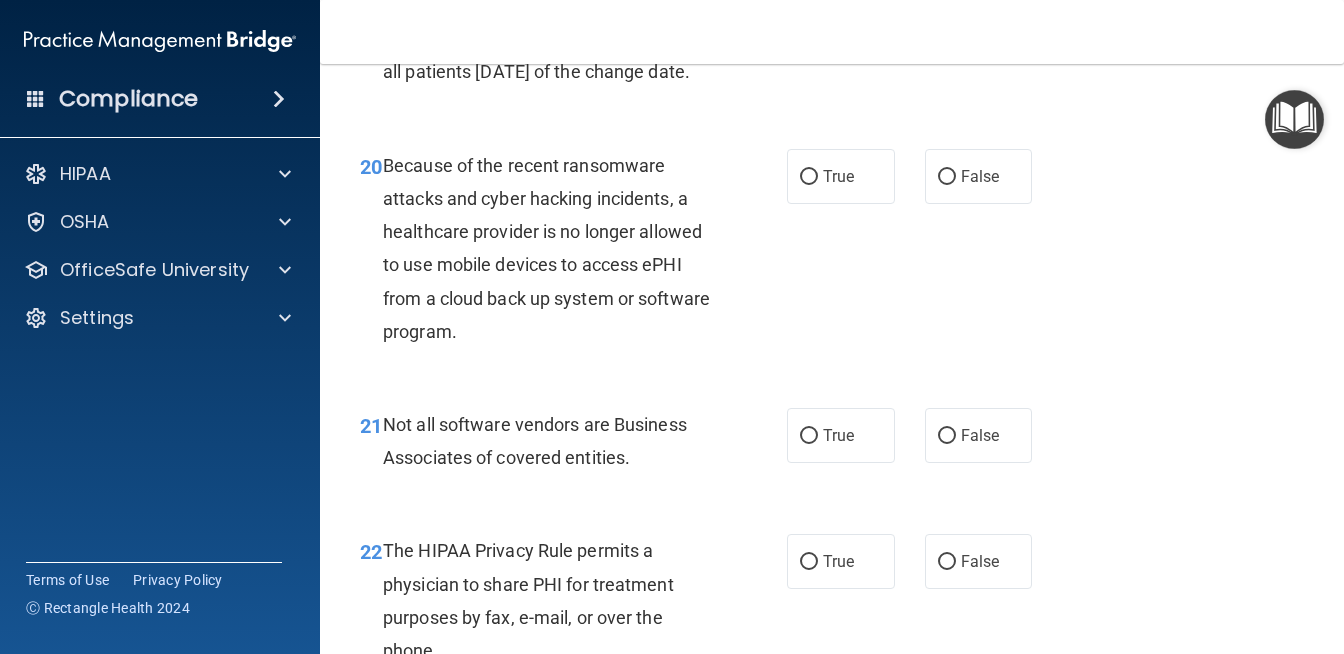 scroll, scrollTop: 3777, scrollLeft: 0, axis: vertical 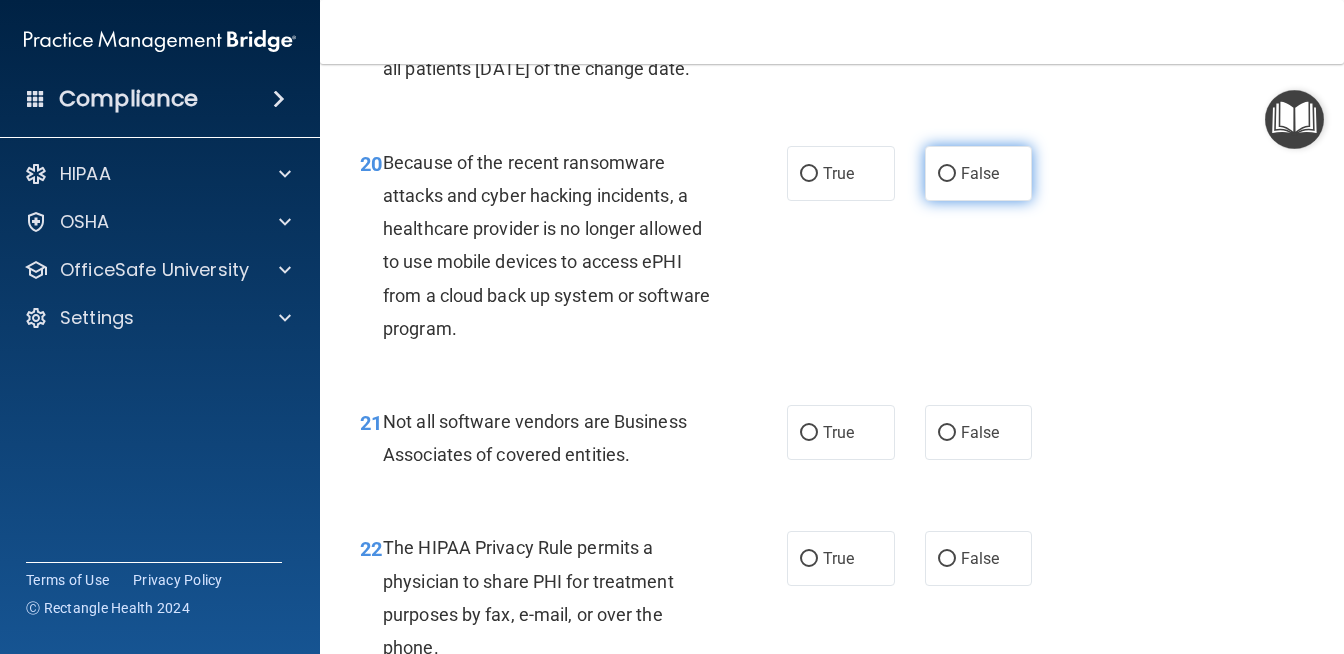 click on "False" at bounding box center (979, 173) 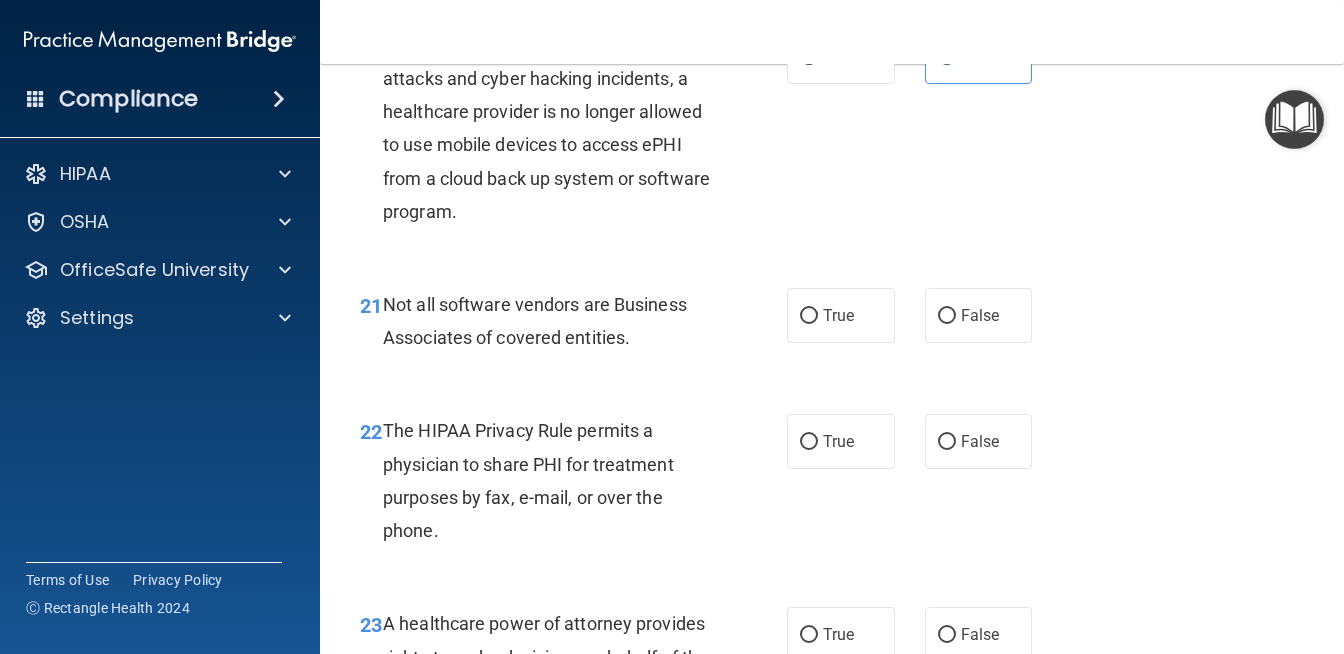 scroll, scrollTop: 3907, scrollLeft: 0, axis: vertical 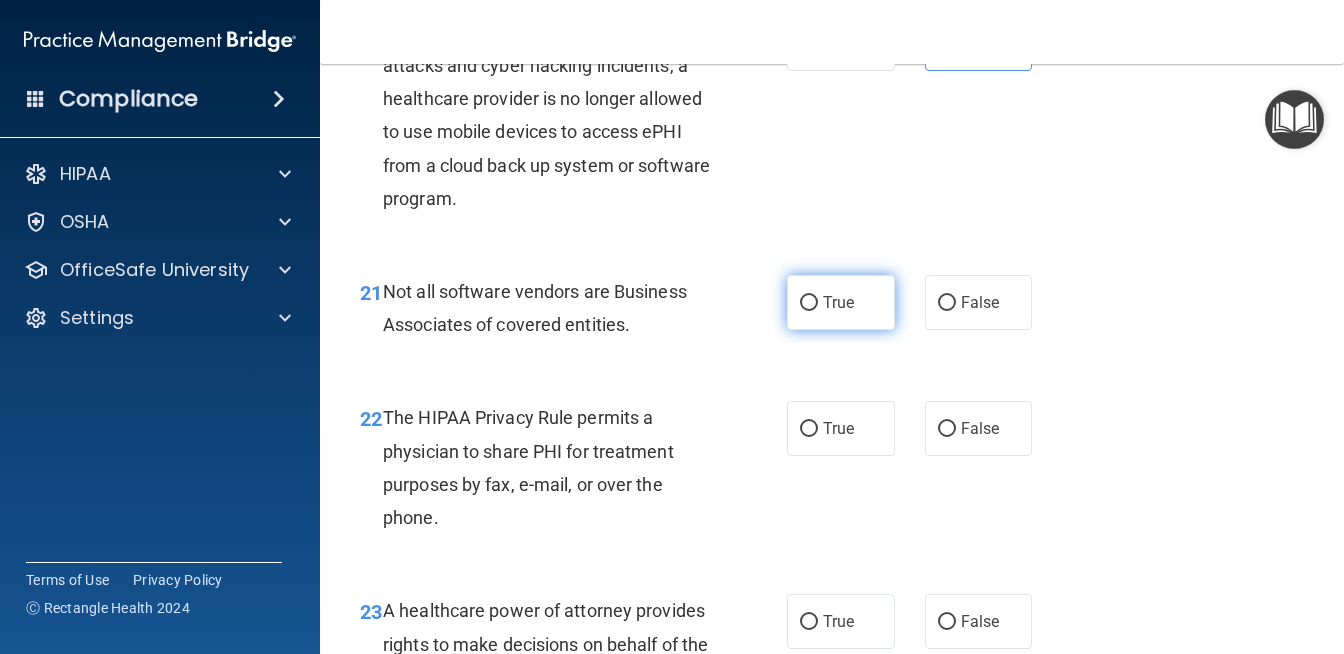 click on "True" at bounding box center (841, 302) 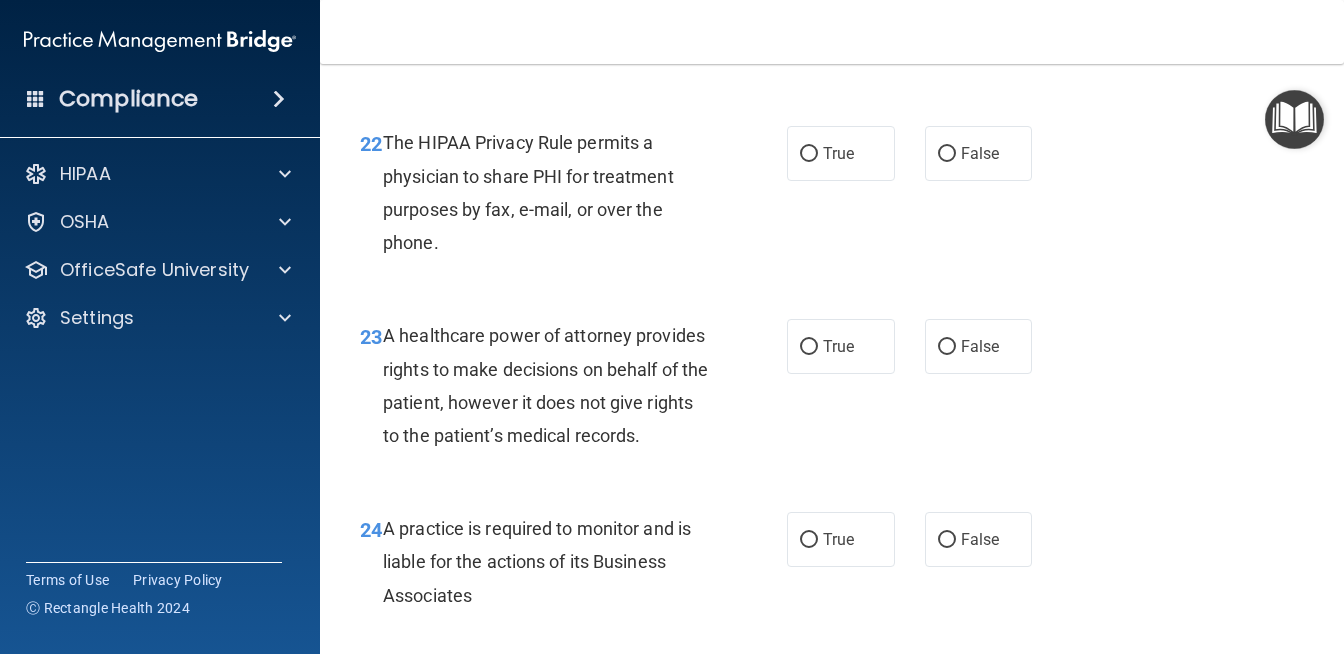 scroll, scrollTop: 4189, scrollLeft: 0, axis: vertical 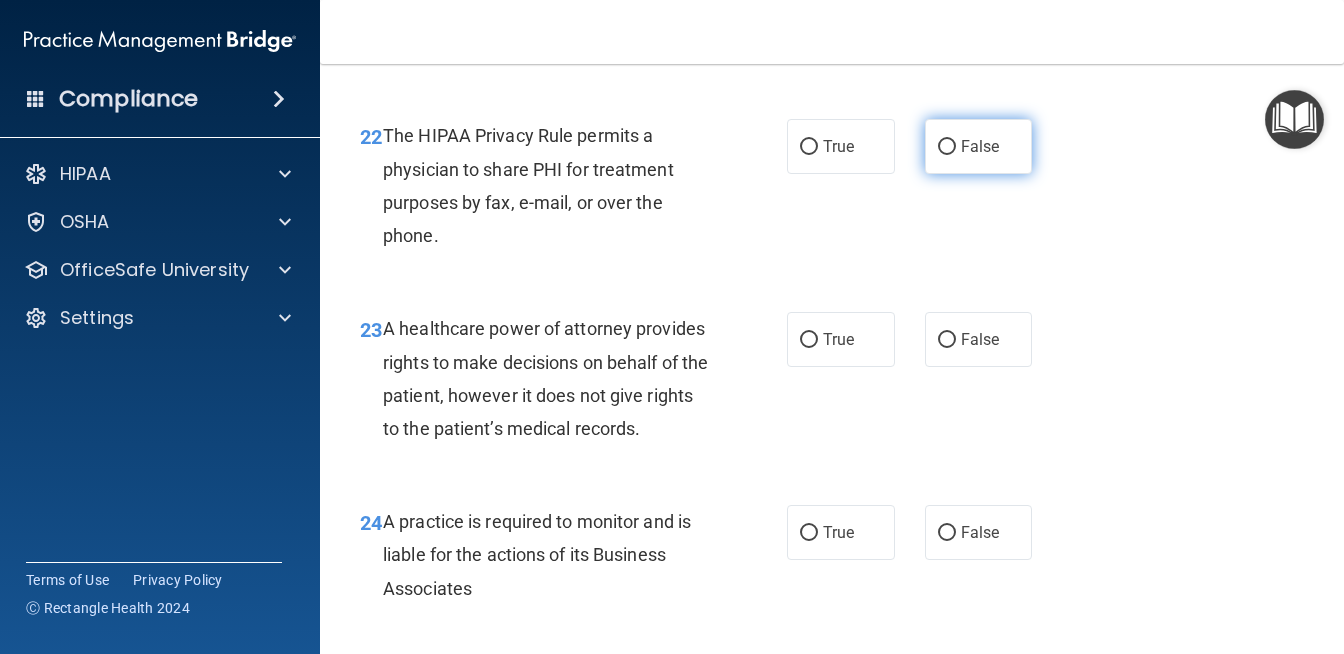 click on "False" at bounding box center [979, 146] 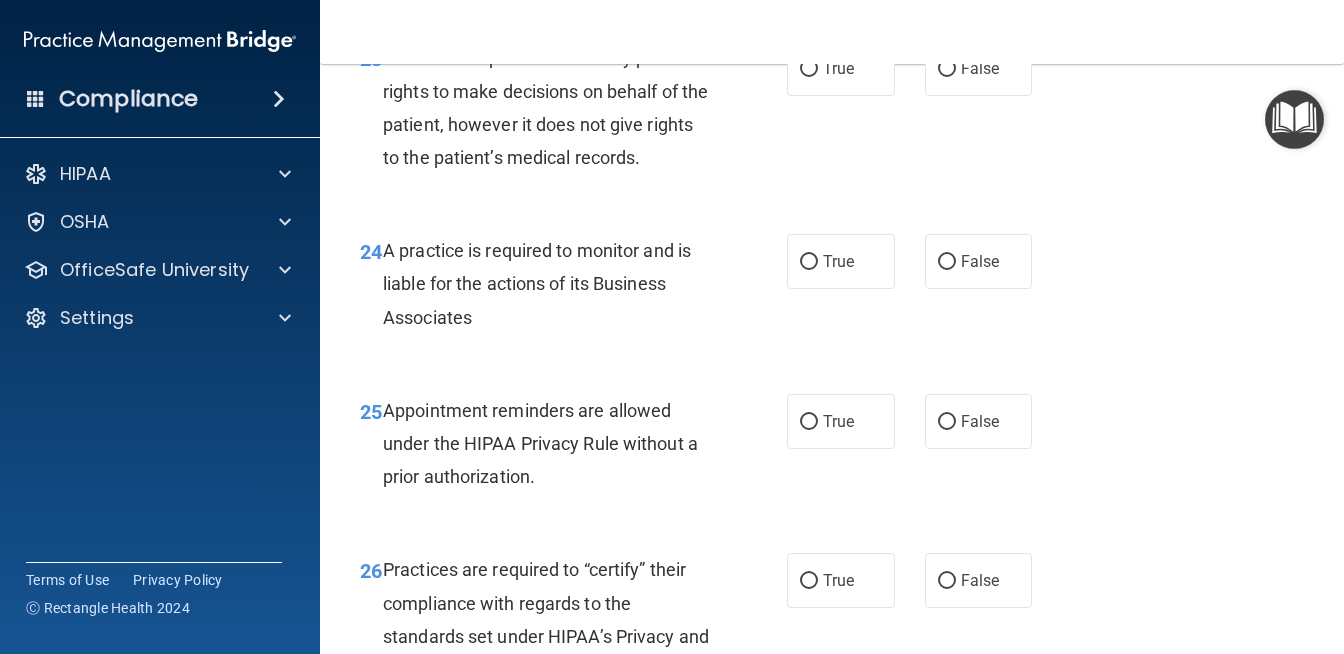 scroll, scrollTop: 4463, scrollLeft: 0, axis: vertical 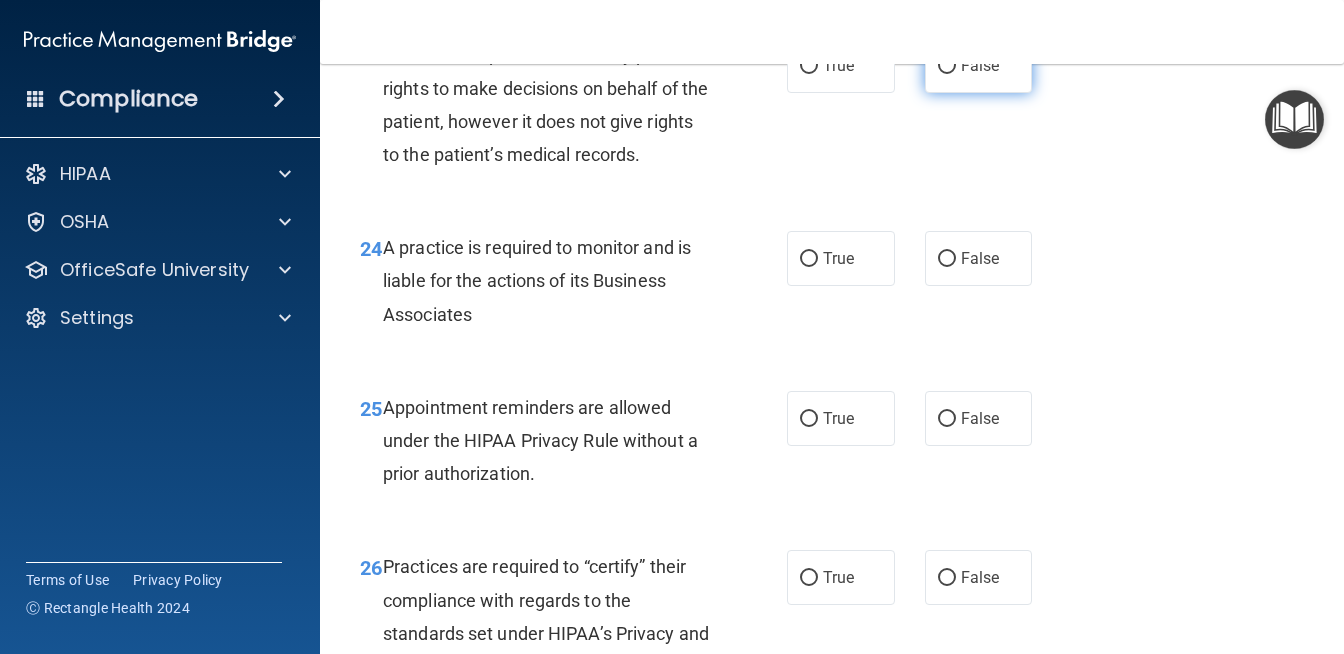 click on "False" at bounding box center (947, 66) 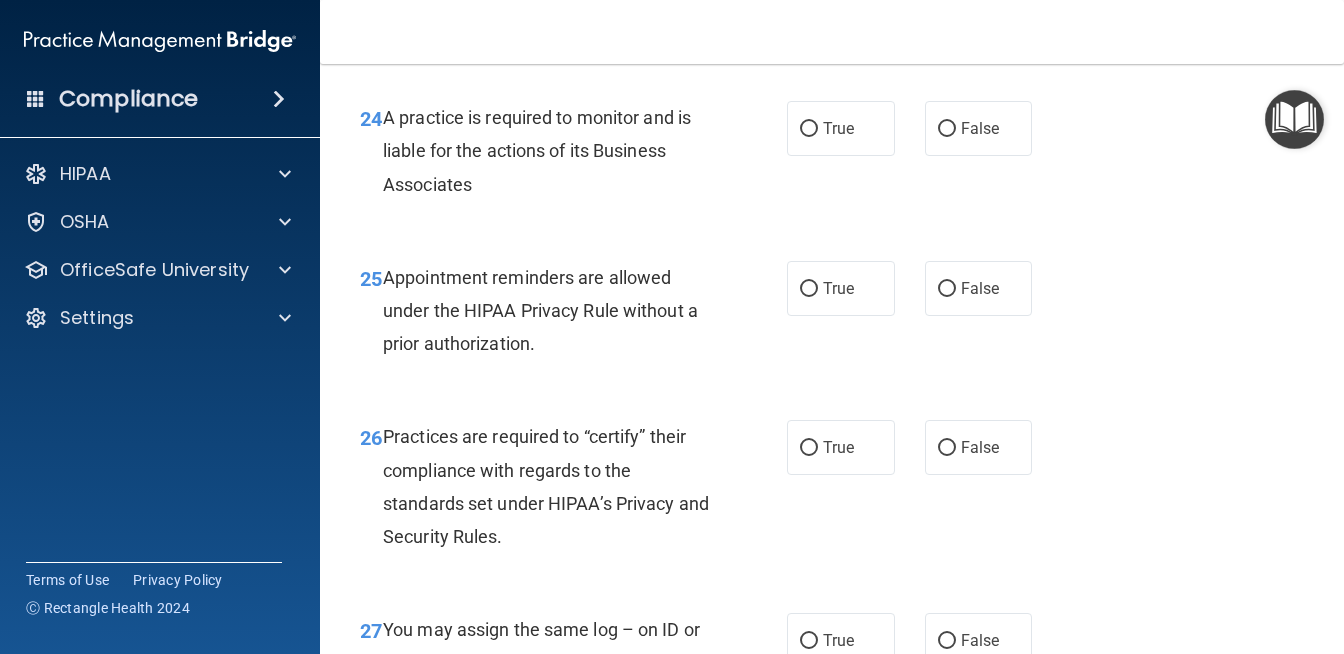 scroll, scrollTop: 4596, scrollLeft: 0, axis: vertical 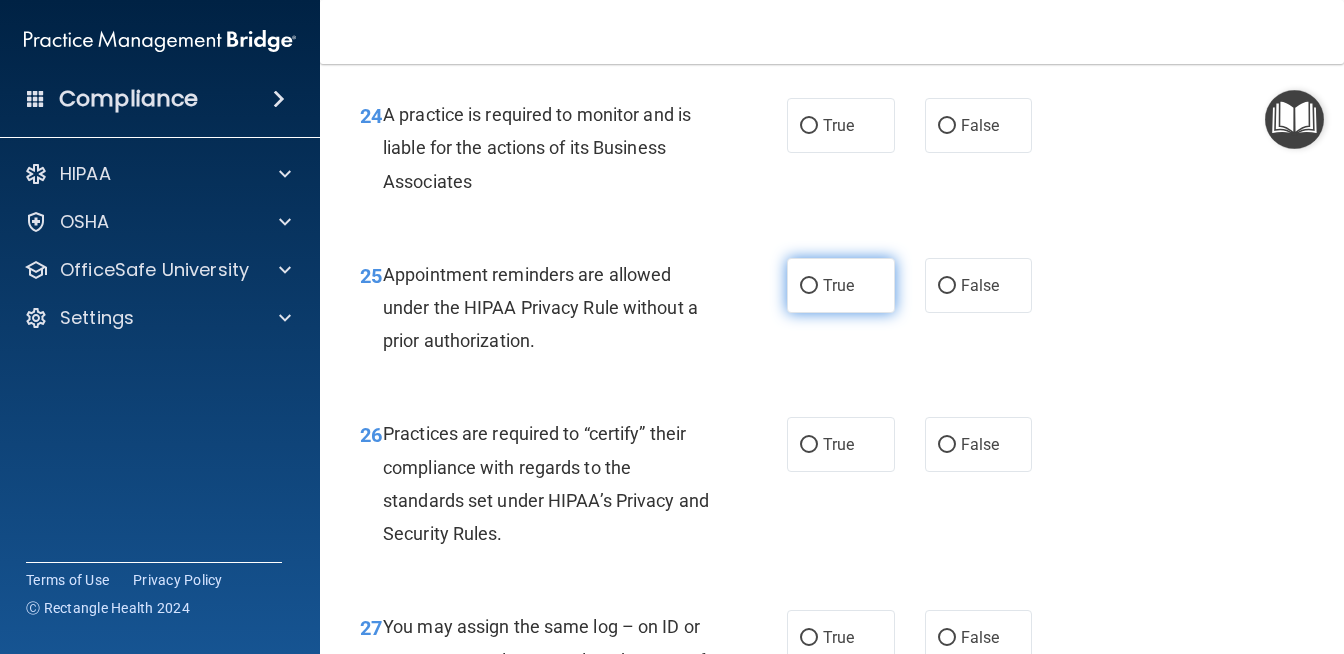 click on "True" at bounding box center [838, 285] 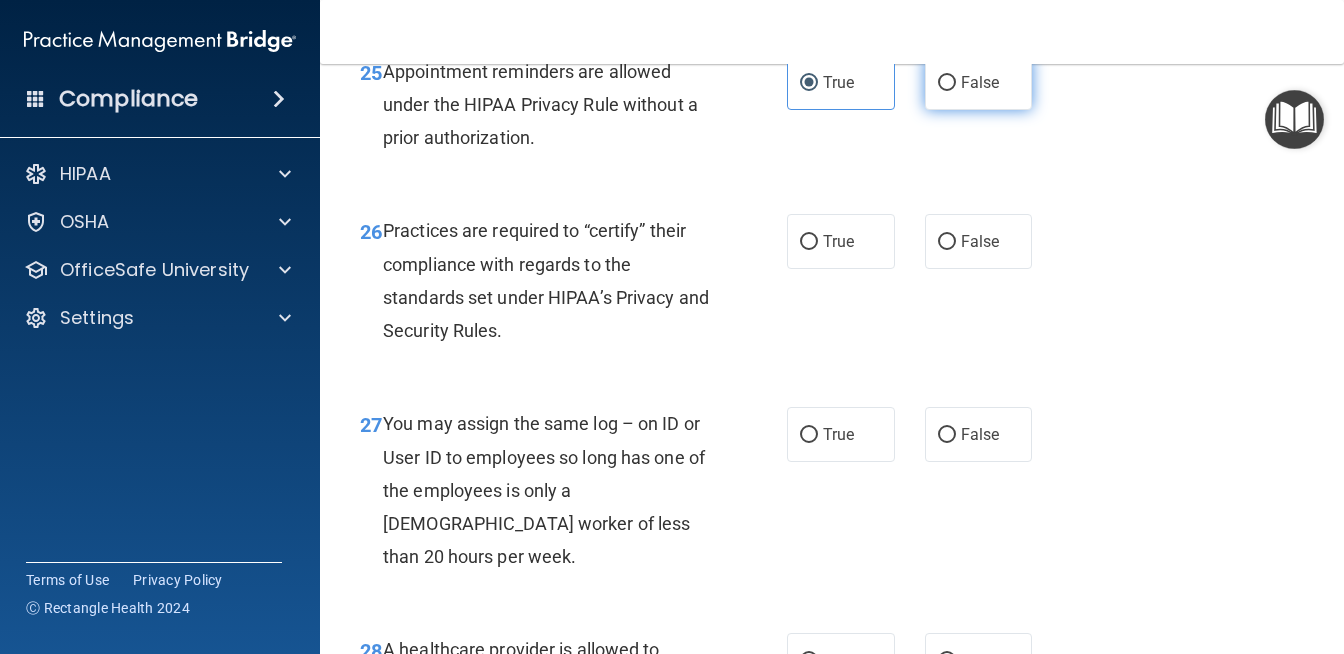 scroll, scrollTop: 4807, scrollLeft: 0, axis: vertical 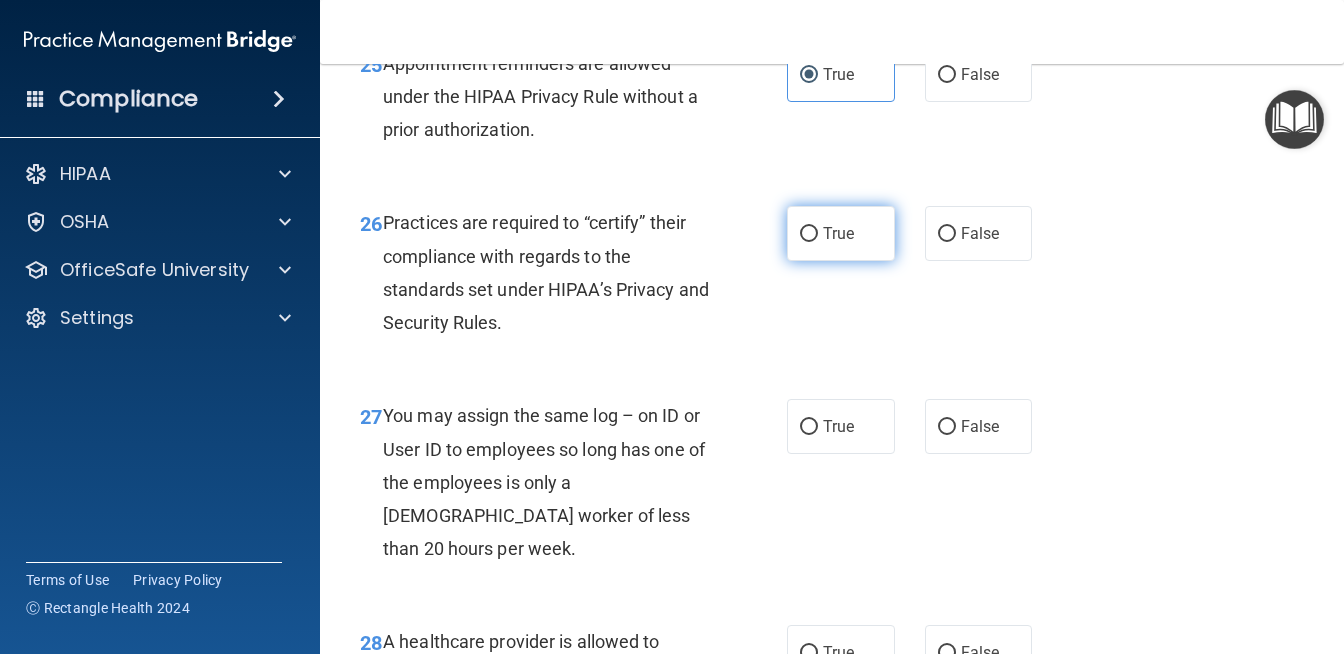 click on "True" at bounding box center [838, 233] 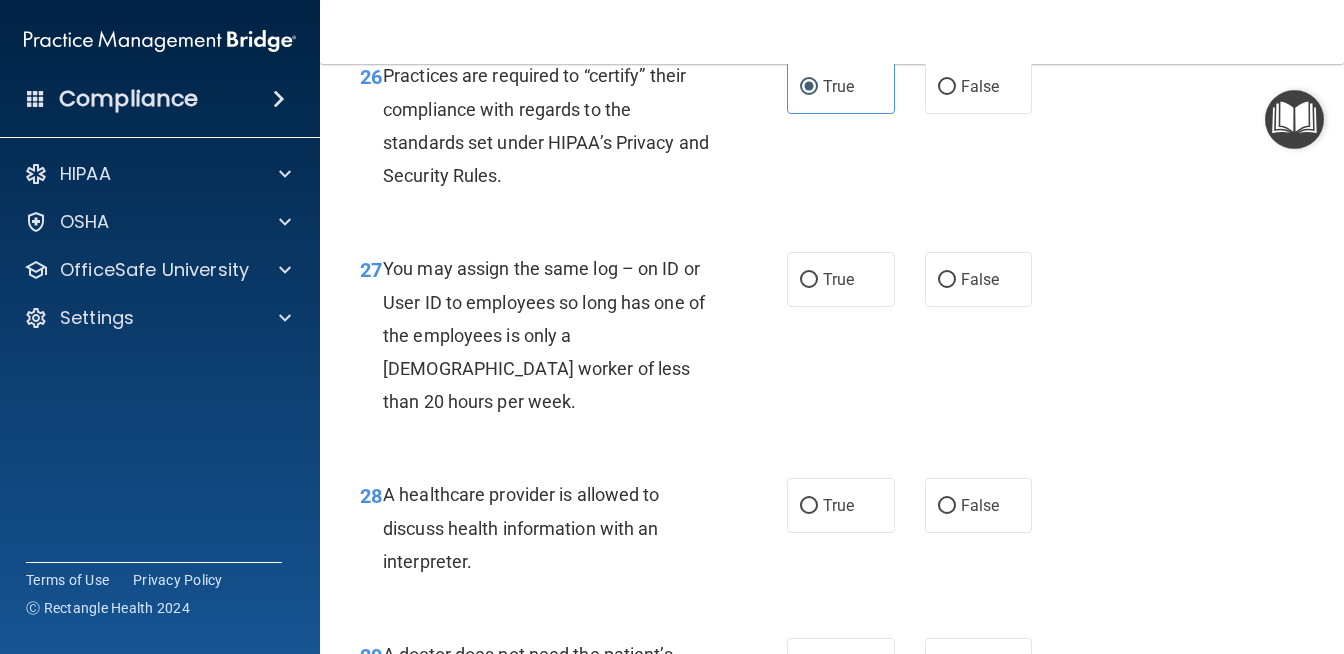 scroll, scrollTop: 4975, scrollLeft: 0, axis: vertical 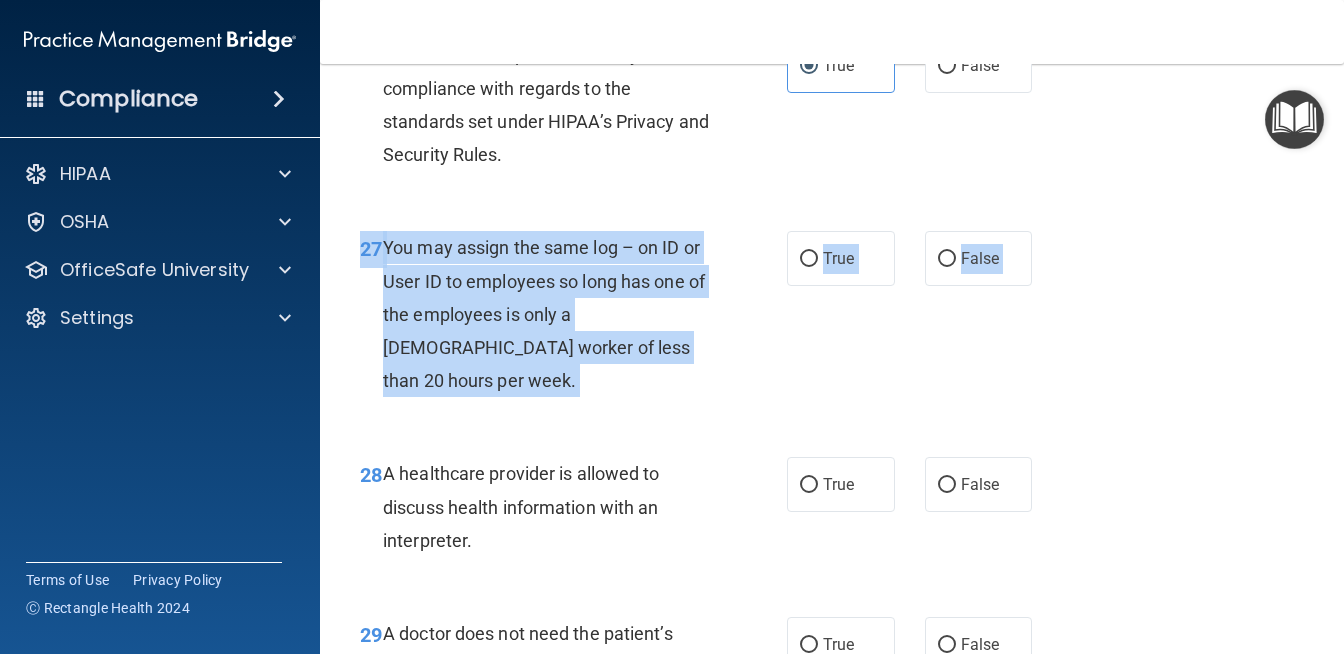 drag, startPoint x: 1048, startPoint y: 391, endPoint x: 758, endPoint y: 502, distance: 310.5173 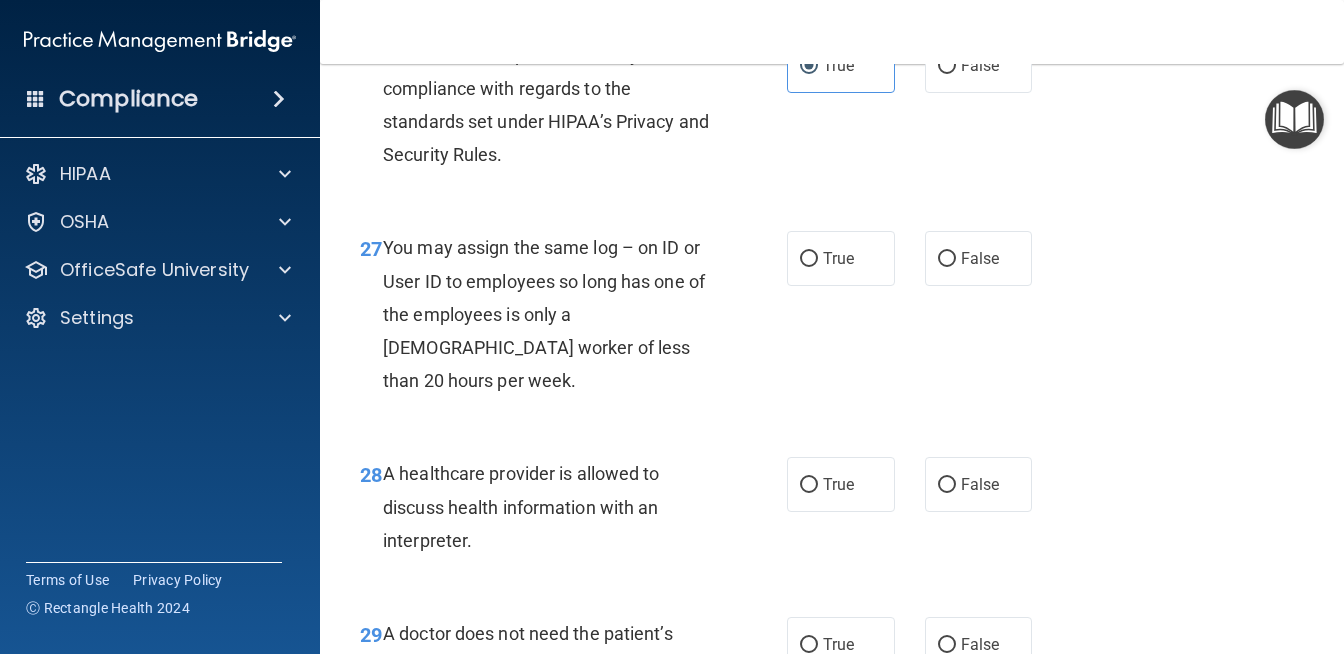 click on "27       You may assign the same log – on ID or User ID to employees so long has one of the employees is only a [DEMOGRAPHIC_DATA] worker of less than 20 hours per week.                 True           False" at bounding box center [832, 319] 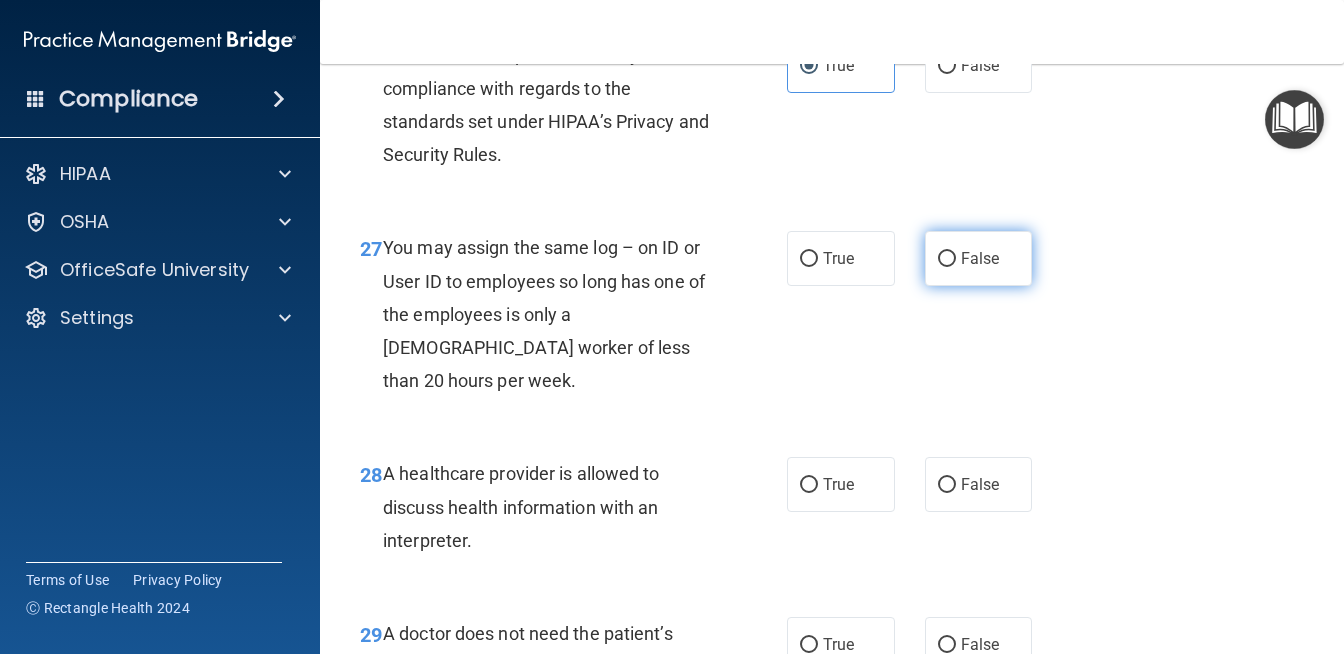 click on "False" at bounding box center (979, 258) 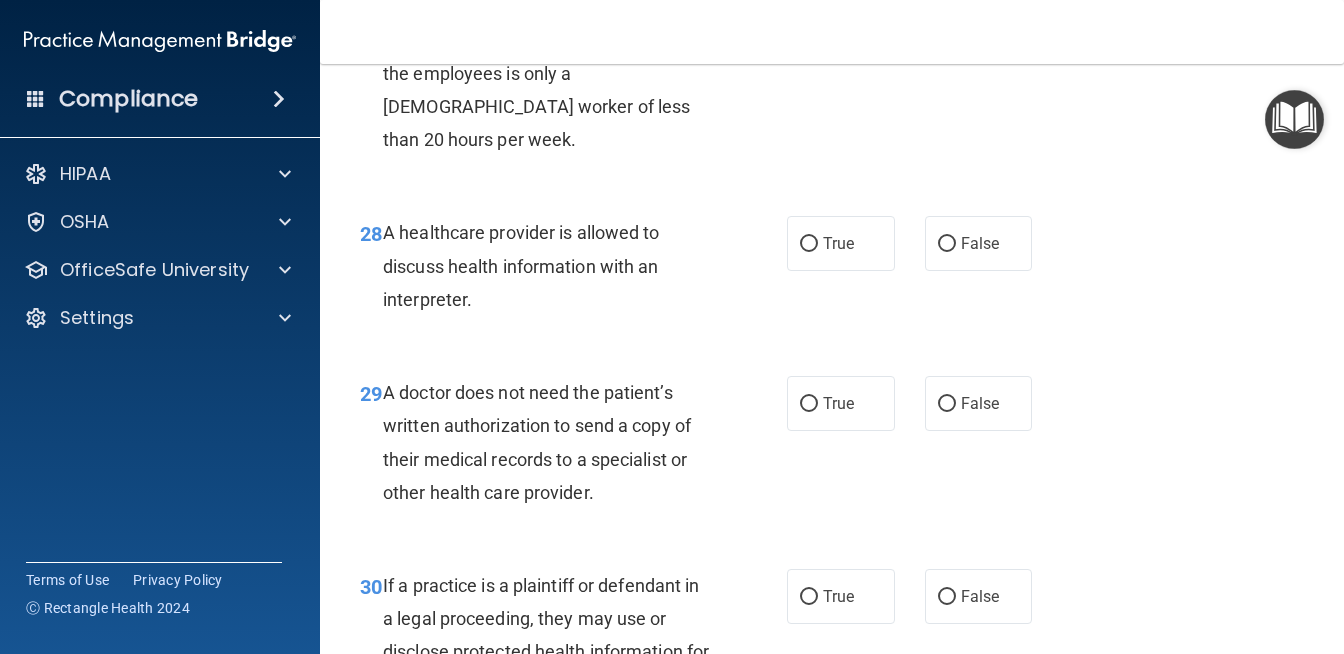 scroll, scrollTop: 5222, scrollLeft: 0, axis: vertical 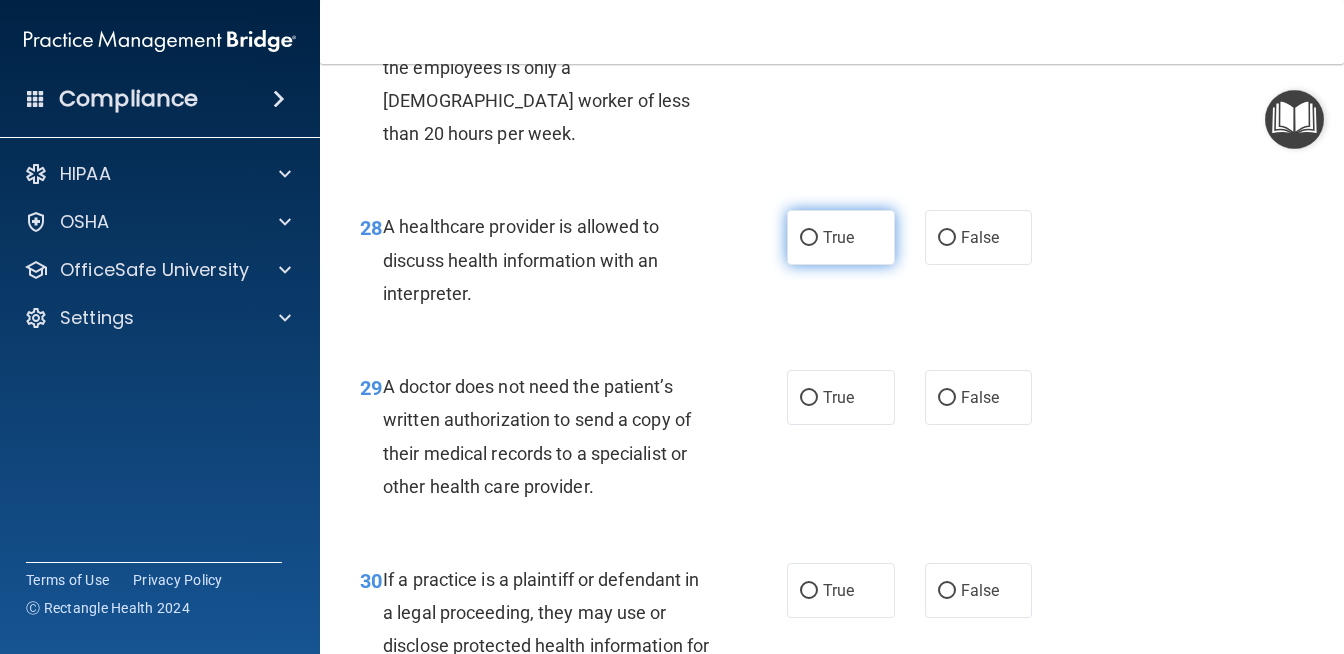 click on "True" at bounding box center [809, 238] 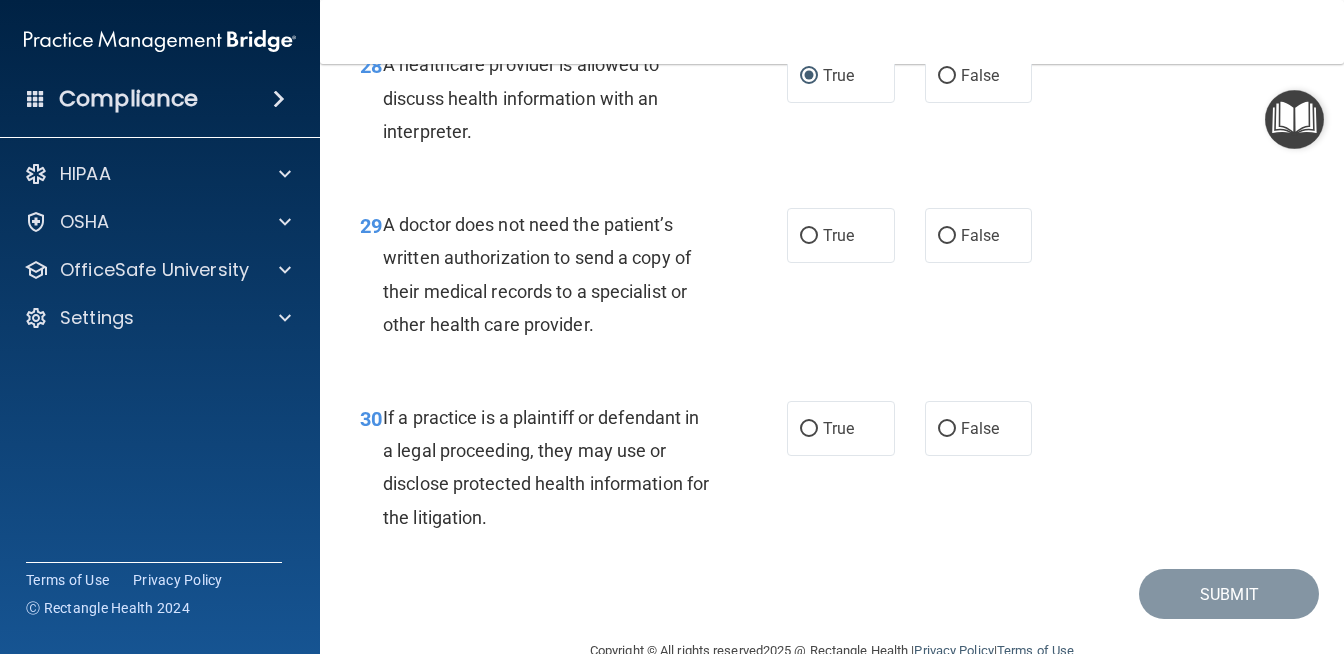 scroll, scrollTop: 5405, scrollLeft: 0, axis: vertical 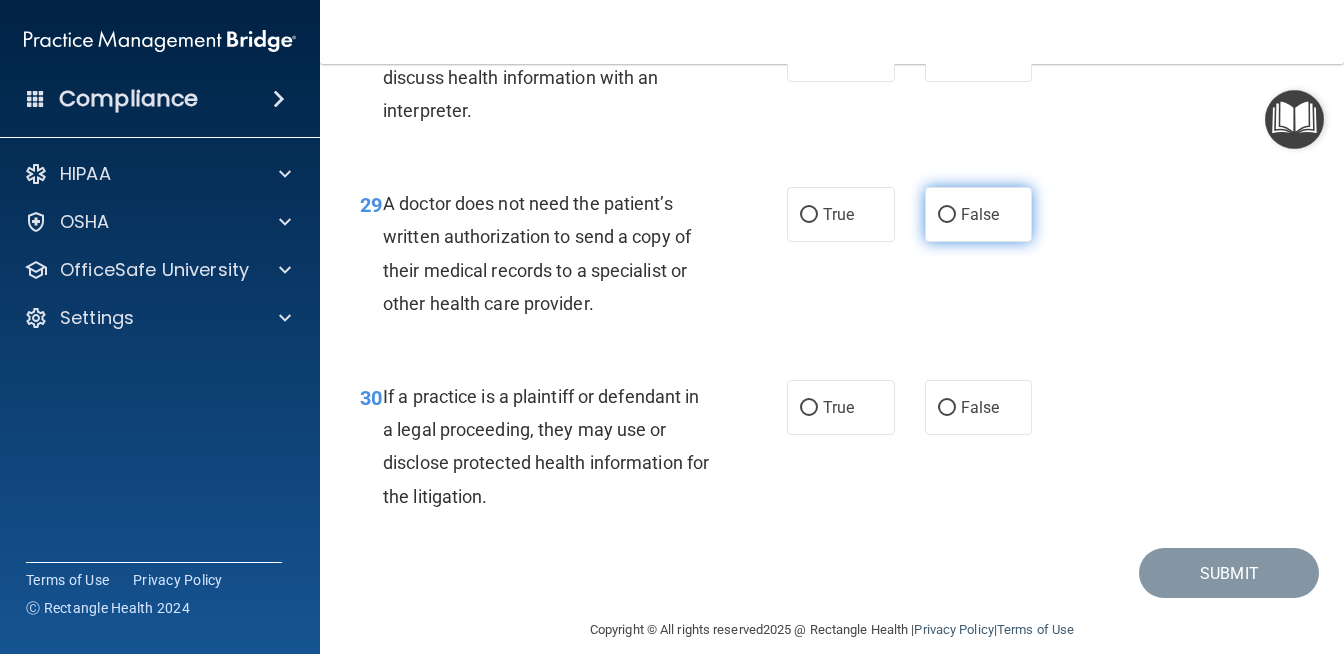 click on "False" at bounding box center [947, 215] 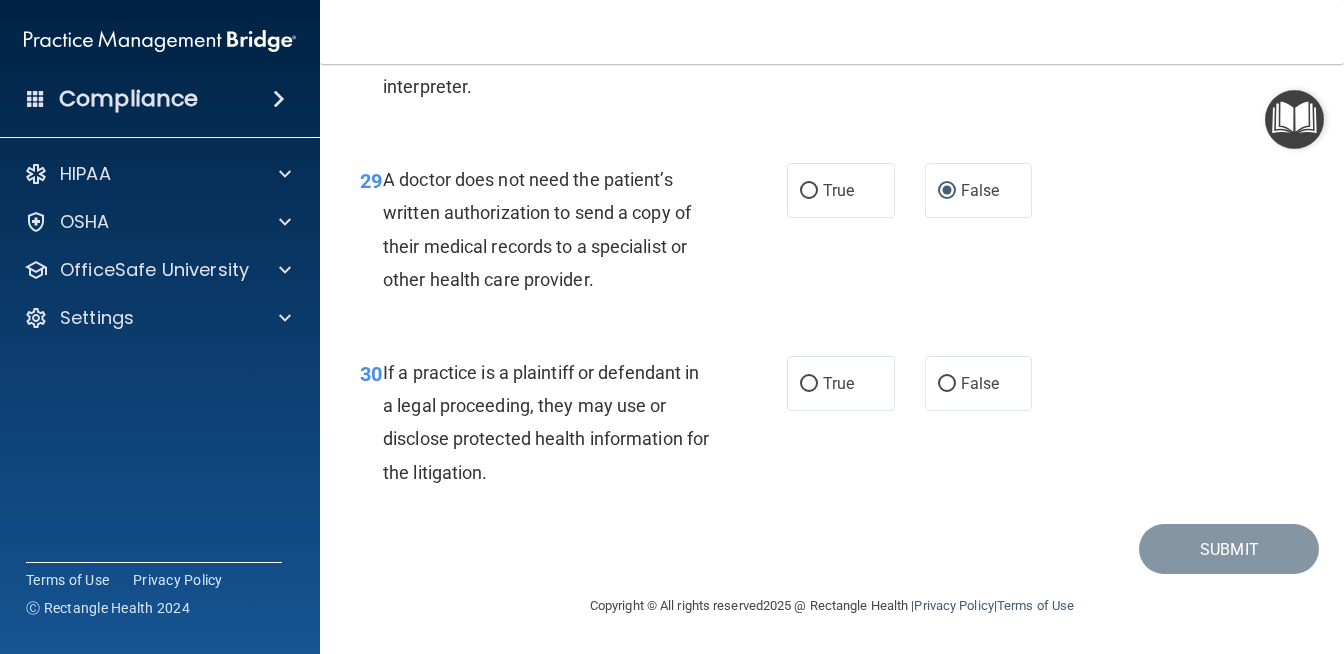 scroll, scrollTop: 5497, scrollLeft: 0, axis: vertical 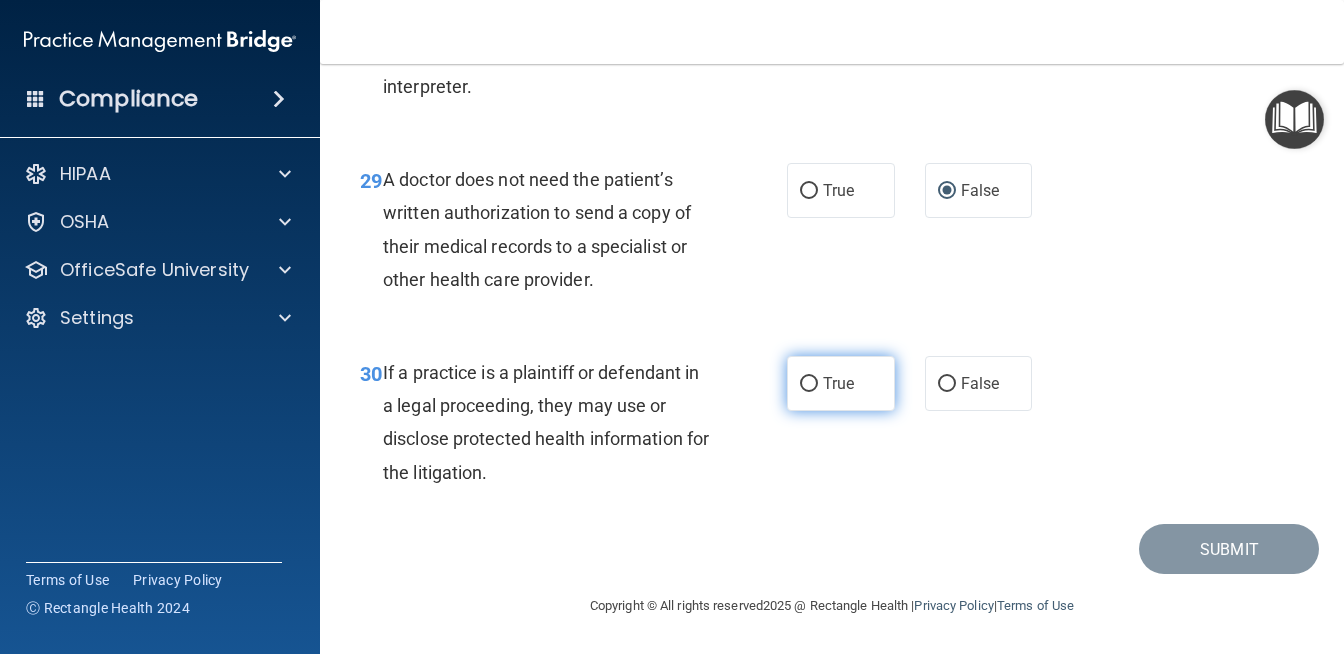 click on "True" at bounding box center (838, 383) 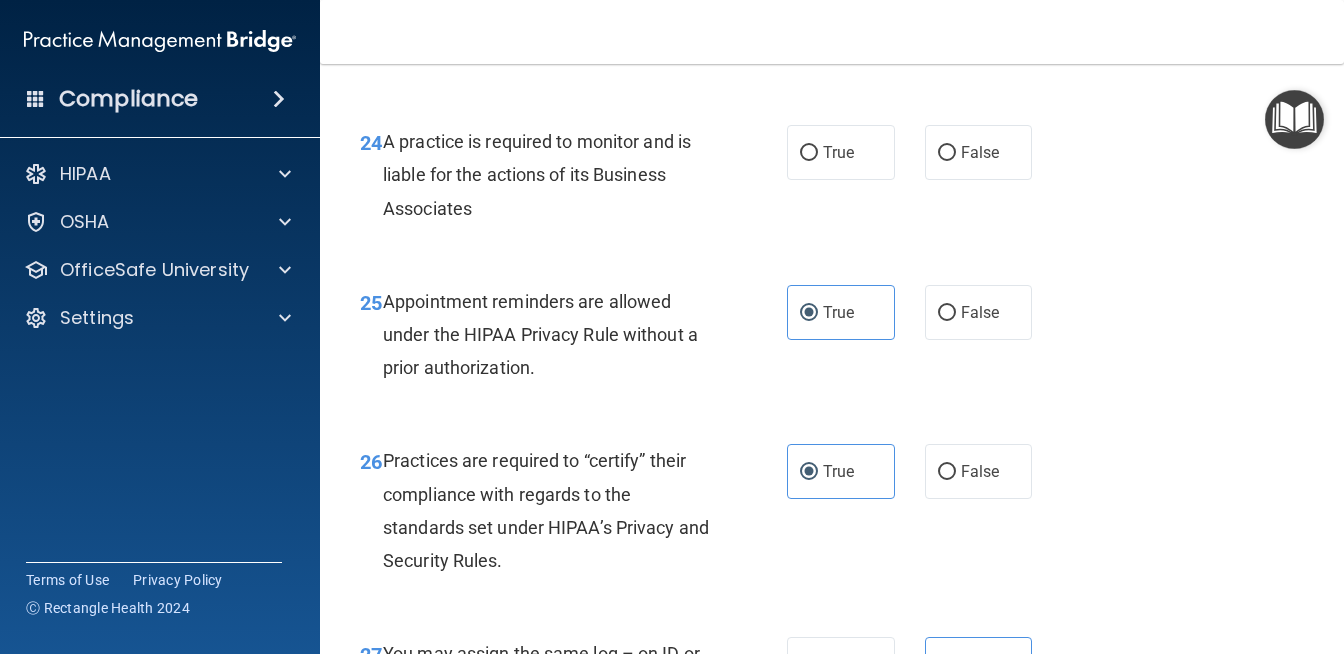 scroll, scrollTop: 4564, scrollLeft: 0, axis: vertical 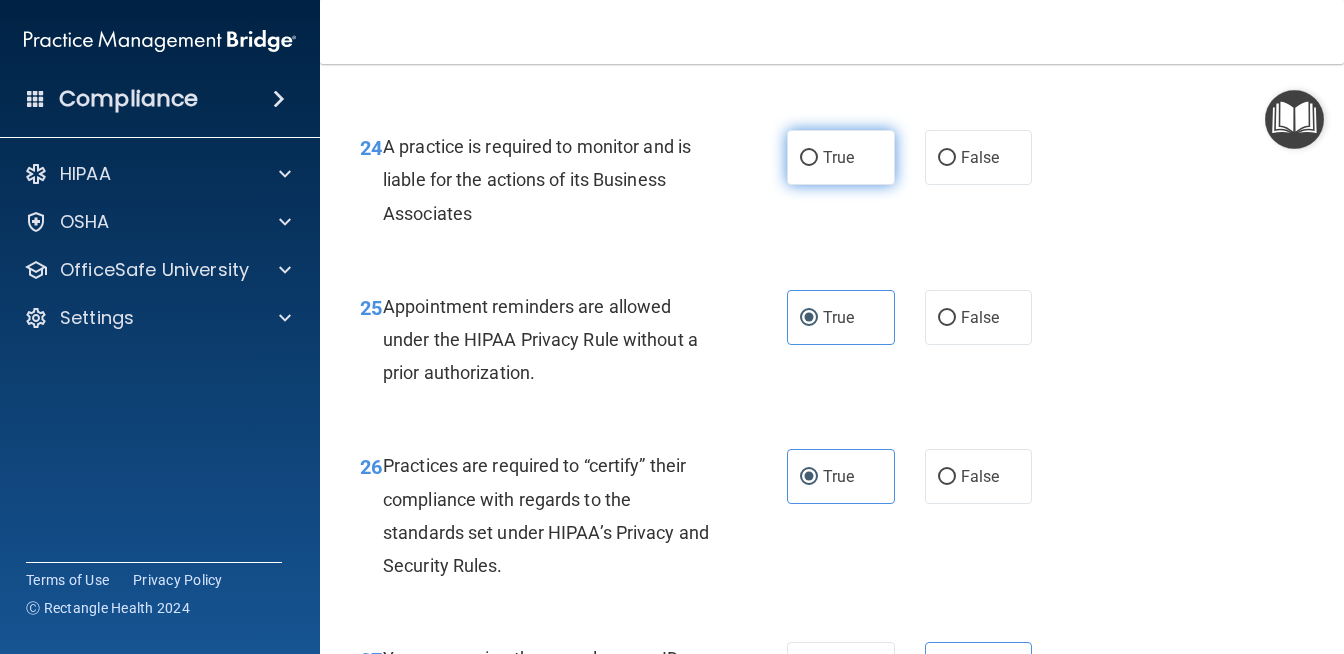 click on "True" at bounding box center (838, 157) 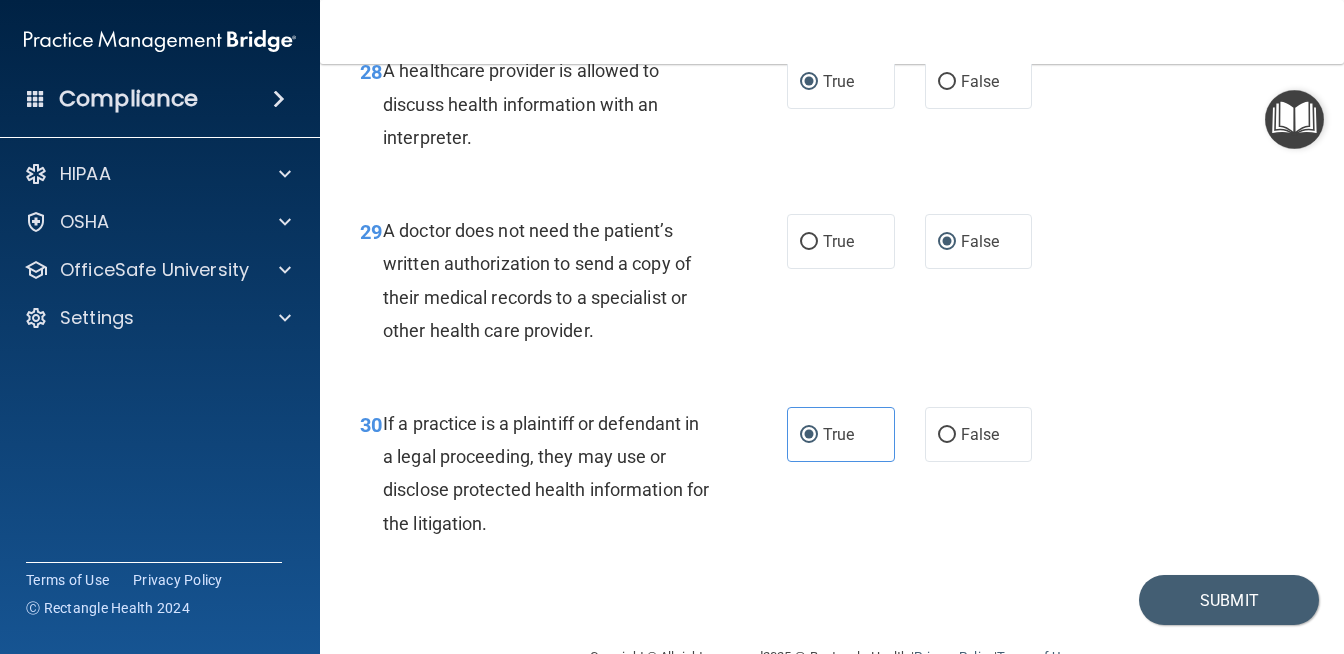 scroll, scrollTop: 5497, scrollLeft: 0, axis: vertical 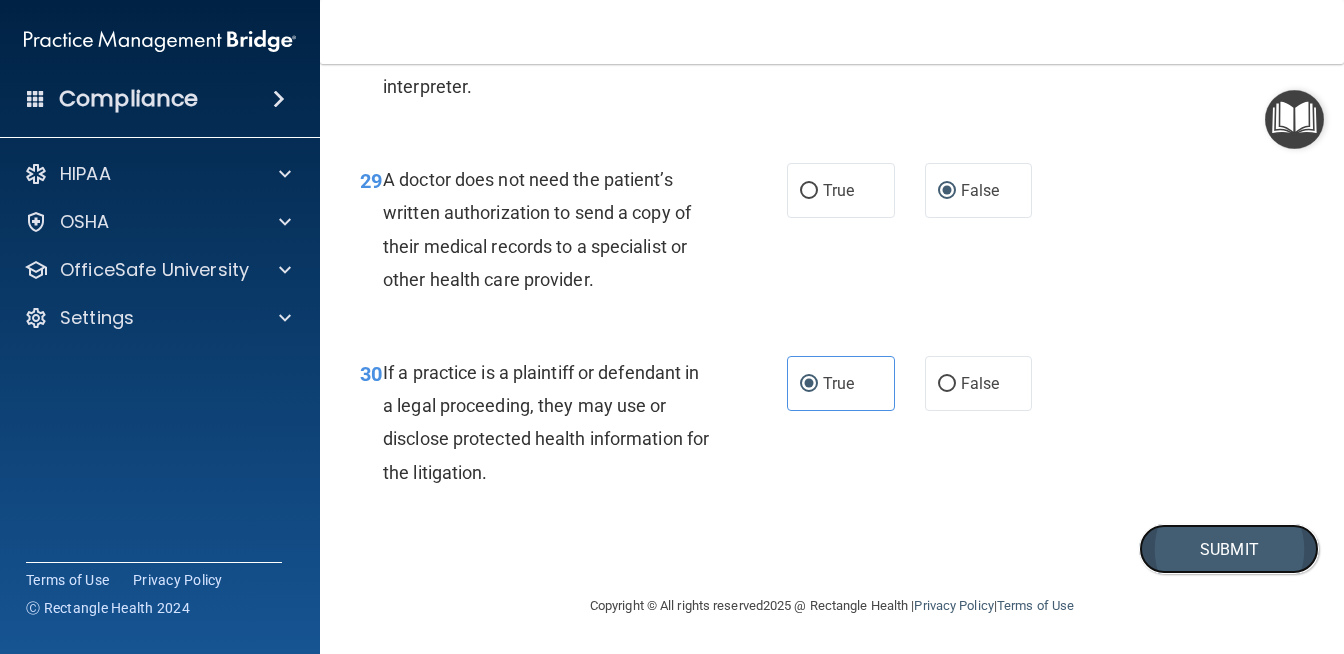 click on "Submit" at bounding box center [1229, 549] 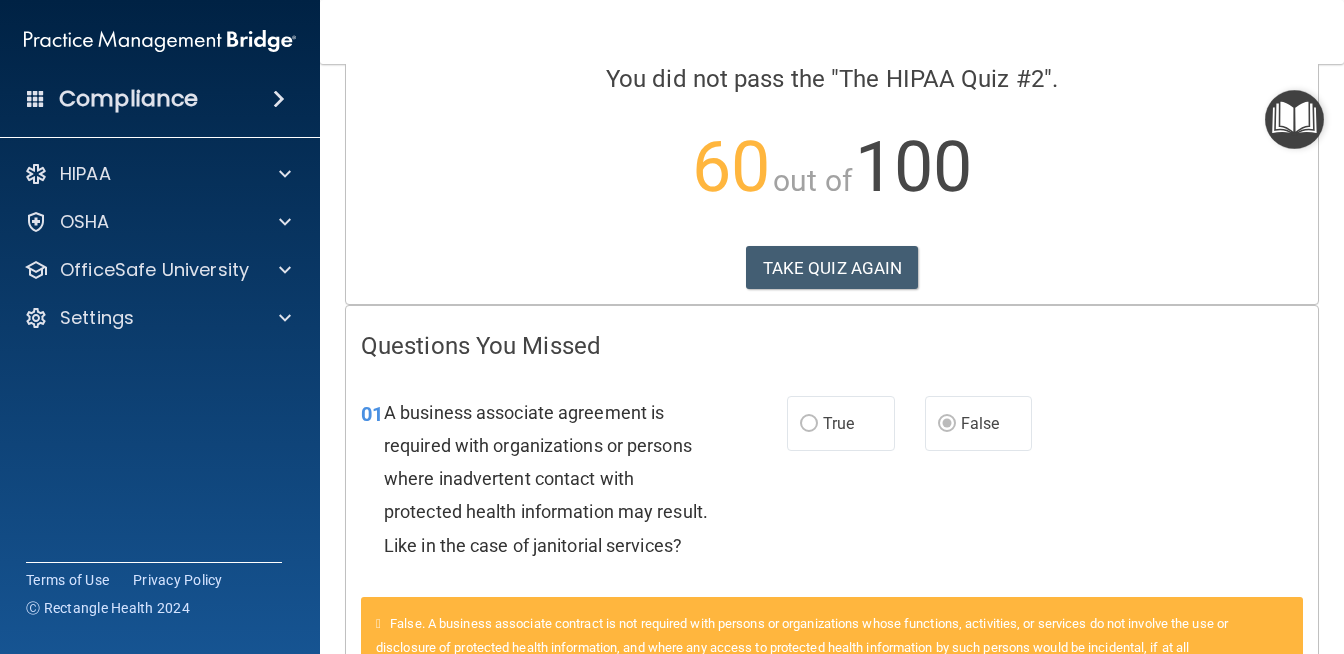 scroll, scrollTop: 178, scrollLeft: 0, axis: vertical 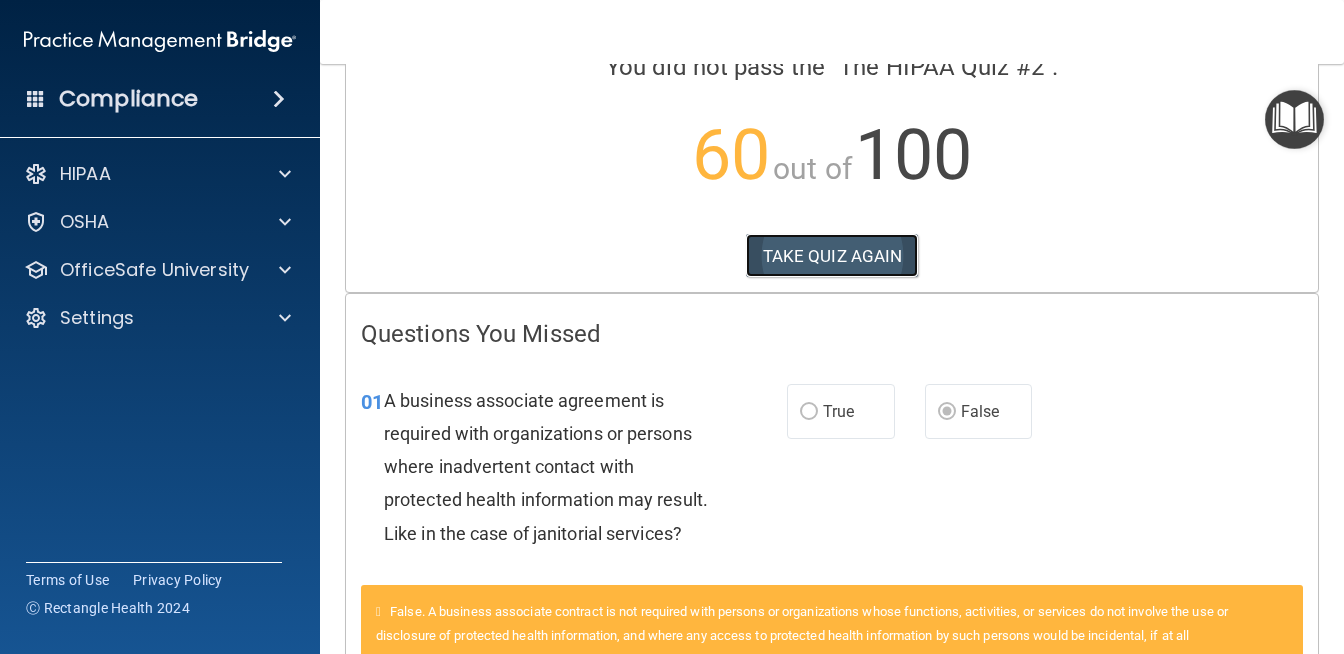click on "TAKE QUIZ AGAIN" at bounding box center [832, 256] 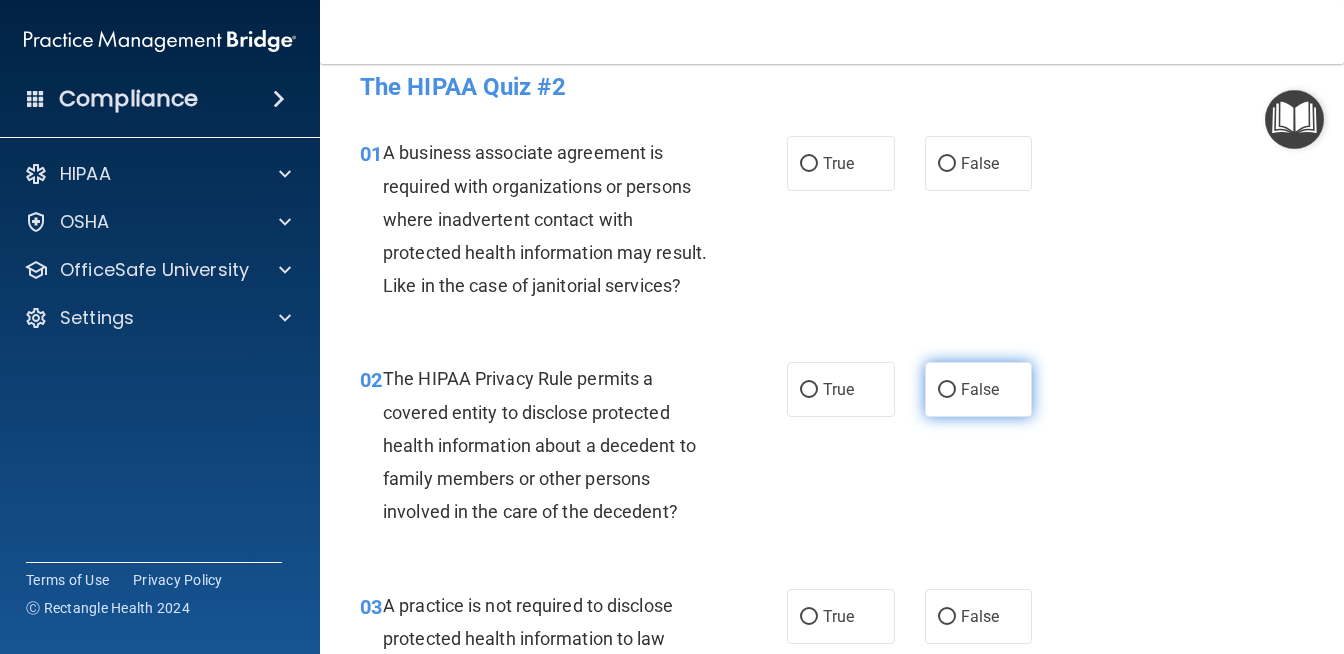 scroll, scrollTop: 0, scrollLeft: 0, axis: both 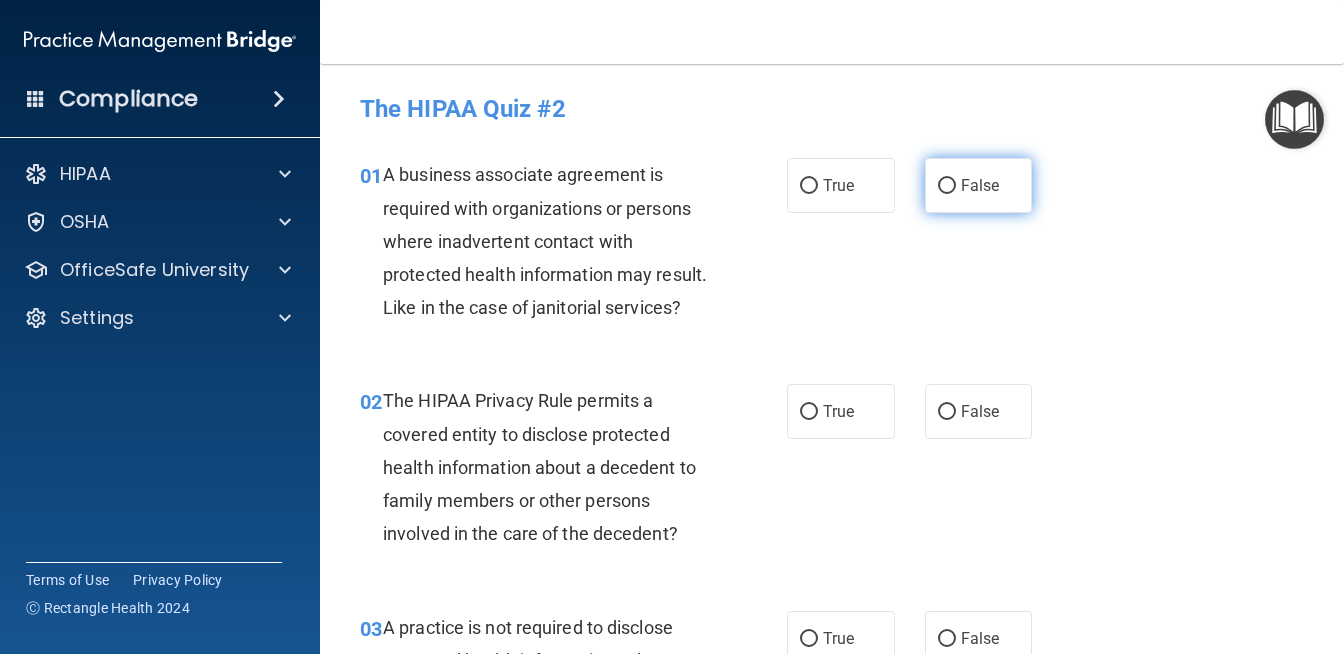 click on "False" at bounding box center (947, 186) 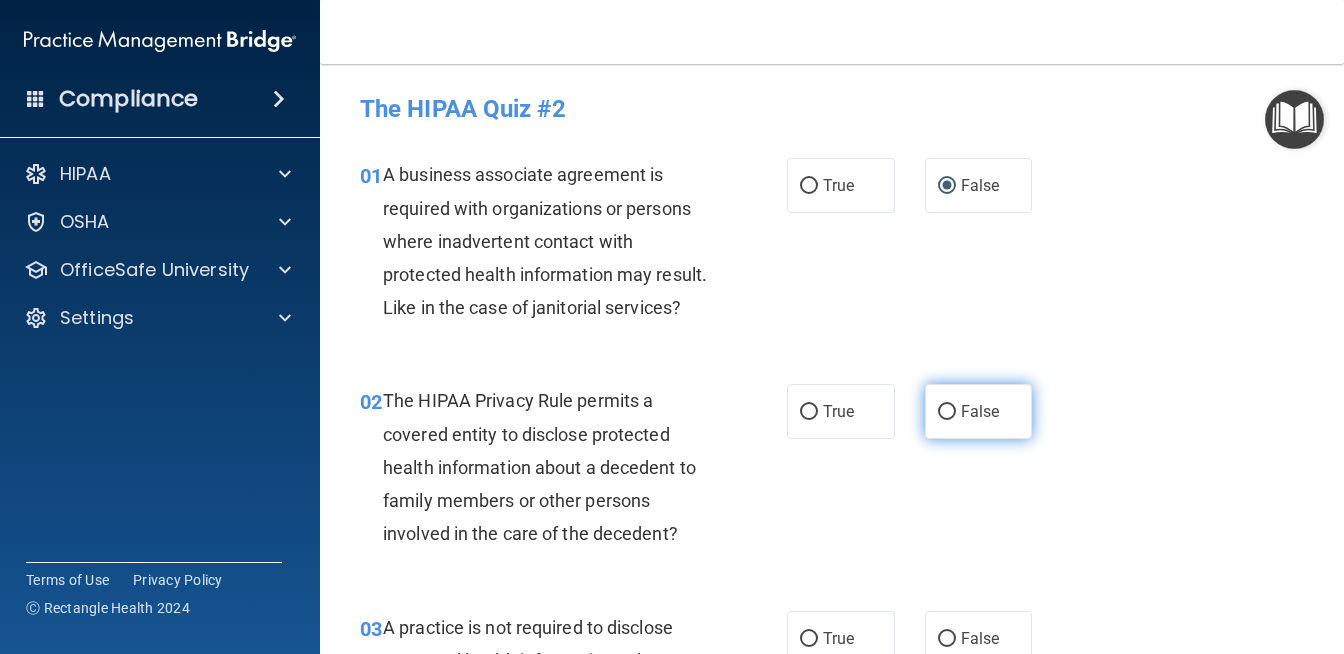 click on "False" at bounding box center [979, 411] 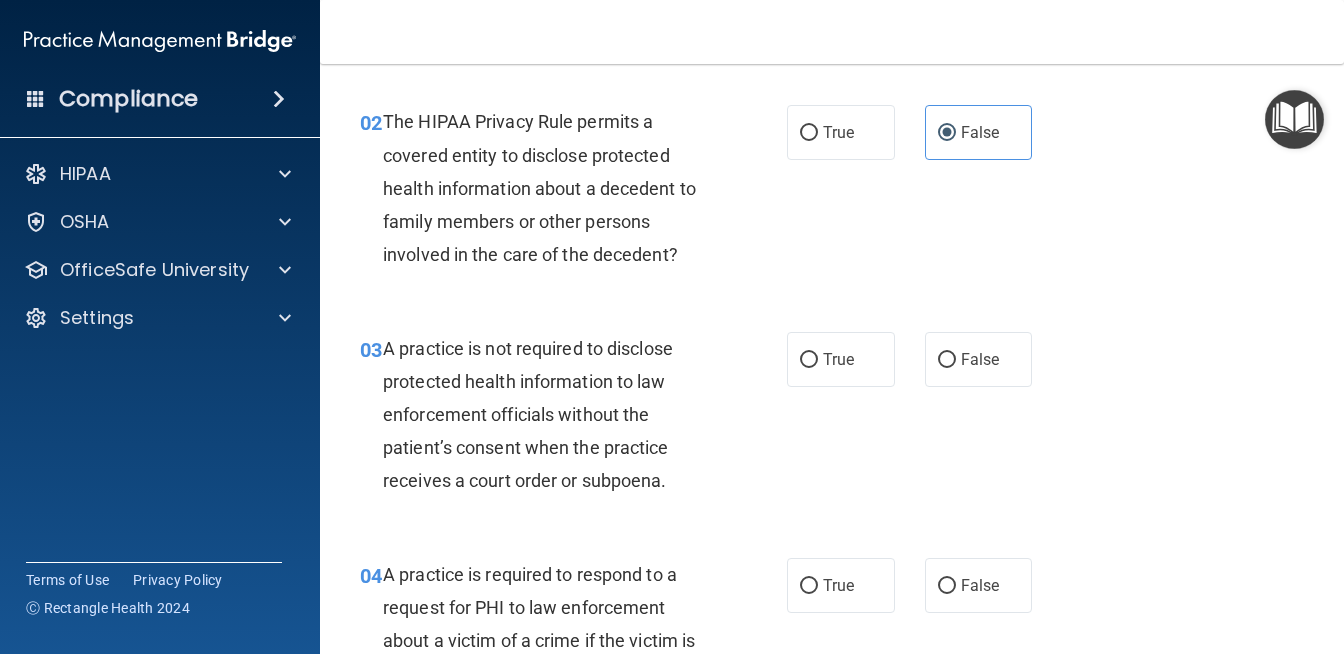 scroll, scrollTop: 282, scrollLeft: 0, axis: vertical 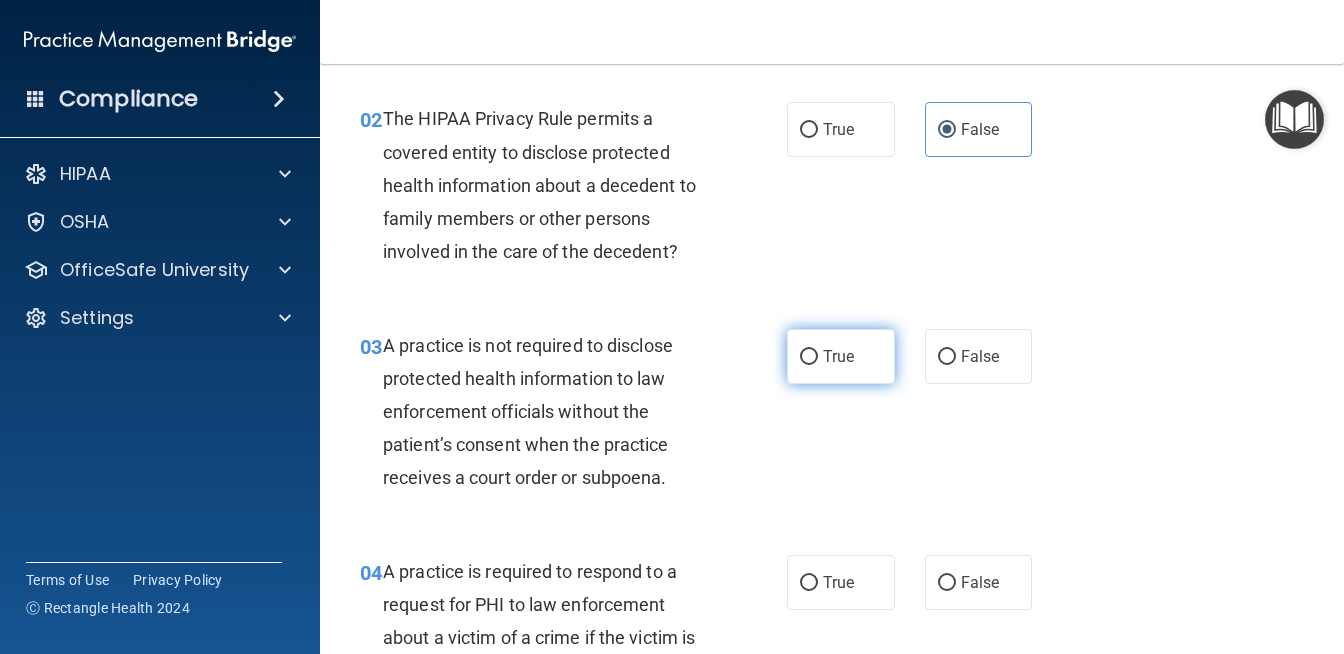 click on "True" at bounding box center (841, 356) 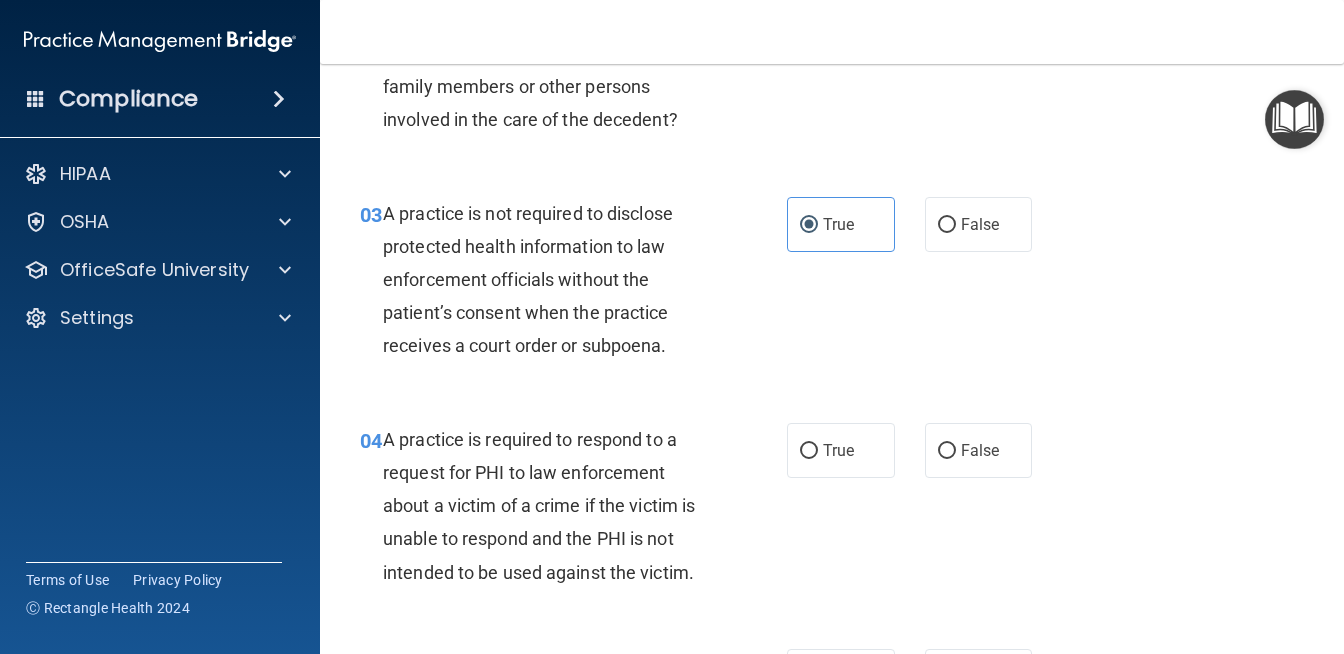 scroll, scrollTop: 426, scrollLeft: 0, axis: vertical 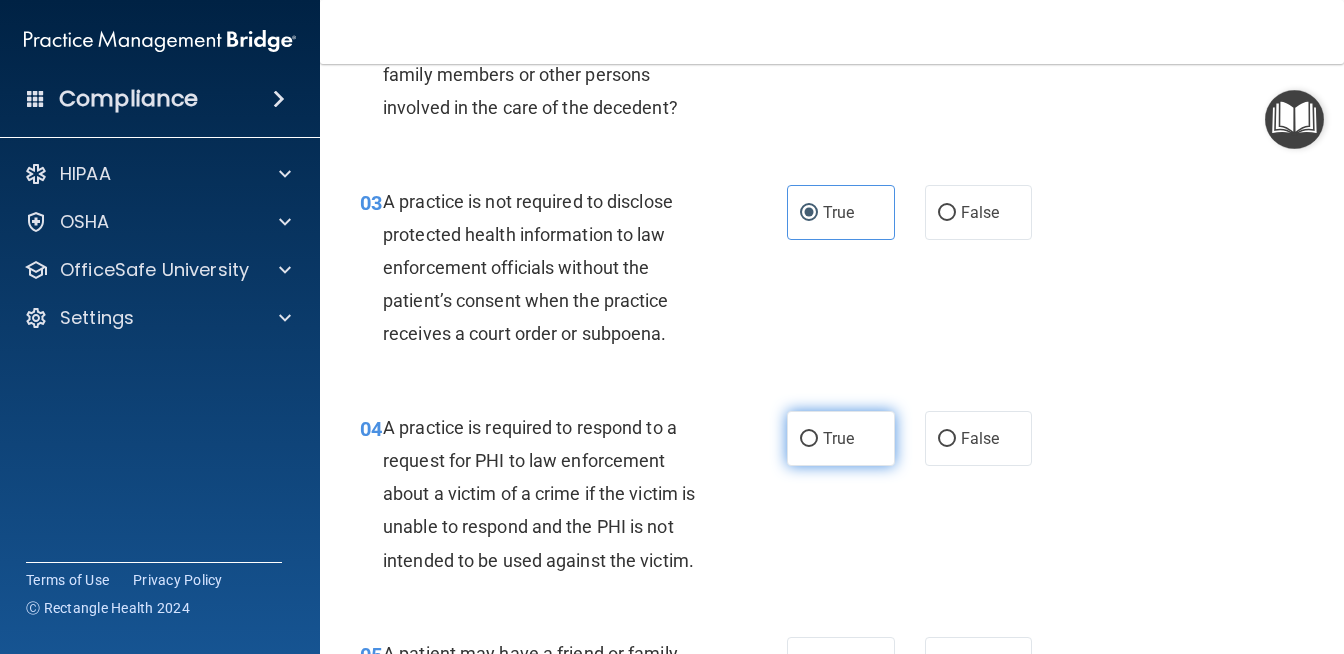 click on "True" at bounding box center [838, 438] 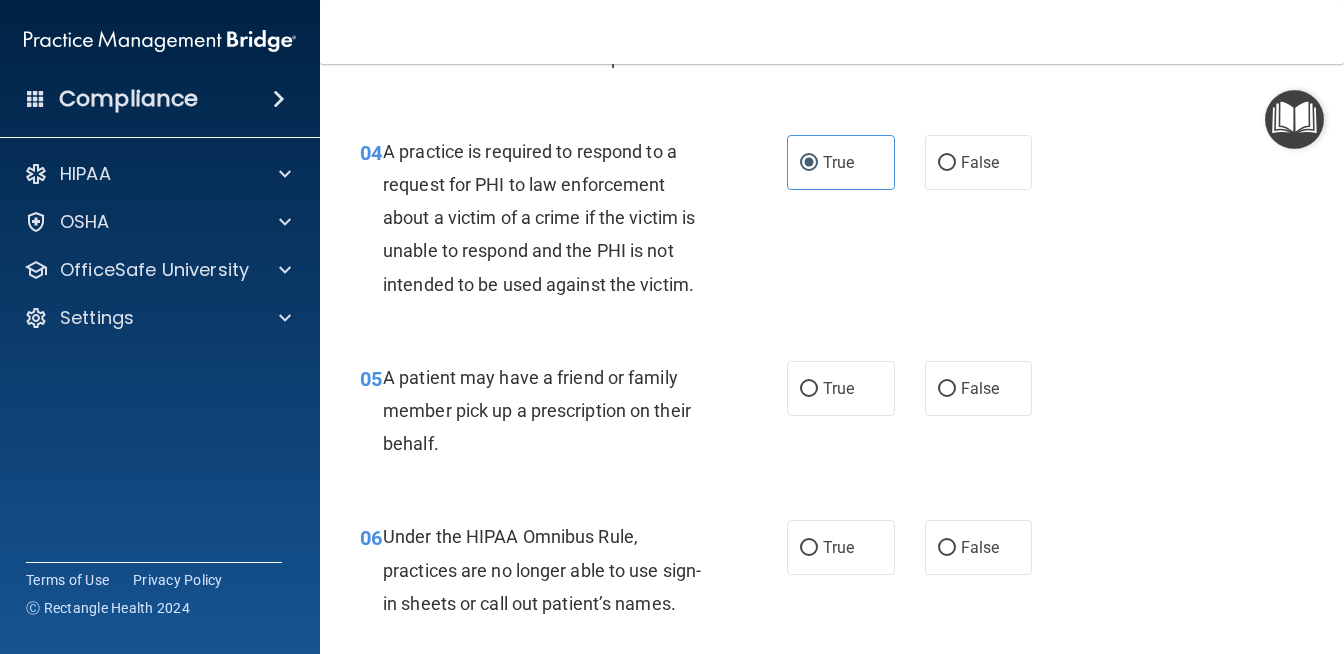 scroll, scrollTop: 704, scrollLeft: 0, axis: vertical 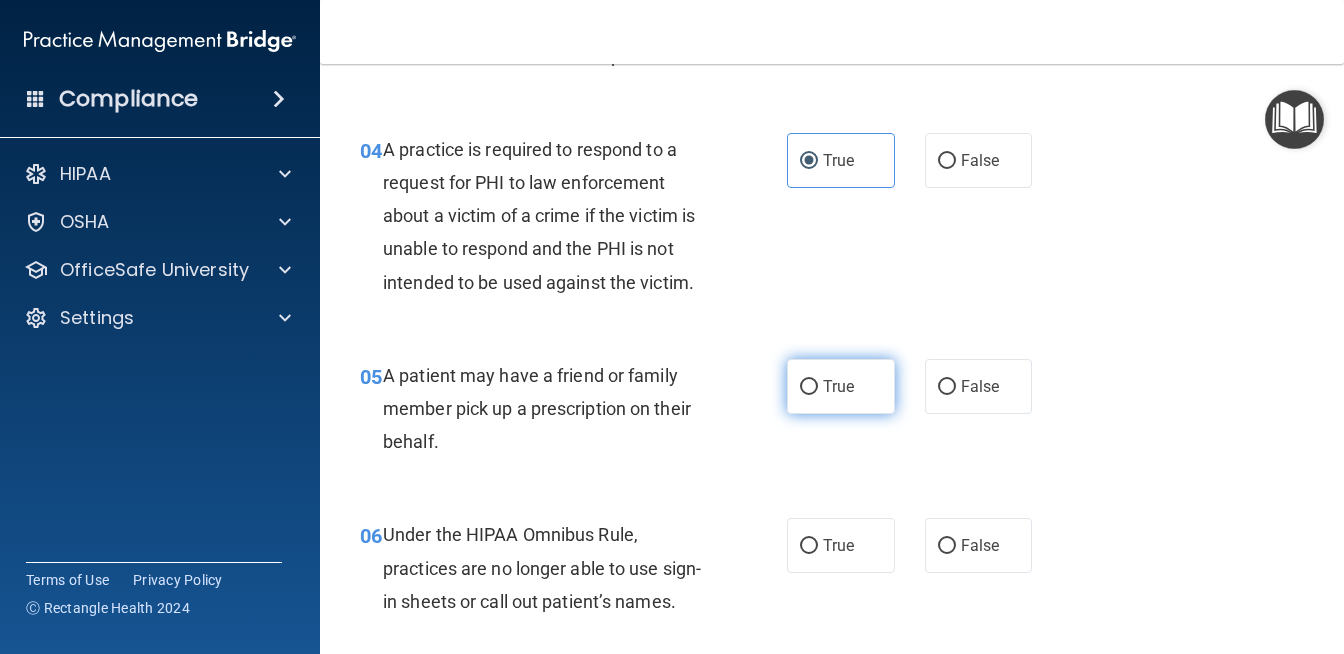click on "True" at bounding box center (841, 386) 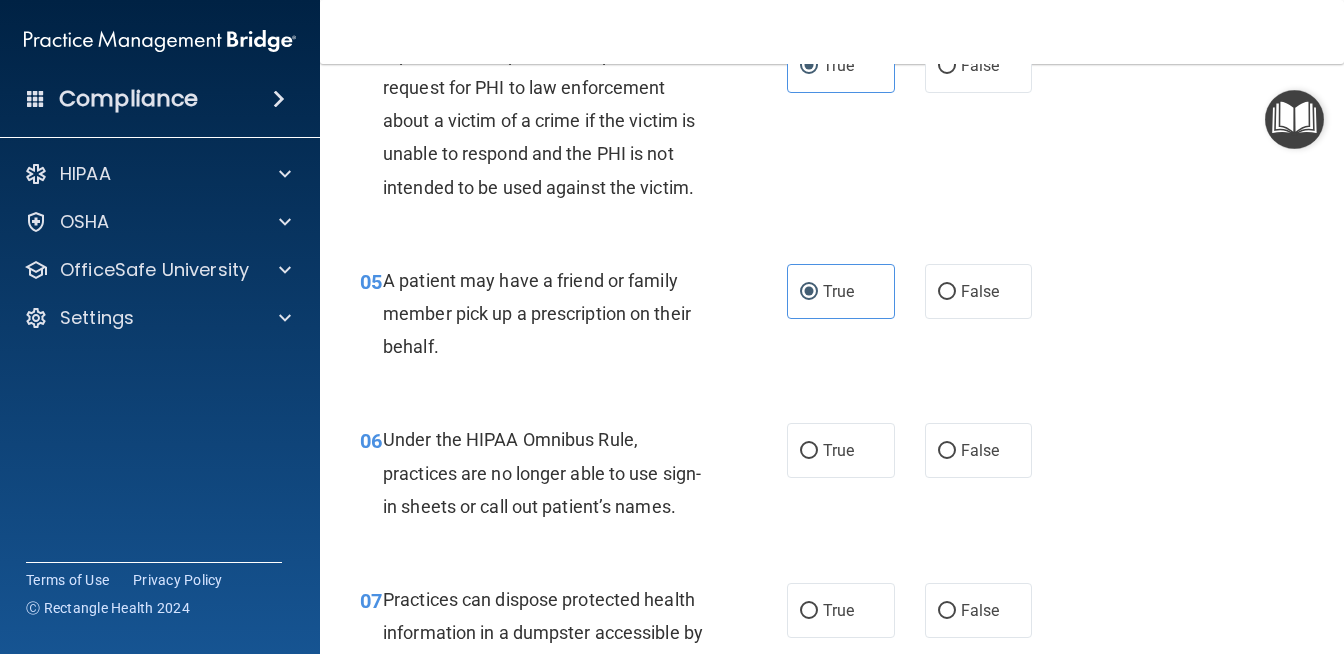 scroll, scrollTop: 809, scrollLeft: 0, axis: vertical 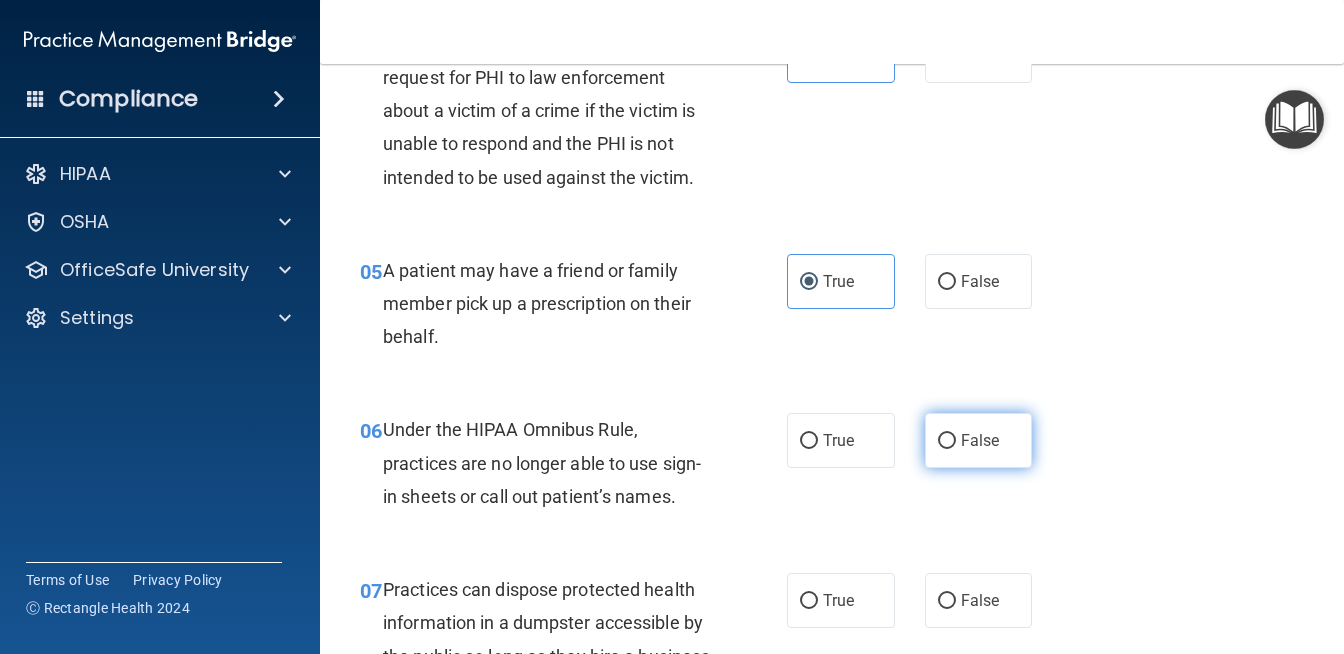 click on "False" at bounding box center [979, 440] 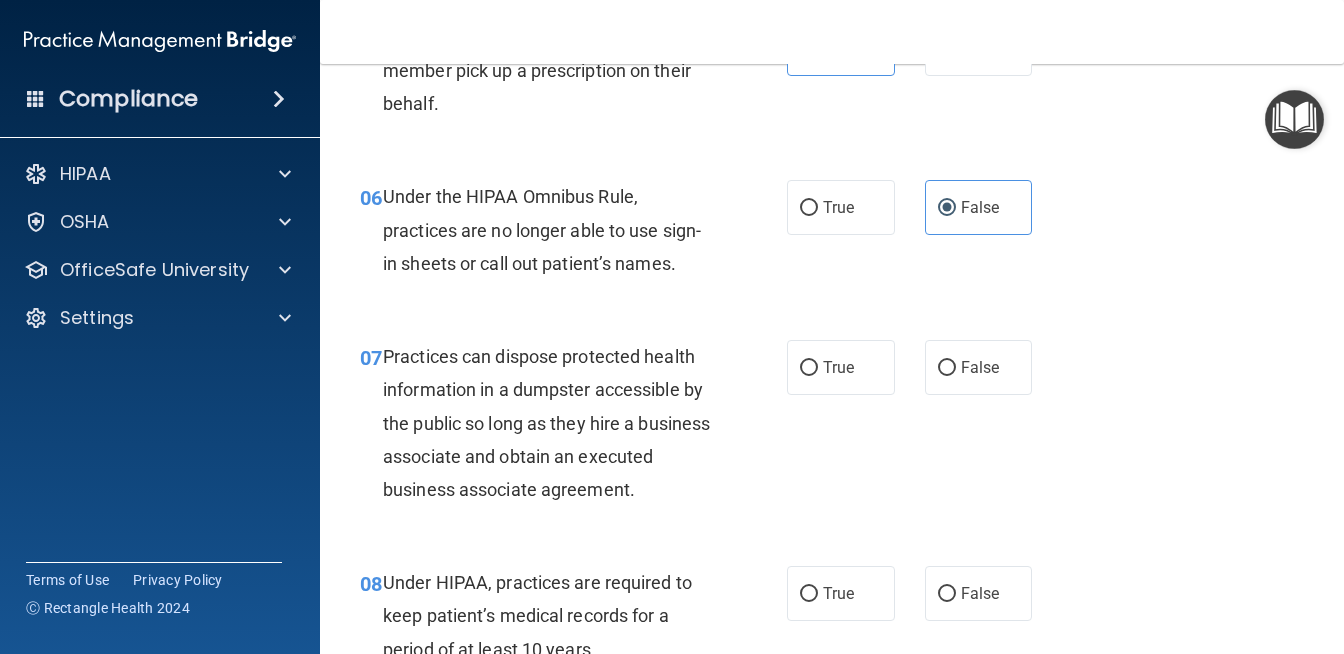 scroll, scrollTop: 1048, scrollLeft: 0, axis: vertical 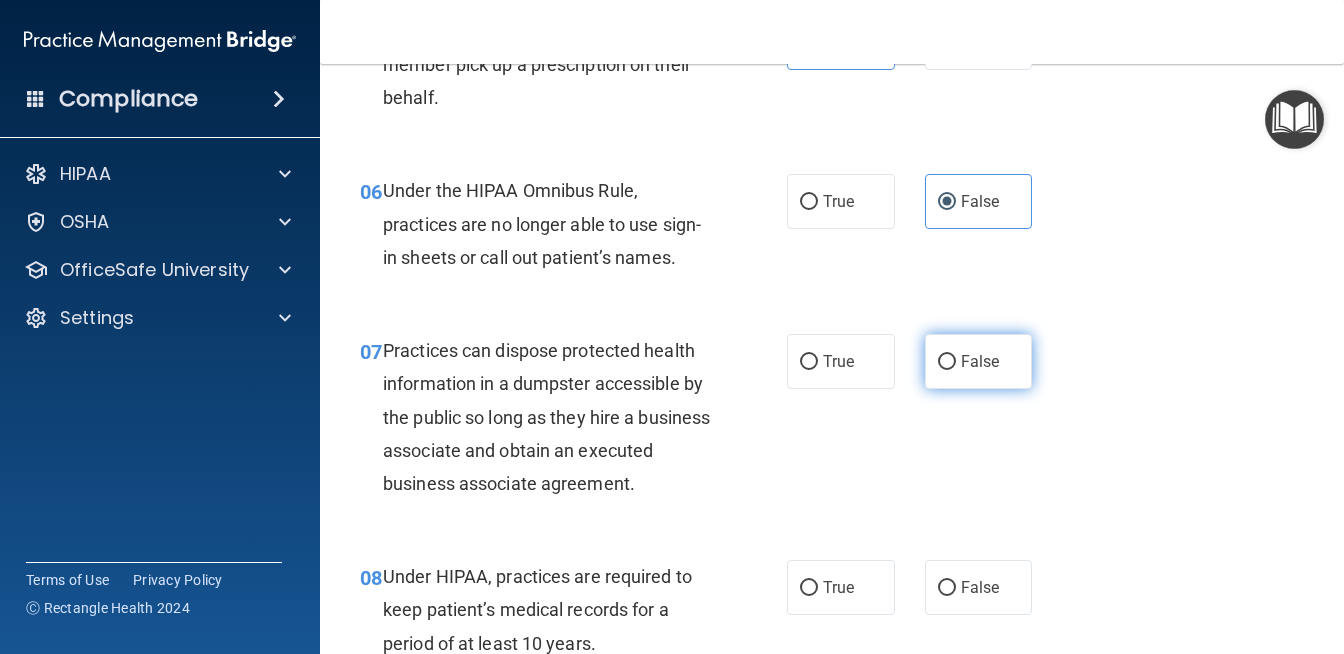 click on "False" at bounding box center [947, 362] 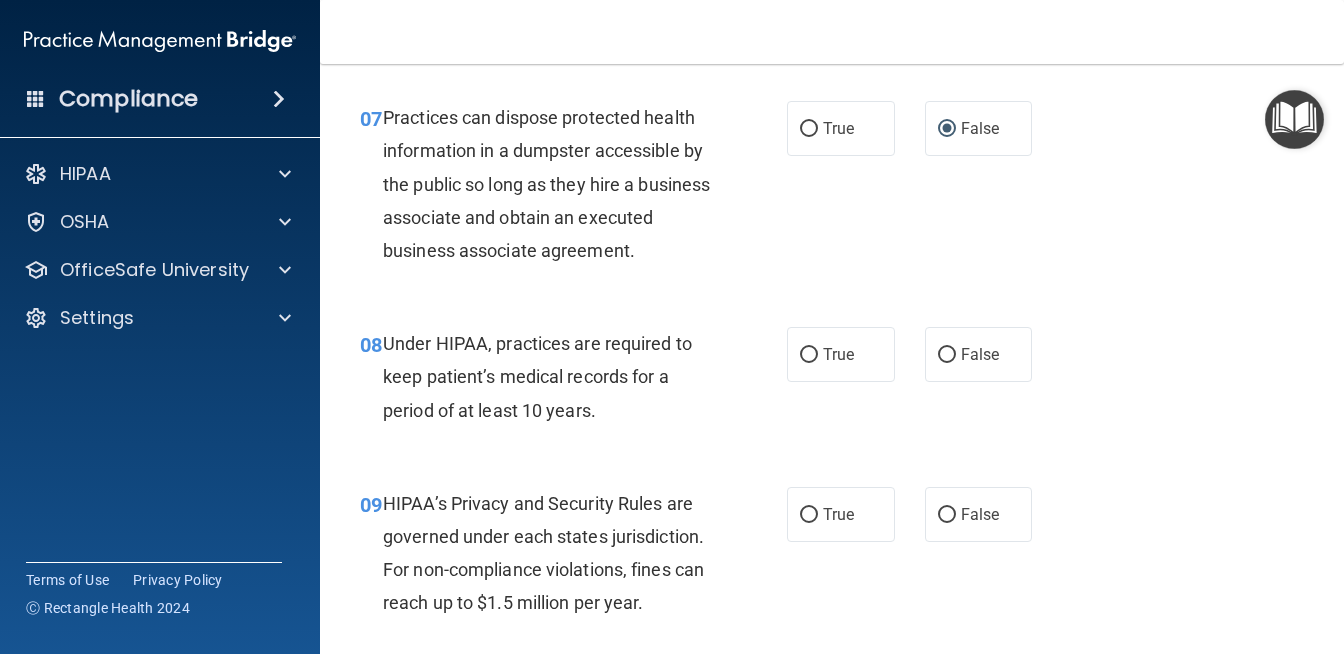 scroll, scrollTop: 1282, scrollLeft: 0, axis: vertical 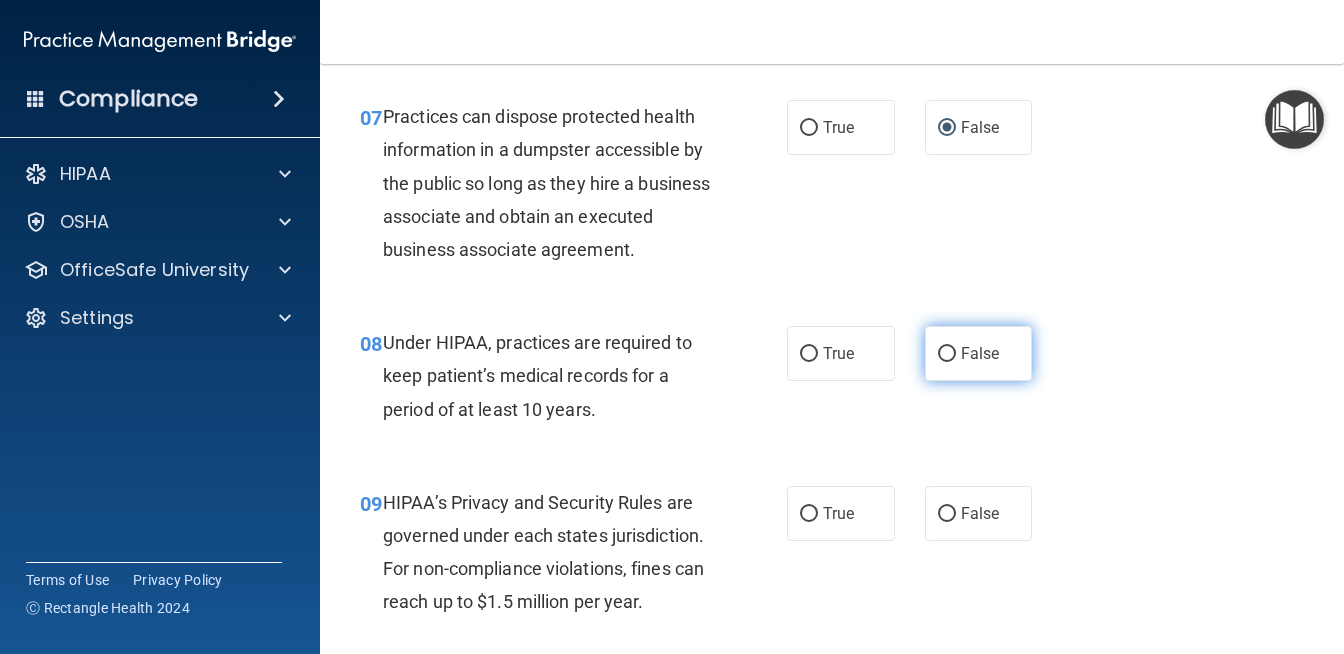 click on "False" at bounding box center (947, 354) 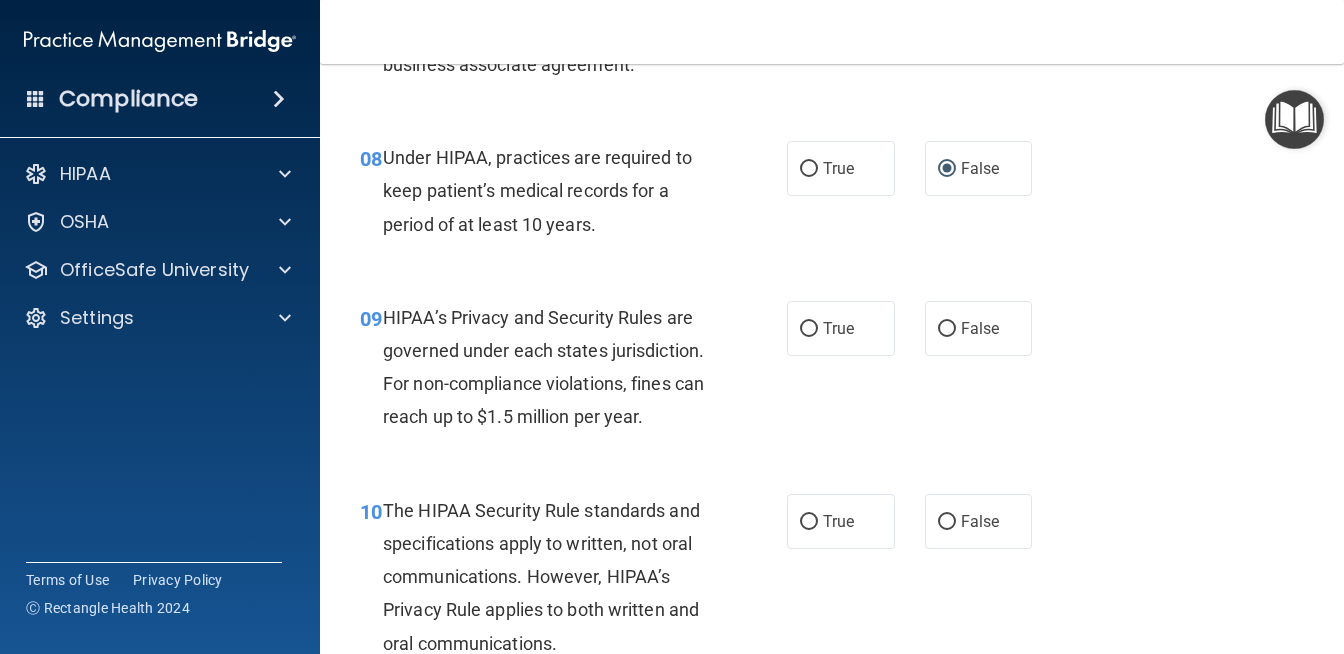 scroll, scrollTop: 1477, scrollLeft: 0, axis: vertical 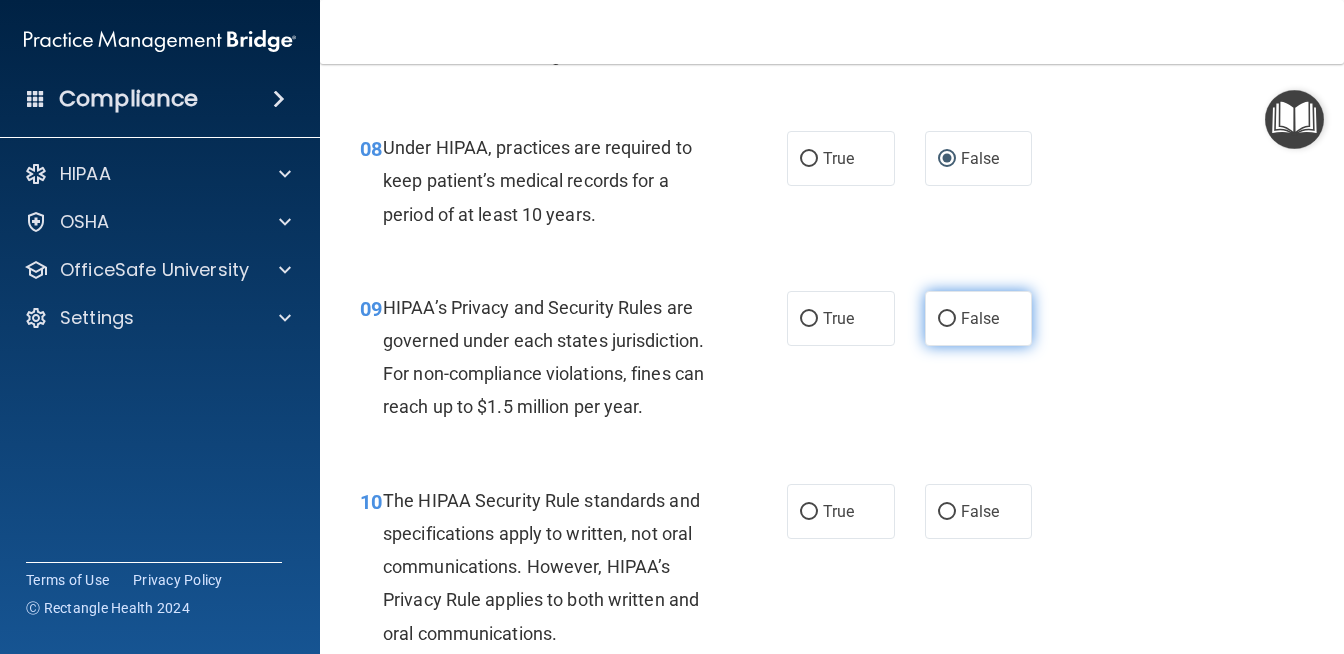 click on "False" at bounding box center (947, 319) 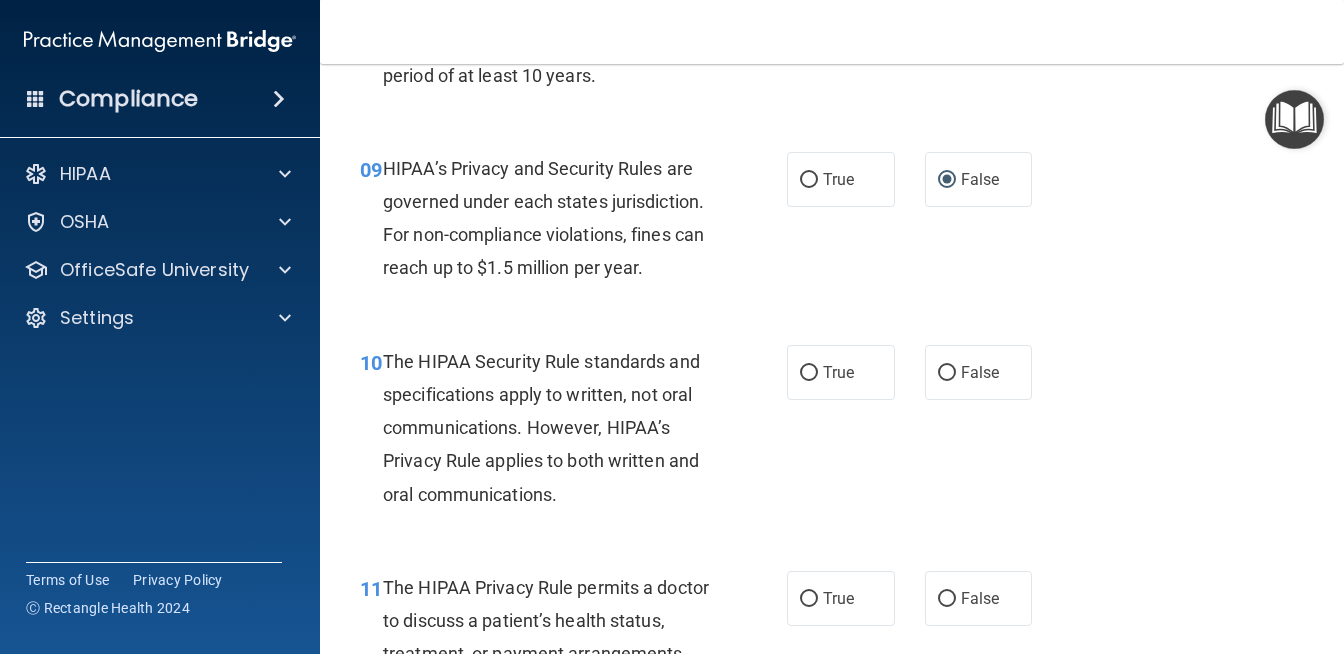 scroll, scrollTop: 1623, scrollLeft: 0, axis: vertical 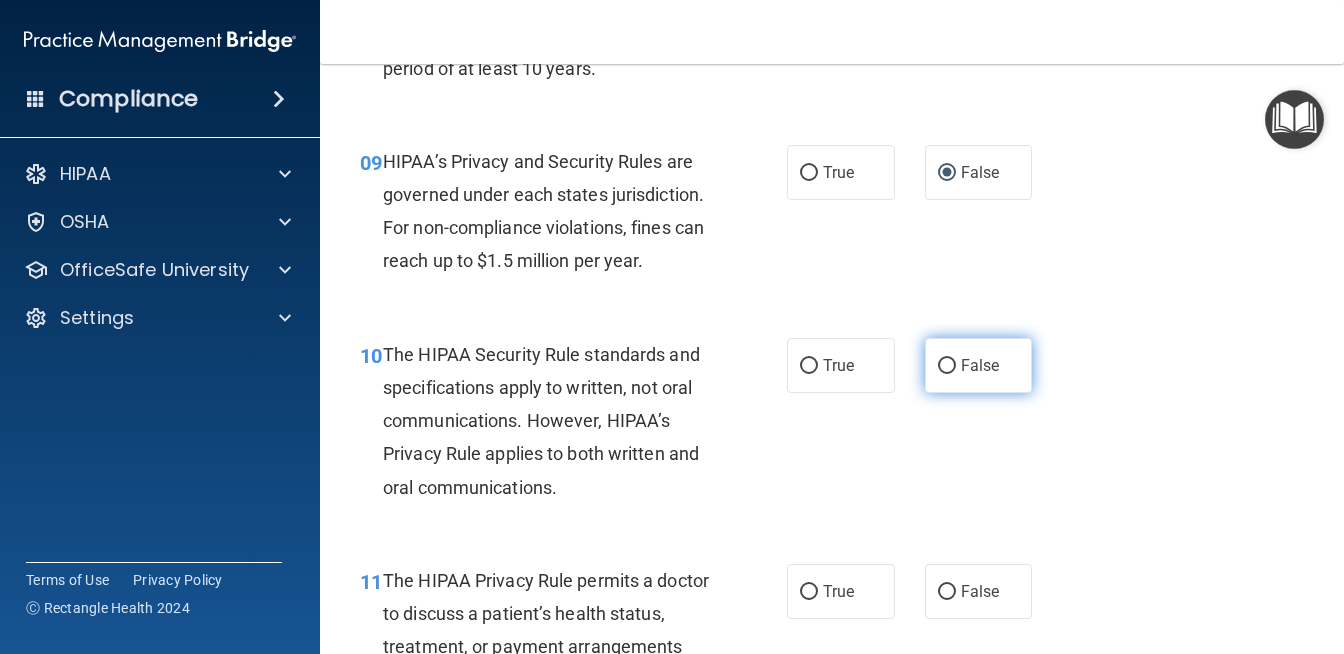 click on "False" at bounding box center [947, 366] 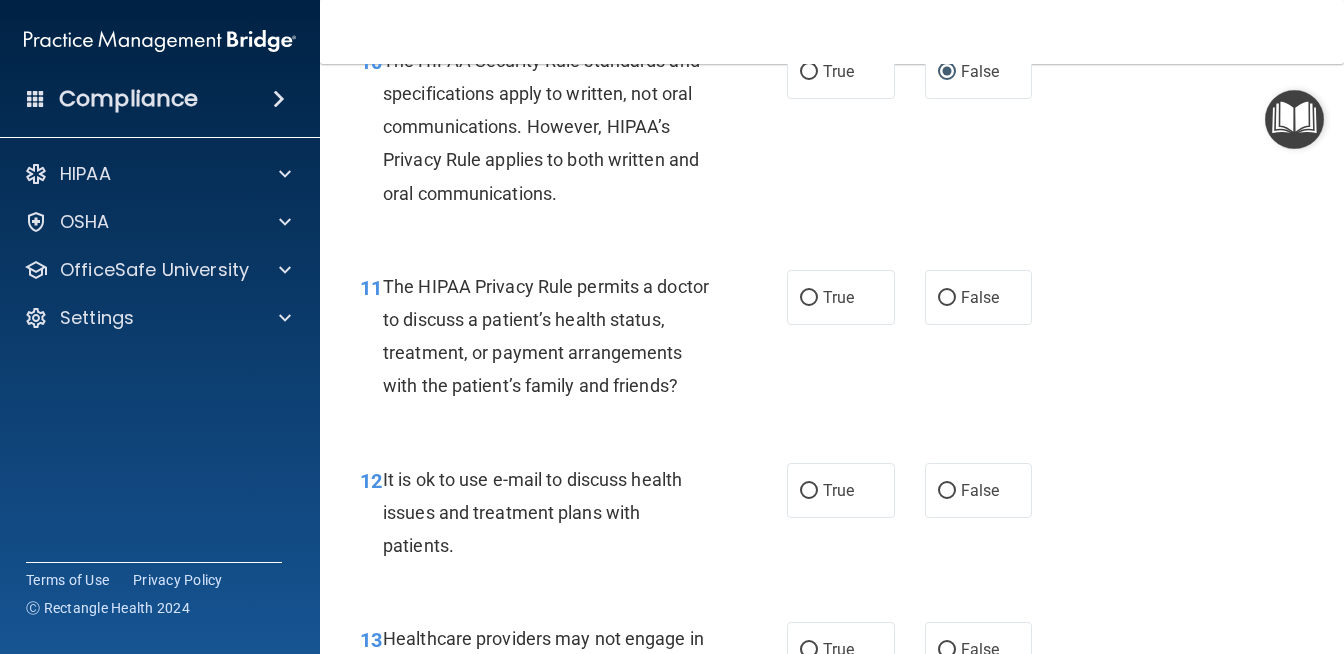 scroll, scrollTop: 1924, scrollLeft: 0, axis: vertical 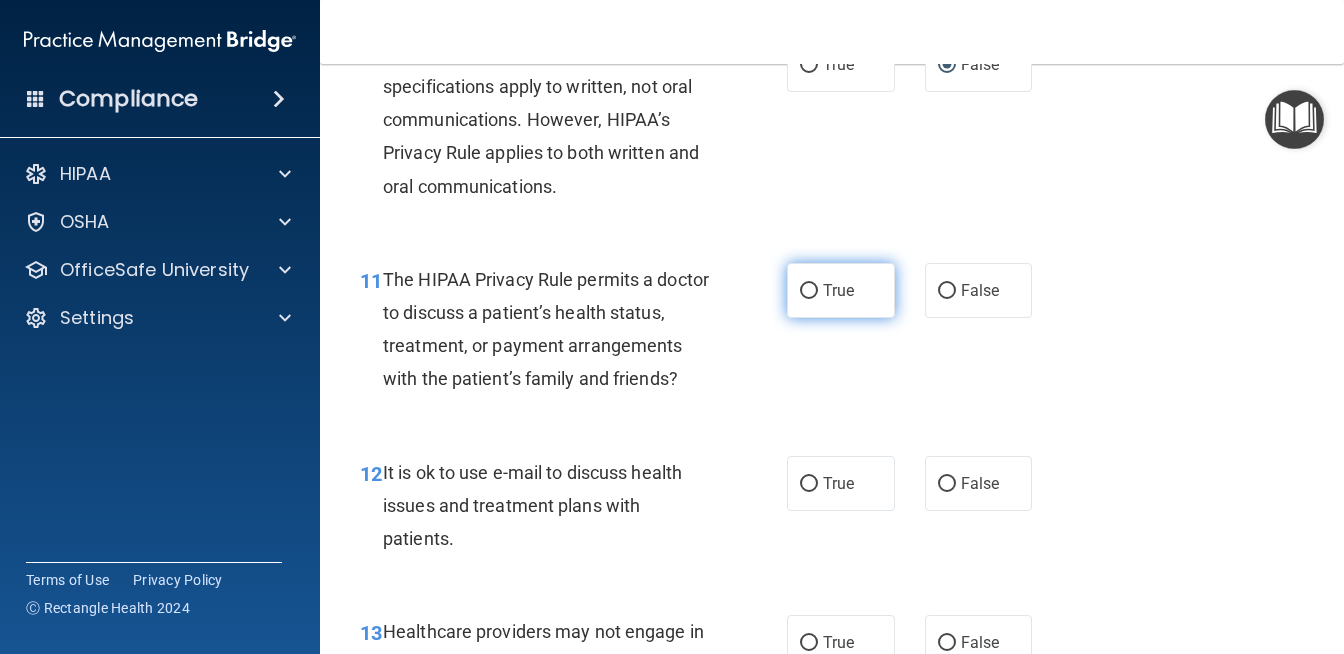 click on "True" at bounding box center (838, 290) 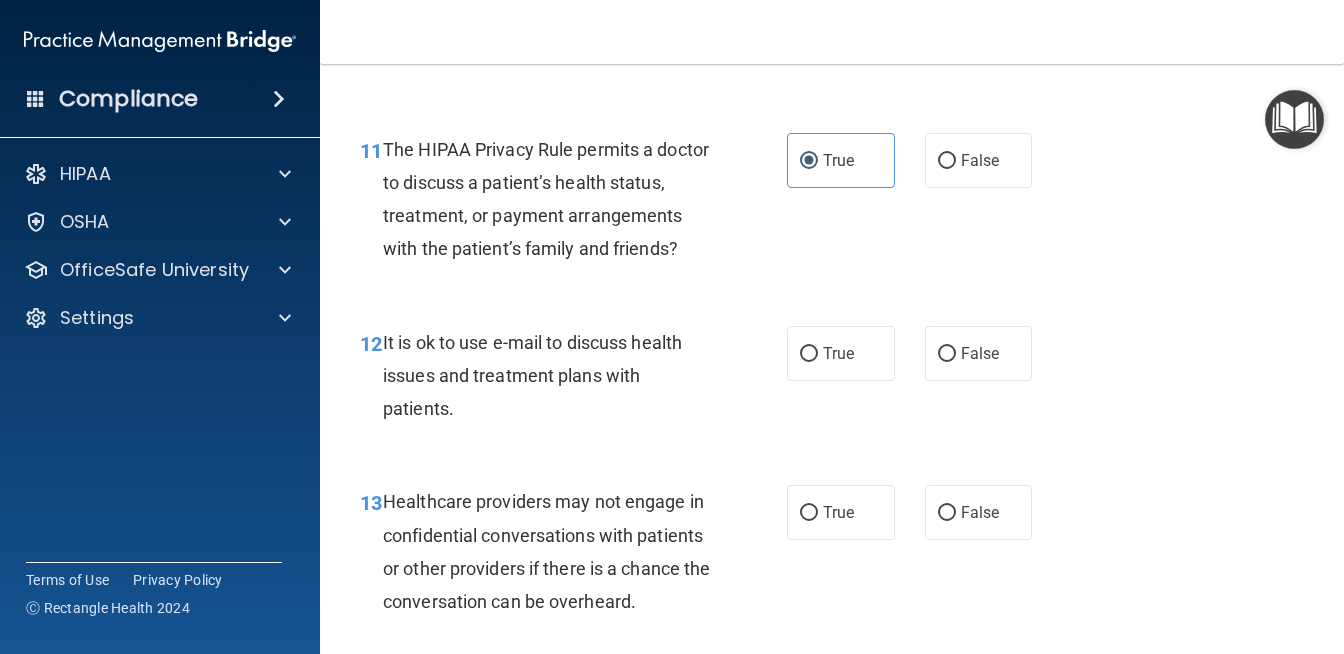scroll, scrollTop: 2124, scrollLeft: 0, axis: vertical 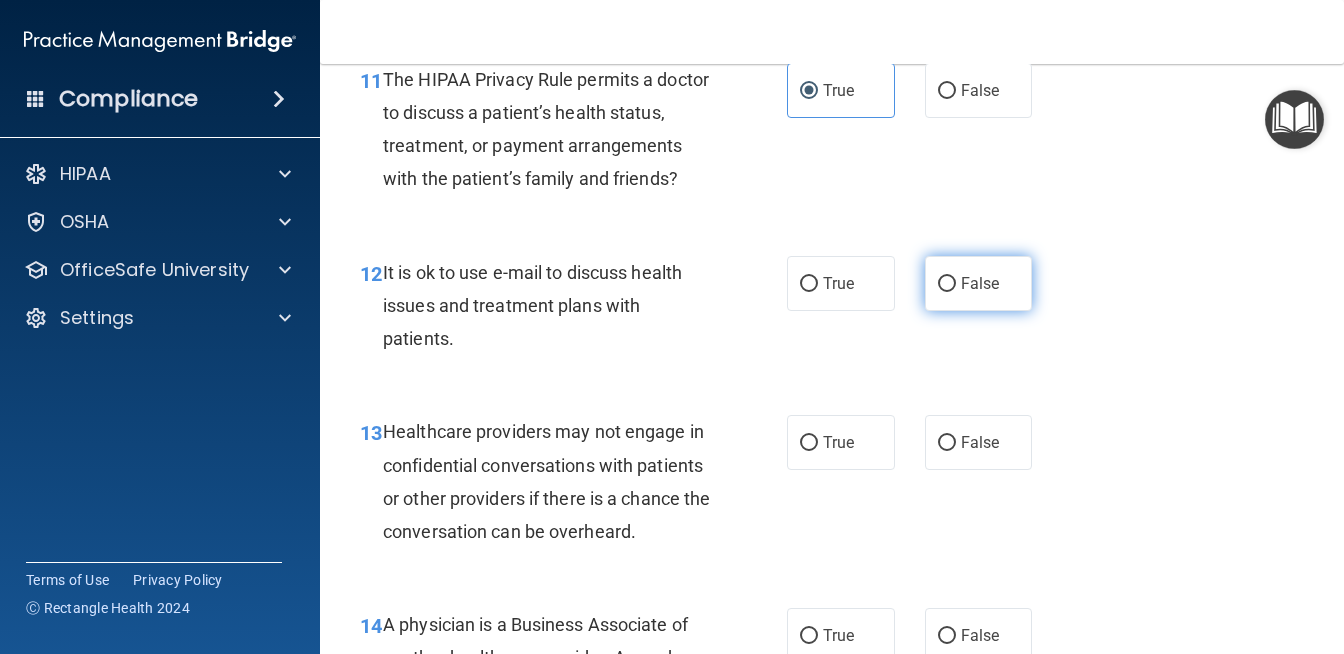 click on "False" at bounding box center [947, 284] 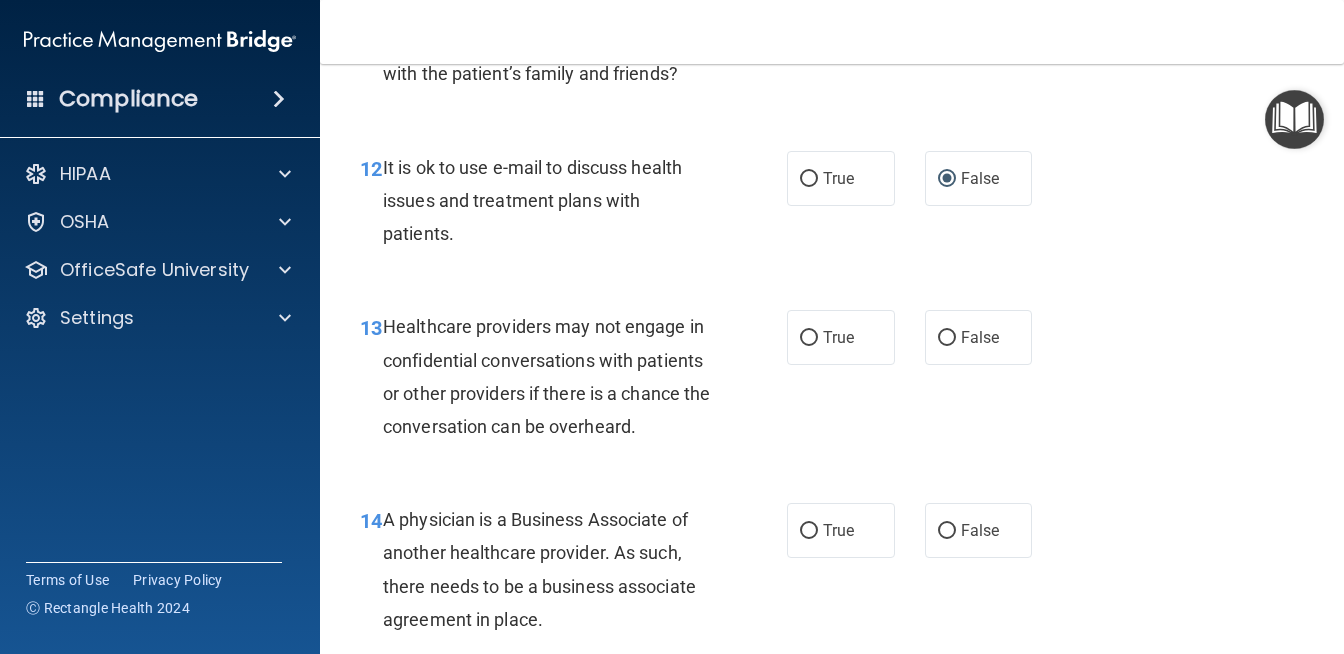 scroll, scrollTop: 2237, scrollLeft: 0, axis: vertical 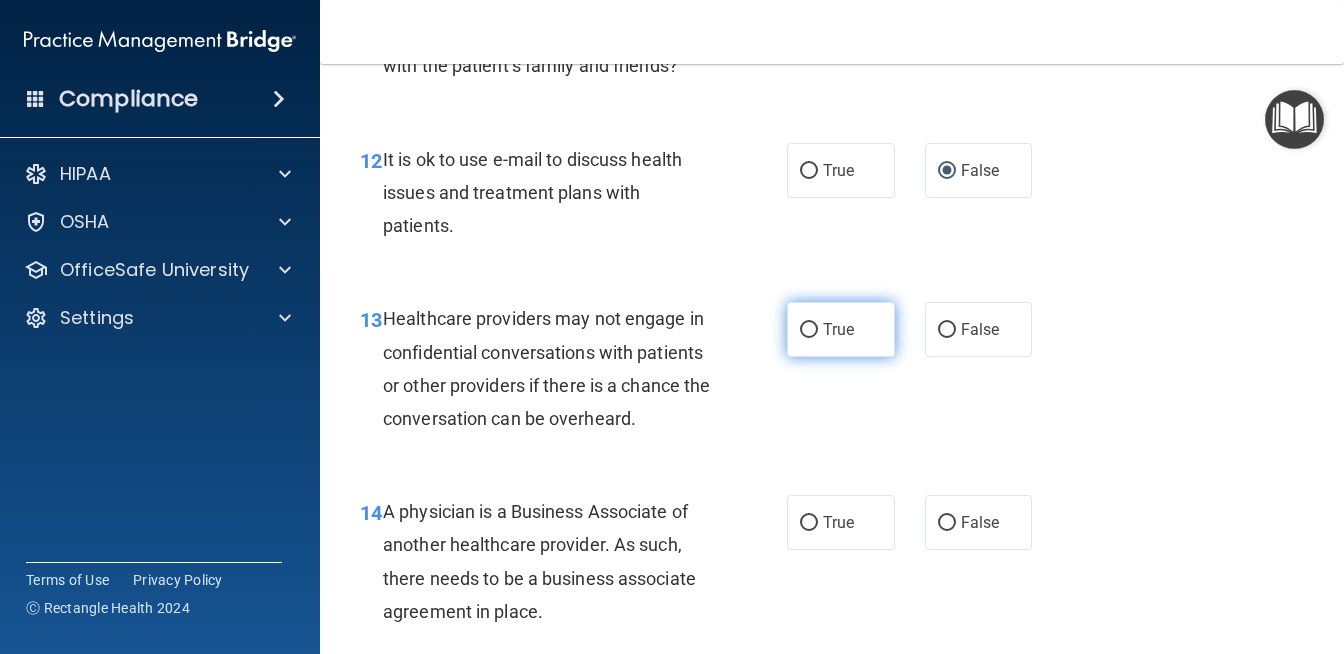 click on "True" at bounding box center (838, 329) 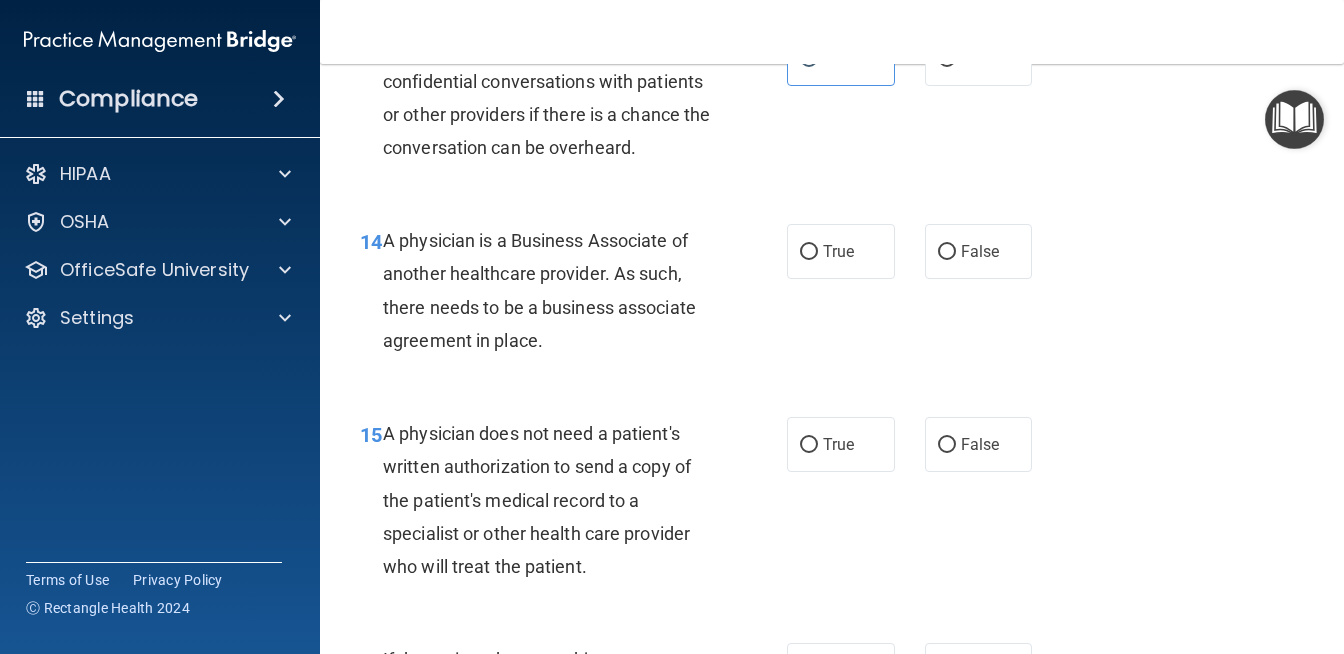 scroll, scrollTop: 2515, scrollLeft: 0, axis: vertical 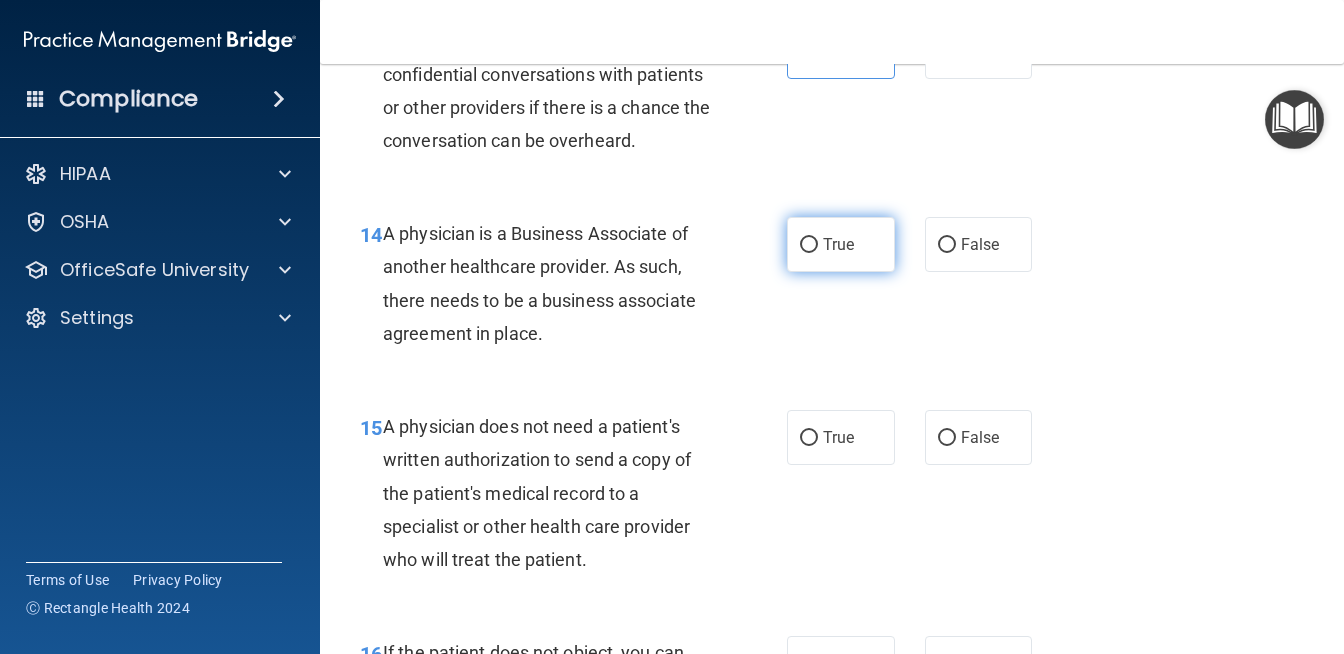 click on "True" at bounding box center (838, 244) 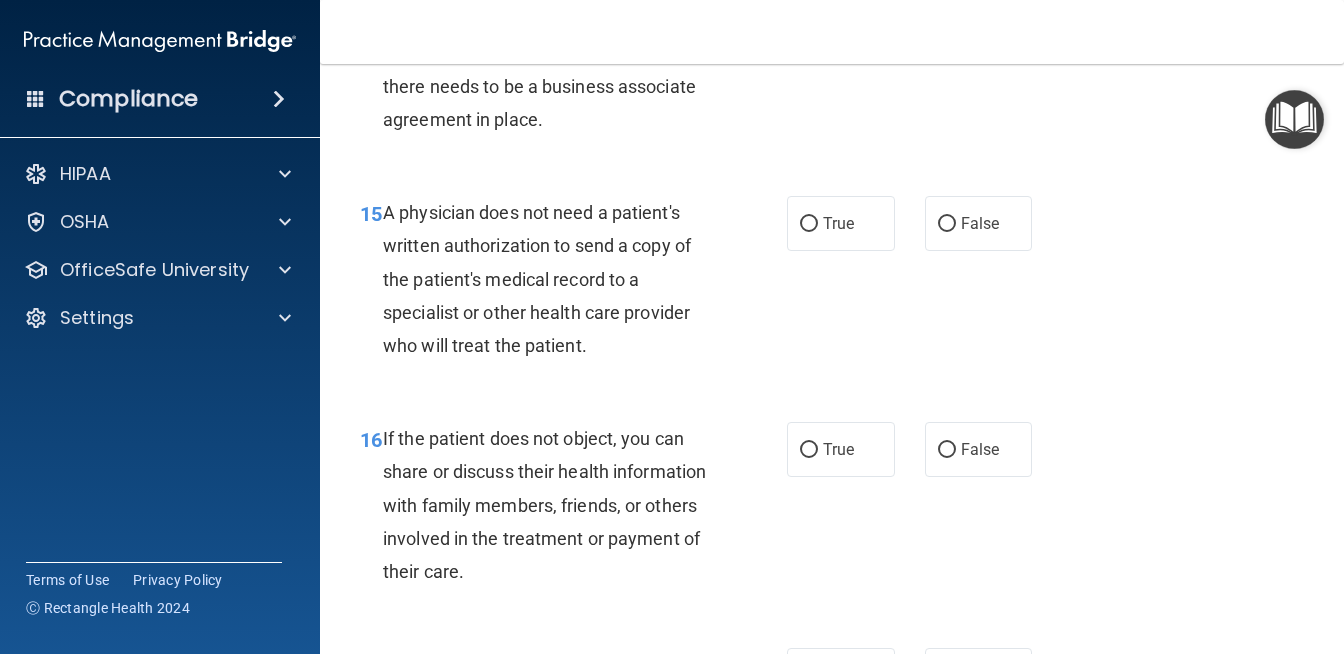 scroll, scrollTop: 2732, scrollLeft: 0, axis: vertical 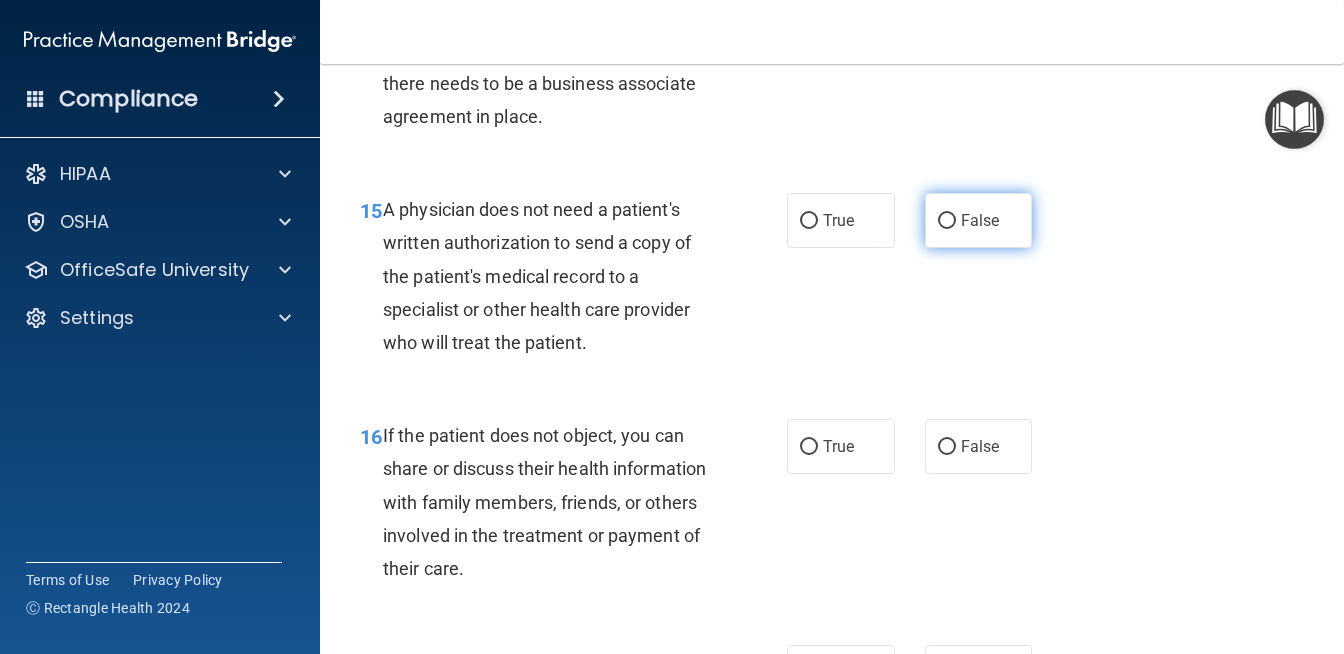click on "False" at bounding box center [947, 221] 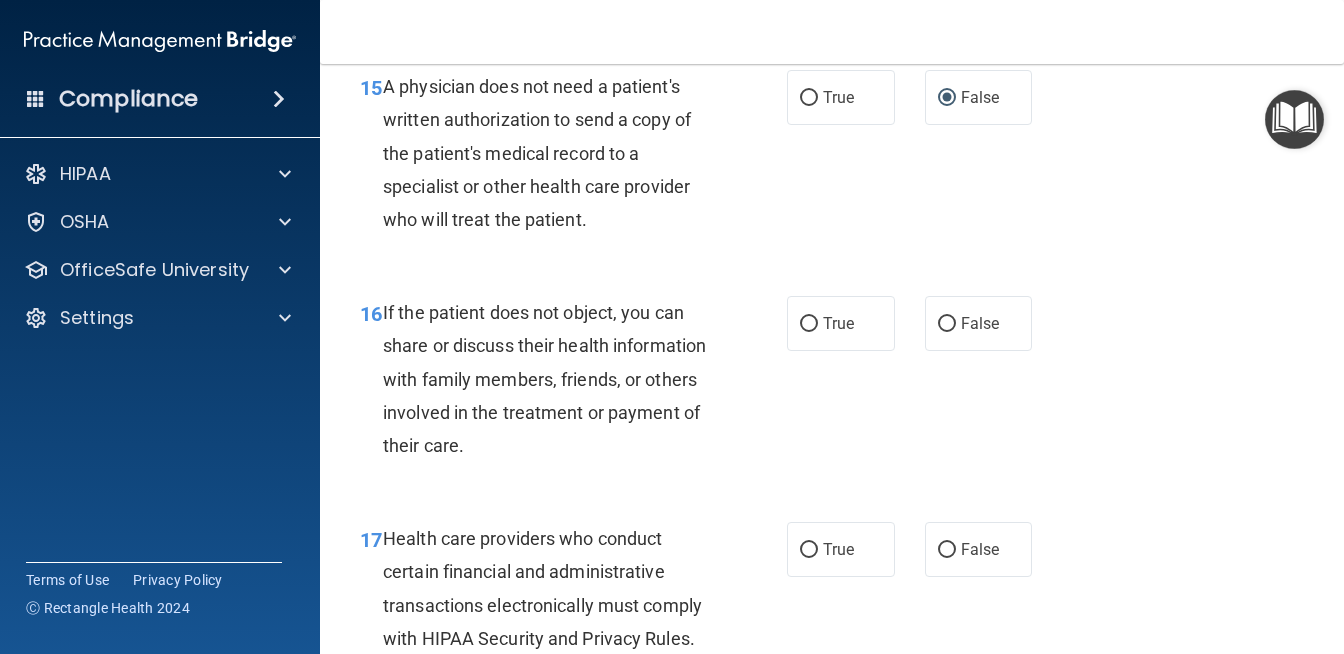 scroll, scrollTop: 2896, scrollLeft: 0, axis: vertical 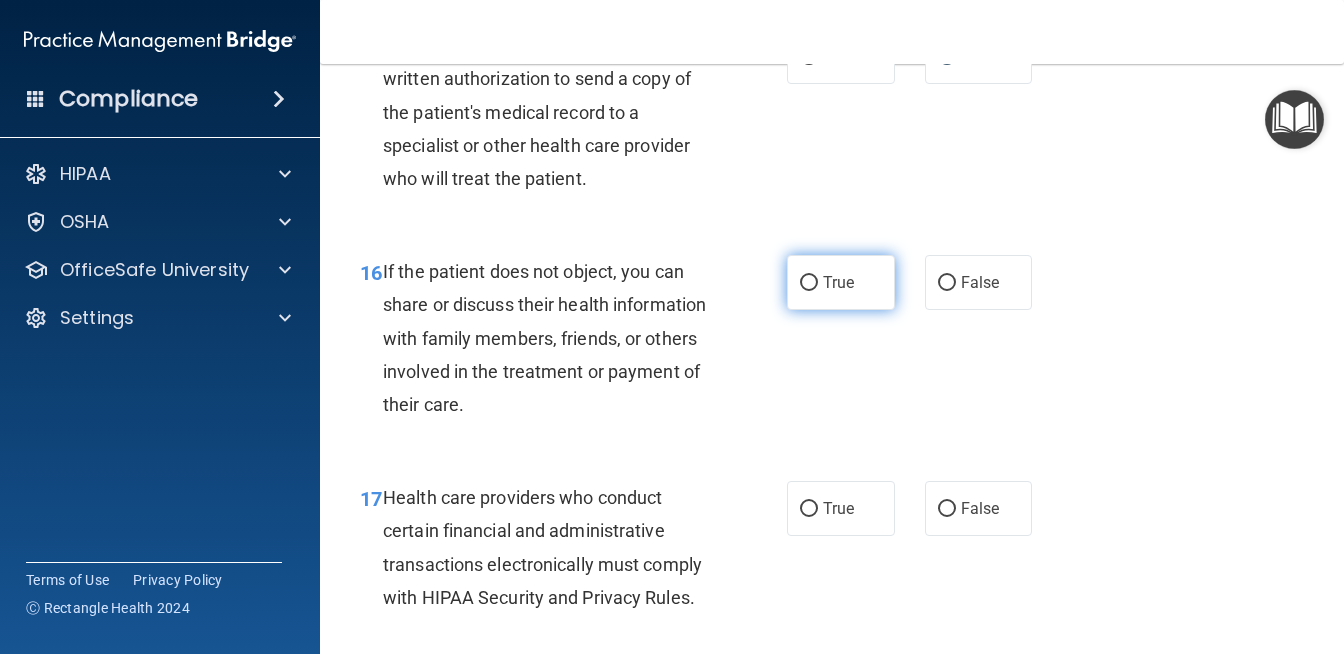 click on "True" at bounding box center (841, 282) 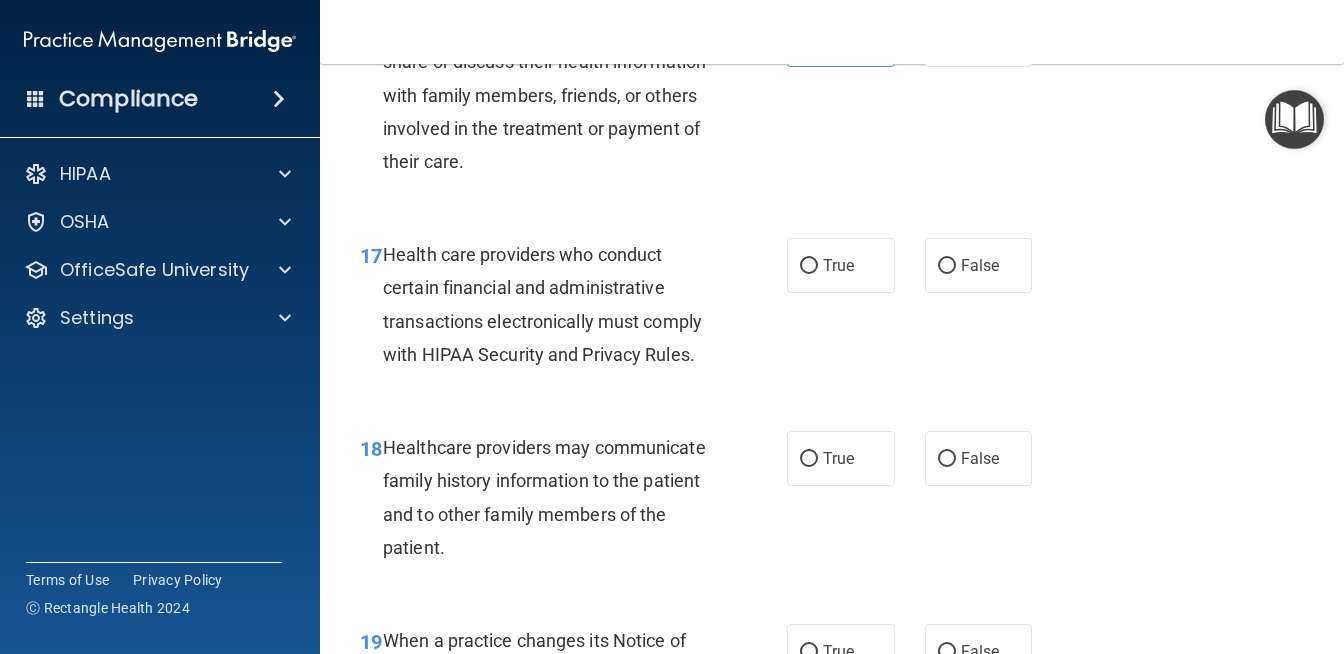 scroll, scrollTop: 3140, scrollLeft: 0, axis: vertical 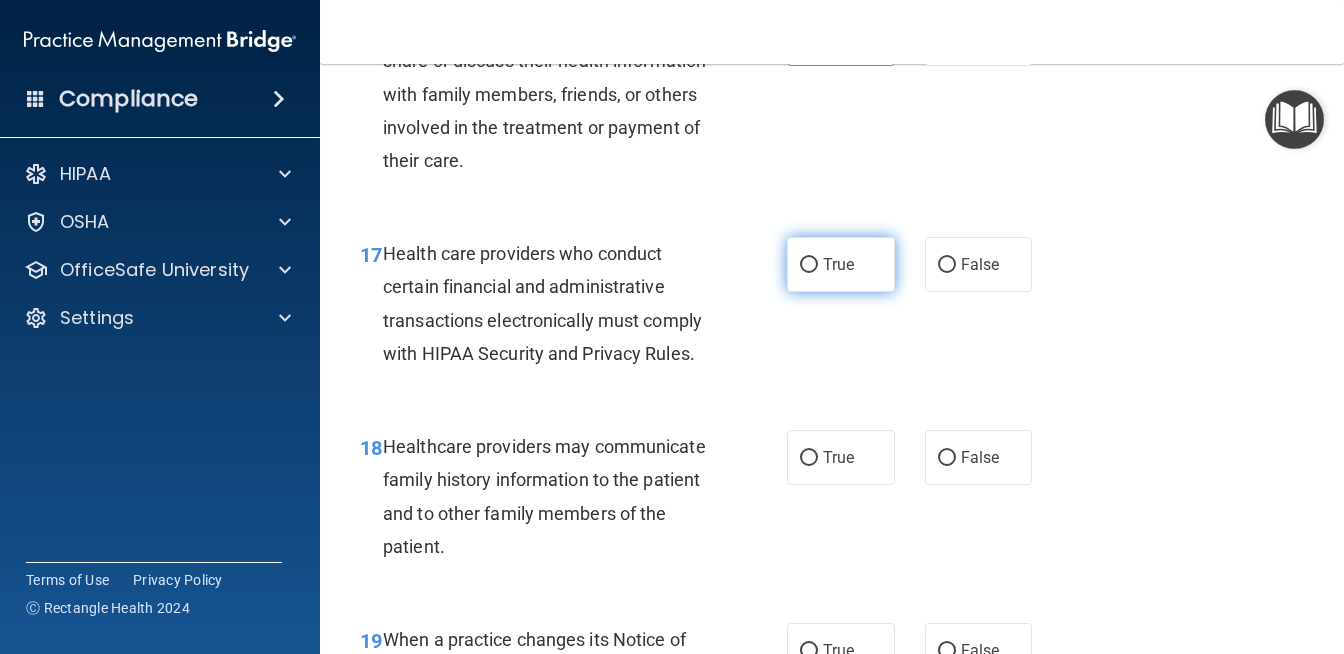 click on "True" at bounding box center [838, 264] 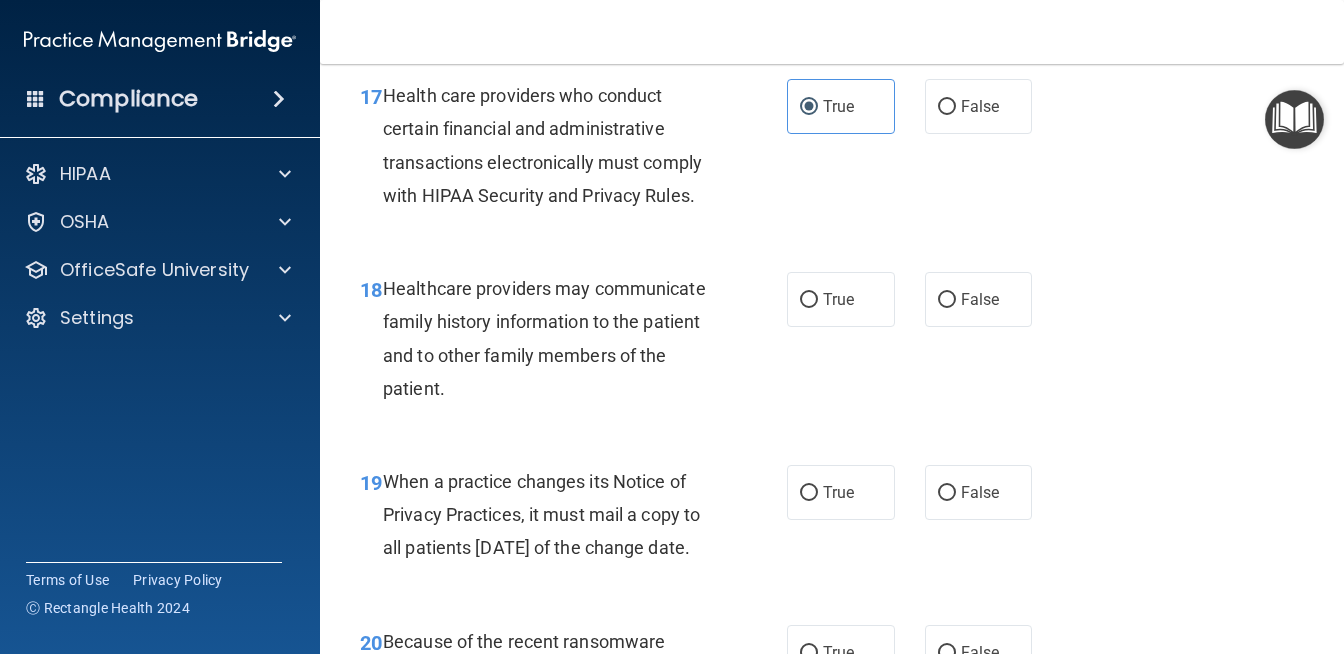 scroll, scrollTop: 3300, scrollLeft: 0, axis: vertical 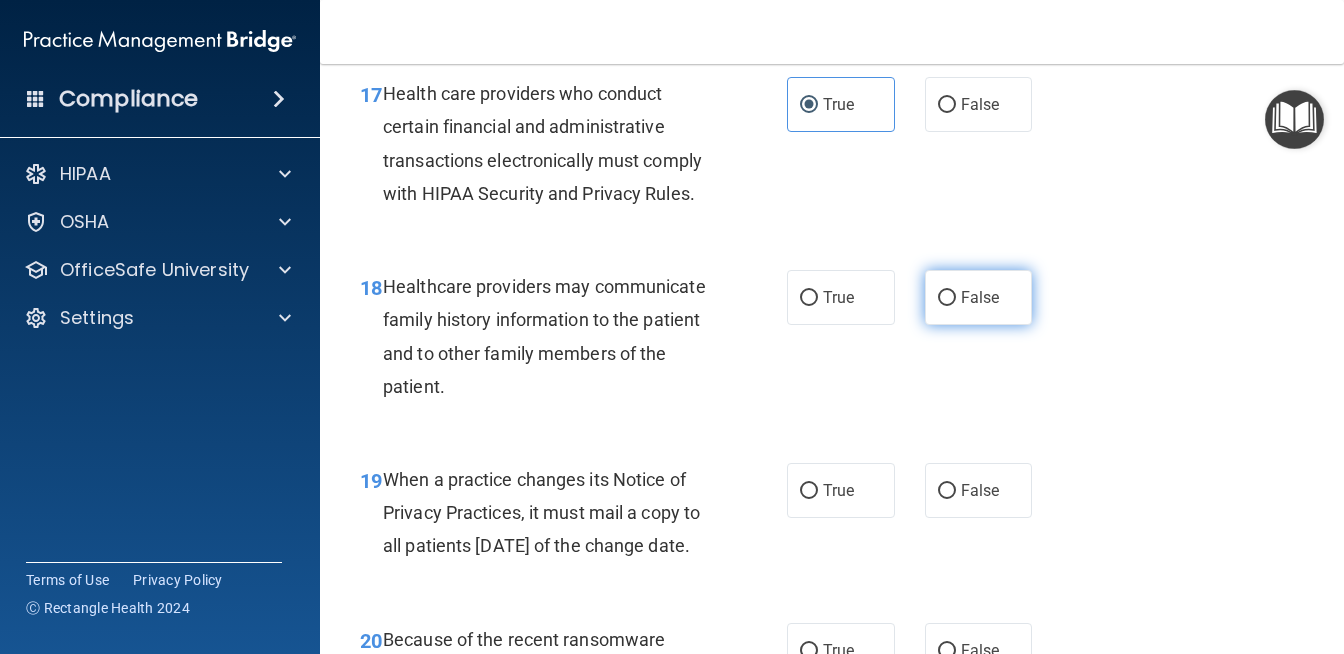 click on "False" at bounding box center (980, 297) 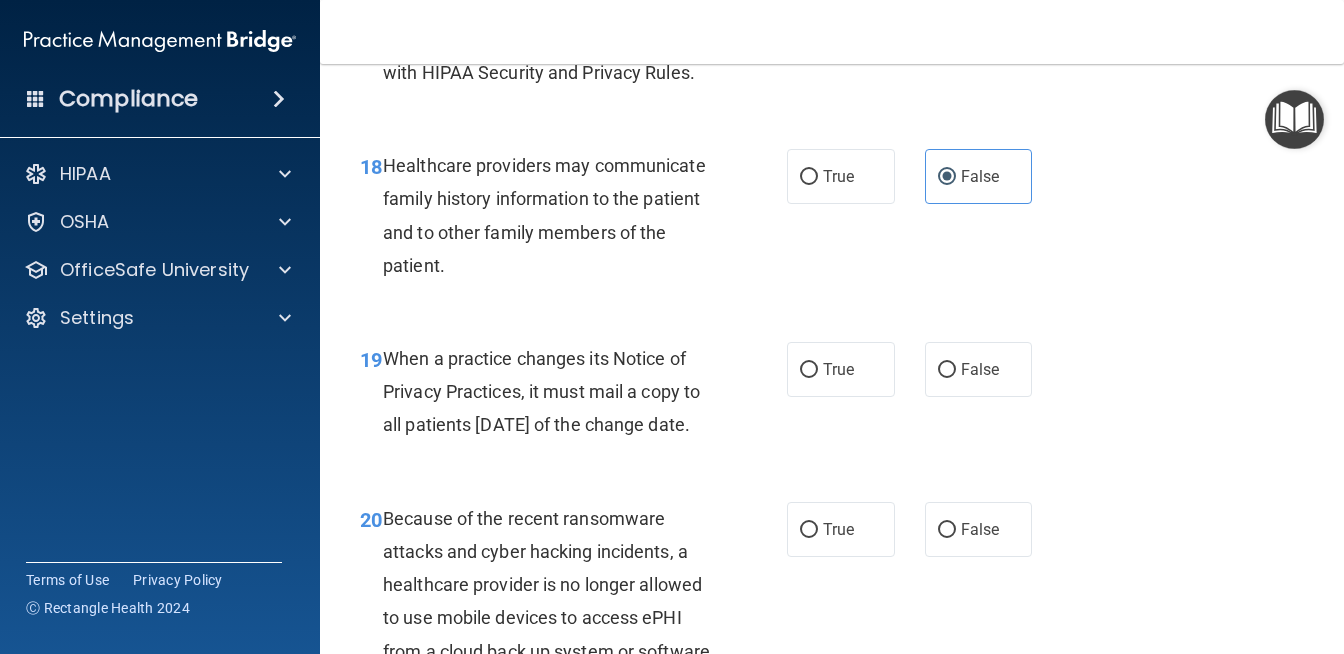 scroll, scrollTop: 3424, scrollLeft: 0, axis: vertical 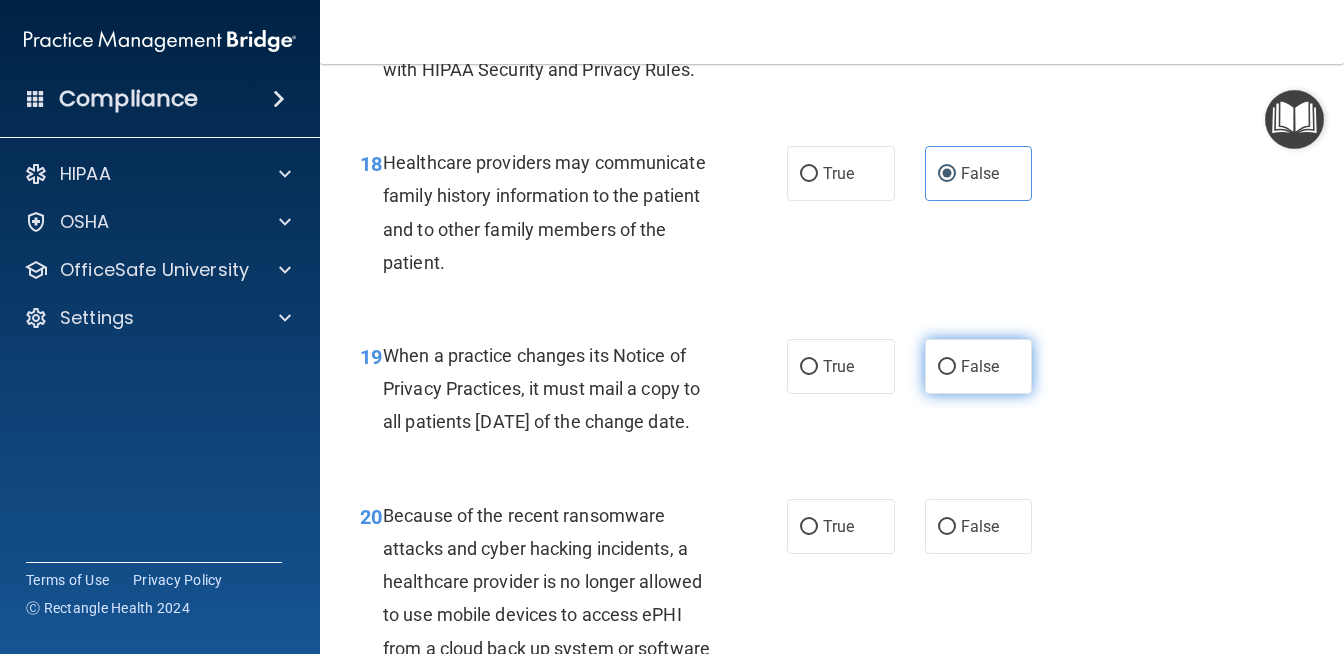 click on "False" at bounding box center (979, 366) 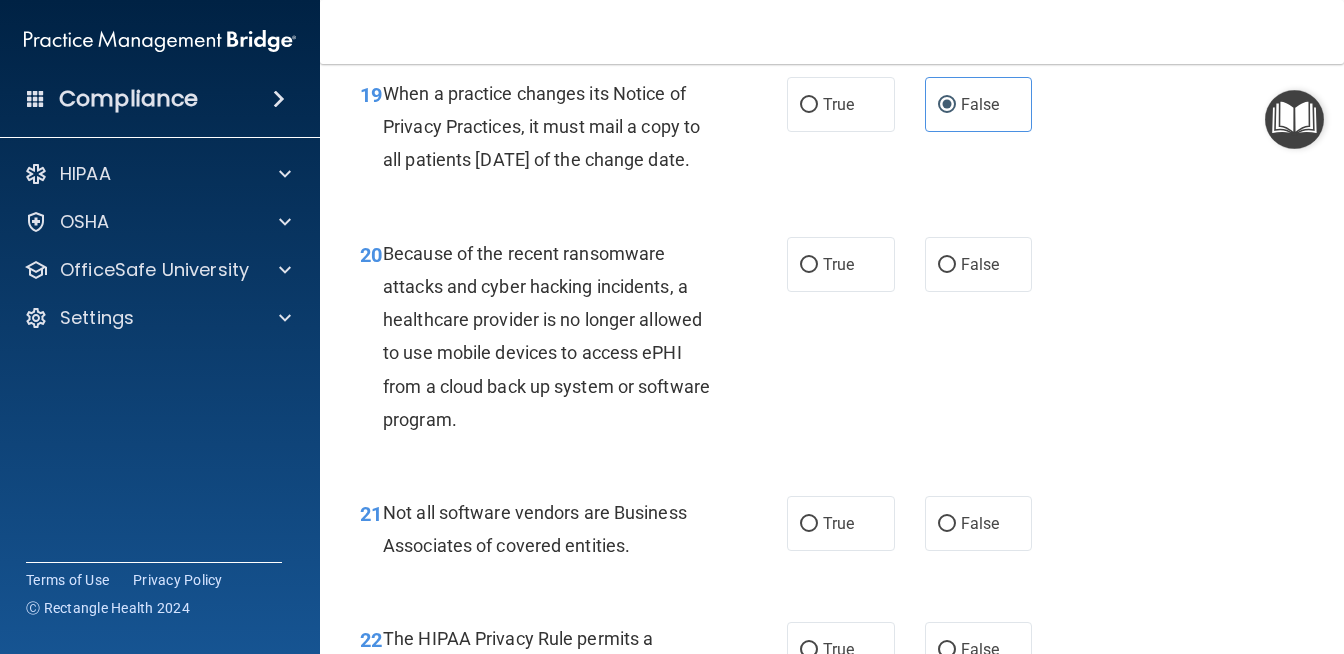 scroll, scrollTop: 3689, scrollLeft: 0, axis: vertical 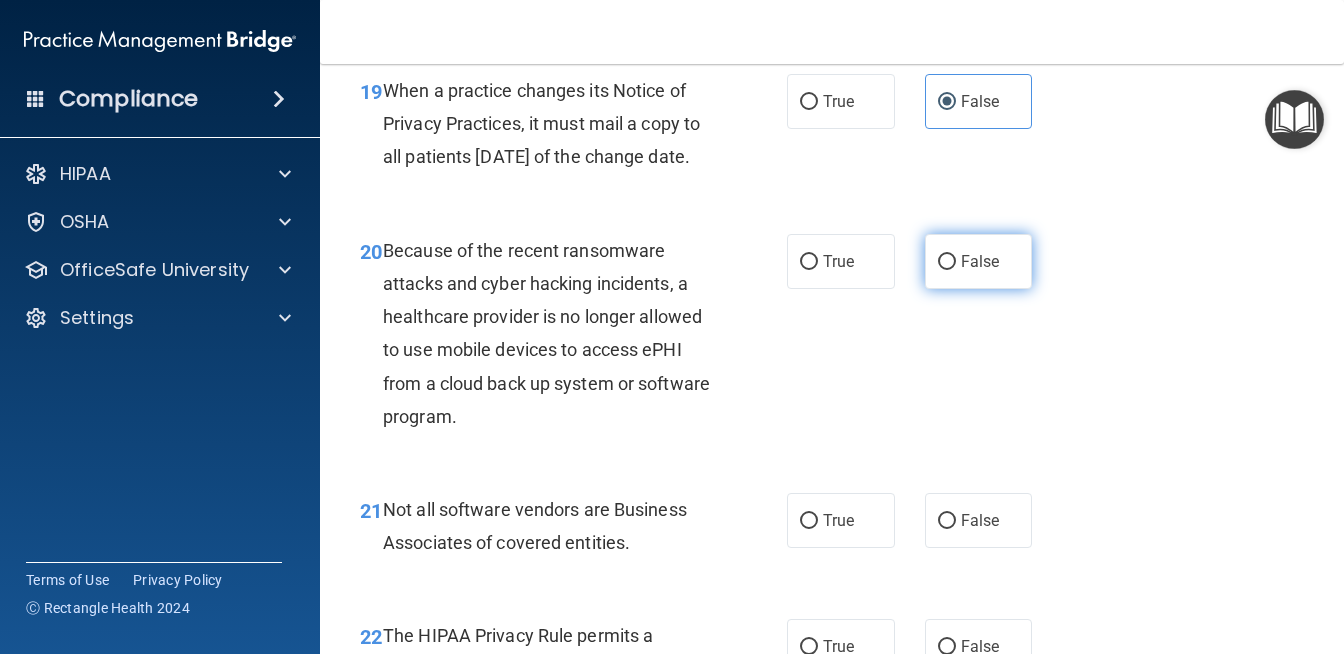 click on "False" at bounding box center (979, 261) 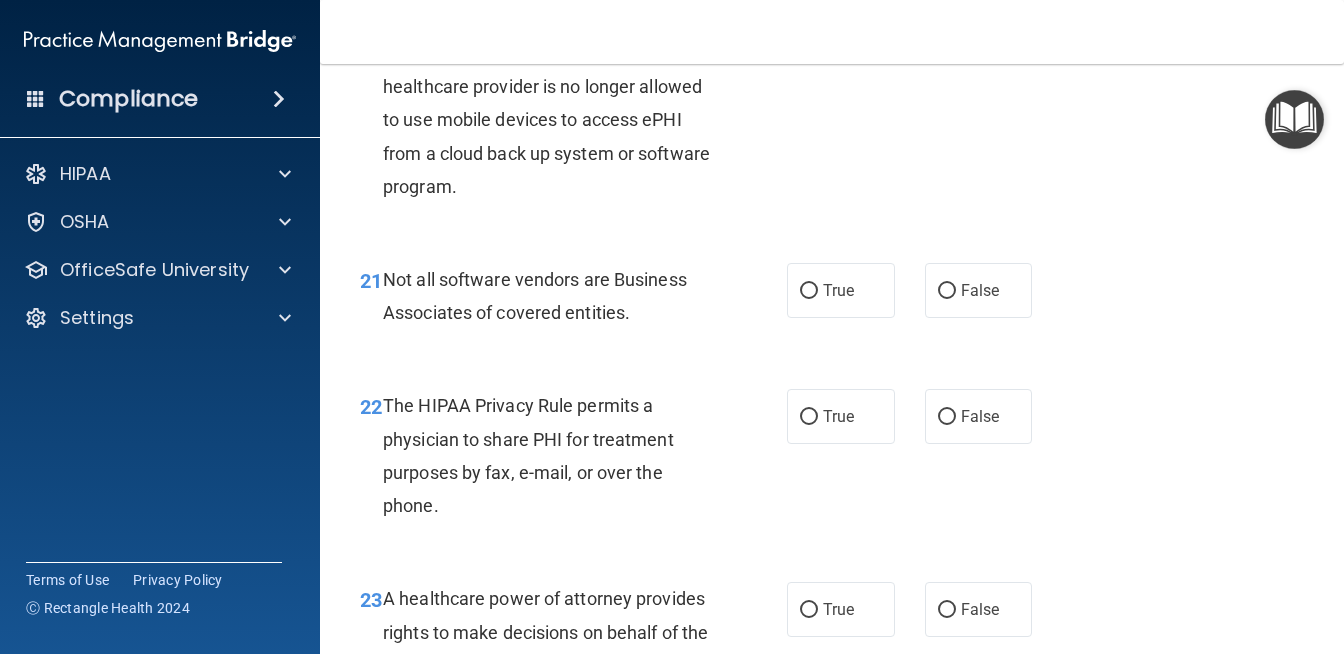 scroll, scrollTop: 3922, scrollLeft: 0, axis: vertical 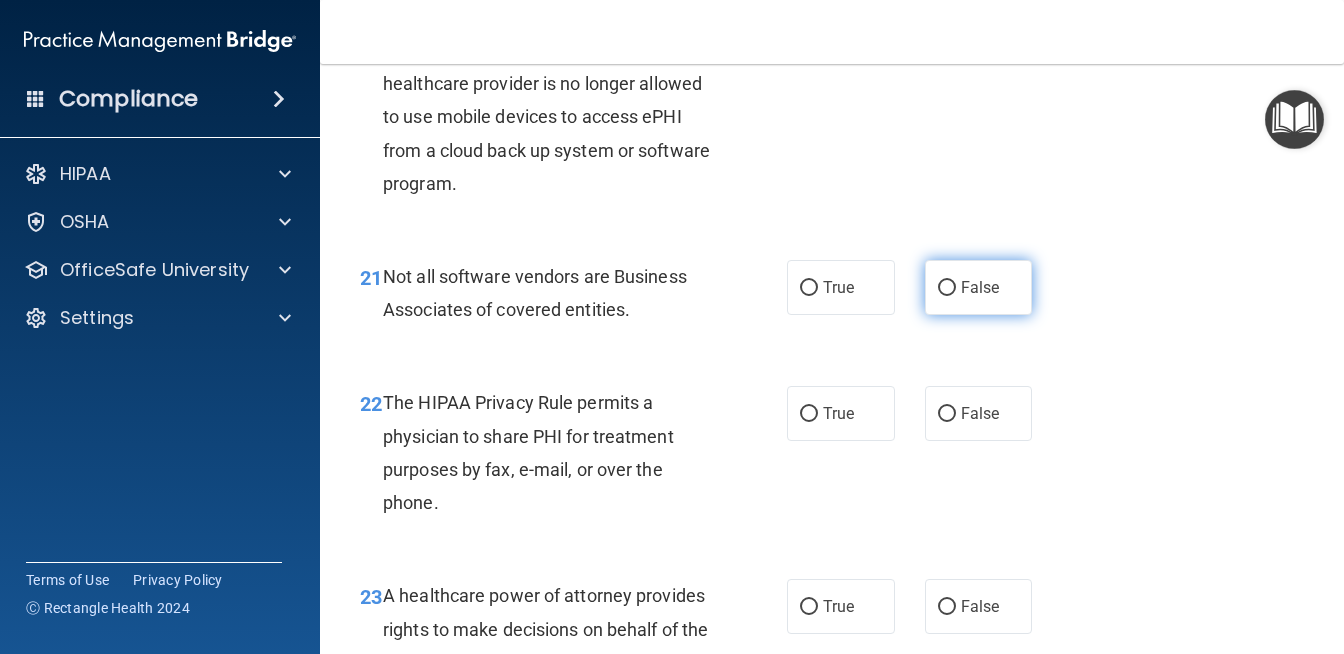 click on "False" at bounding box center [947, 288] 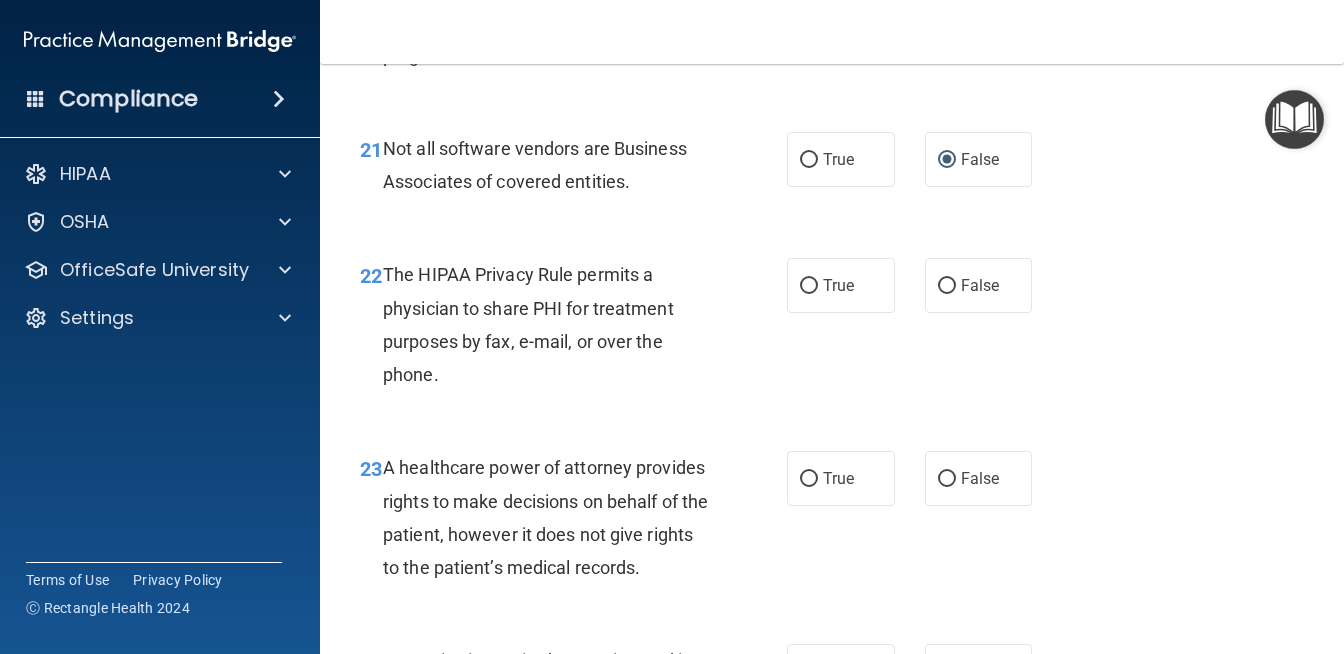 scroll, scrollTop: 4086, scrollLeft: 0, axis: vertical 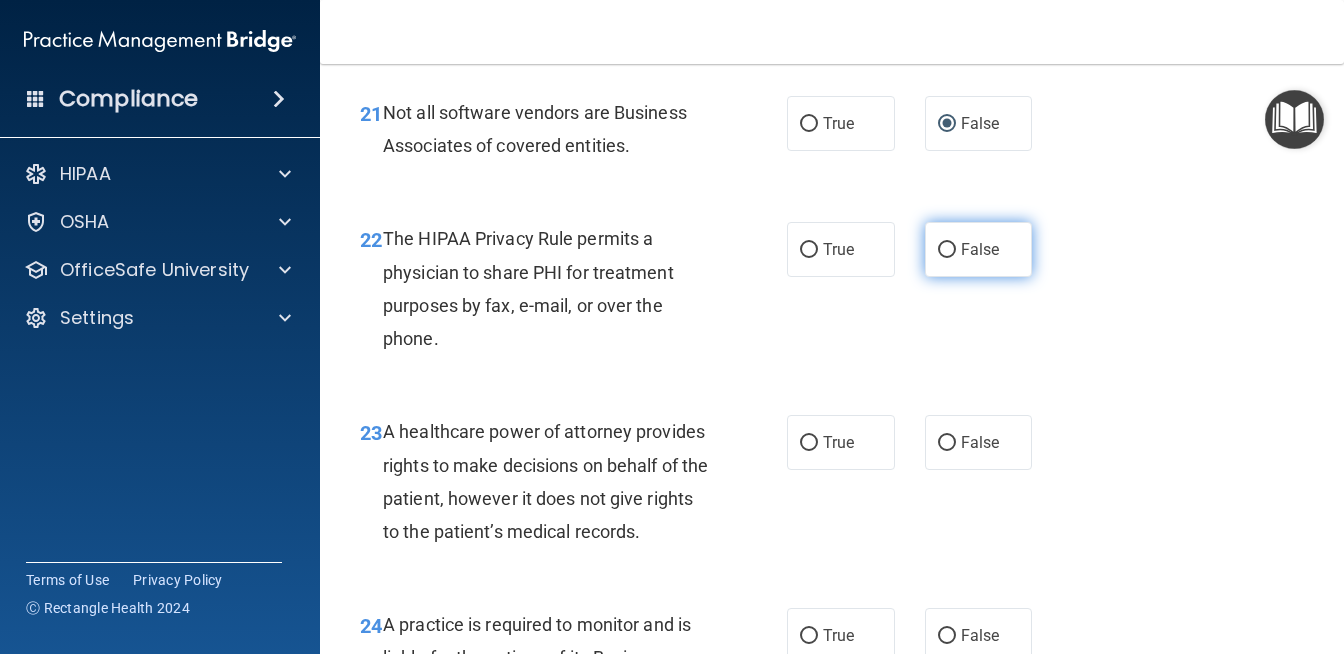 click on "False" at bounding box center (980, 249) 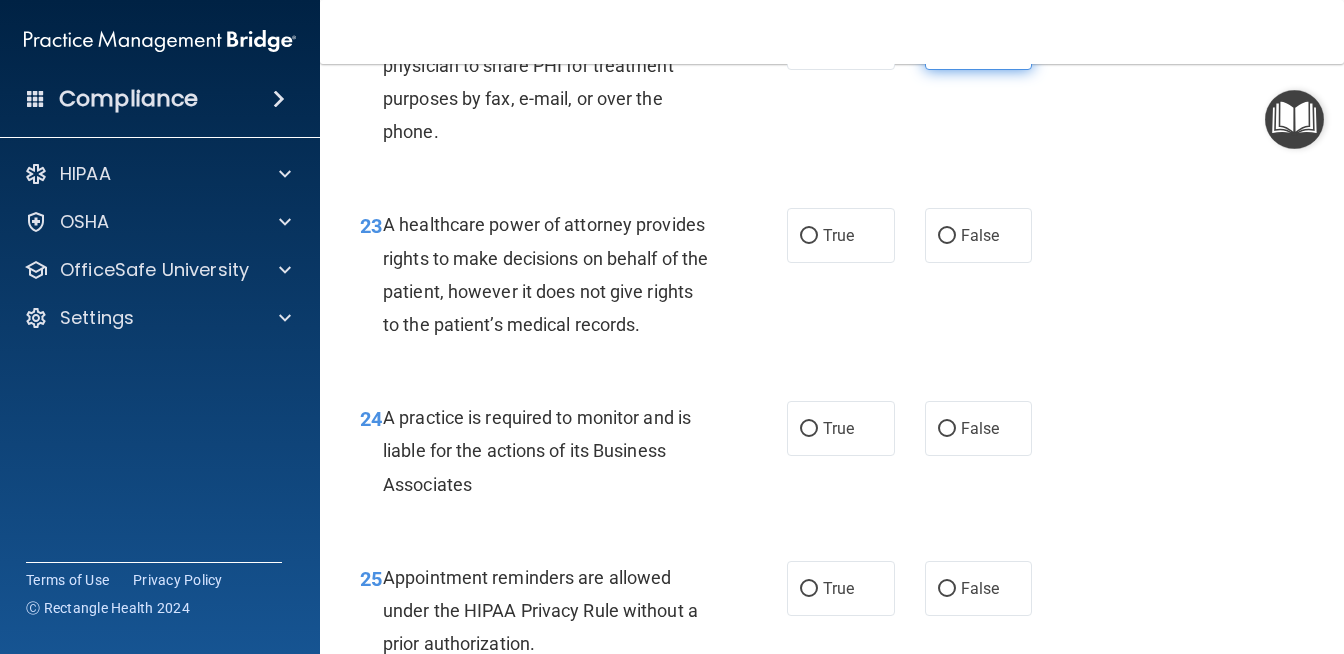 scroll, scrollTop: 4299, scrollLeft: 0, axis: vertical 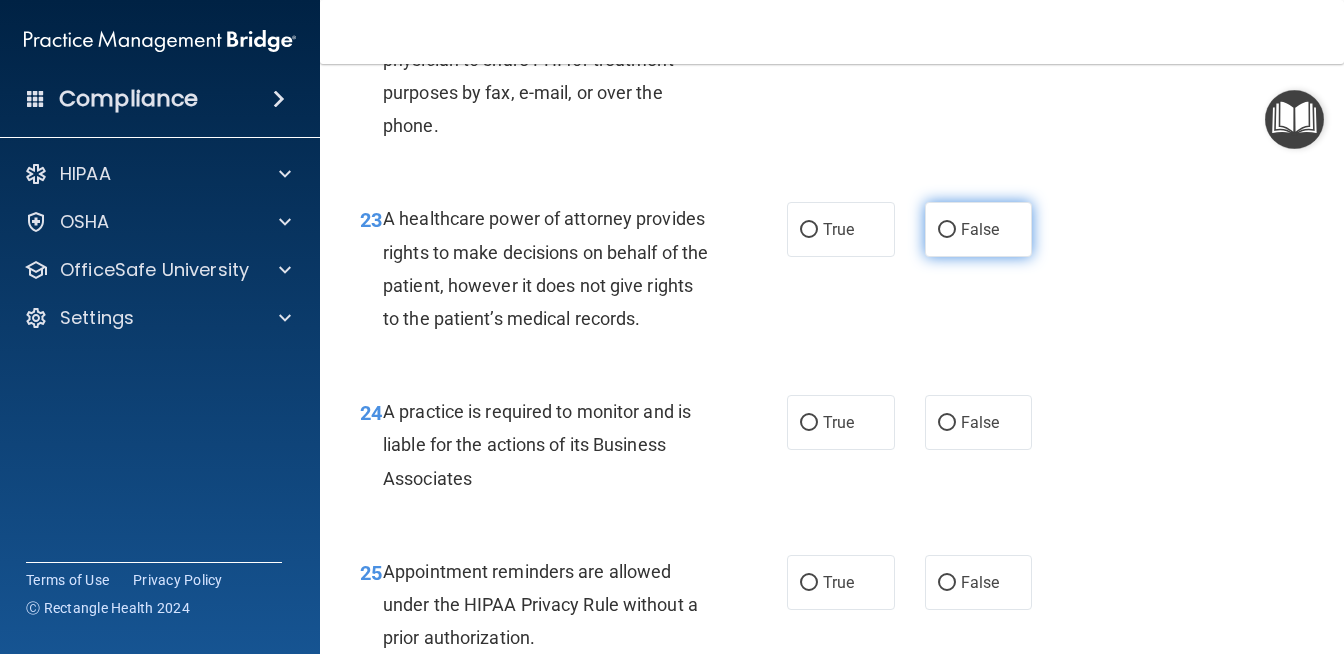 click on "False" at bounding box center (947, 230) 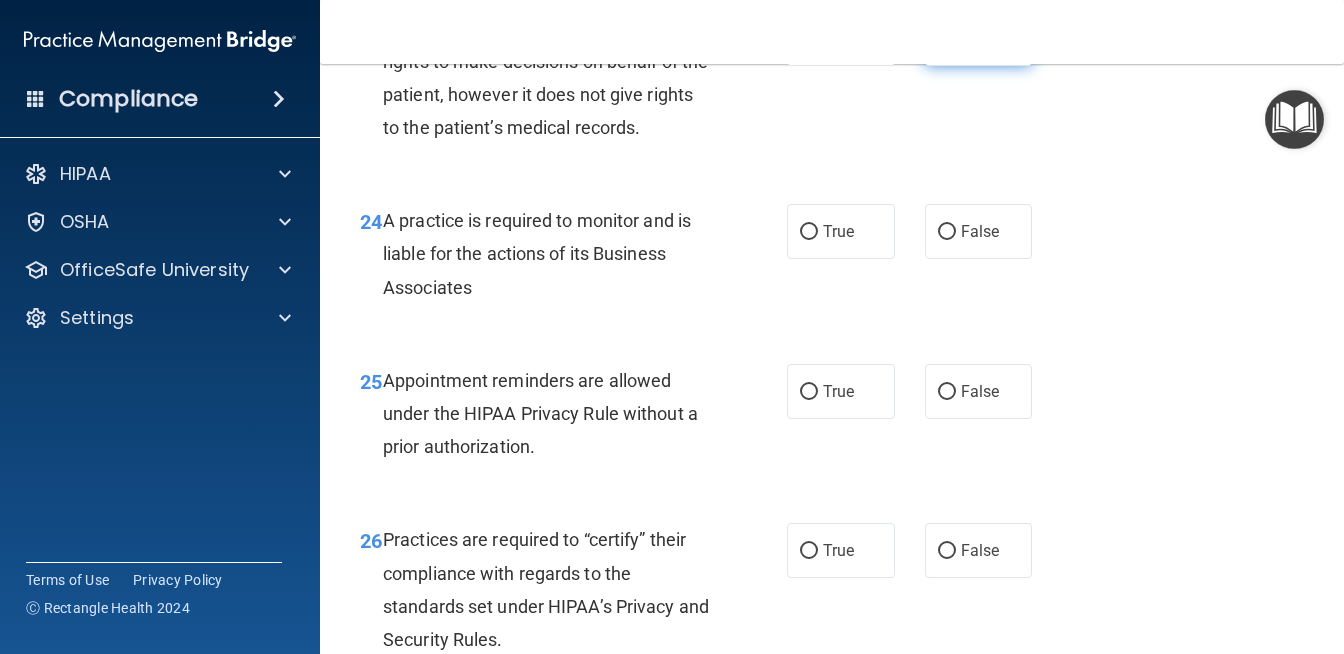 scroll, scrollTop: 4492, scrollLeft: 0, axis: vertical 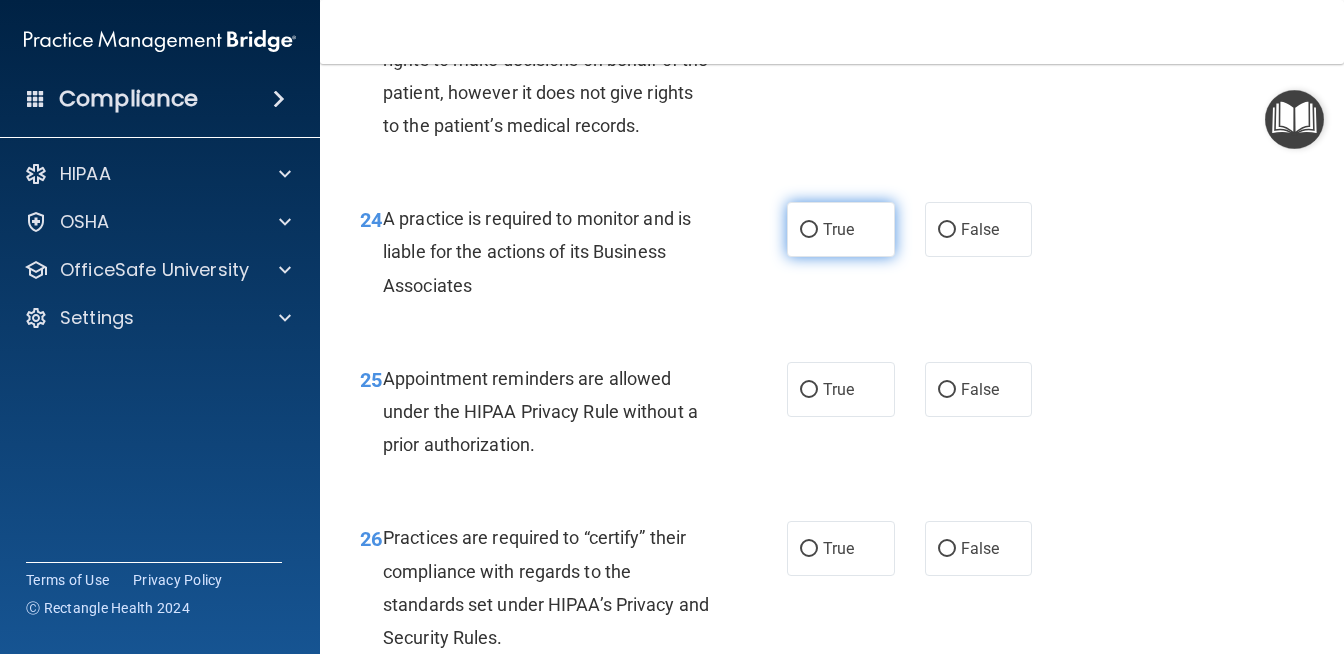 click on "True" at bounding box center (841, 229) 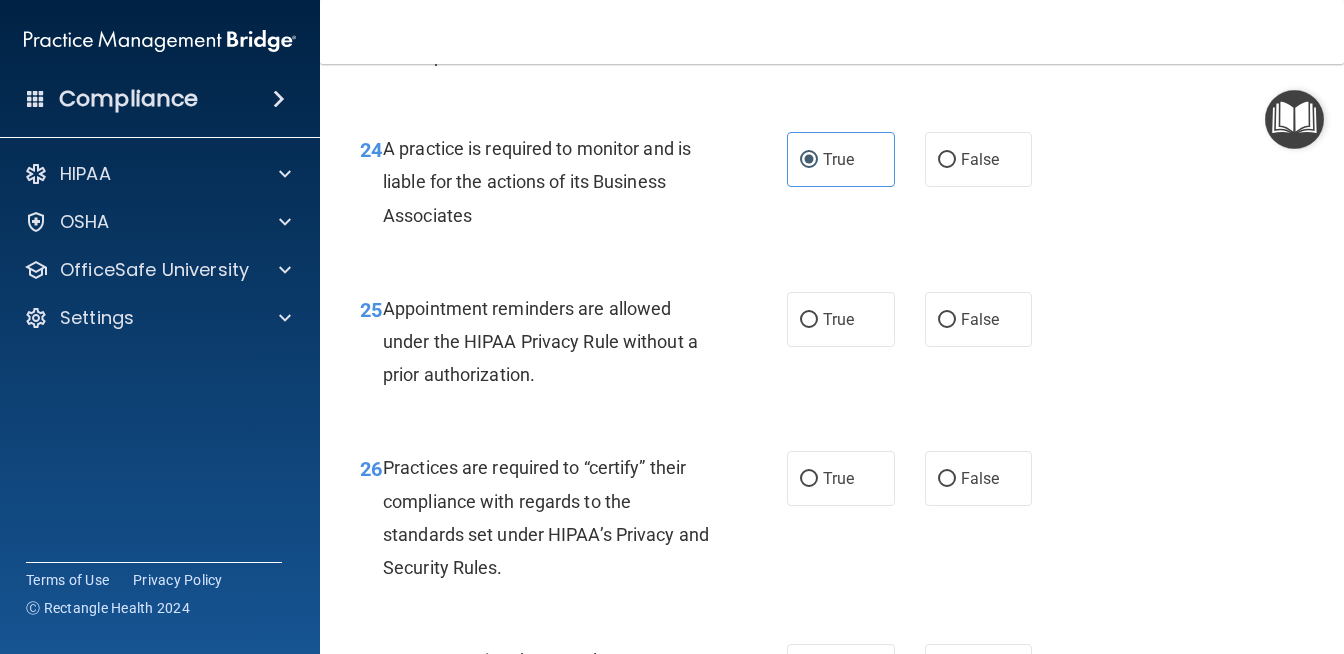 scroll, scrollTop: 4602, scrollLeft: 0, axis: vertical 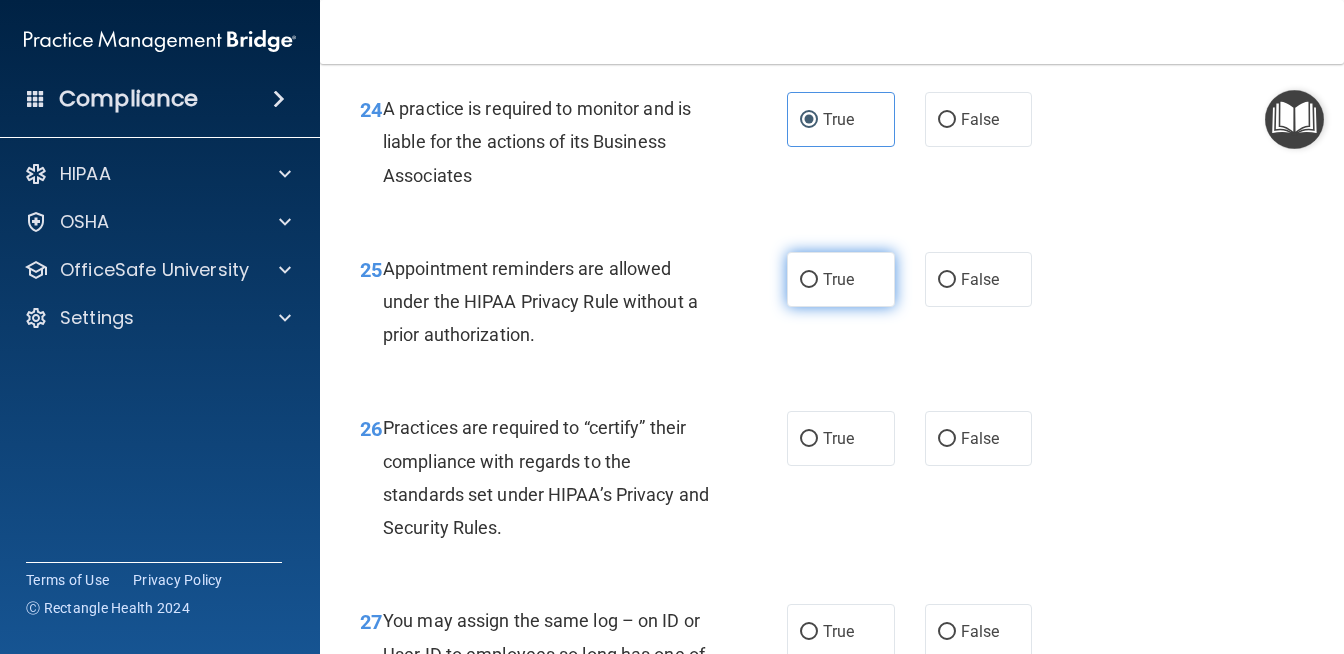 click on "True" at bounding box center [838, 279] 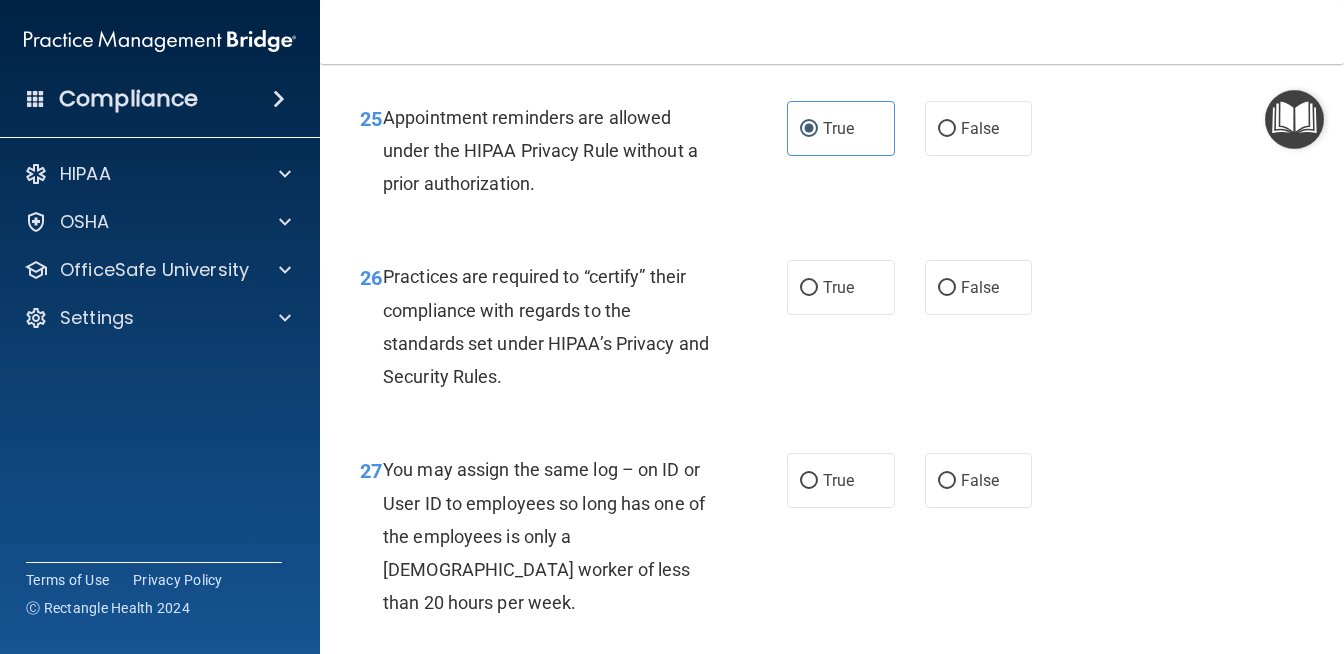 scroll, scrollTop: 4768, scrollLeft: 0, axis: vertical 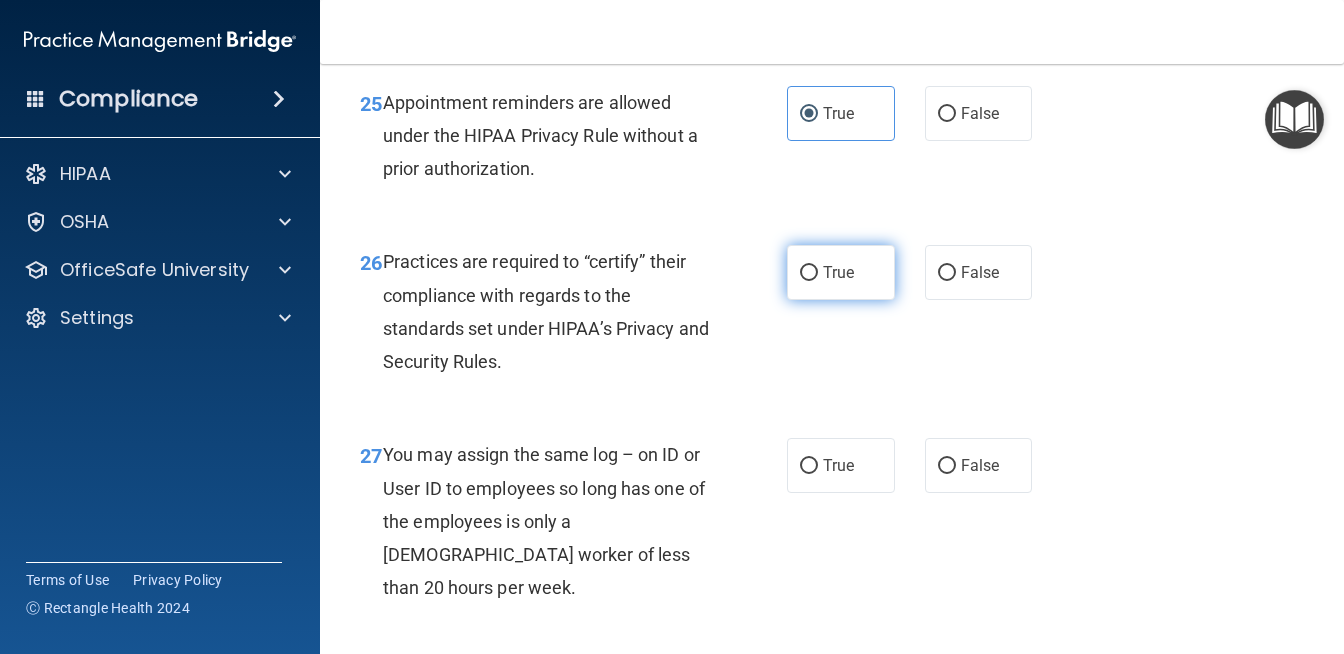 click on "True" at bounding box center (841, 272) 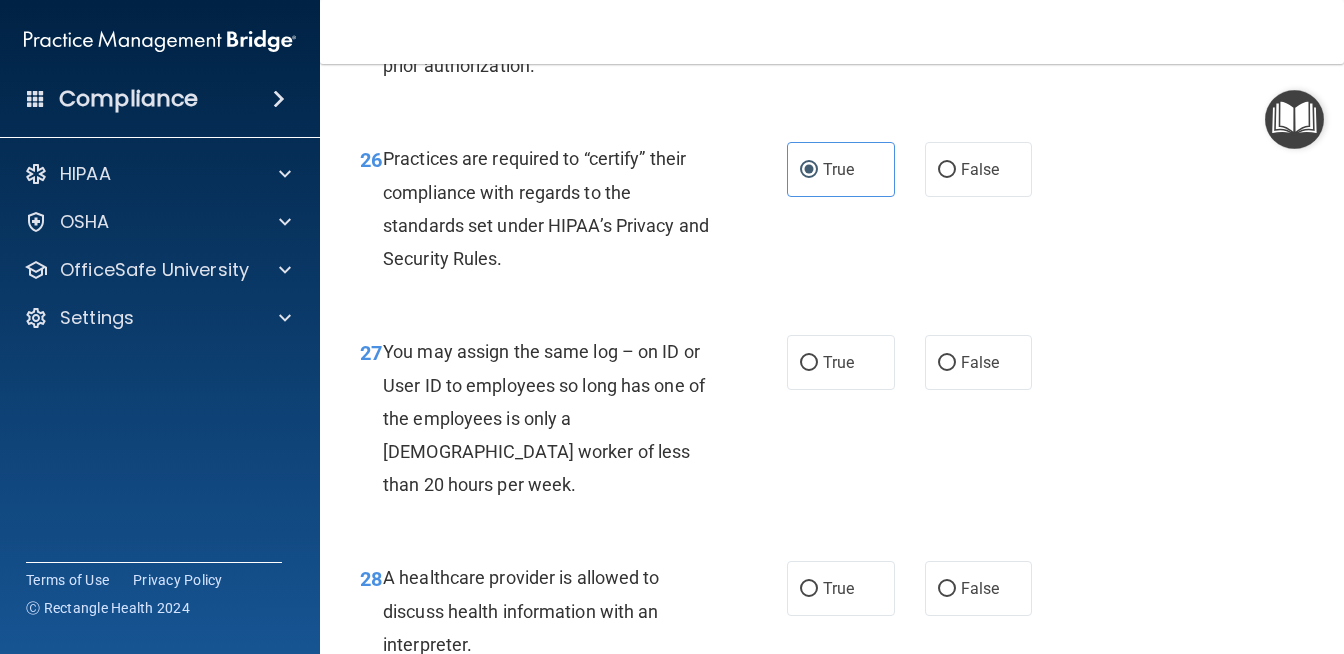scroll, scrollTop: 4875, scrollLeft: 0, axis: vertical 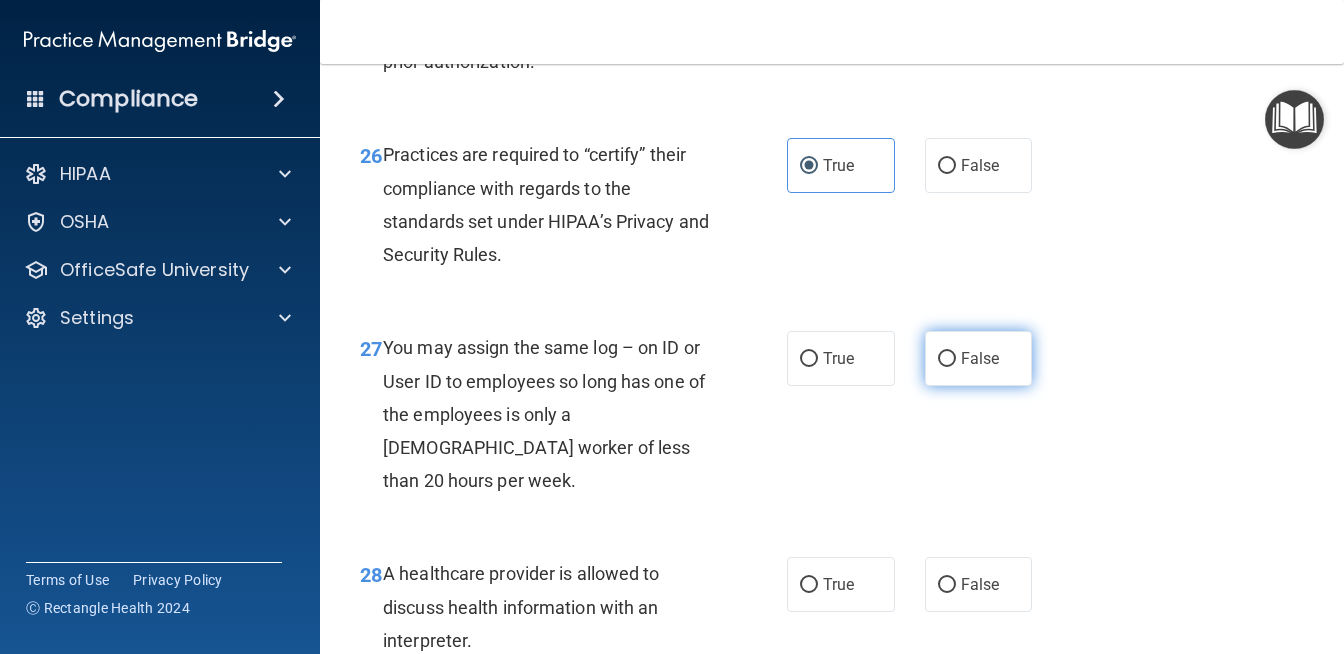 click on "False" at bounding box center (947, 359) 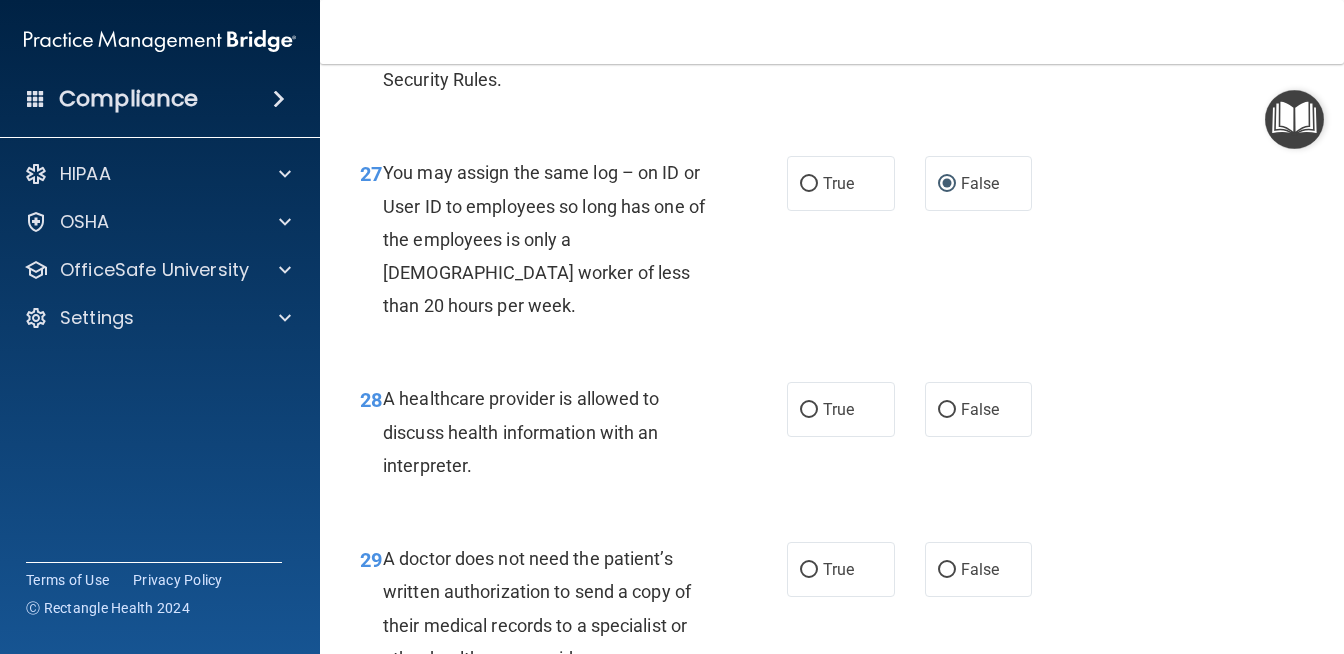 scroll, scrollTop: 5068, scrollLeft: 0, axis: vertical 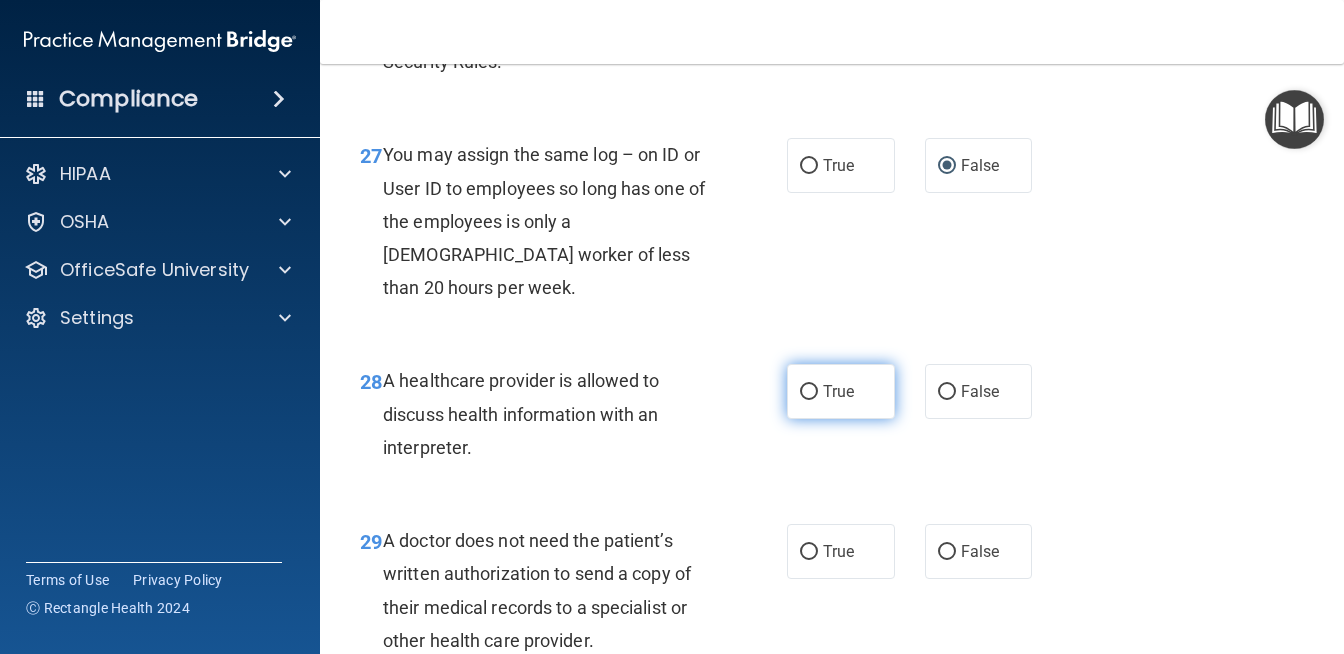 click on "True" at bounding box center (841, 391) 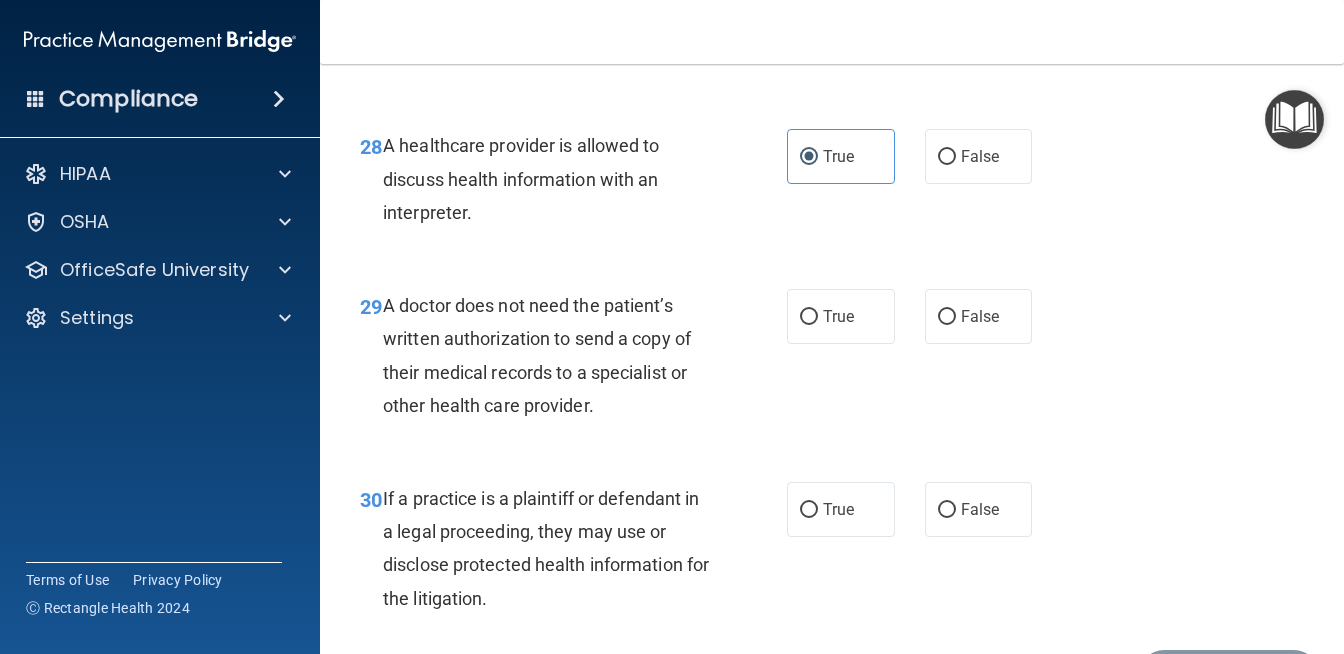 scroll, scrollTop: 5306, scrollLeft: 0, axis: vertical 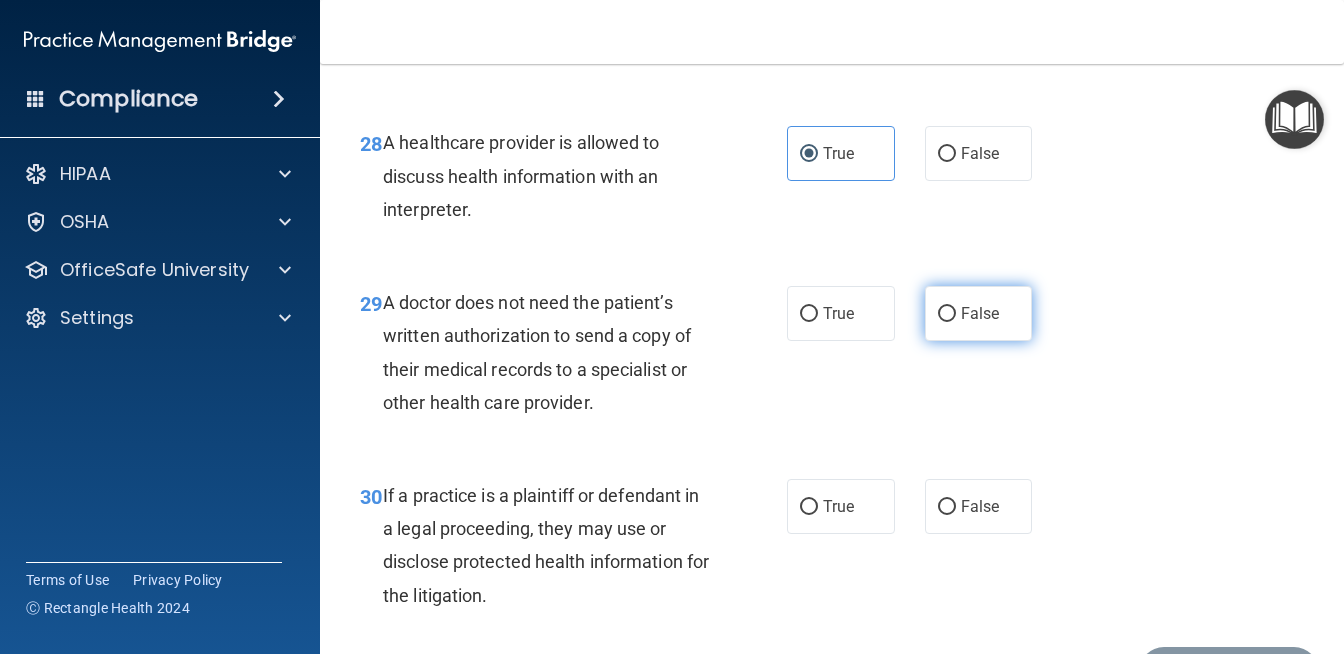 click on "False" at bounding box center [947, 314] 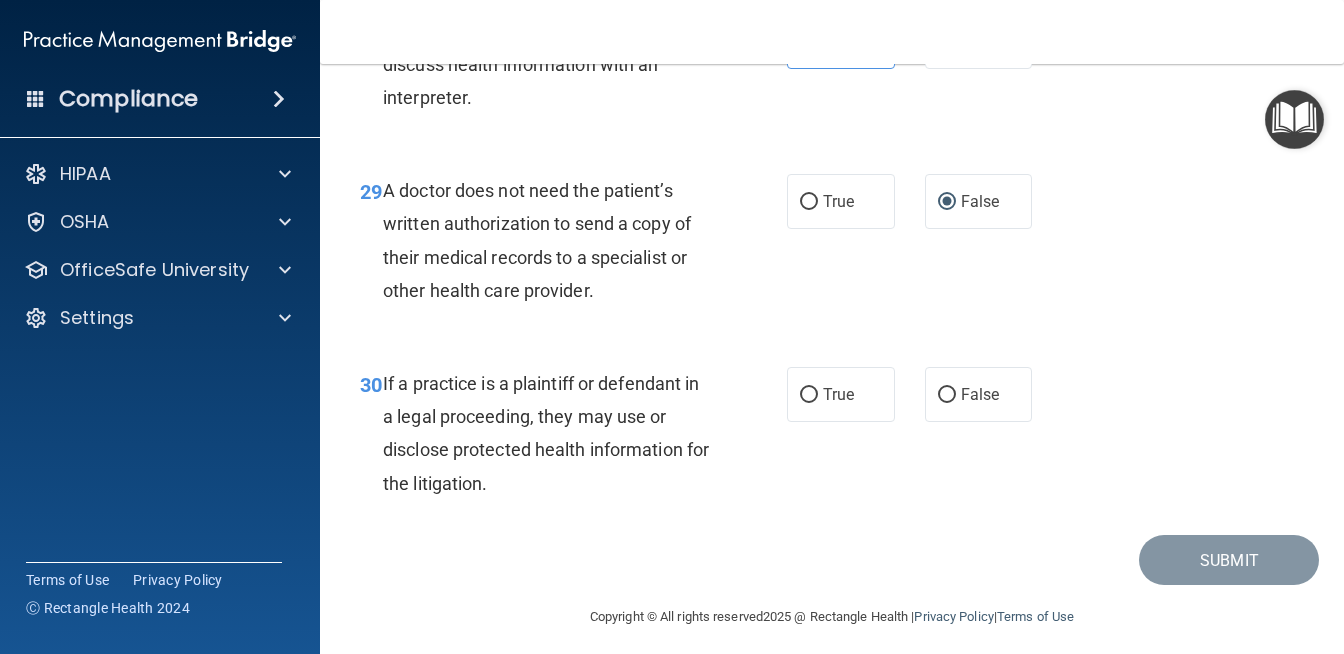 scroll, scrollTop: 5422, scrollLeft: 0, axis: vertical 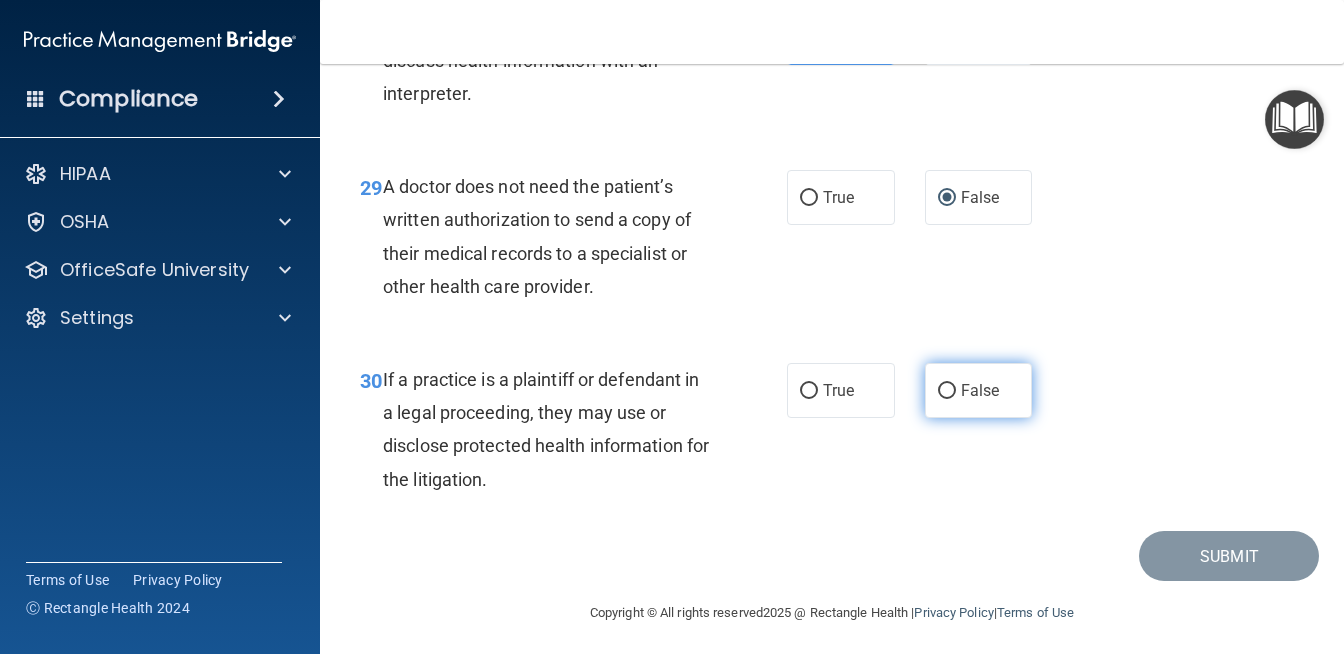 click on "False" at bounding box center [980, 390] 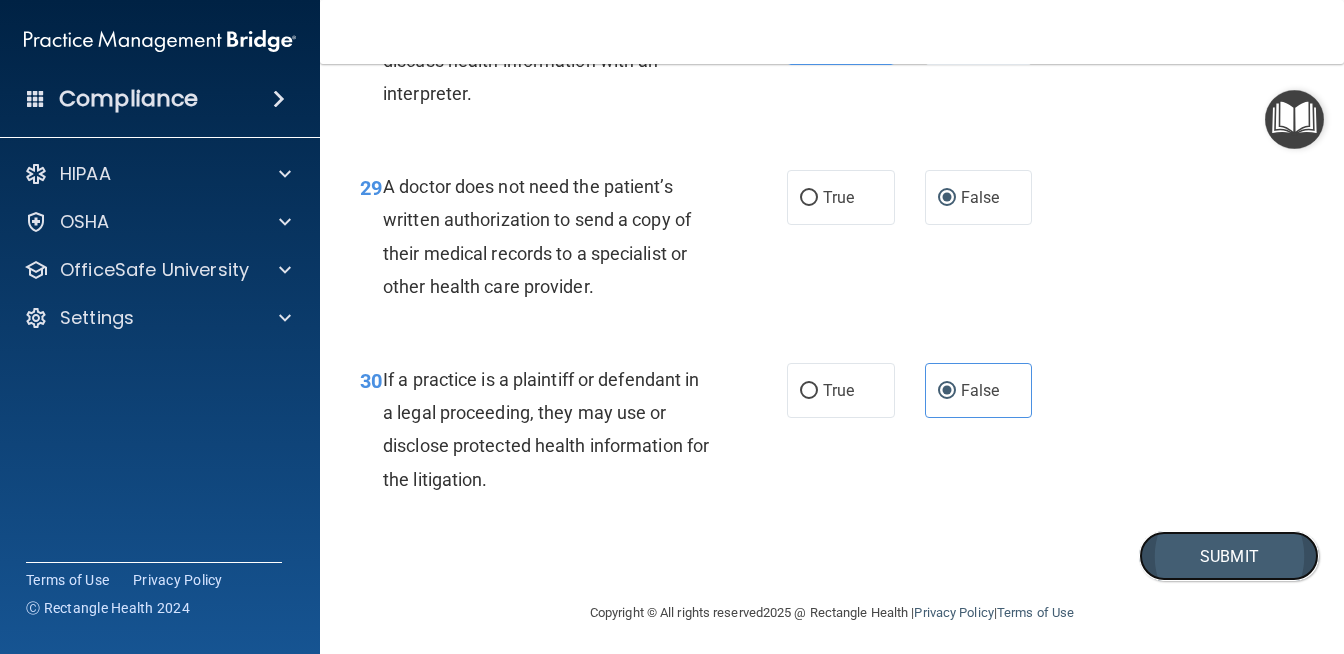 click on "Submit" at bounding box center (1229, 556) 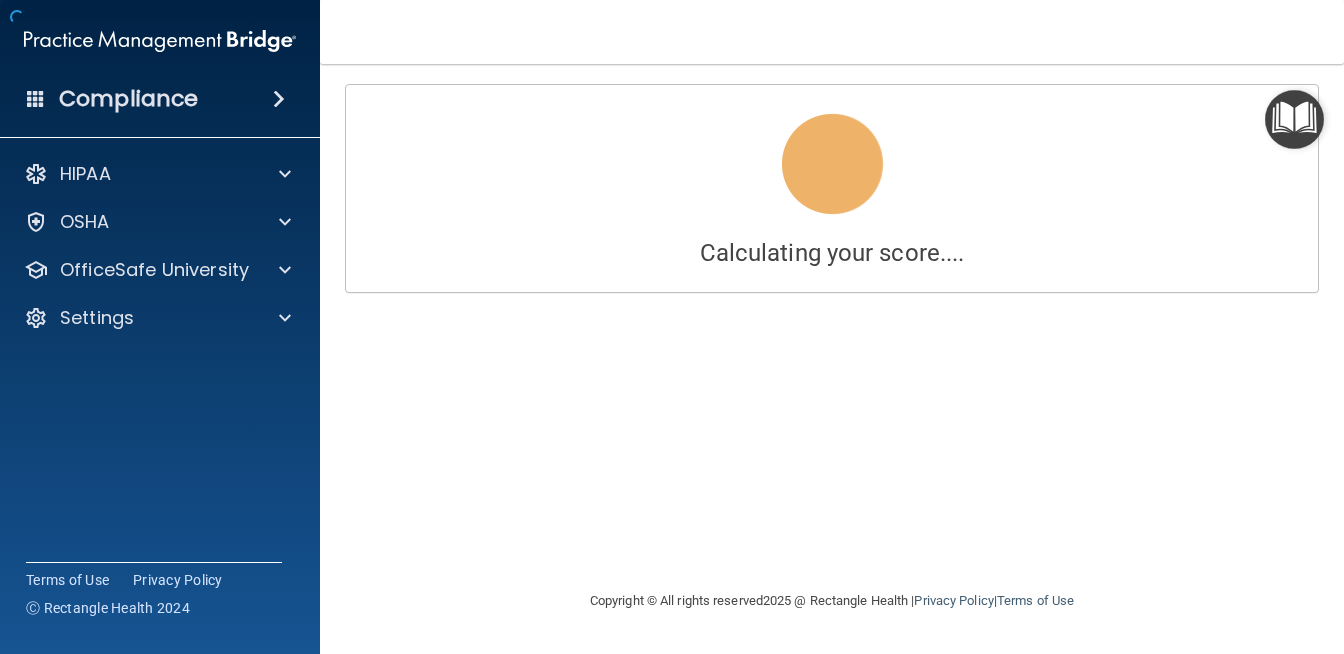 scroll, scrollTop: 0, scrollLeft: 0, axis: both 